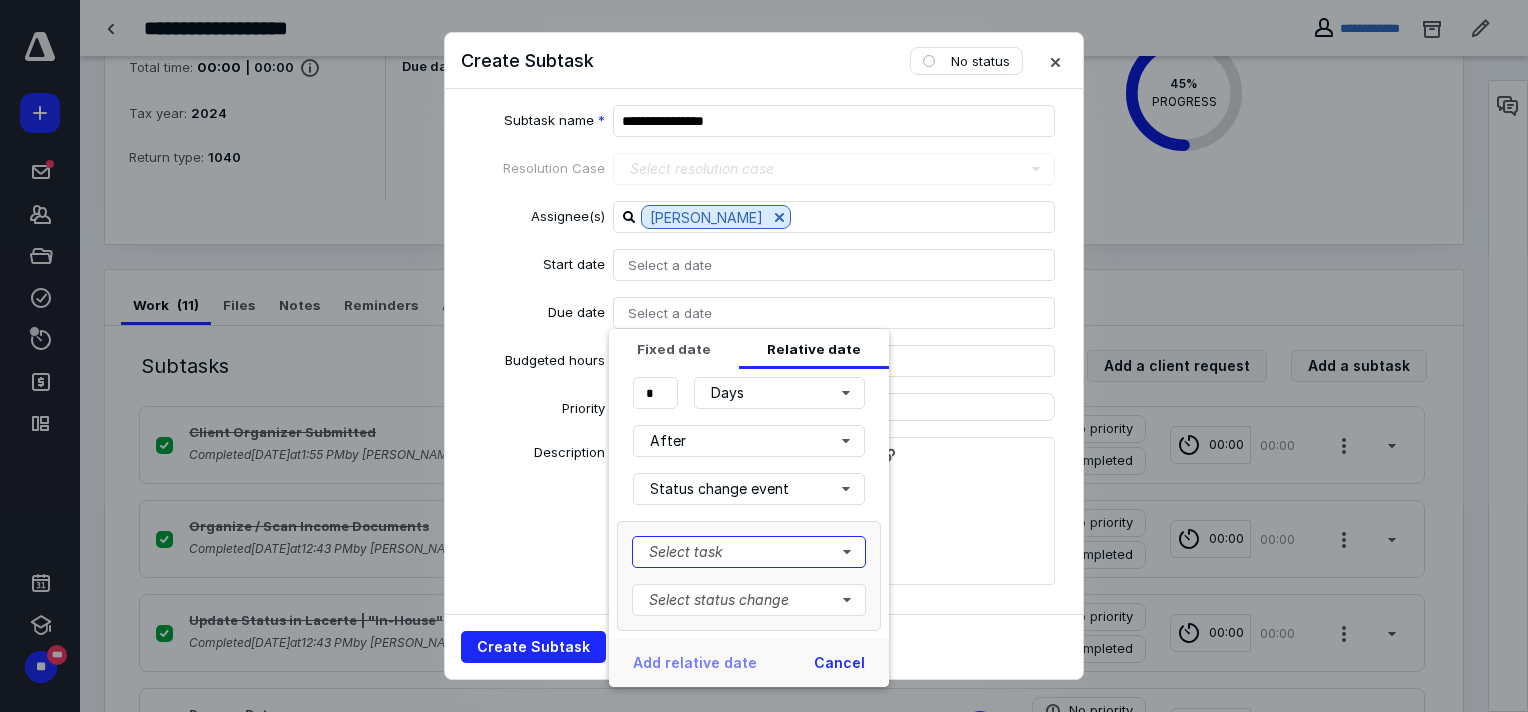 click on "Select task" at bounding box center (749, 552) 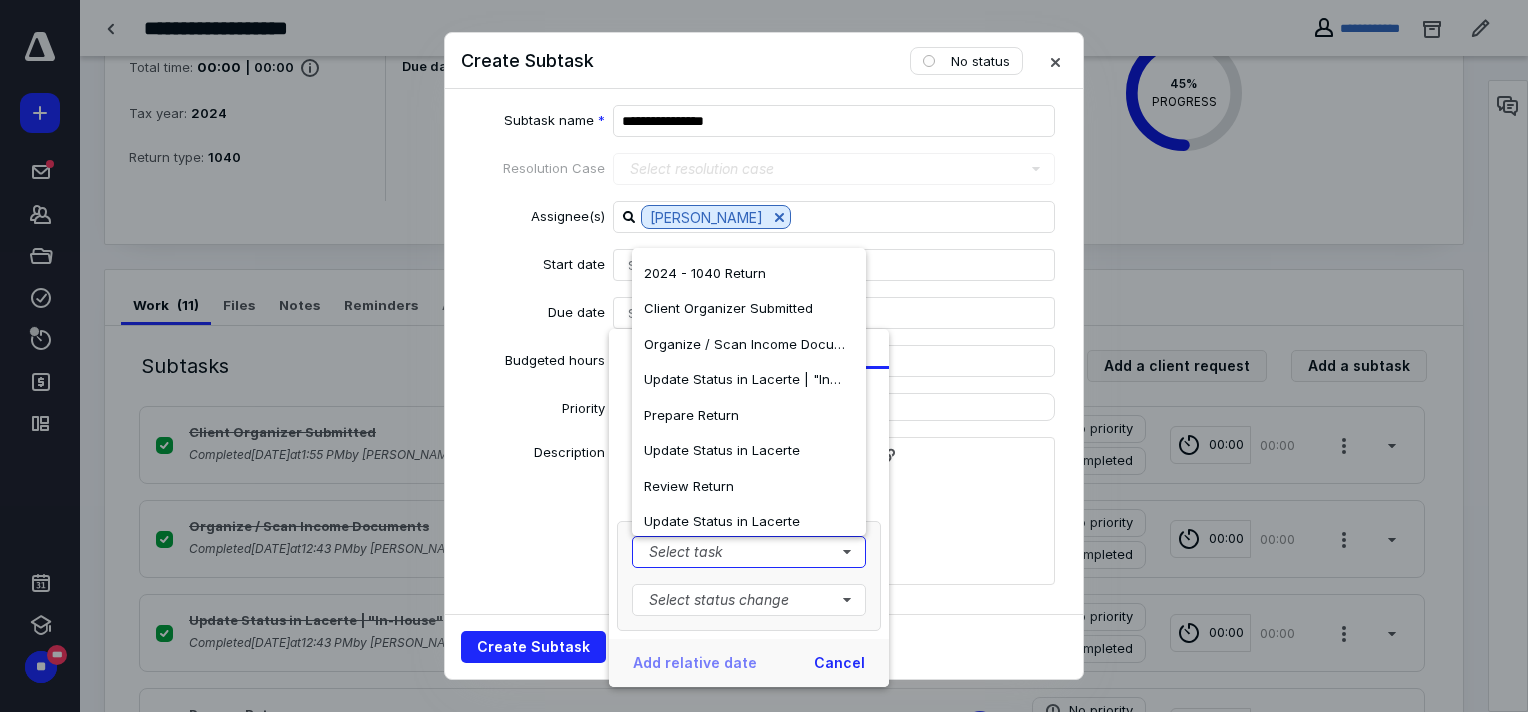 scroll, scrollTop: 188, scrollLeft: 0, axis: vertical 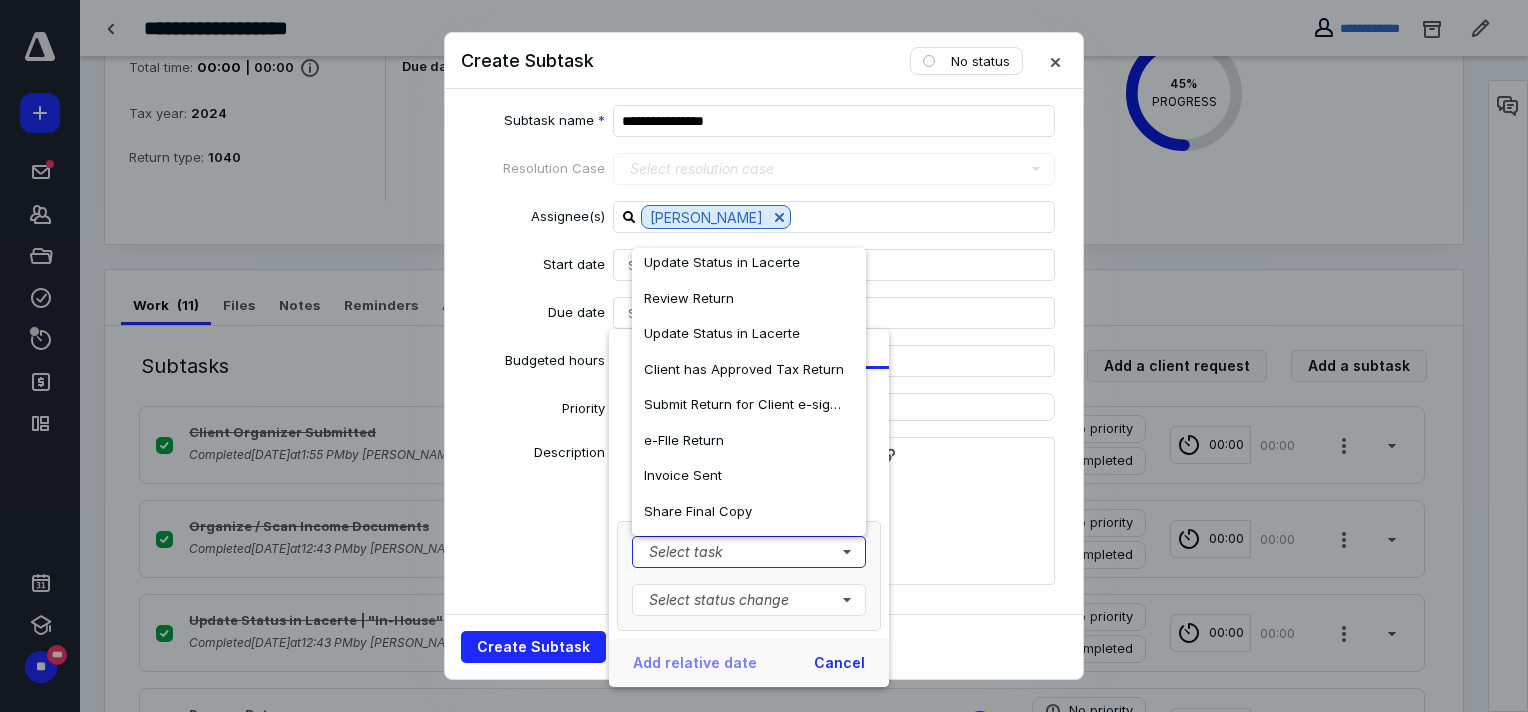 click on "e-FIle Return" at bounding box center [684, 440] 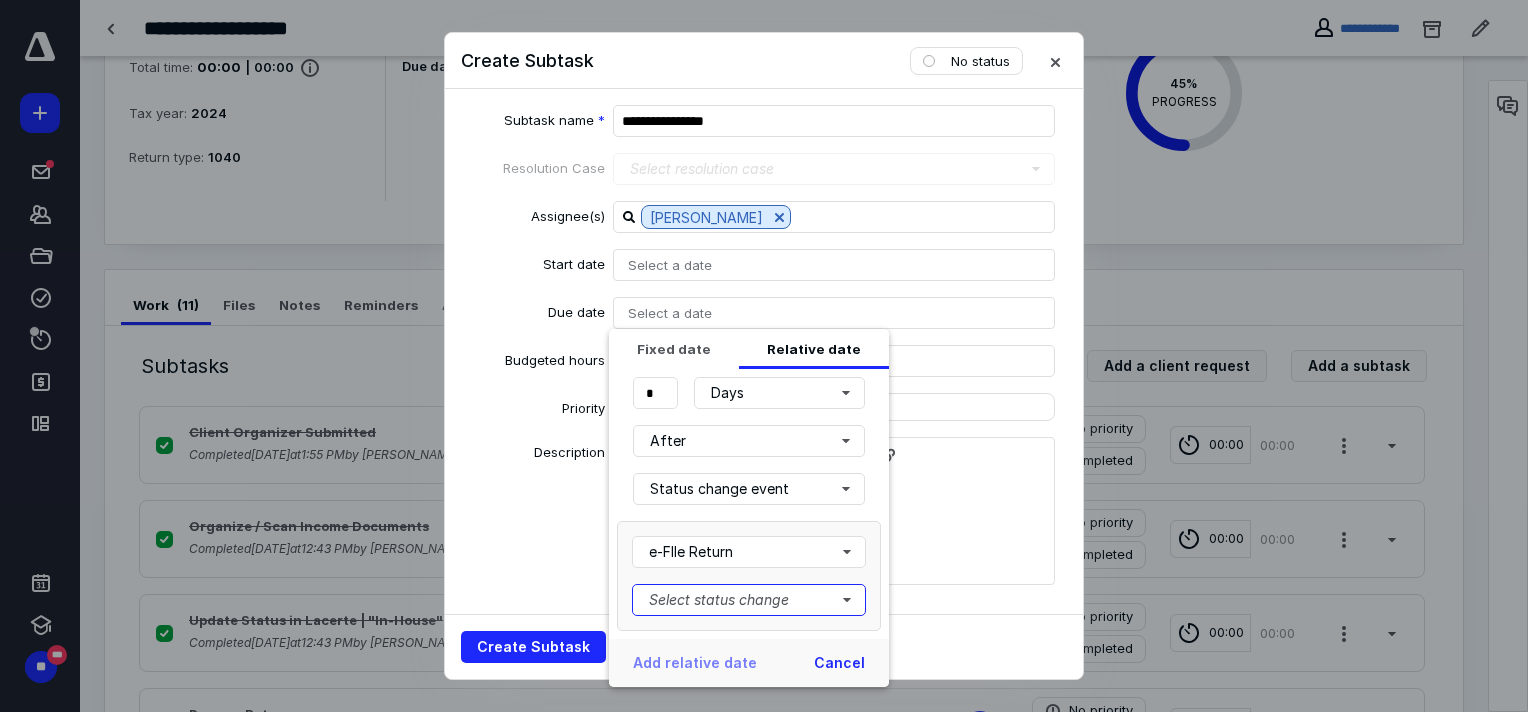 click on "Select status change" at bounding box center (749, 600) 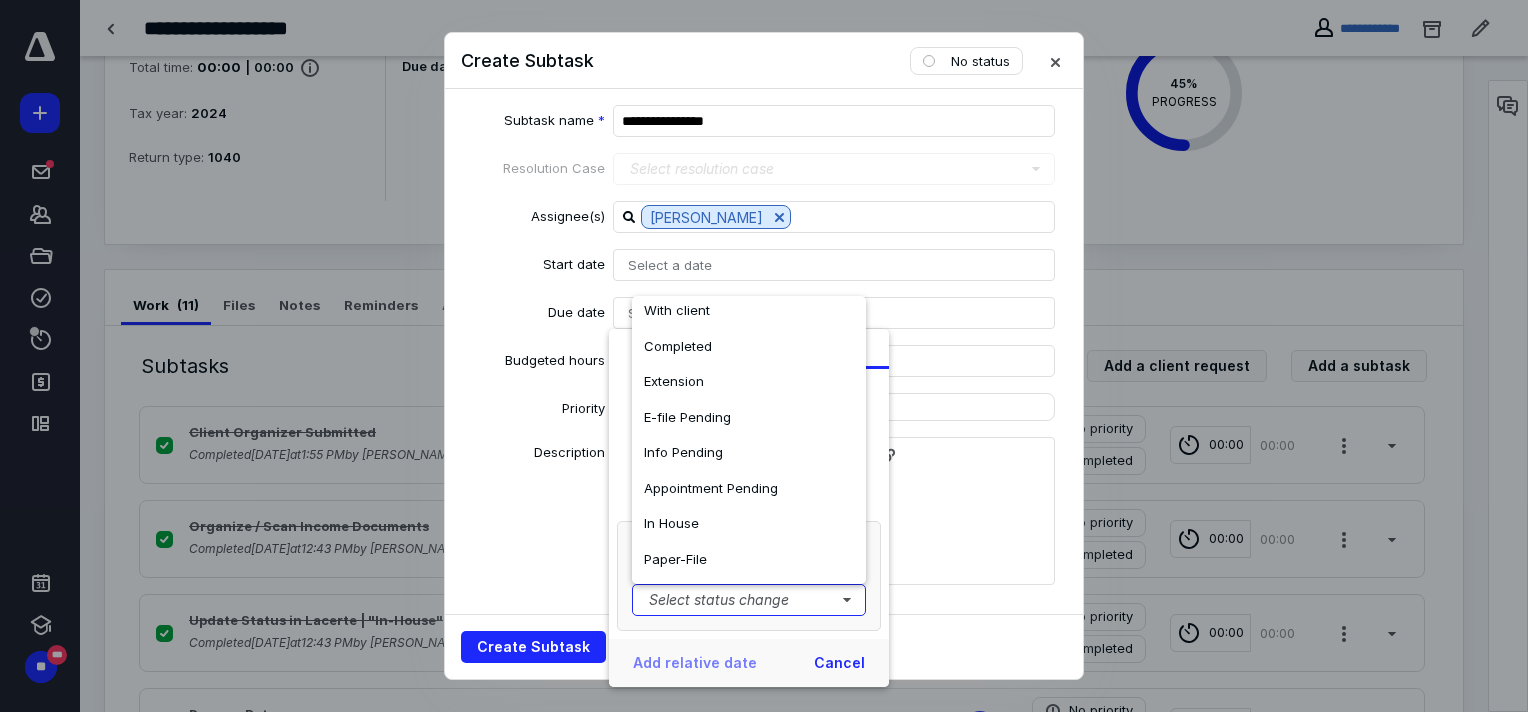 scroll, scrollTop: 260, scrollLeft: 0, axis: vertical 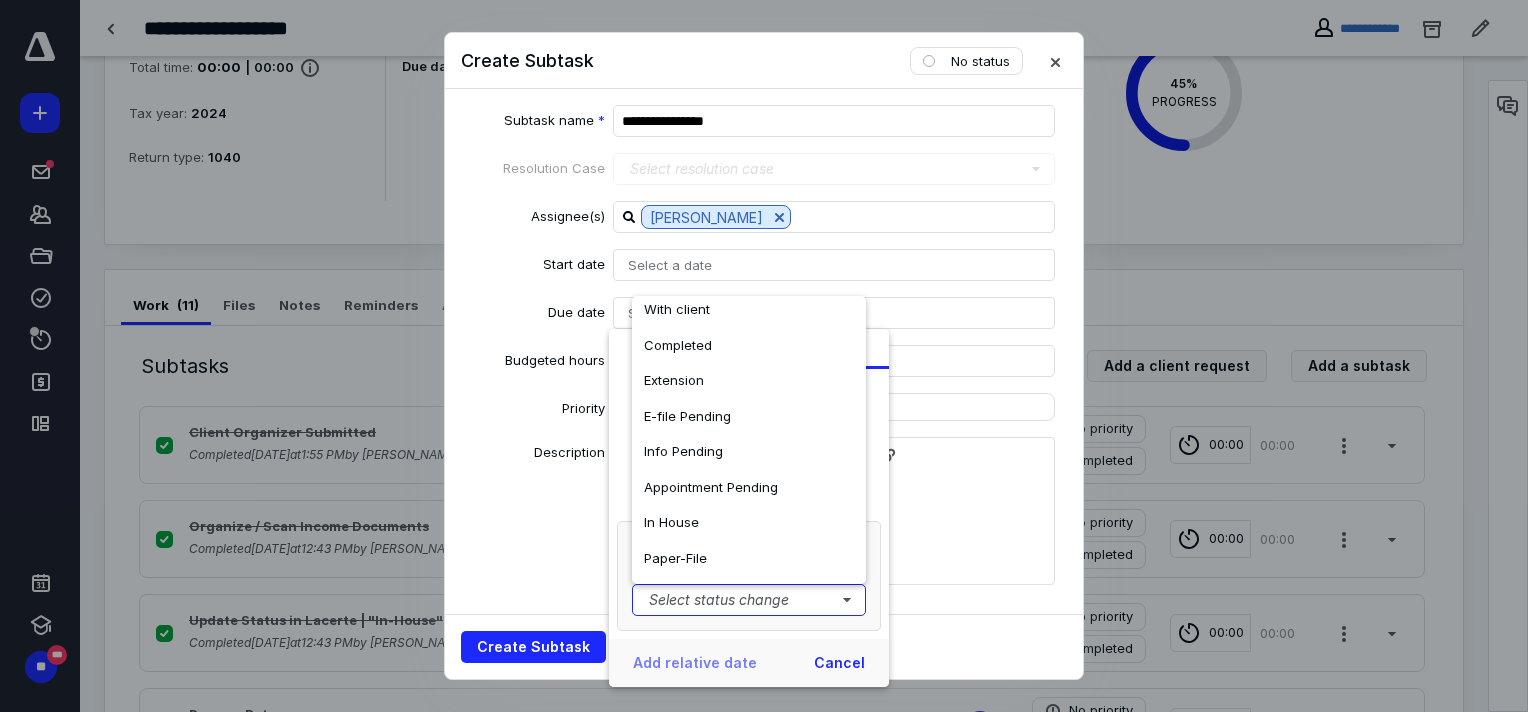click on "Completed" at bounding box center [678, 345] 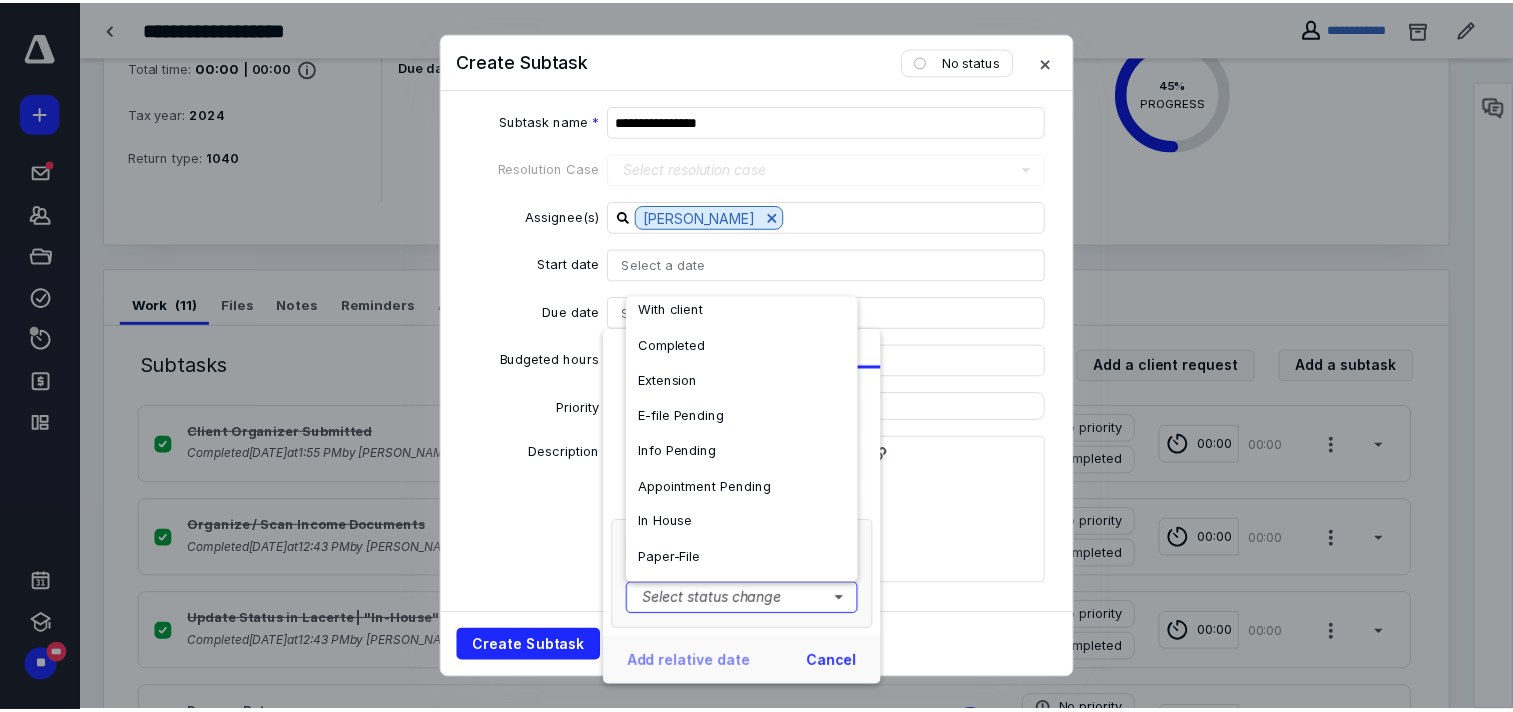 scroll, scrollTop: 0, scrollLeft: 0, axis: both 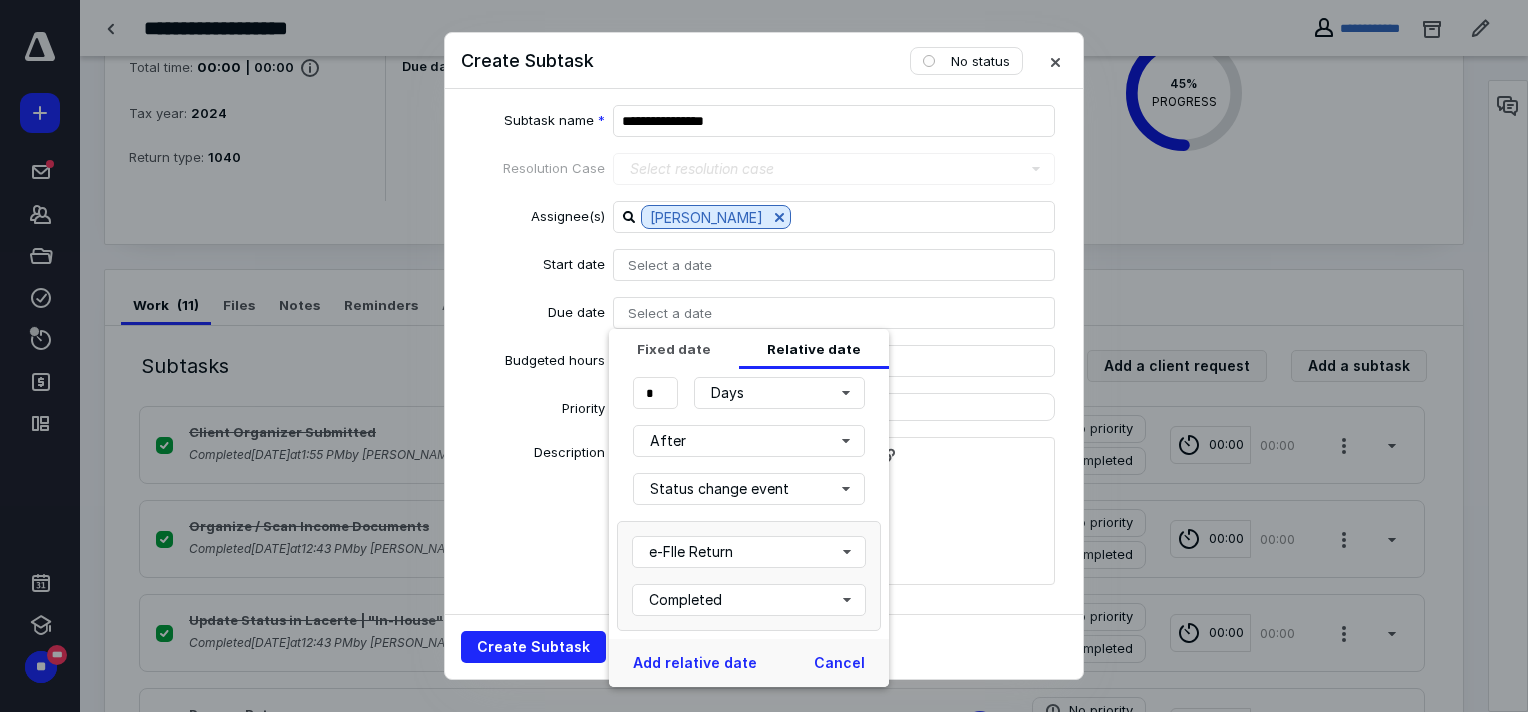 click on "Add relative date" at bounding box center [695, 663] 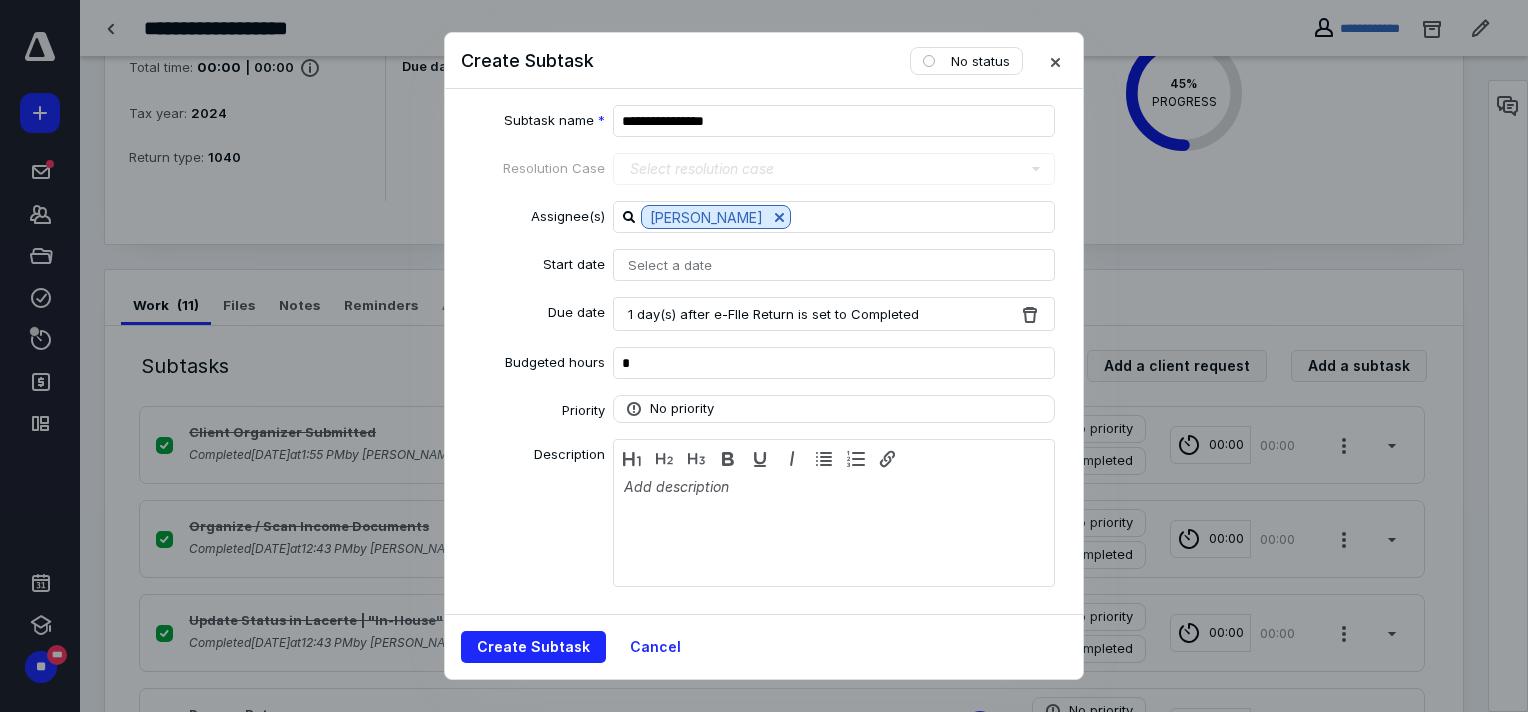 click on "Create Subtask" at bounding box center [533, 647] 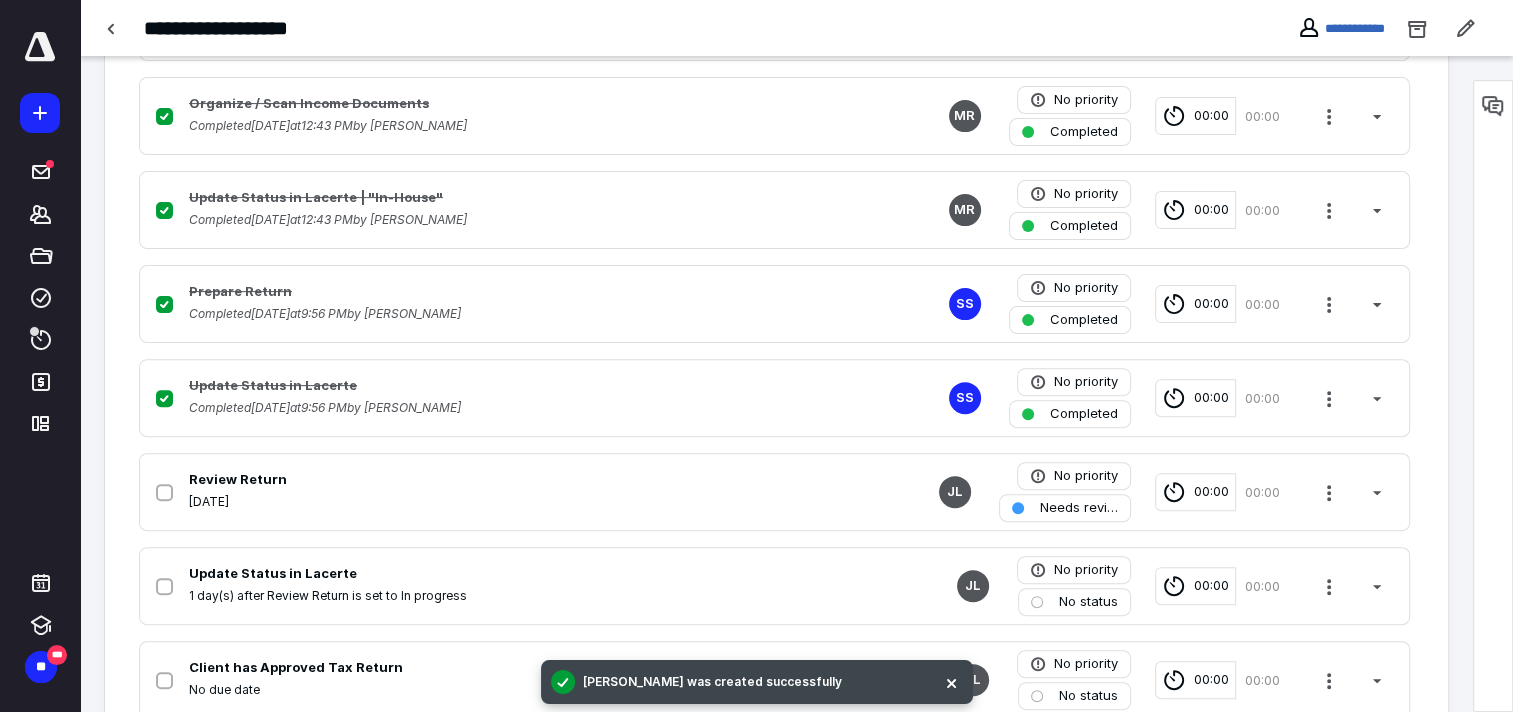scroll, scrollTop: 872, scrollLeft: 0, axis: vertical 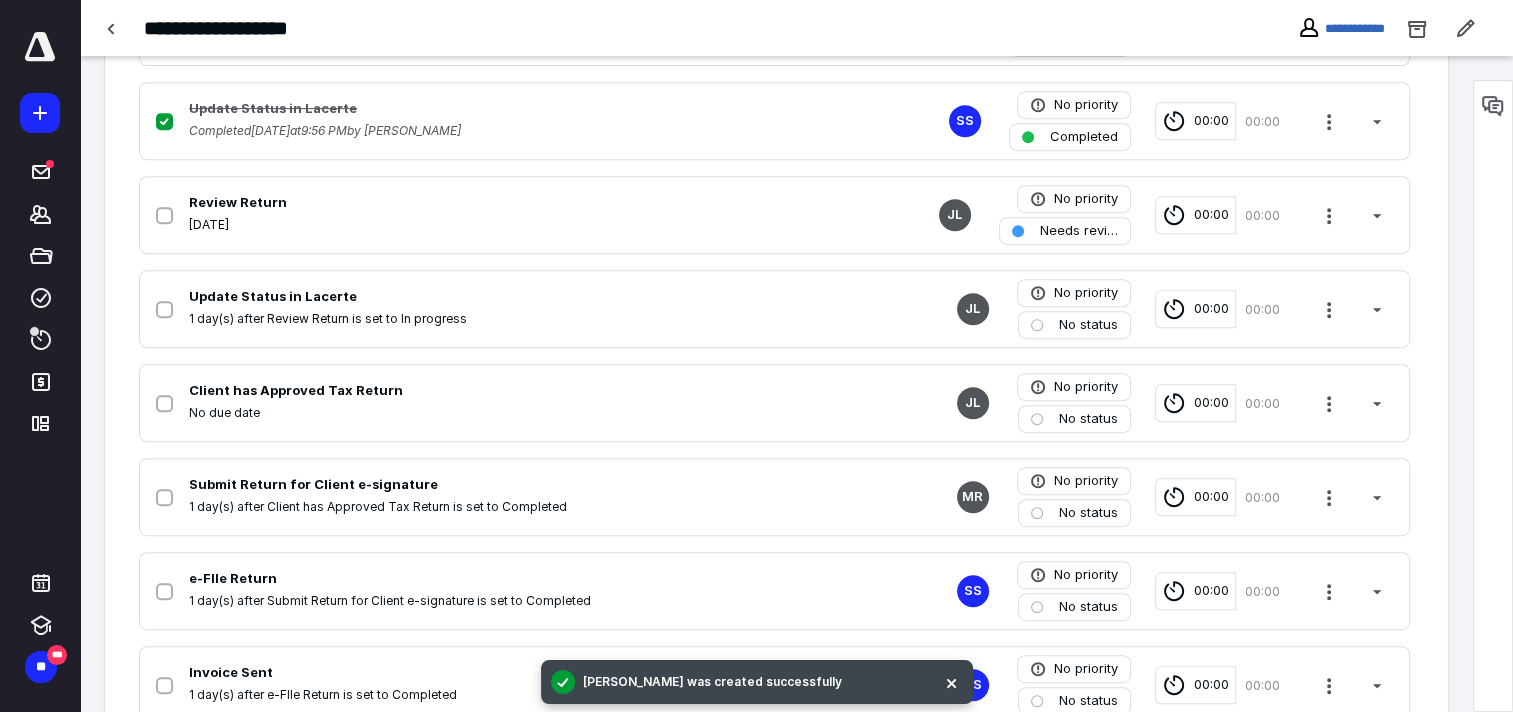click 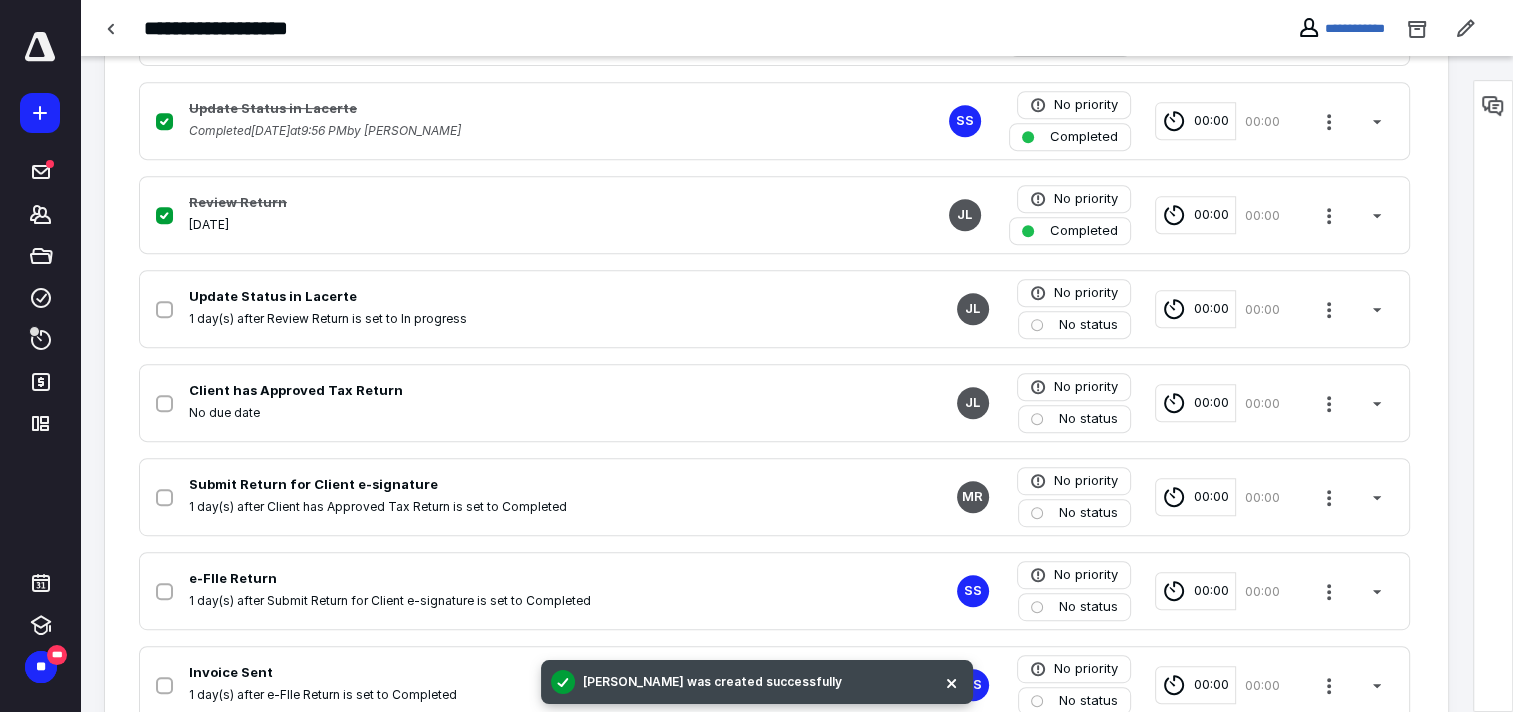 click 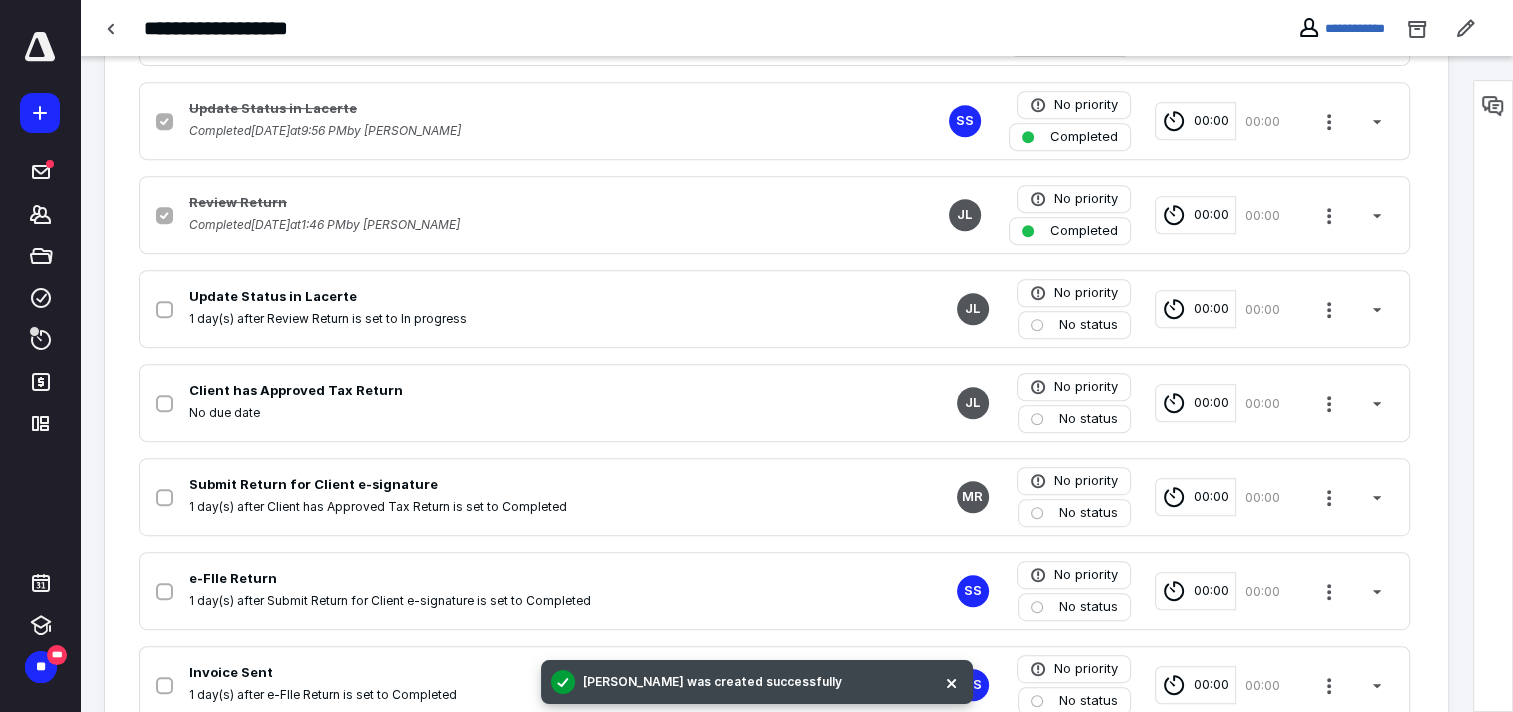 checkbox on "true" 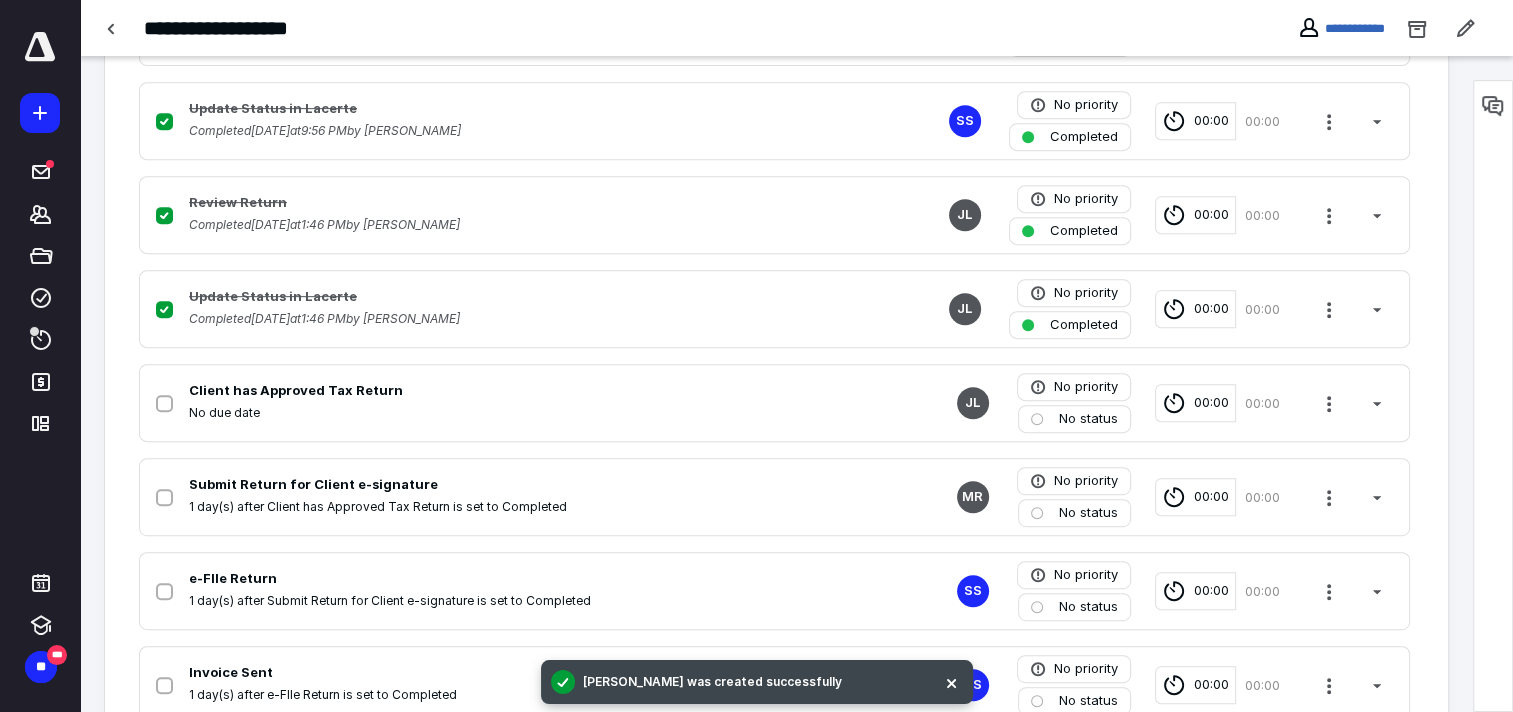 click at bounding box center [164, 404] 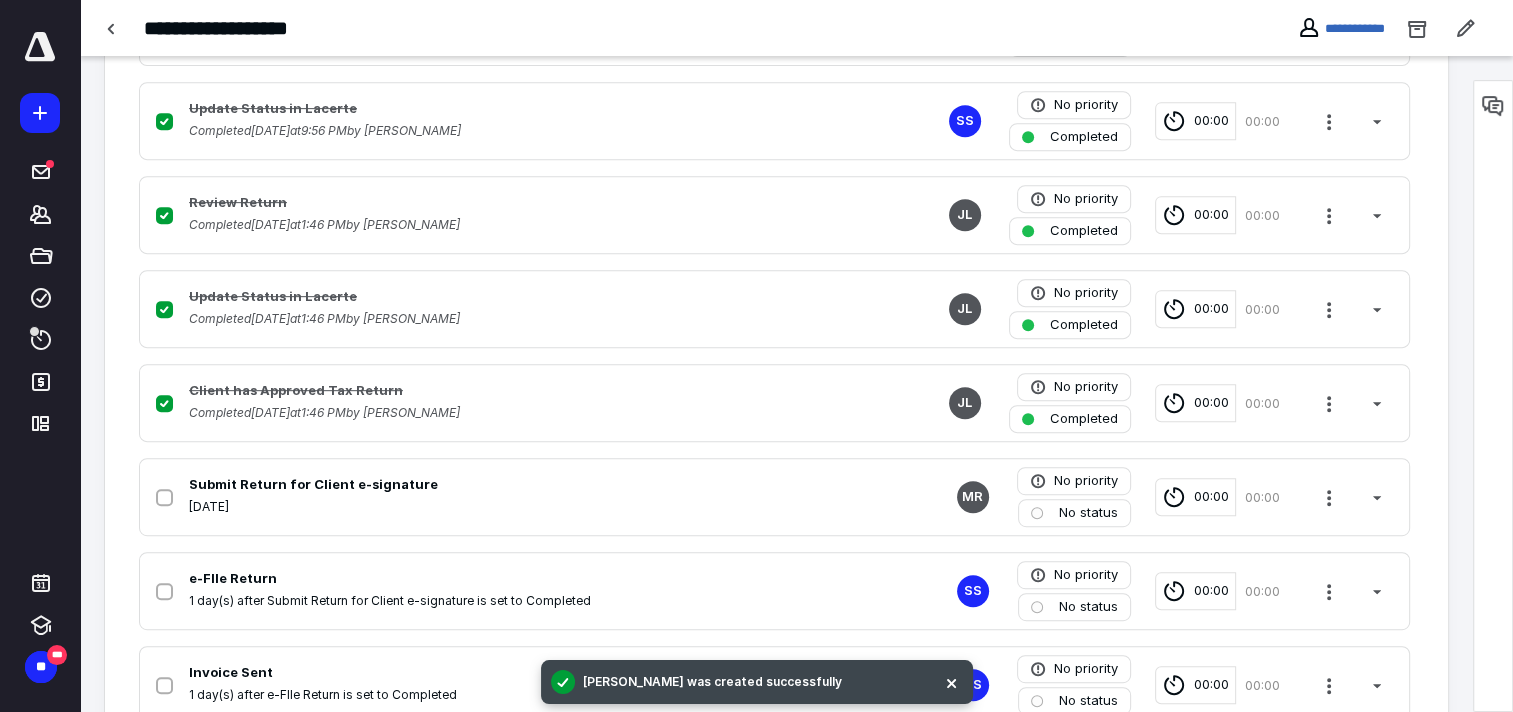 click on "No status" at bounding box center (1088, 513) 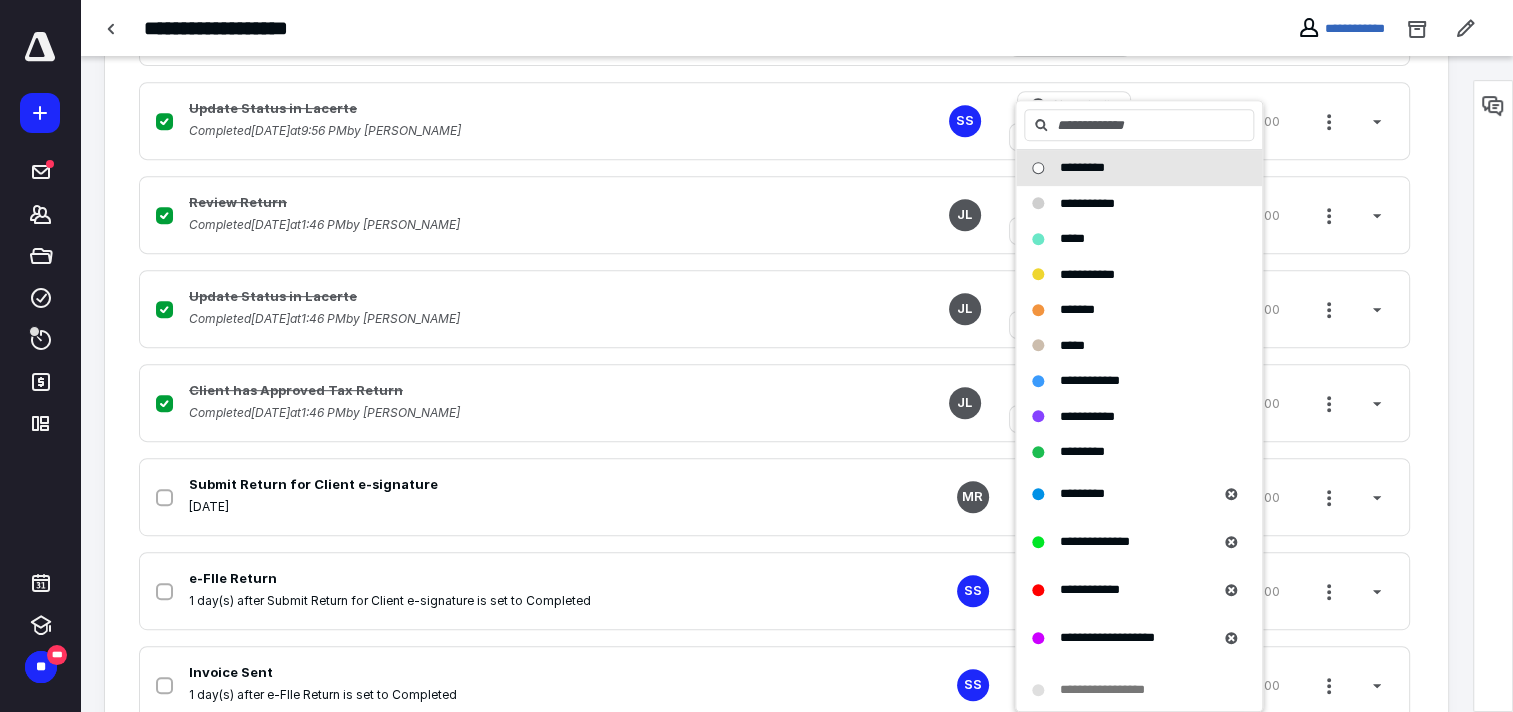 click on "**********" at bounding box center [1095, 541] 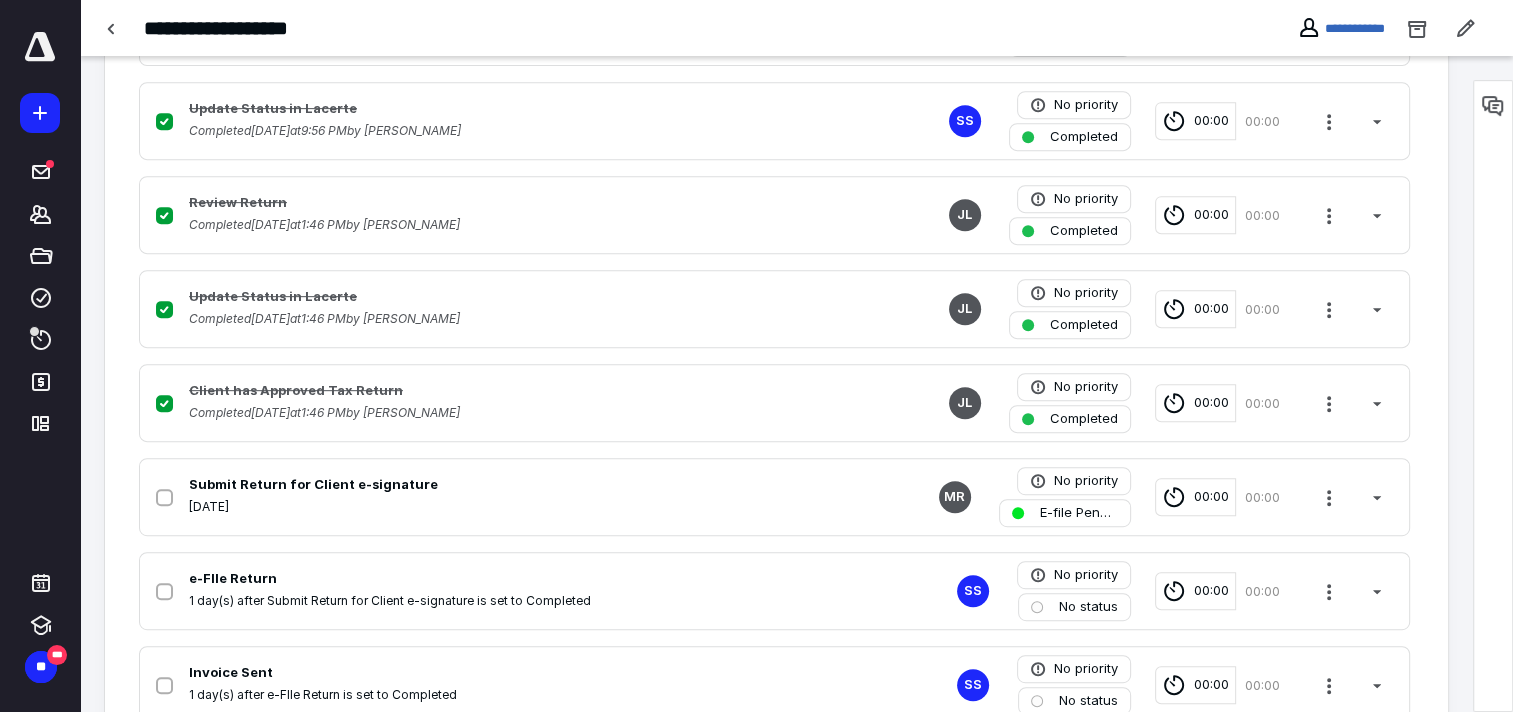 scroll, scrollTop: 72, scrollLeft: 0, axis: vertical 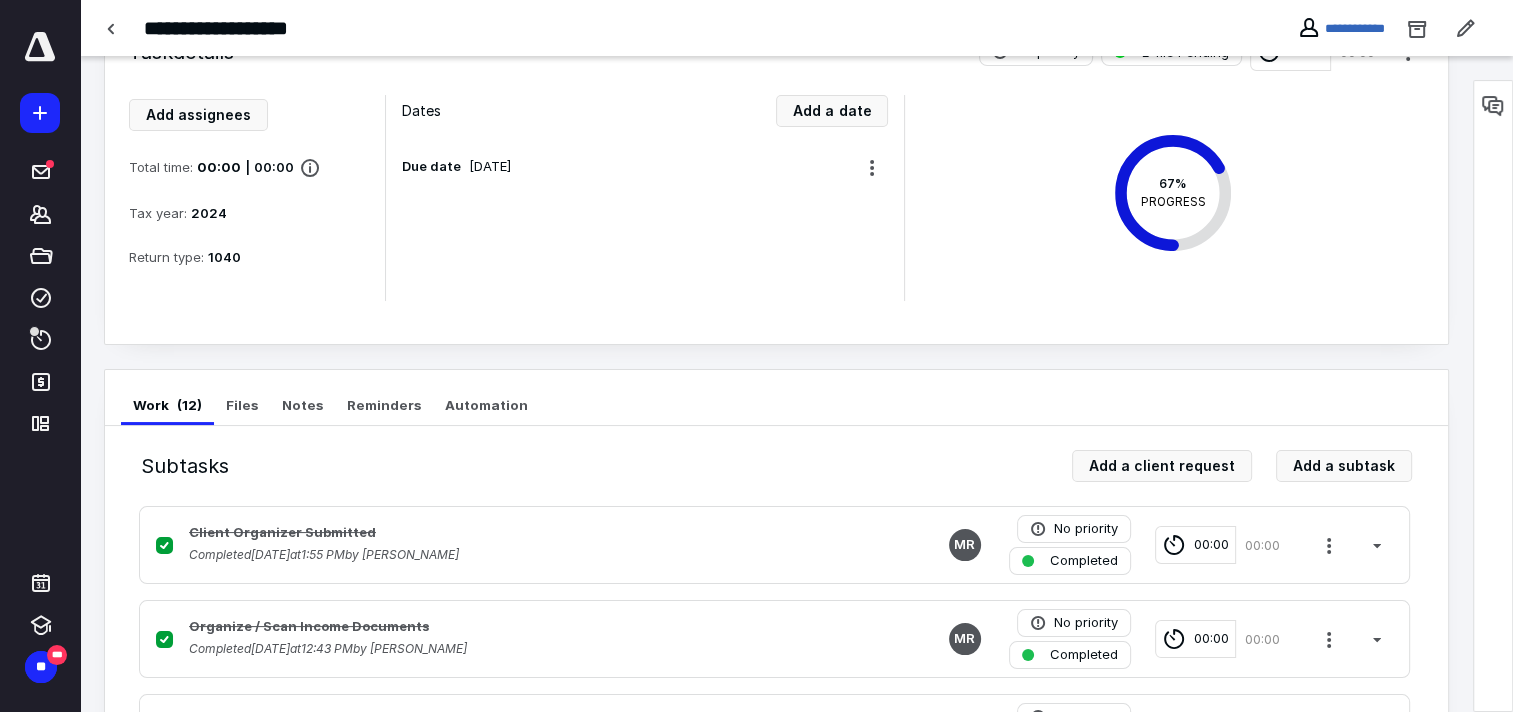 click 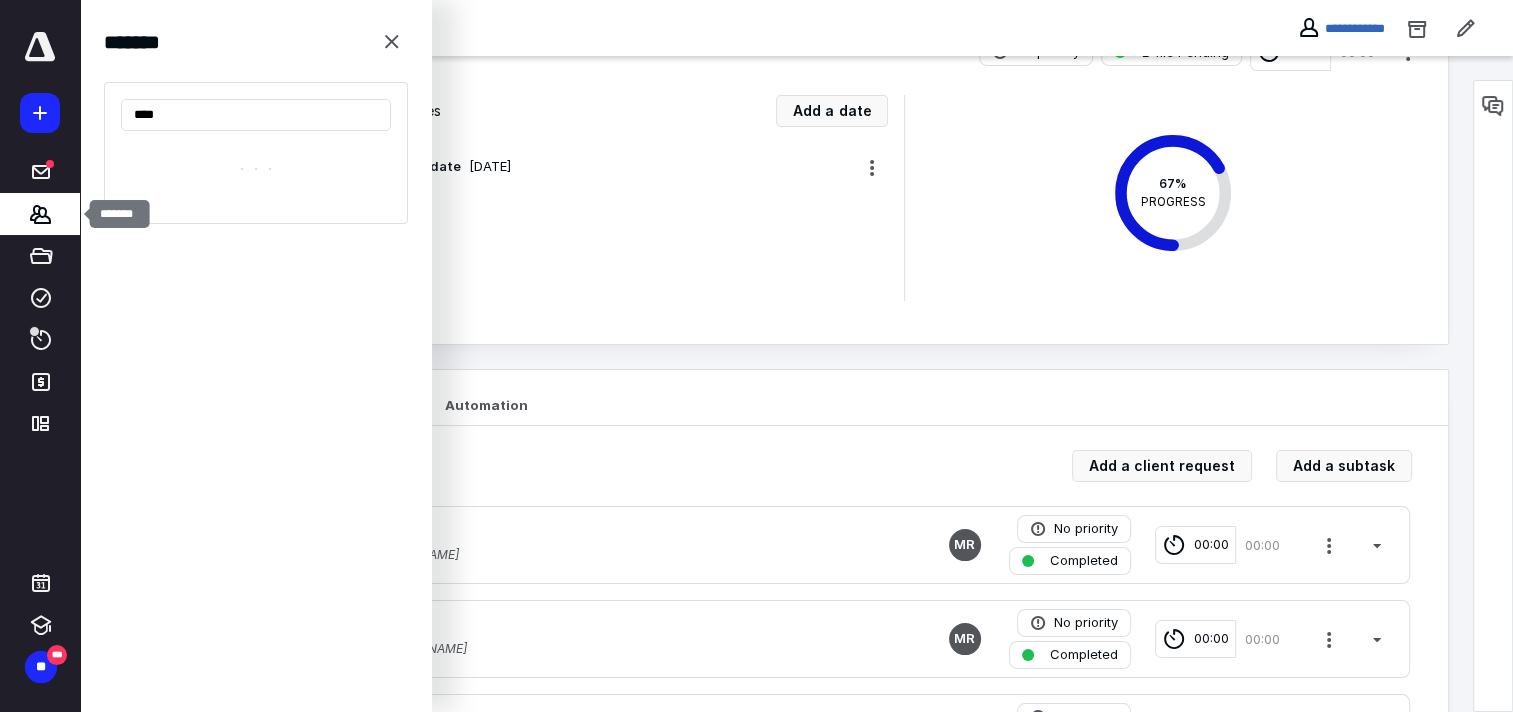 type on "*****" 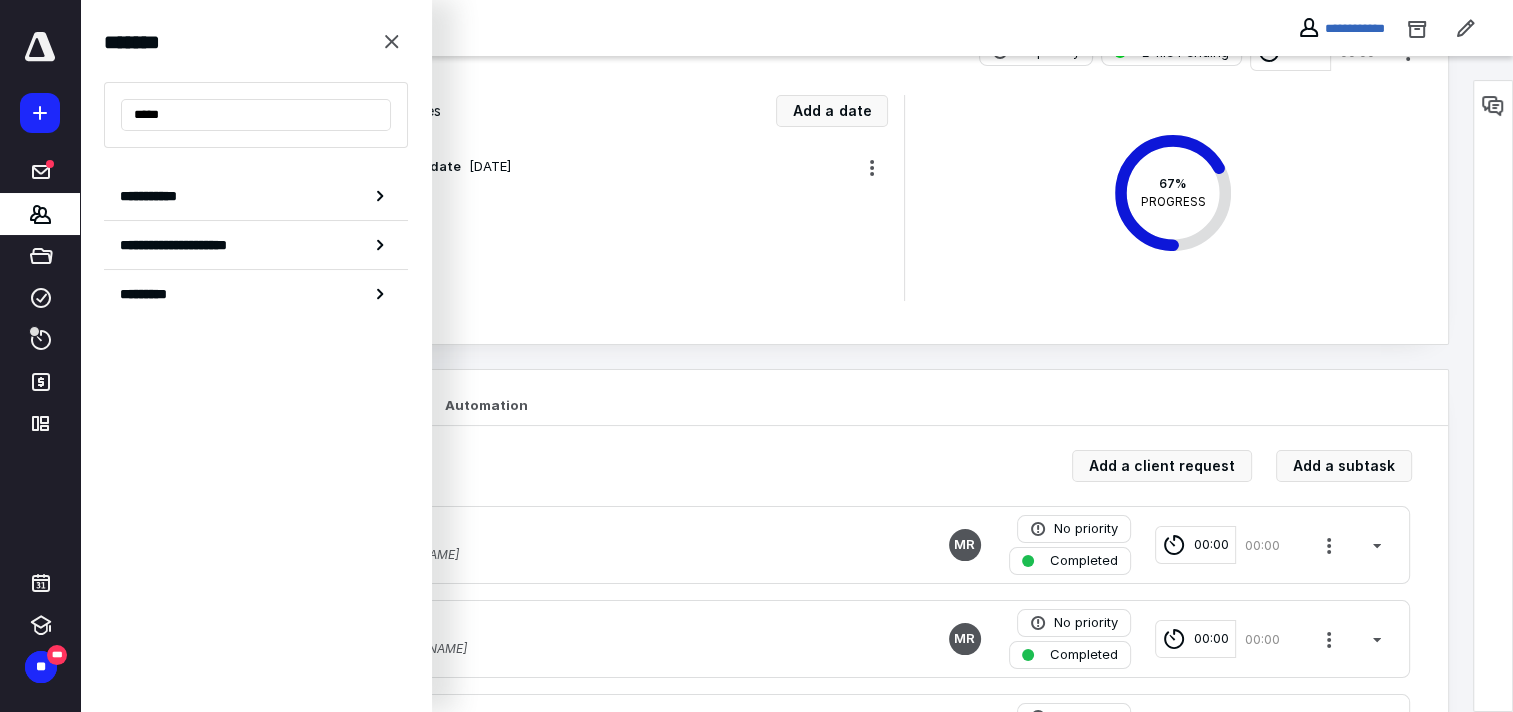 drag, startPoint x: 213, startPoint y: 112, endPoint x: -4, endPoint y: 123, distance: 217.27863 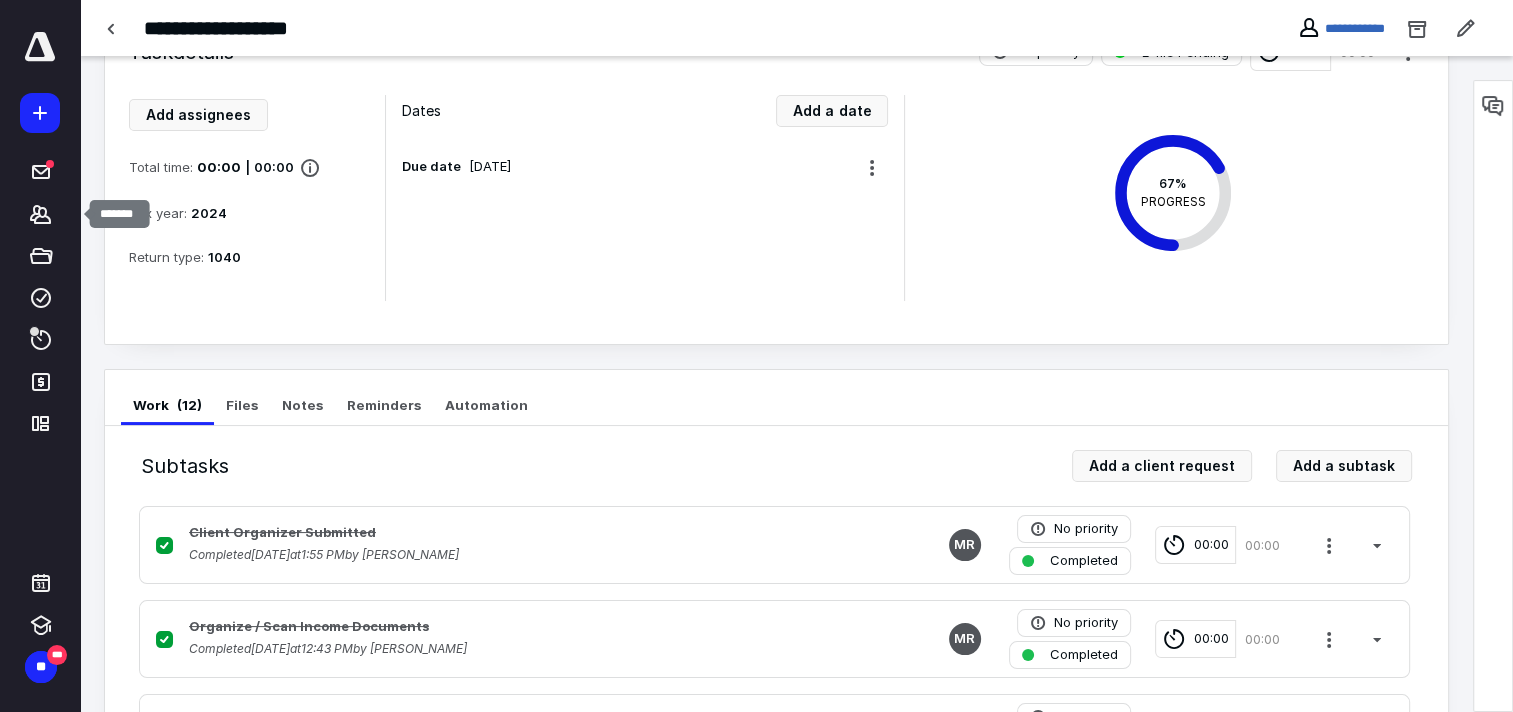 click 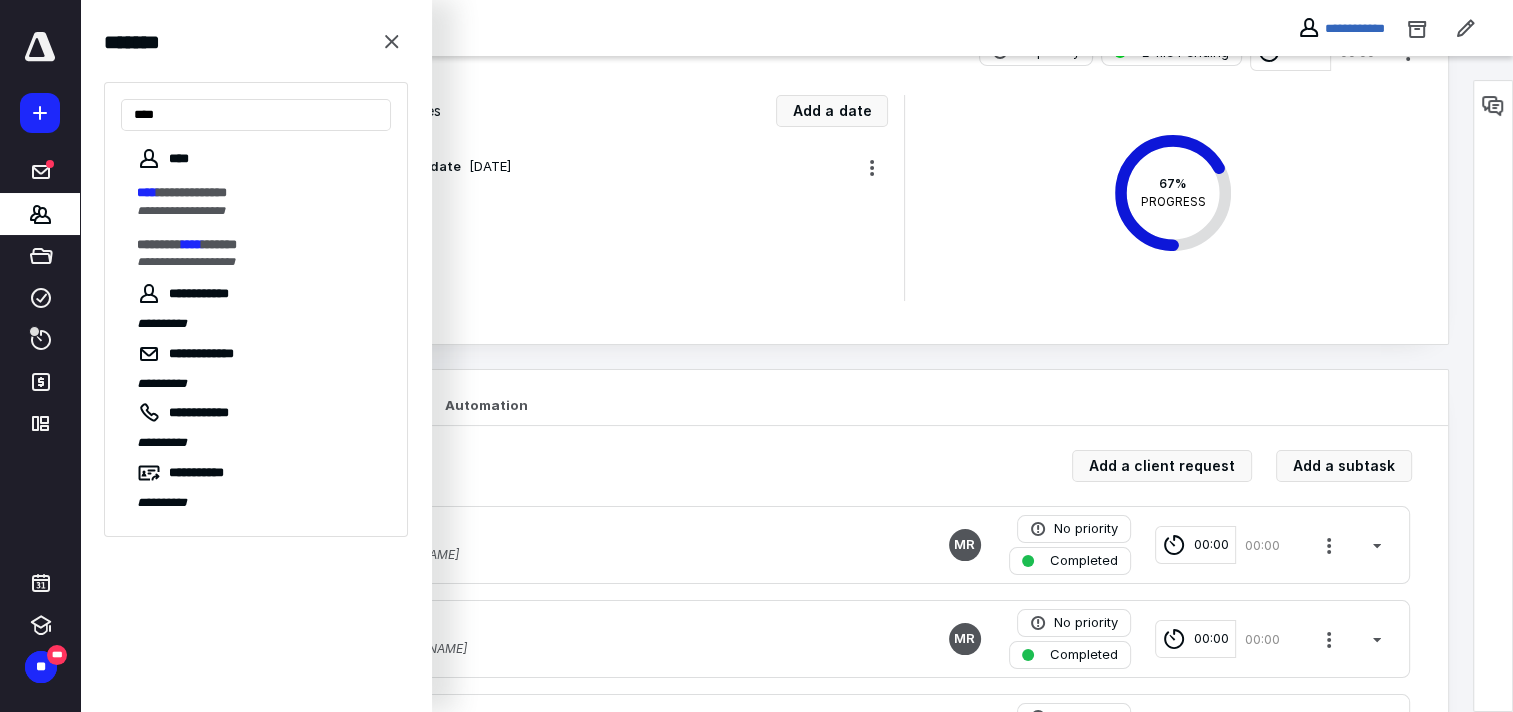 type on "****" 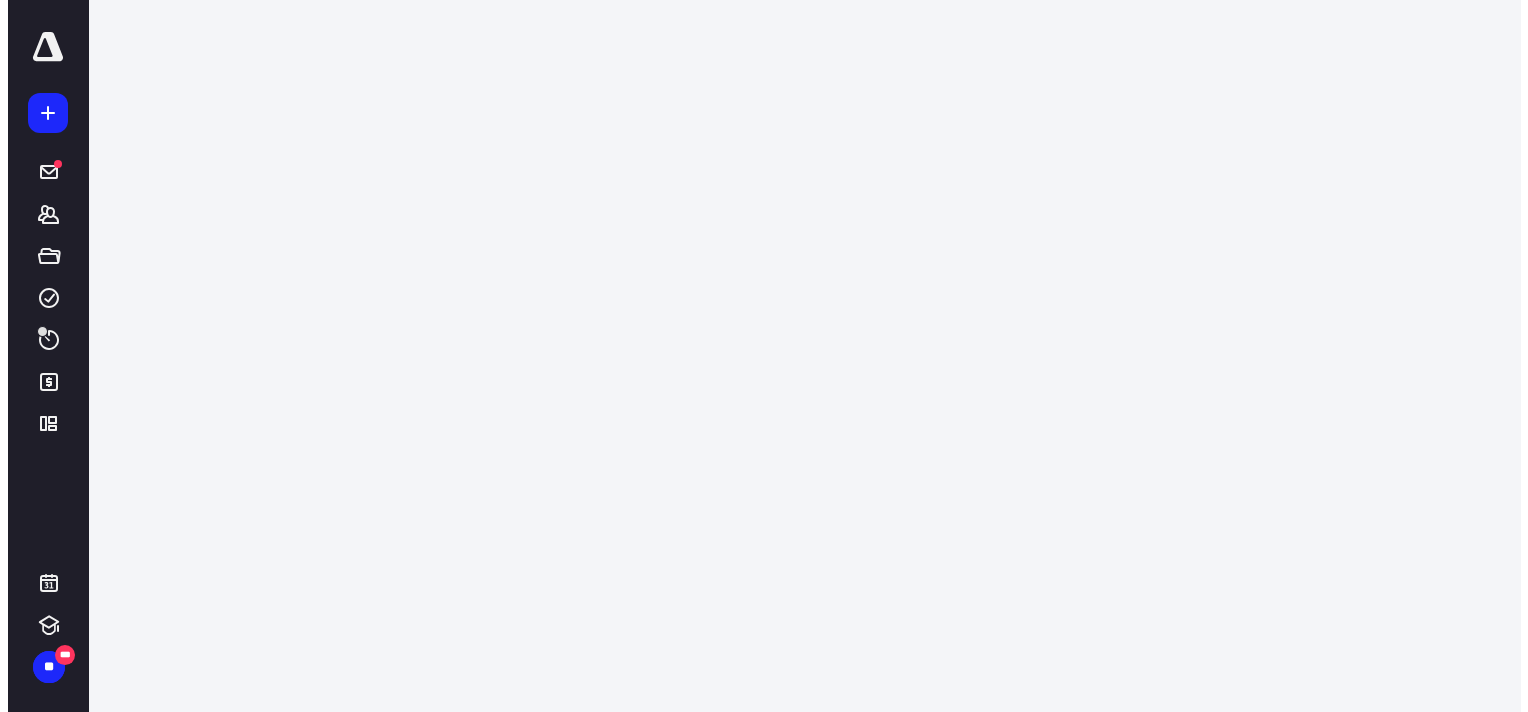 scroll, scrollTop: 0, scrollLeft: 0, axis: both 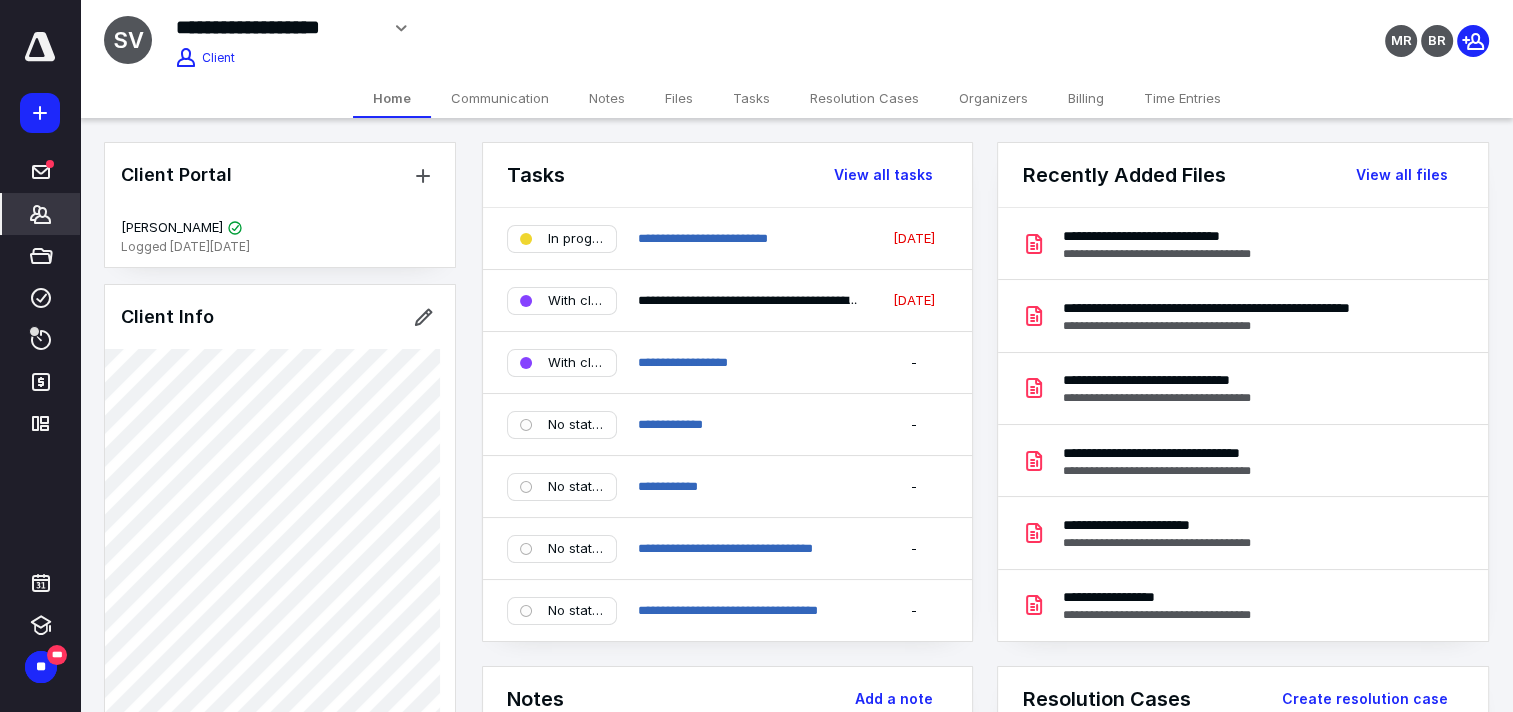 click on "**********" at bounding box center [817, 300] 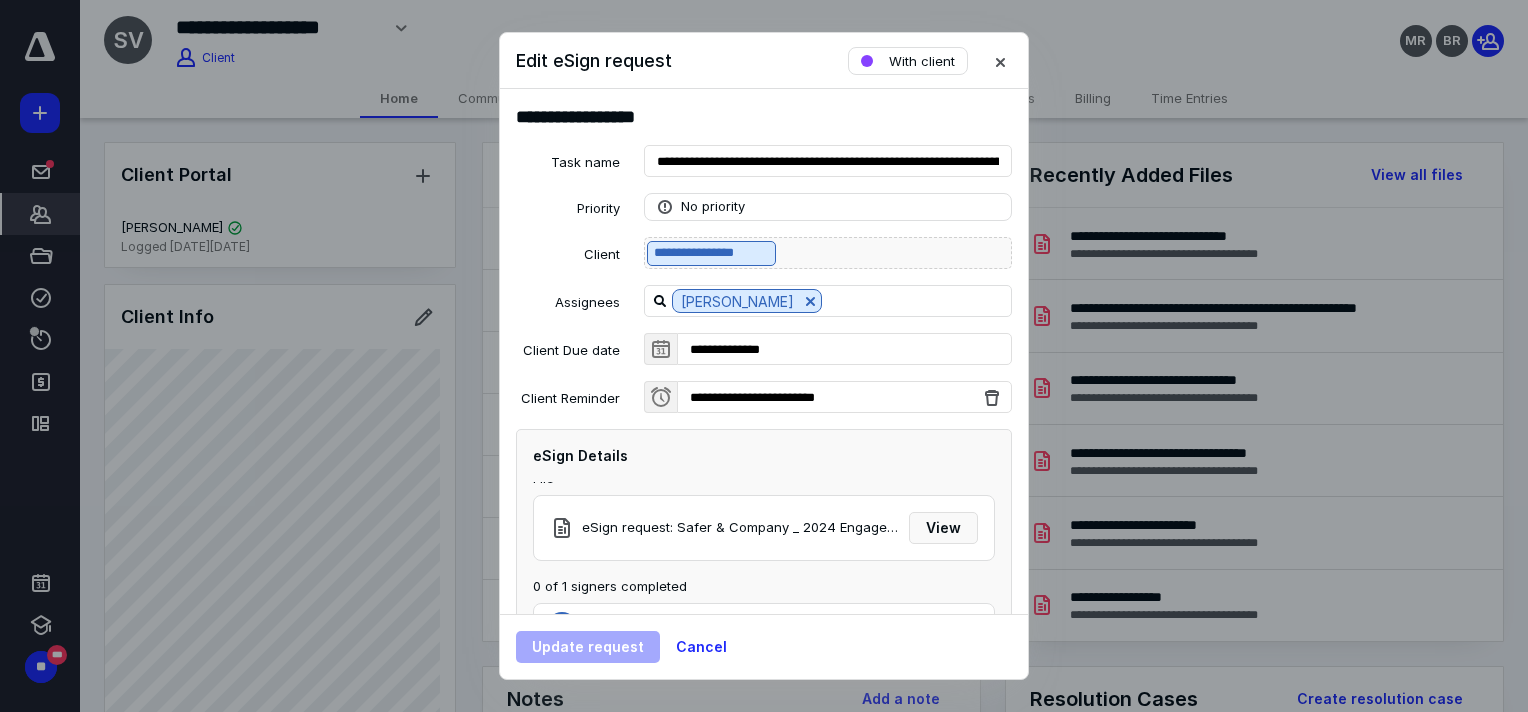 scroll, scrollTop: 26, scrollLeft: 0, axis: vertical 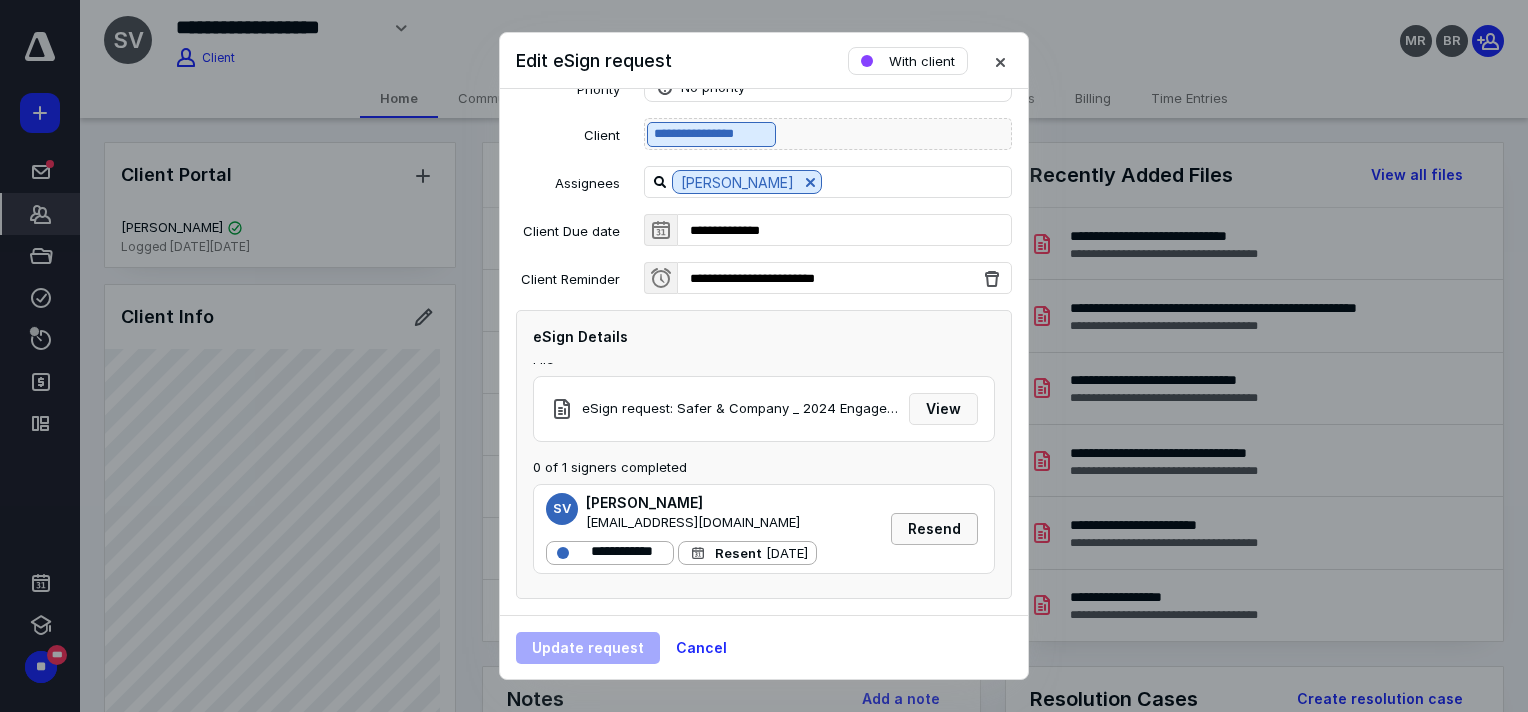 click on "Resend" at bounding box center (934, 529) 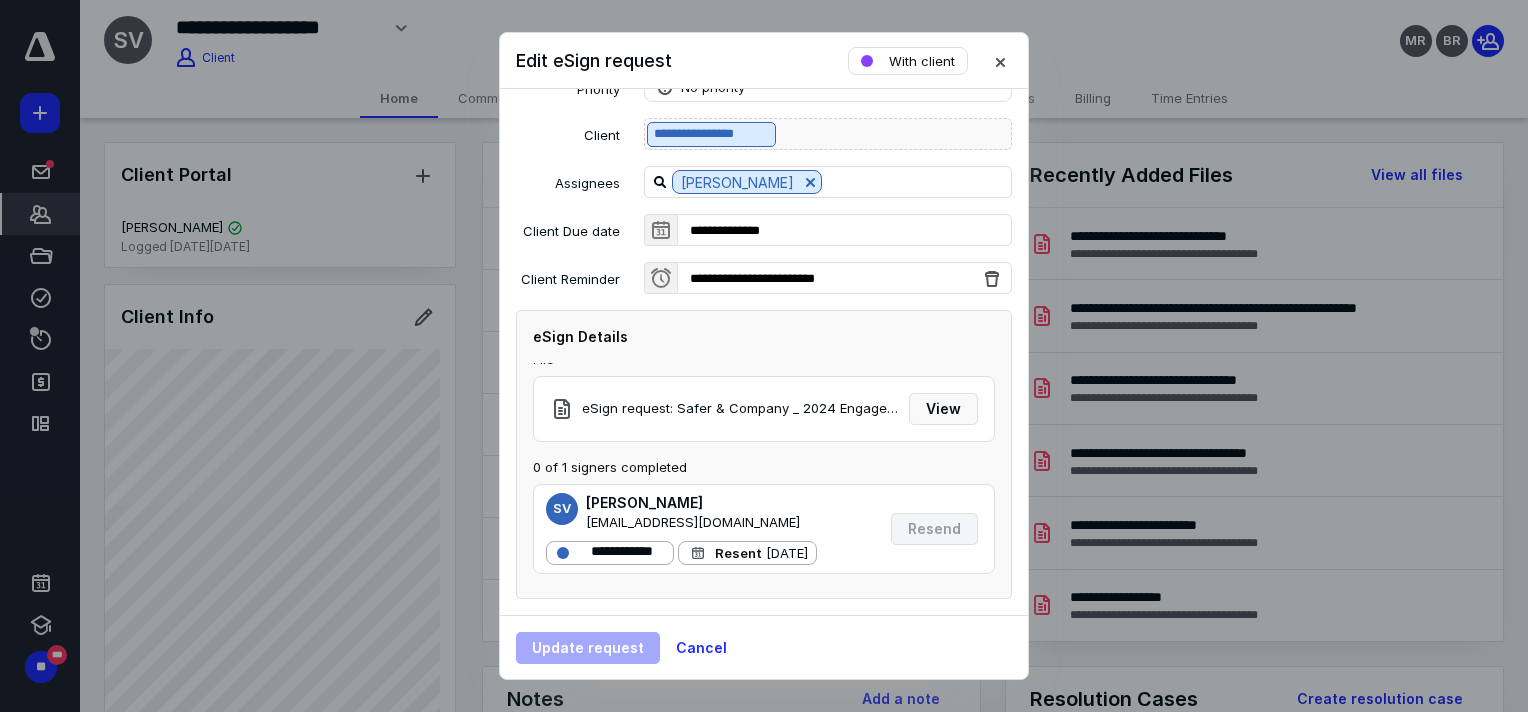 click on "Cancel" at bounding box center [701, 648] 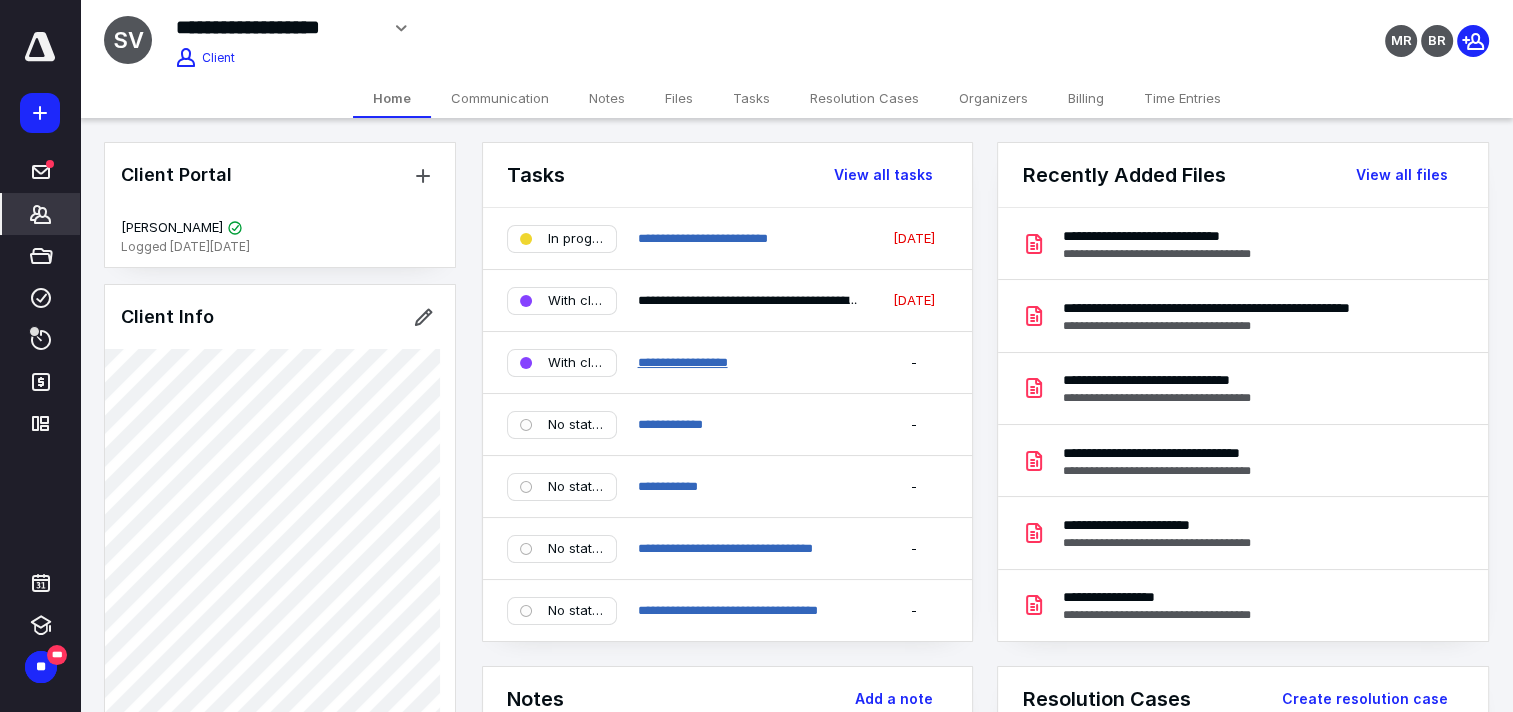 click on "**********" at bounding box center (682, 362) 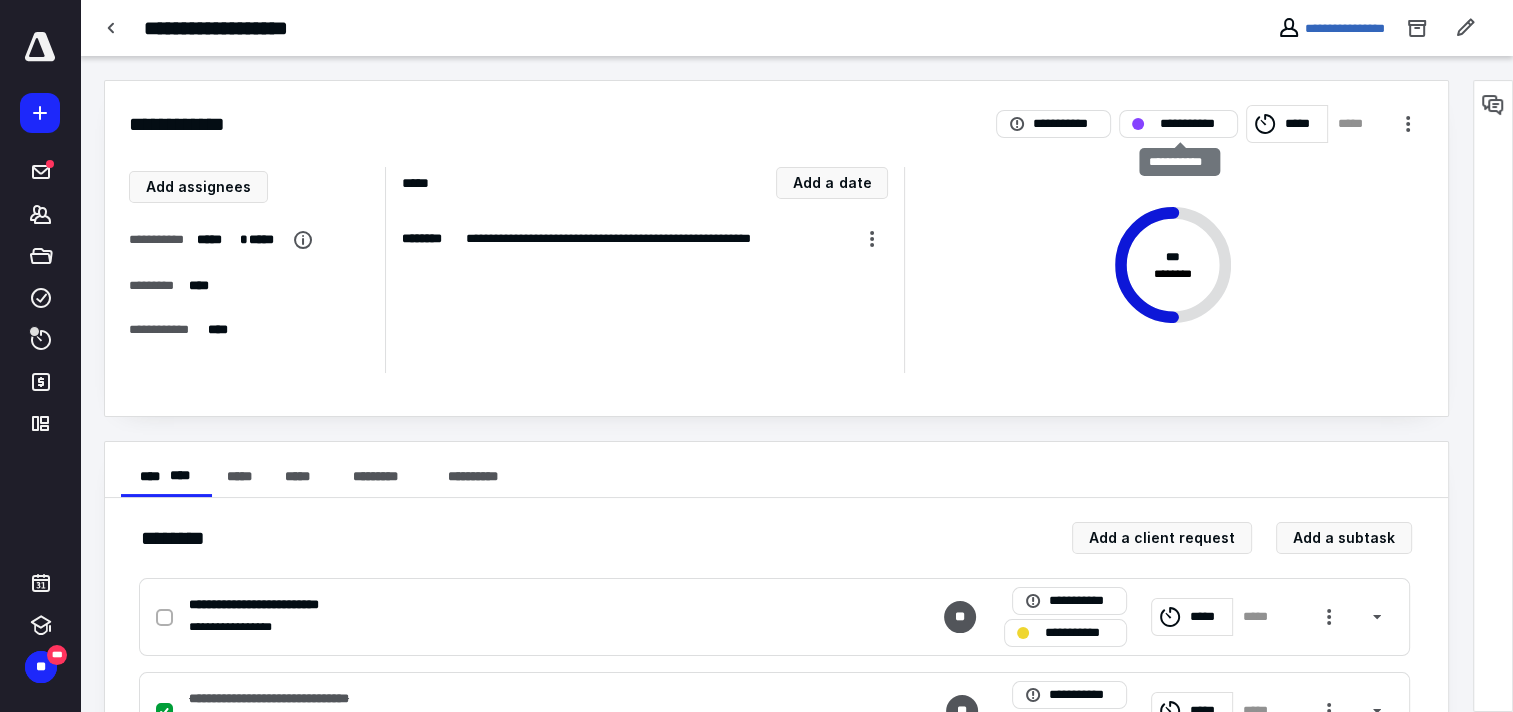 click on "**********" at bounding box center (1192, 124) 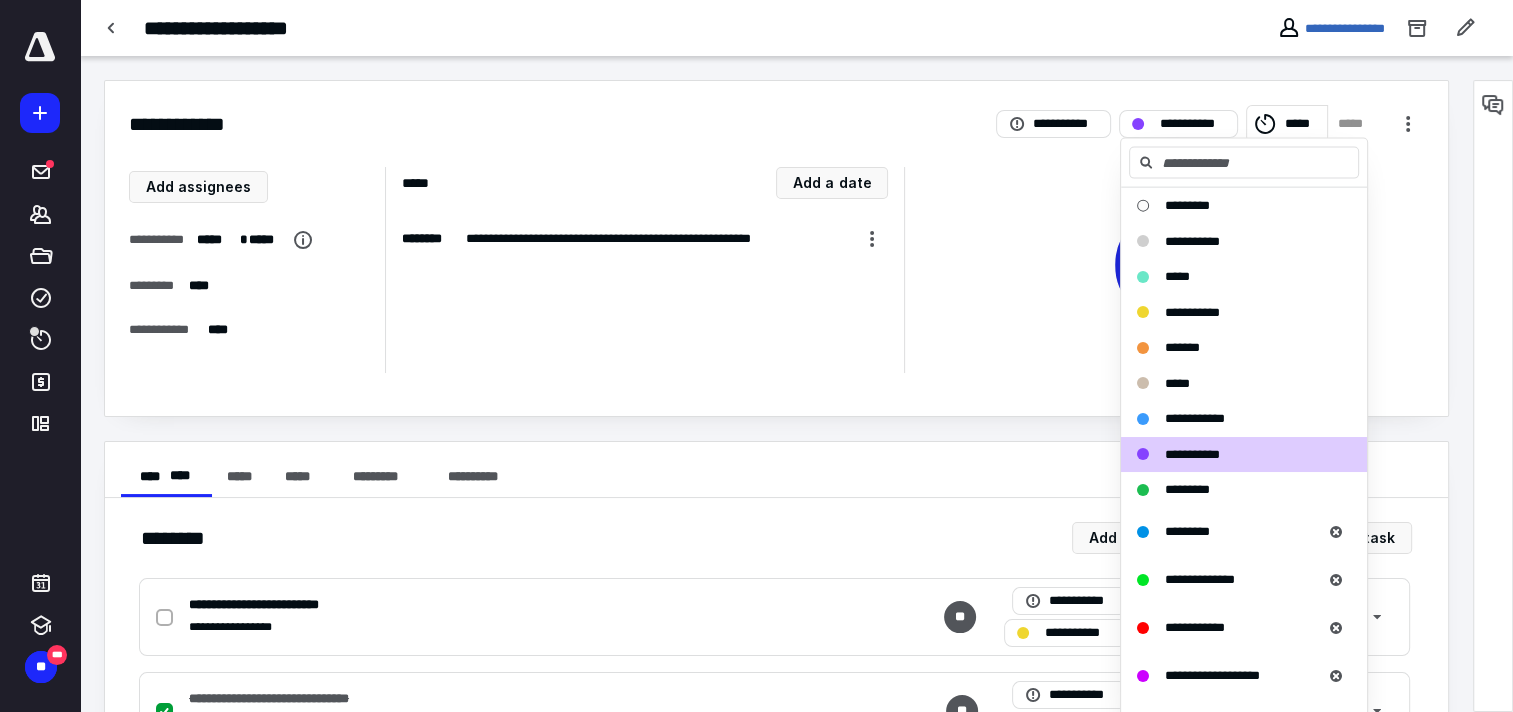 click on "**********" at bounding box center (1244, 579) 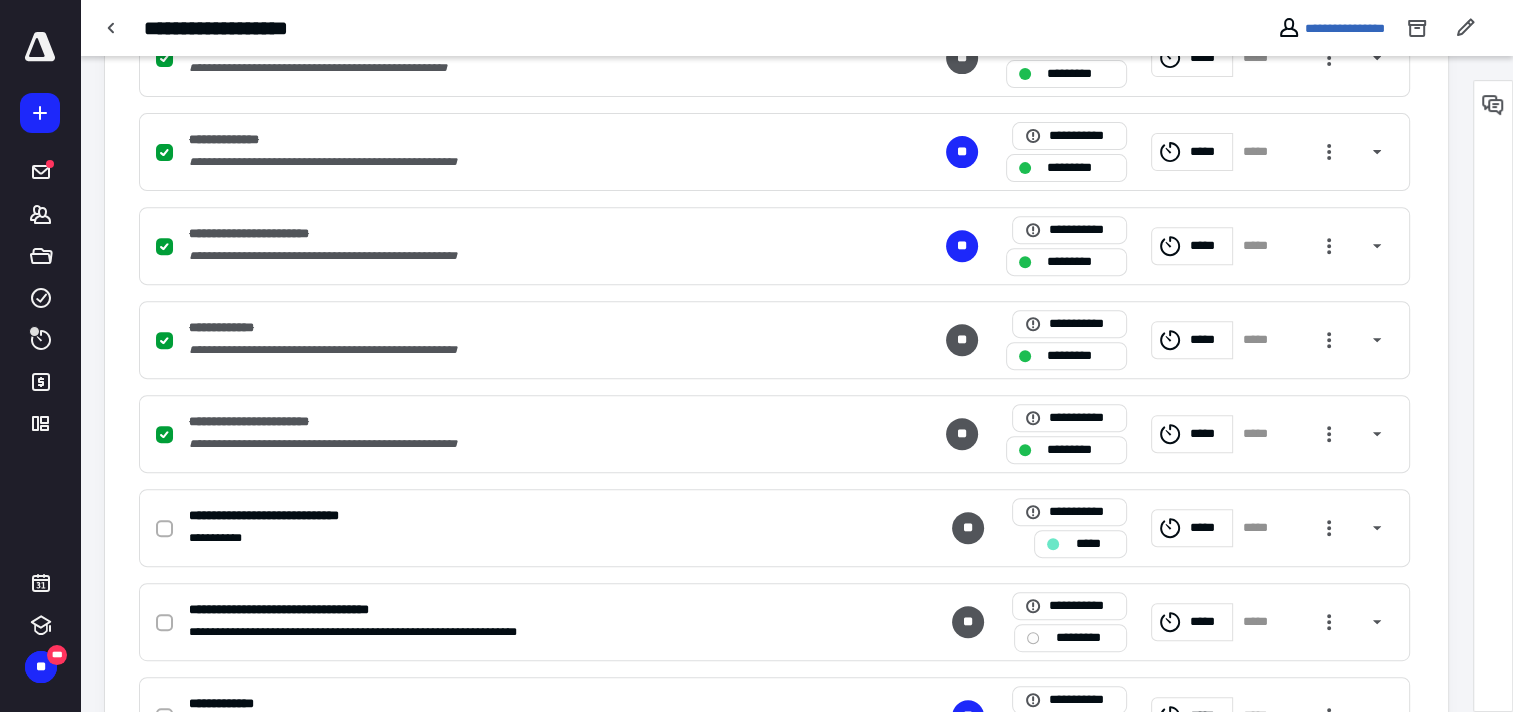 scroll, scrollTop: 800, scrollLeft: 0, axis: vertical 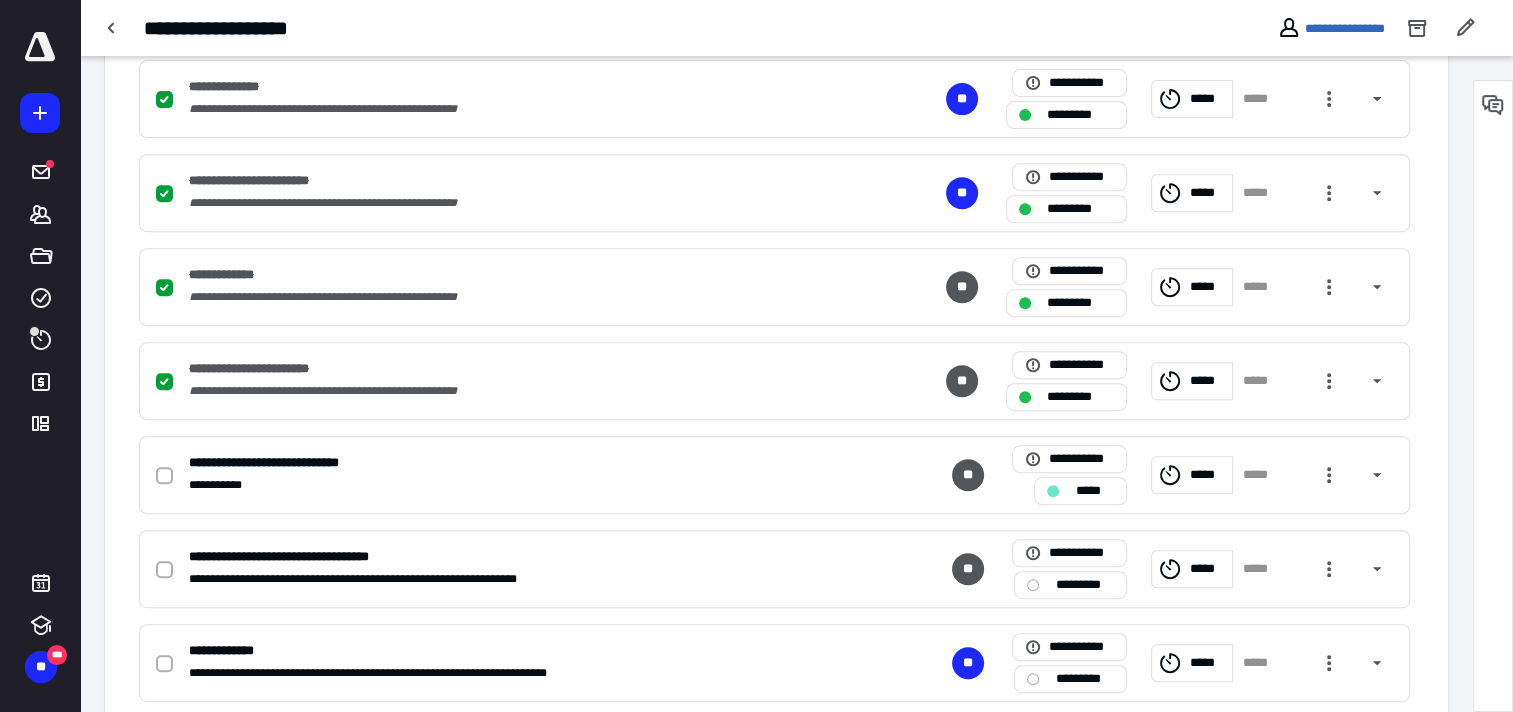 click 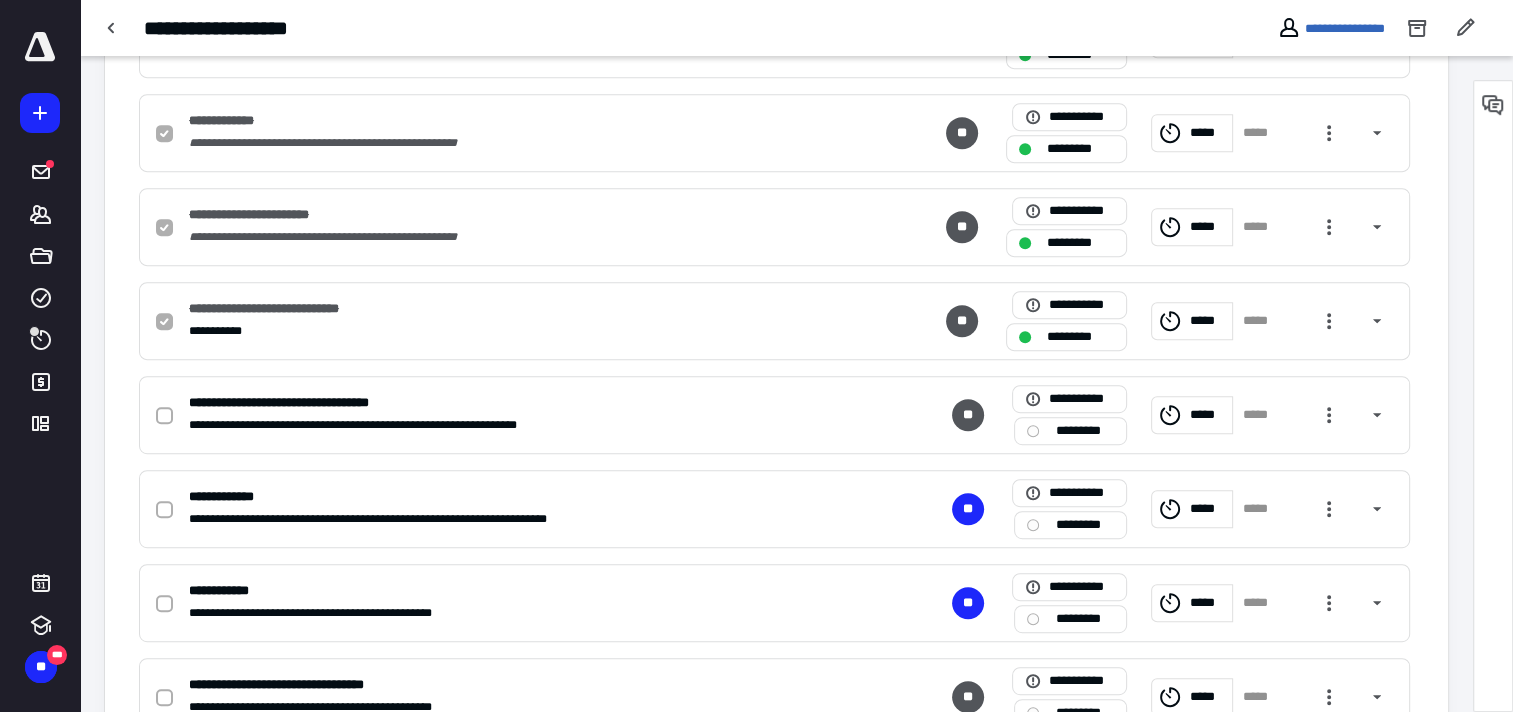 scroll, scrollTop: 1065, scrollLeft: 0, axis: vertical 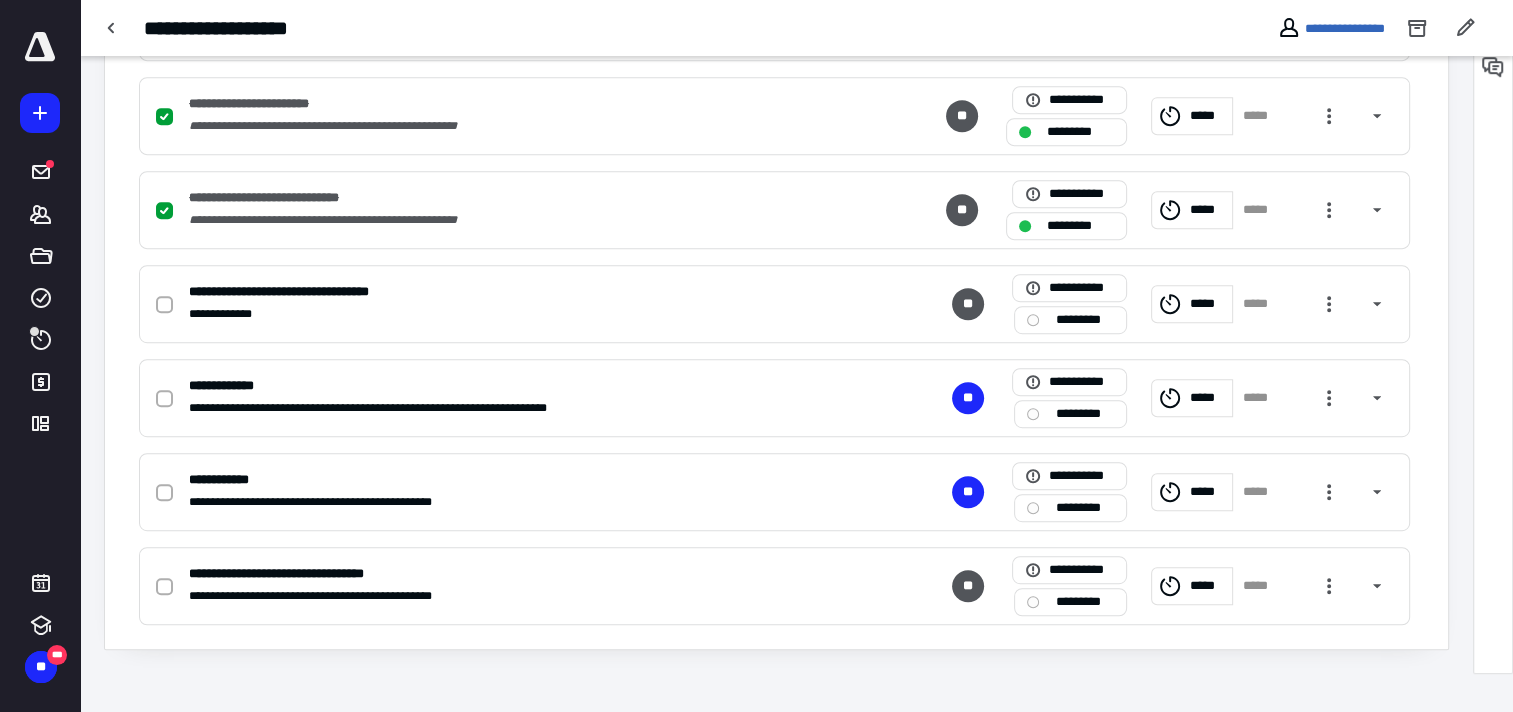 click 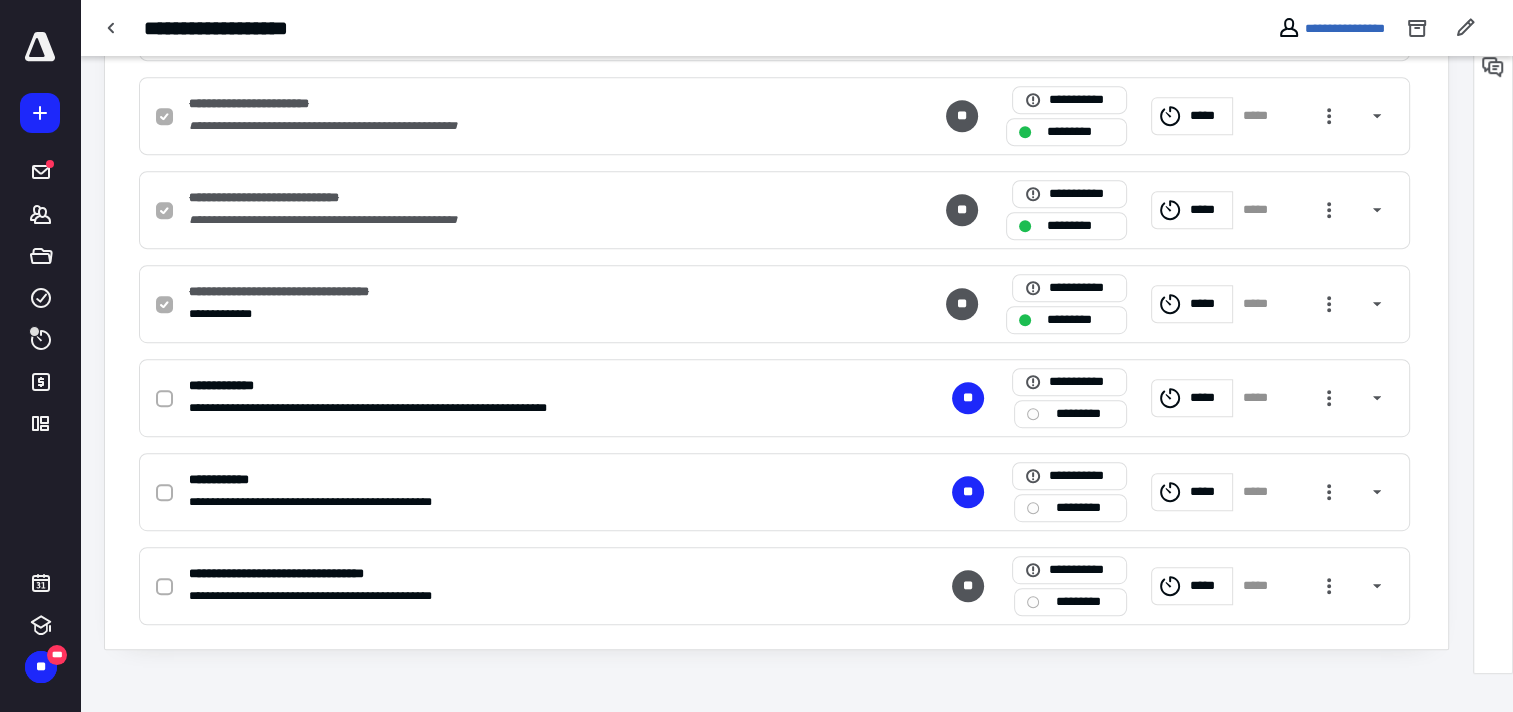 click 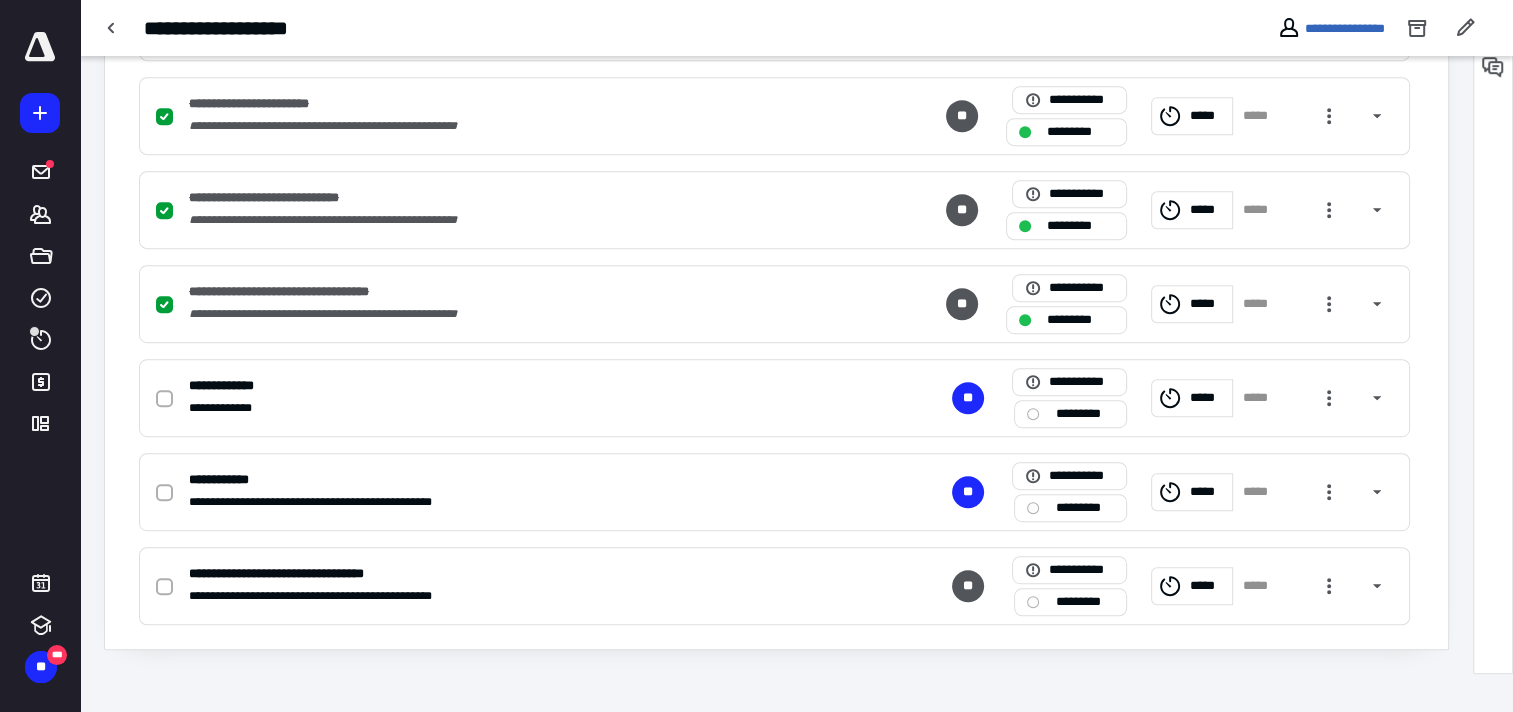 click on "*********" at bounding box center (1080, 320) 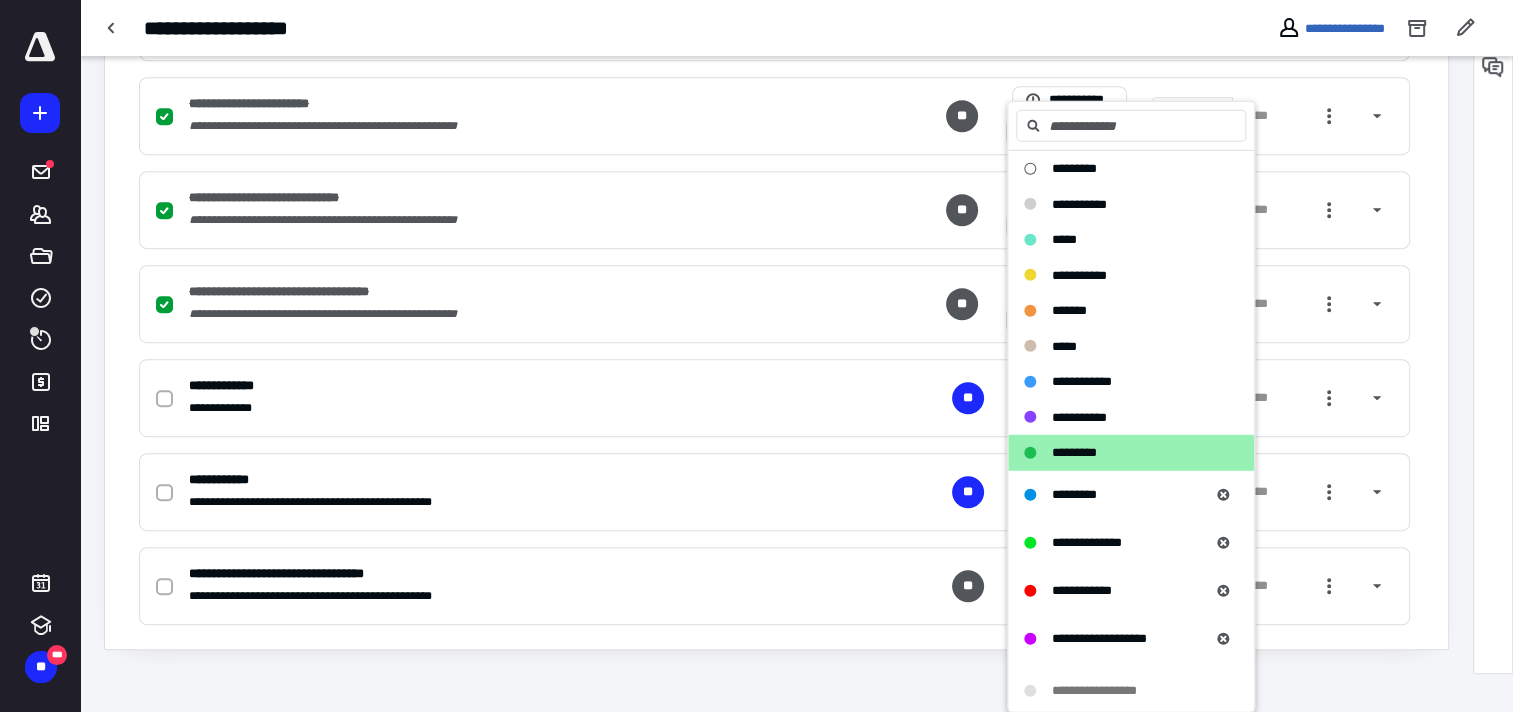 click on "**********" at bounding box center (1131, 542) 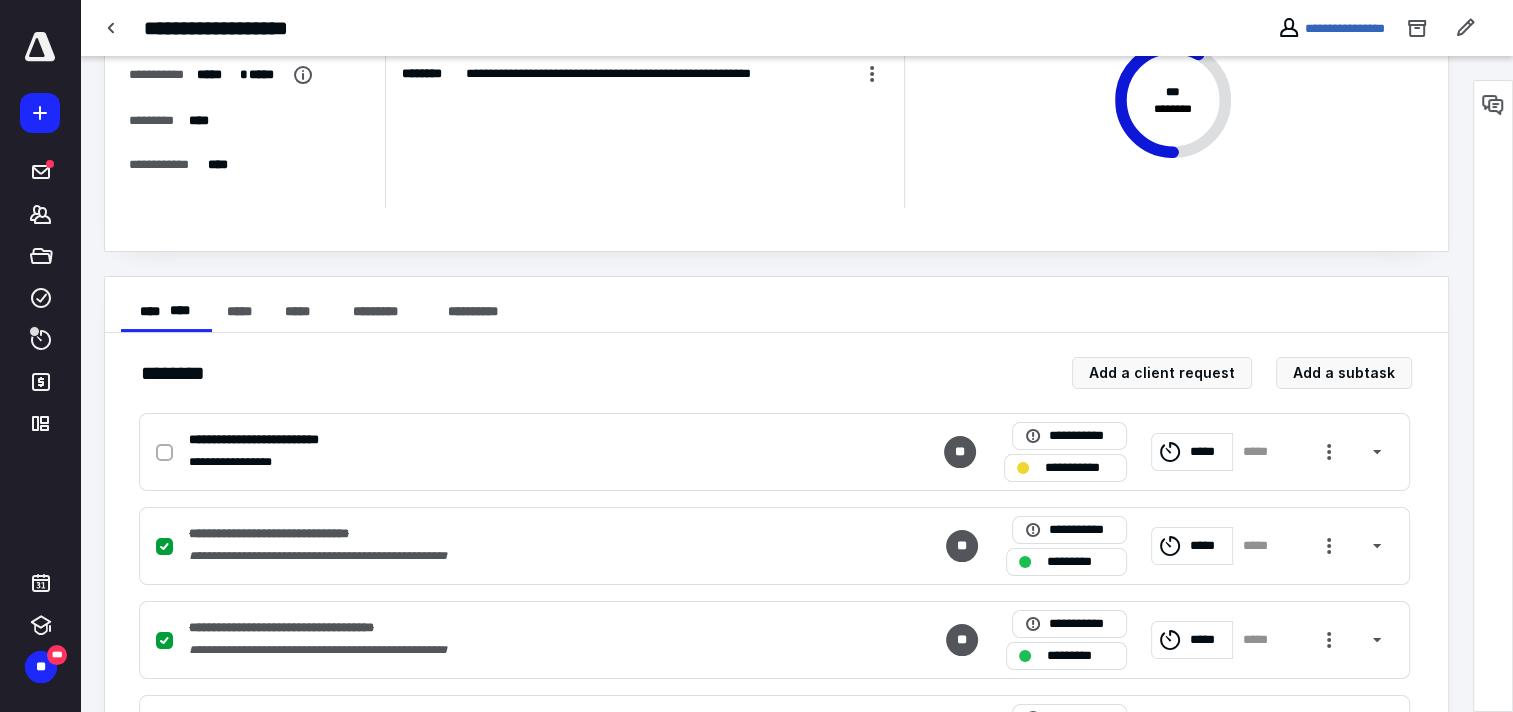 scroll, scrollTop: 0, scrollLeft: 0, axis: both 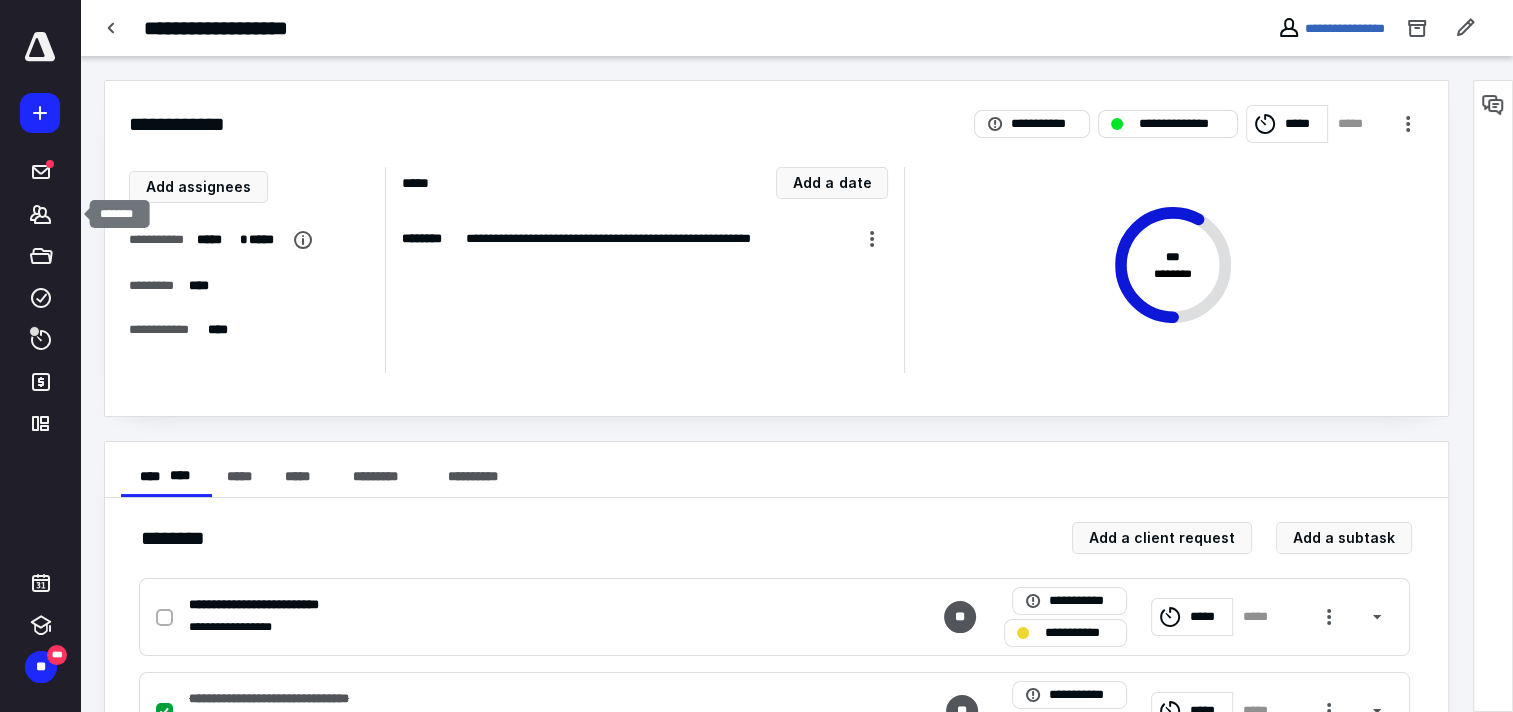 click on "*******" at bounding box center [41, 214] 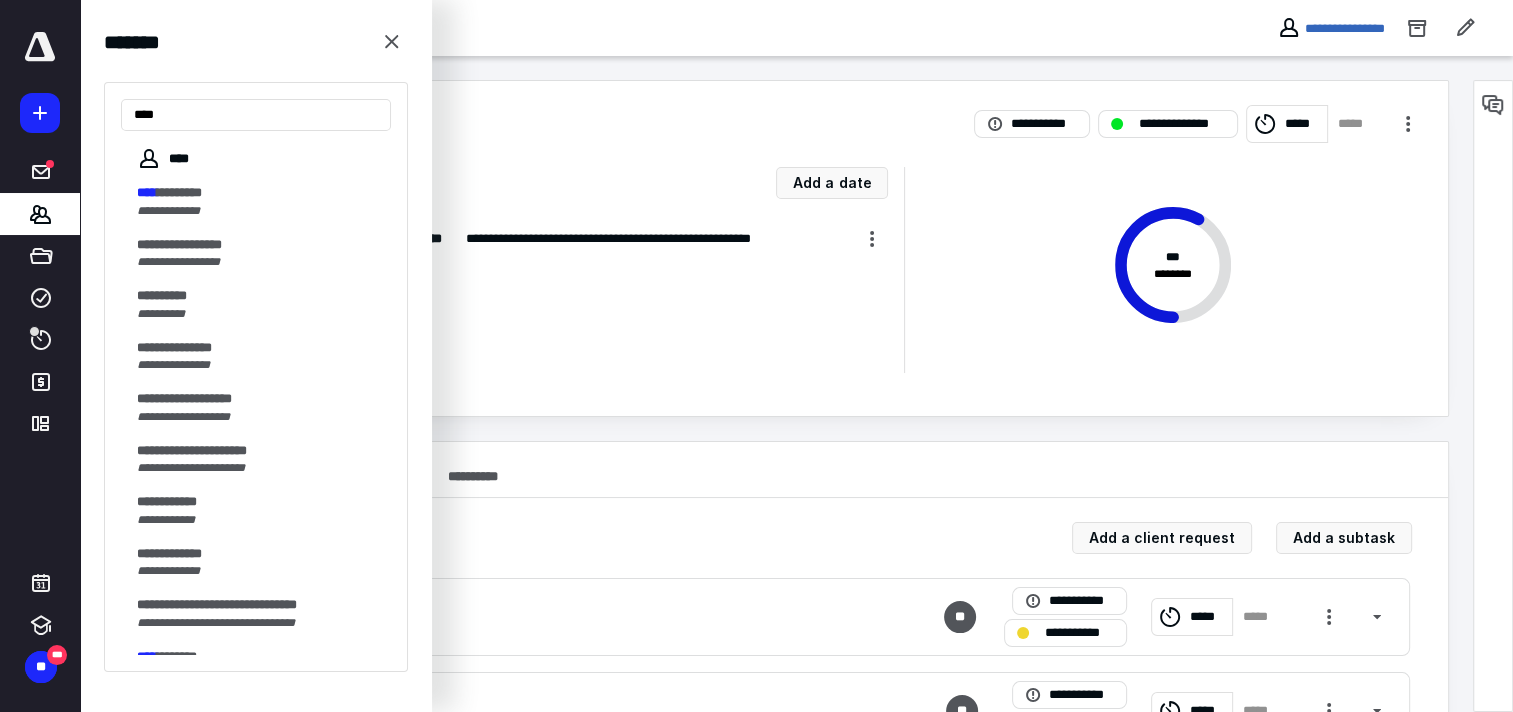 type on "****" 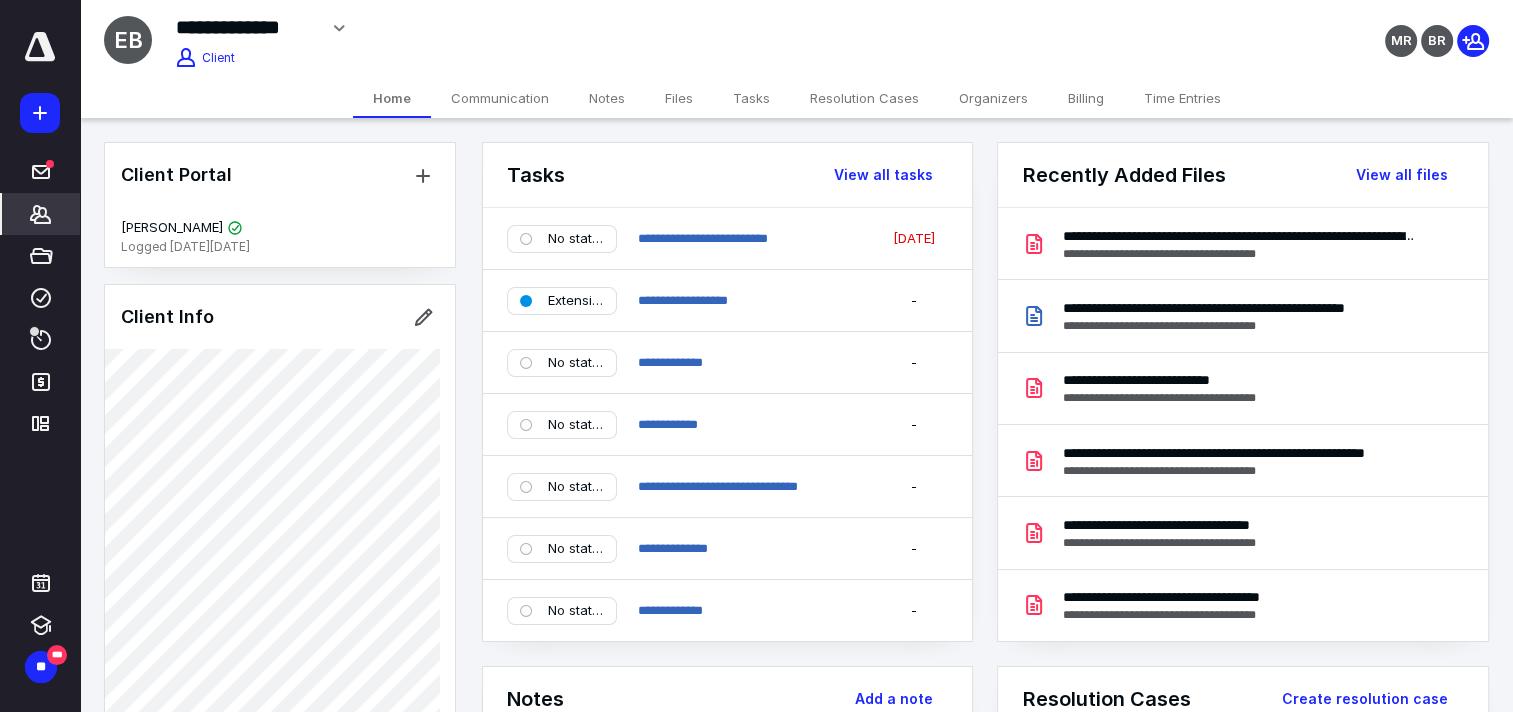 click on "*******" at bounding box center [41, 214] 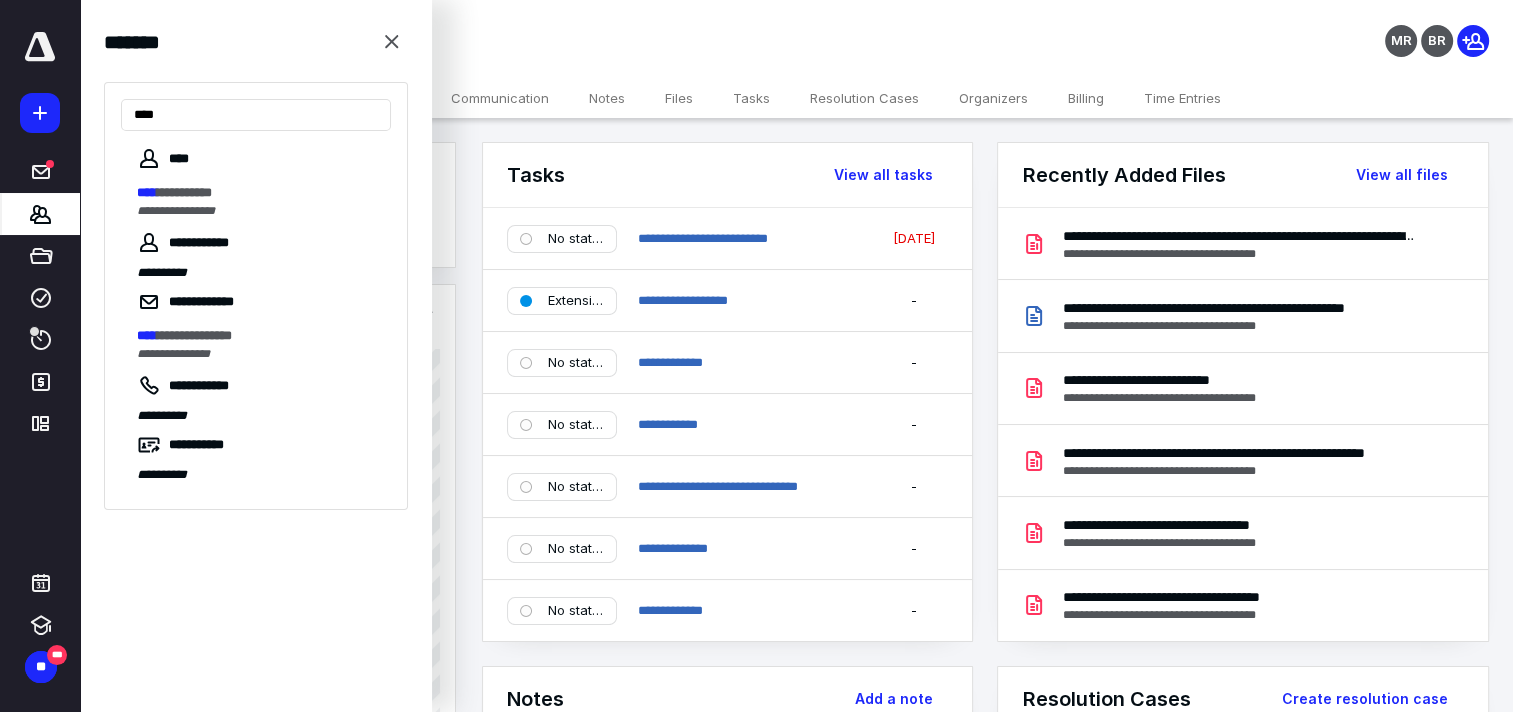type on "****" 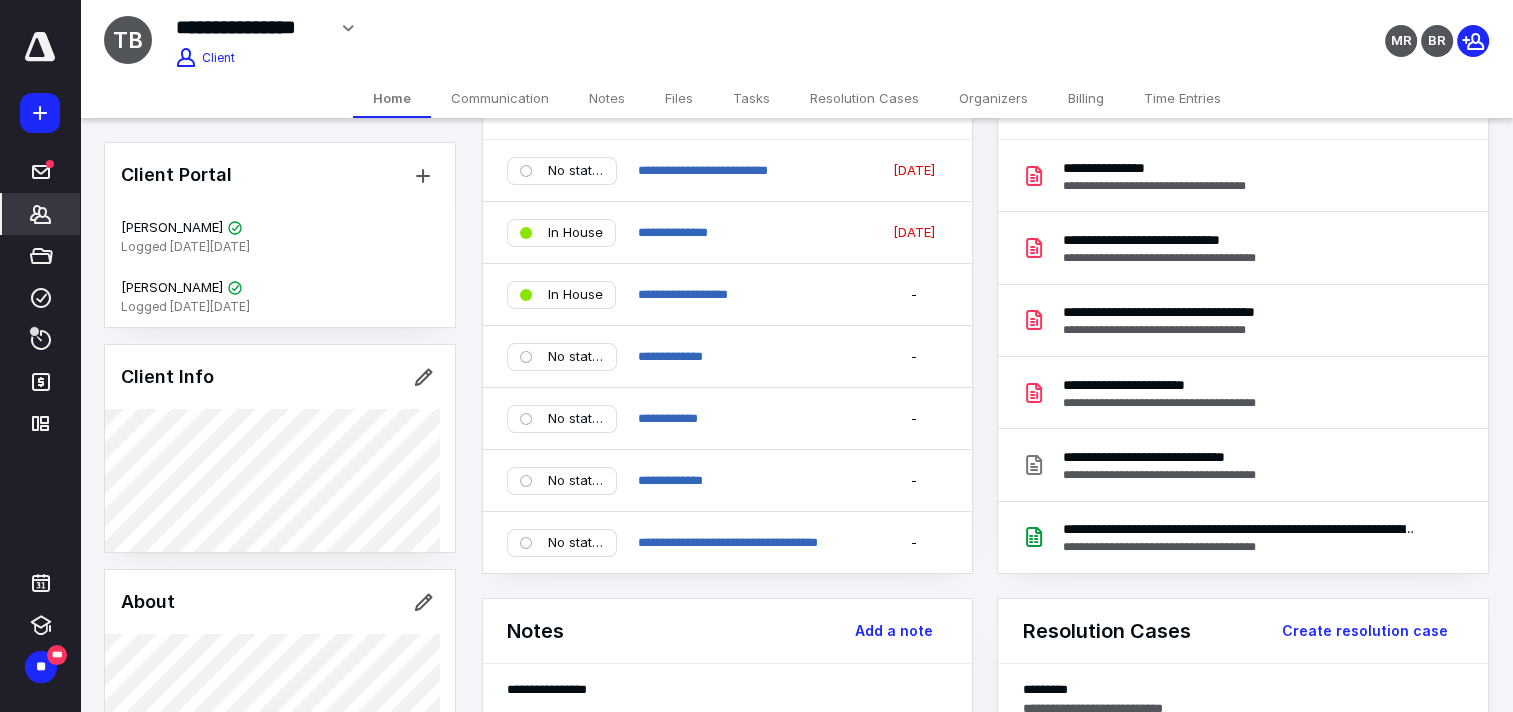 scroll, scrollTop: 0, scrollLeft: 0, axis: both 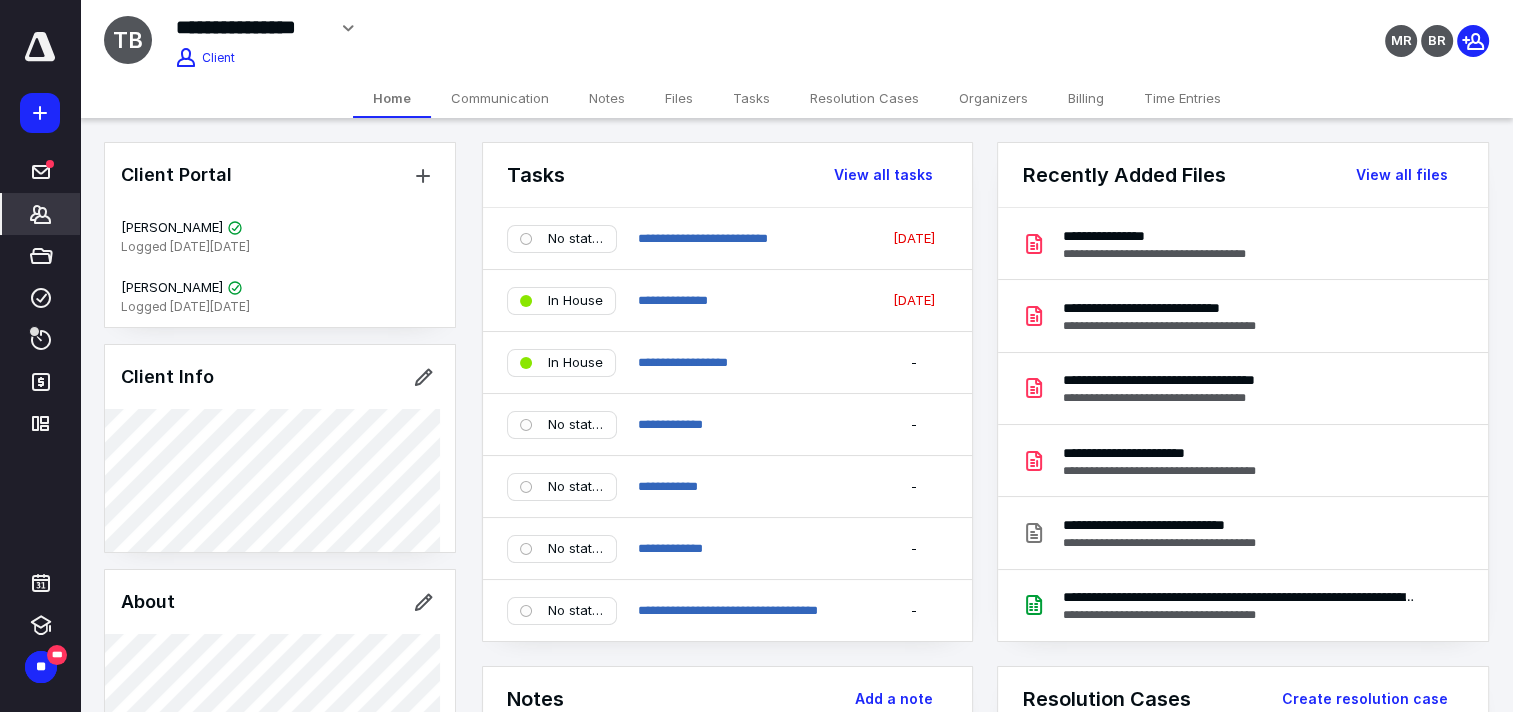 click on "Organizers" at bounding box center (993, 98) 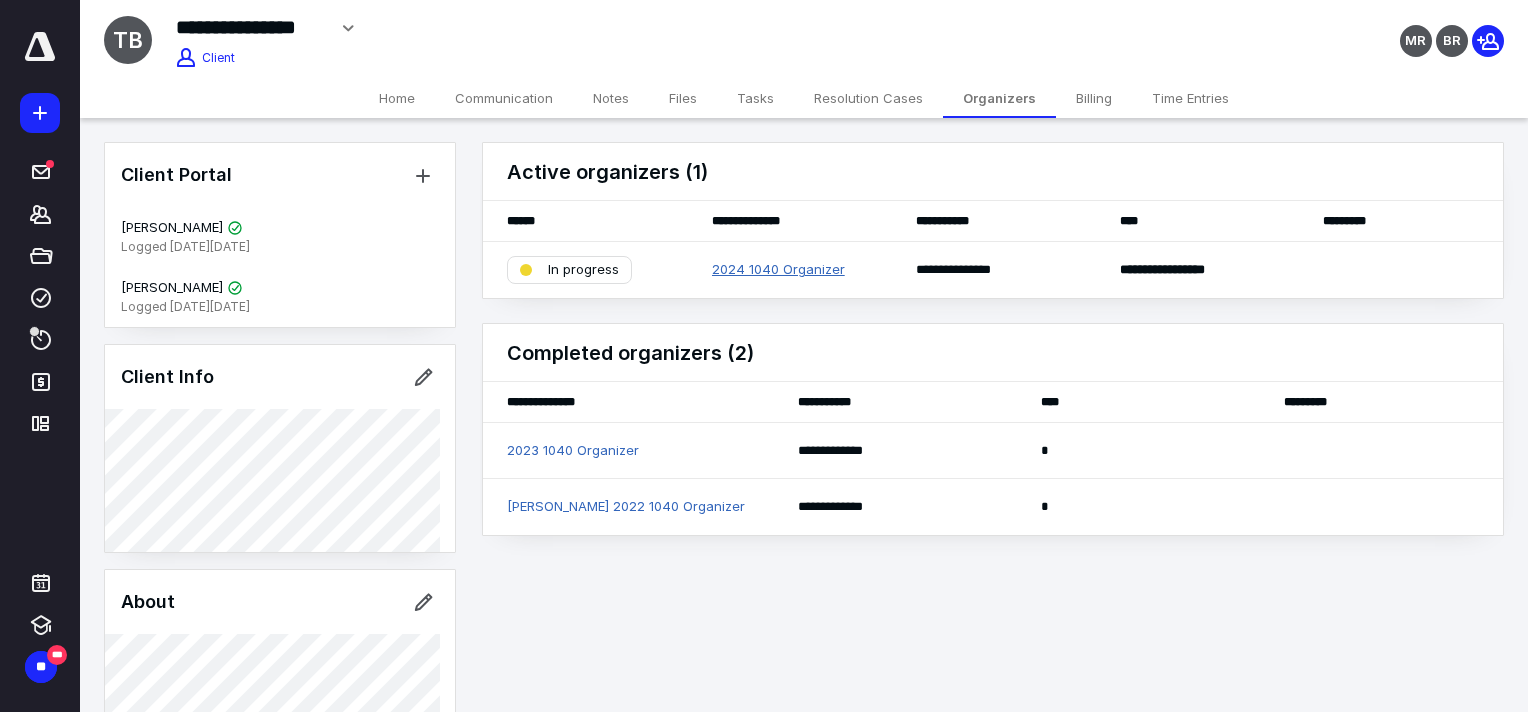 click on "2024 1040 Organizer" at bounding box center (778, 270) 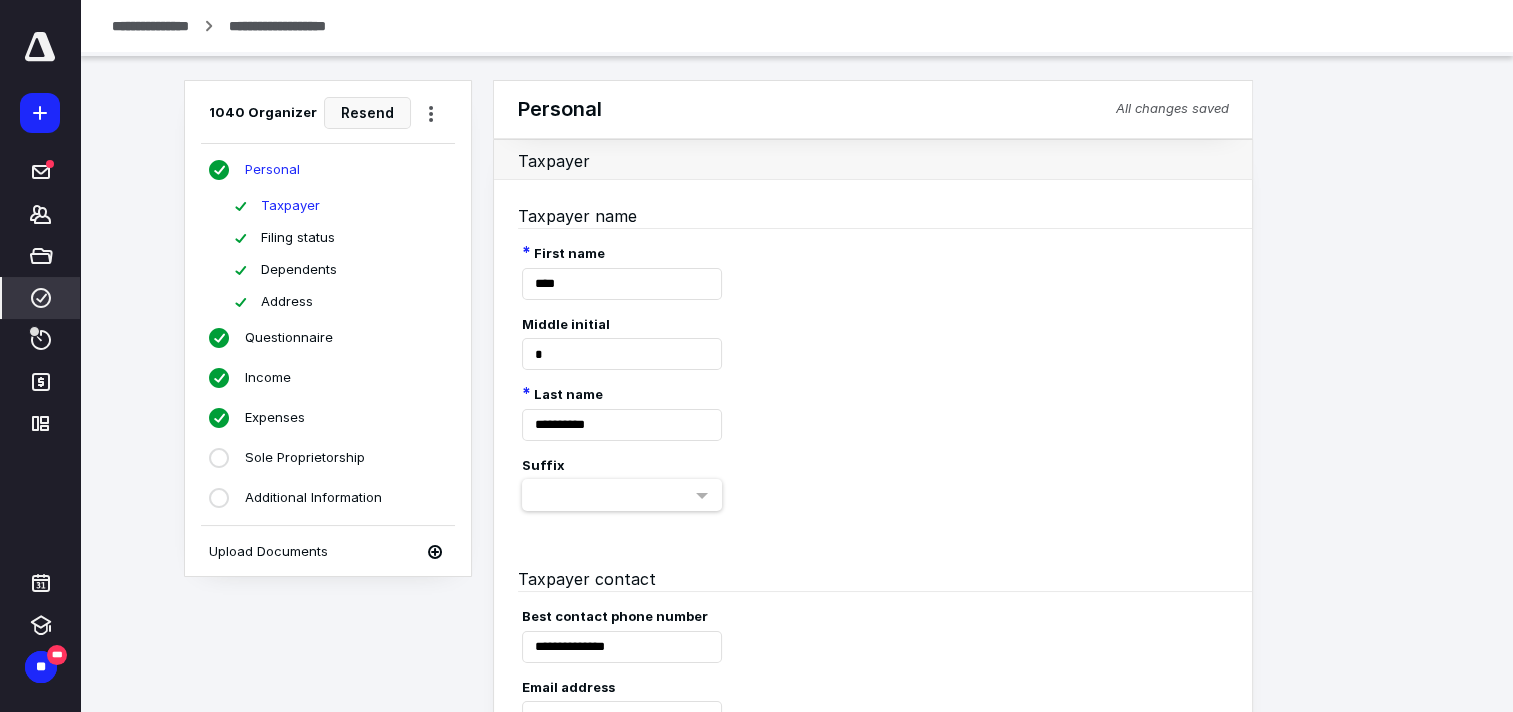 click on "**********" at bounding box center [150, 26] 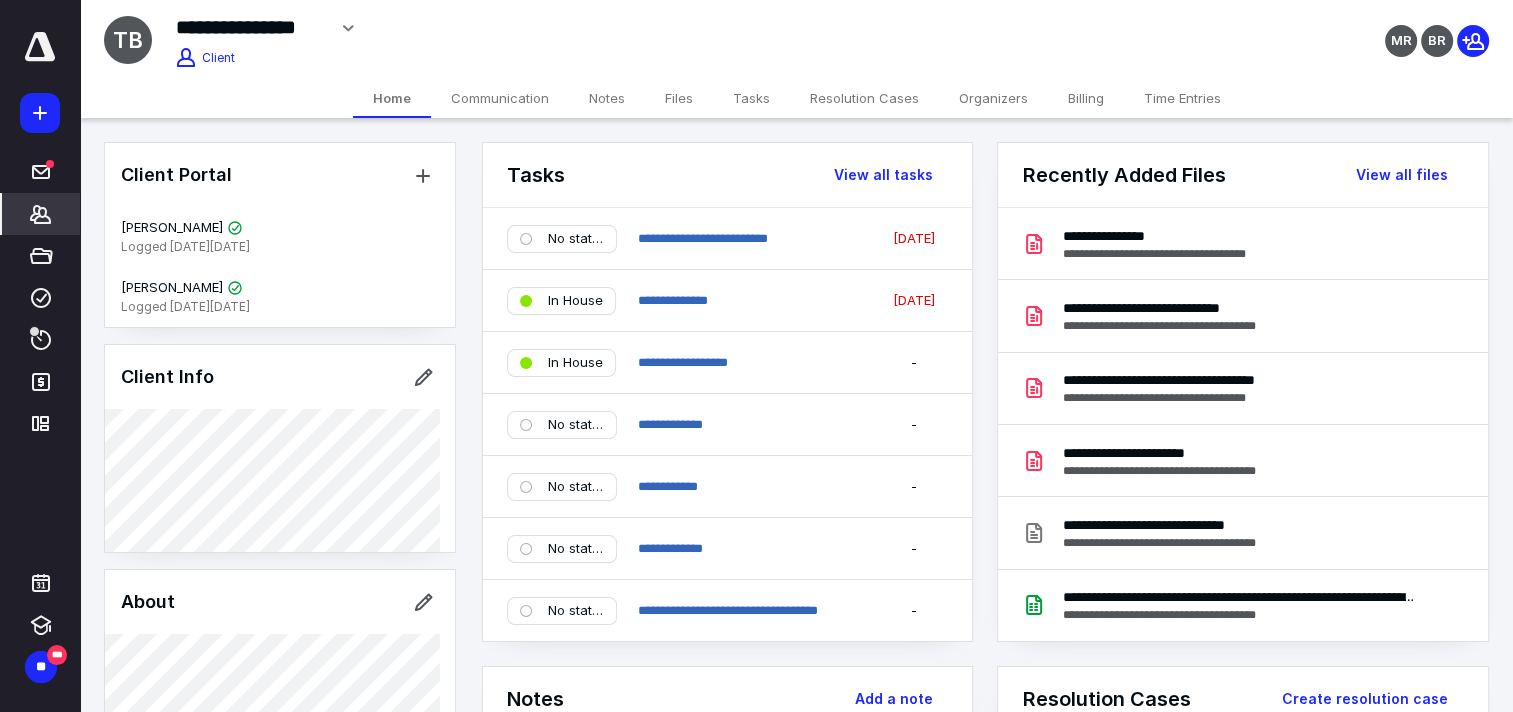 click 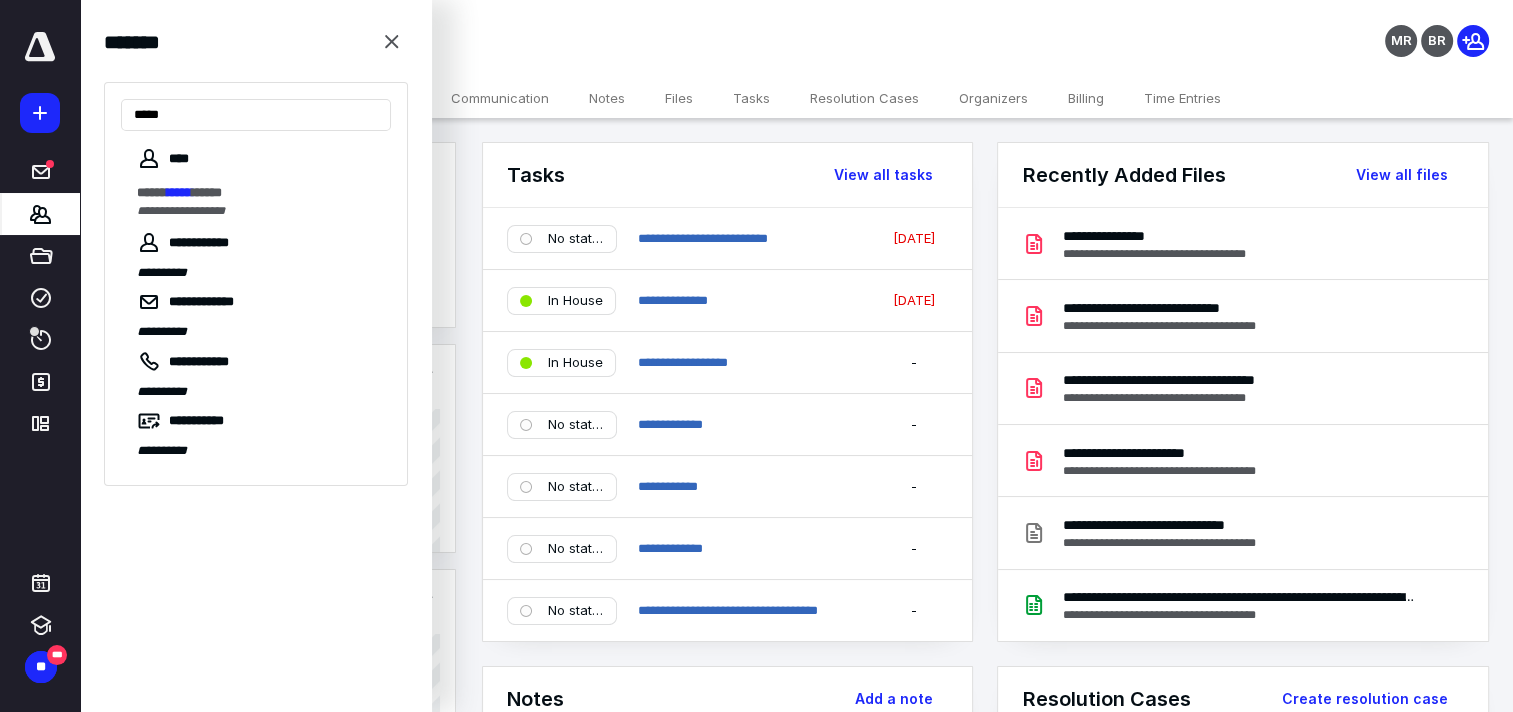 type on "*****" 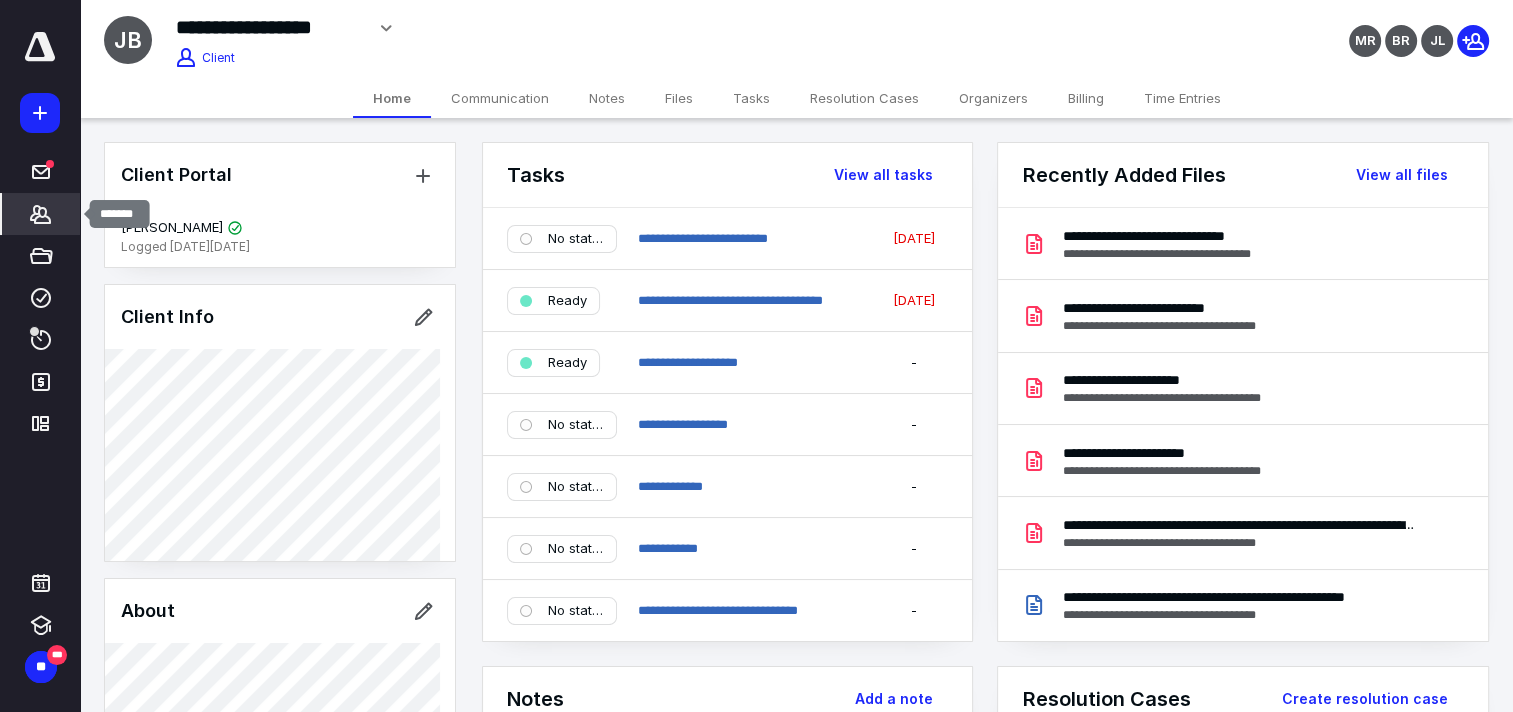 click 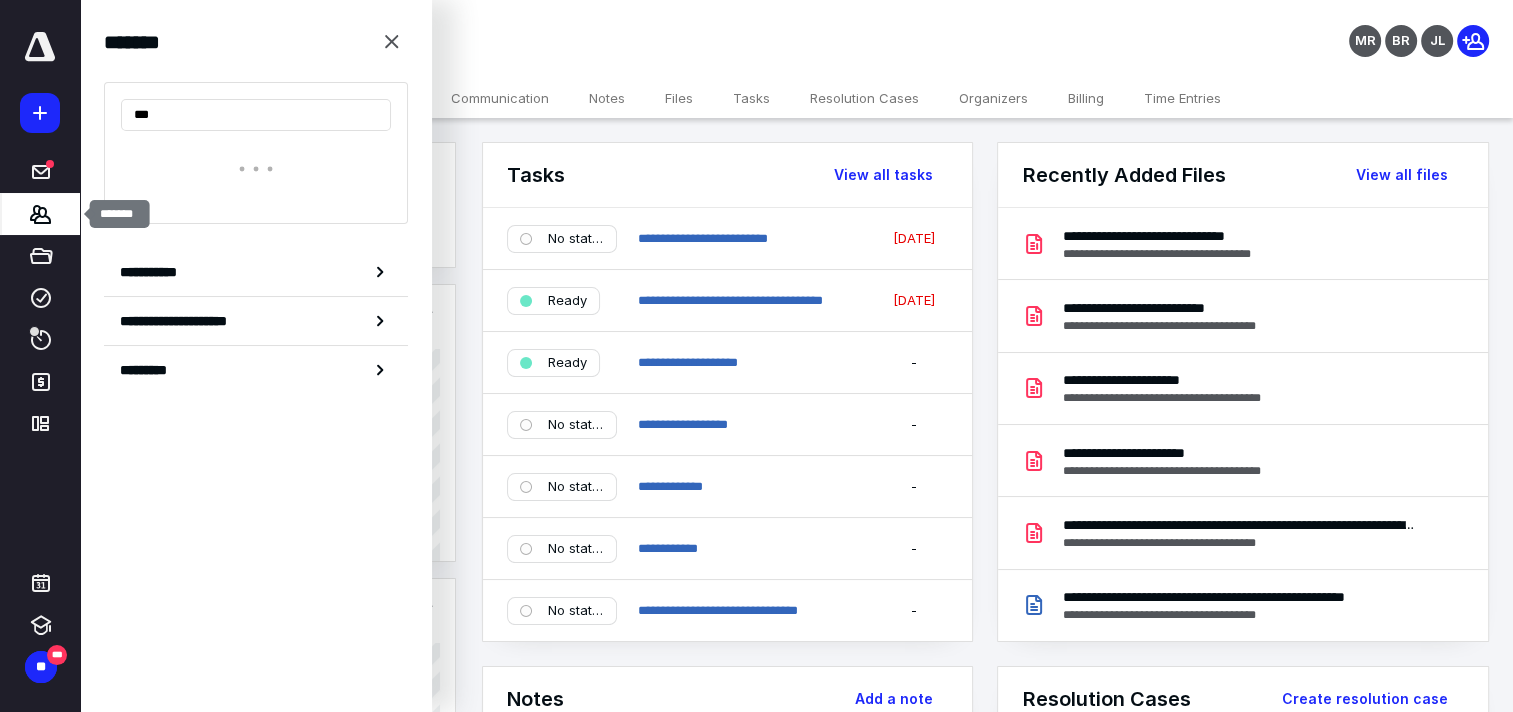 type on "****" 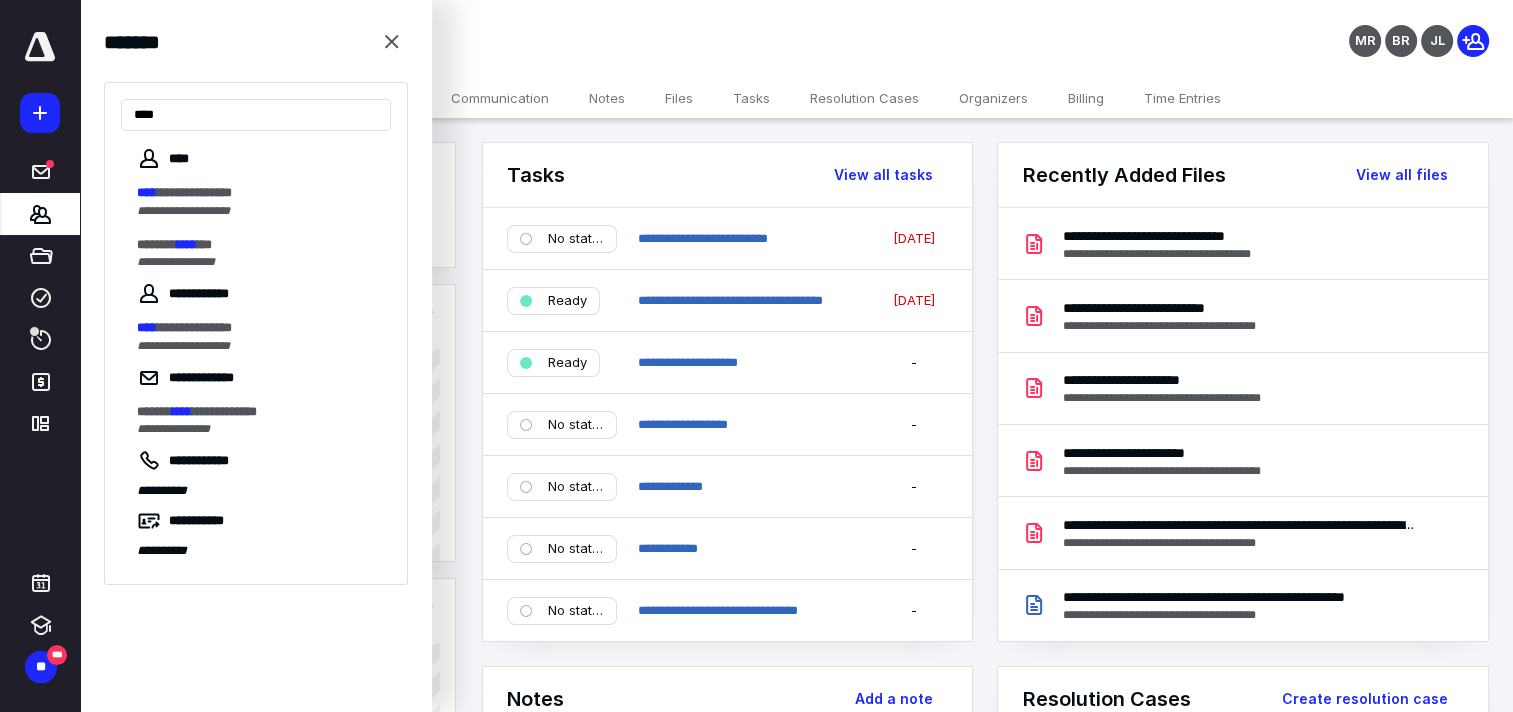 click on "****" at bounding box center [187, 244] 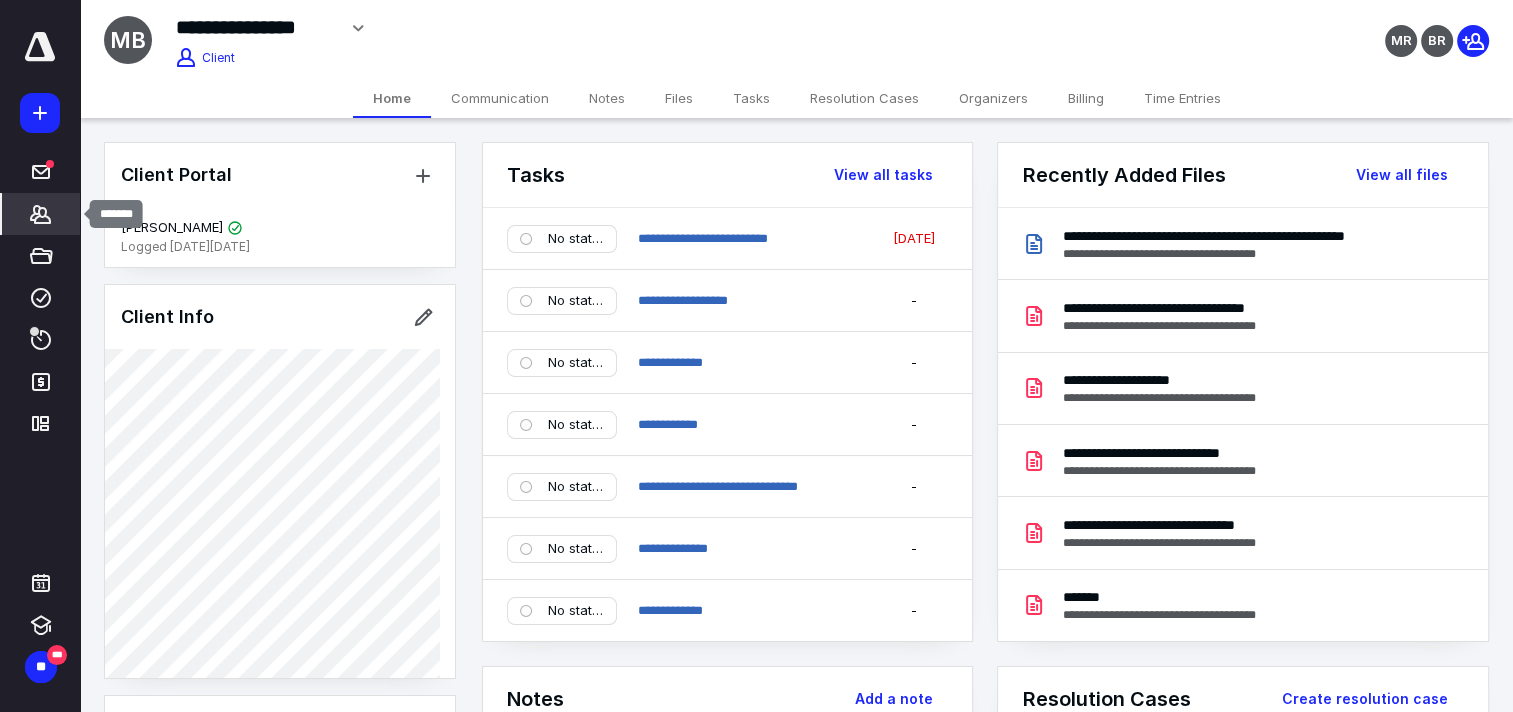 click 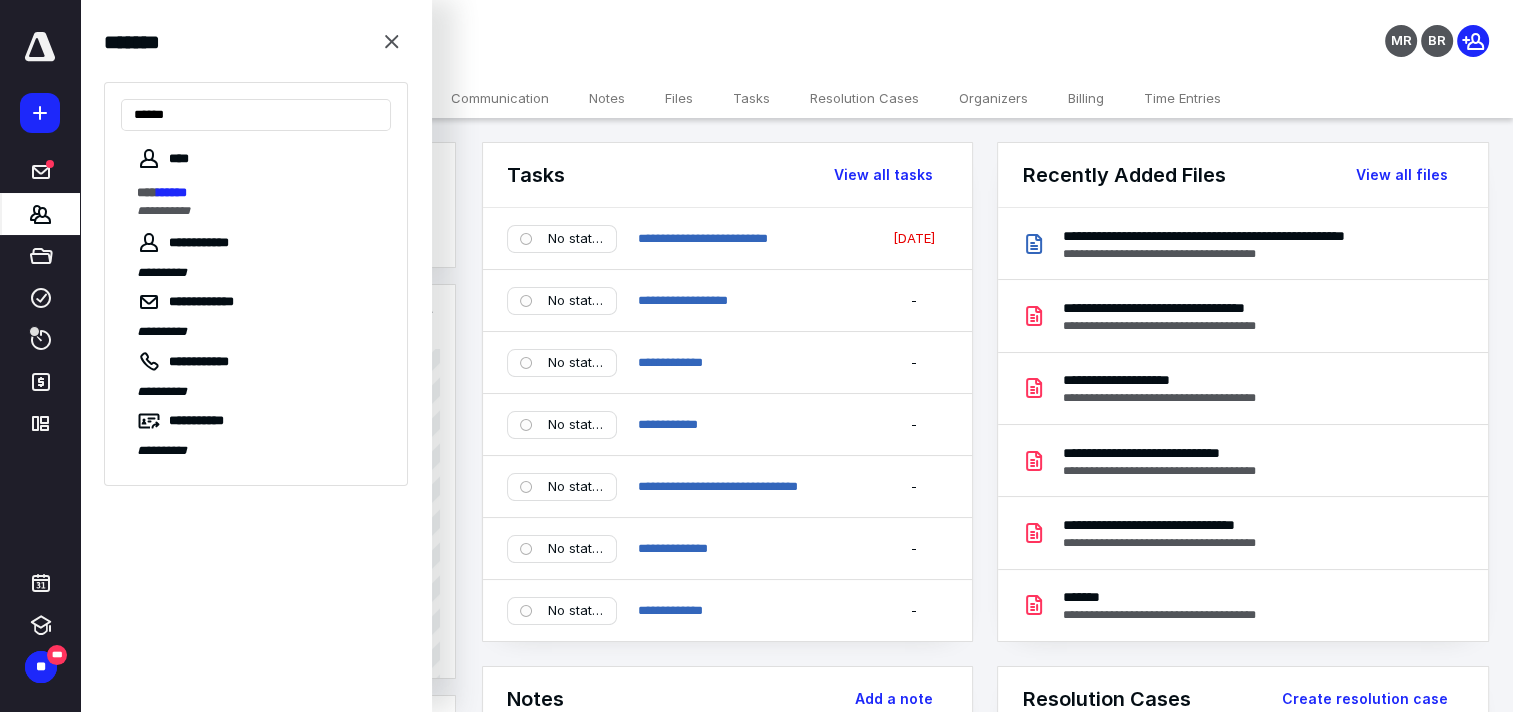 type on "******" 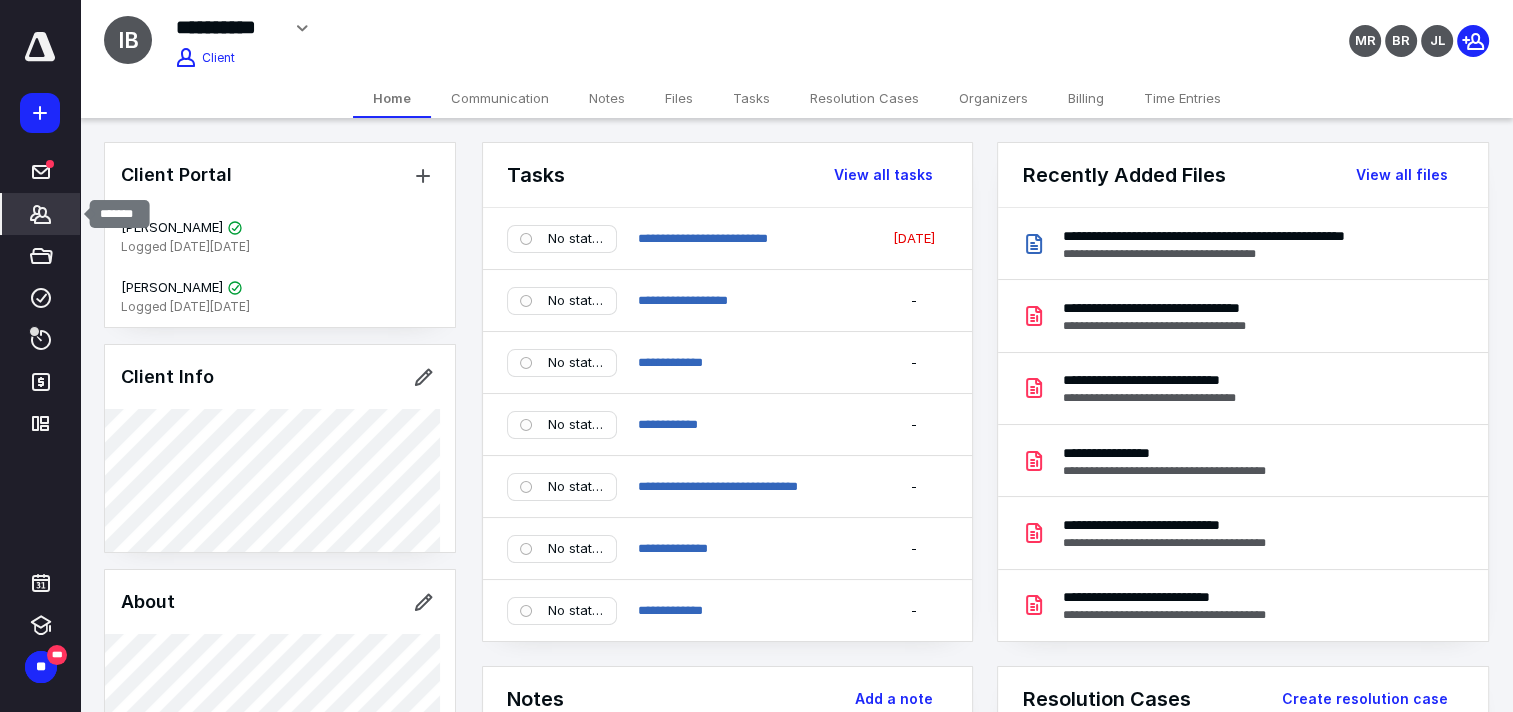 click on "*******" at bounding box center [41, 214] 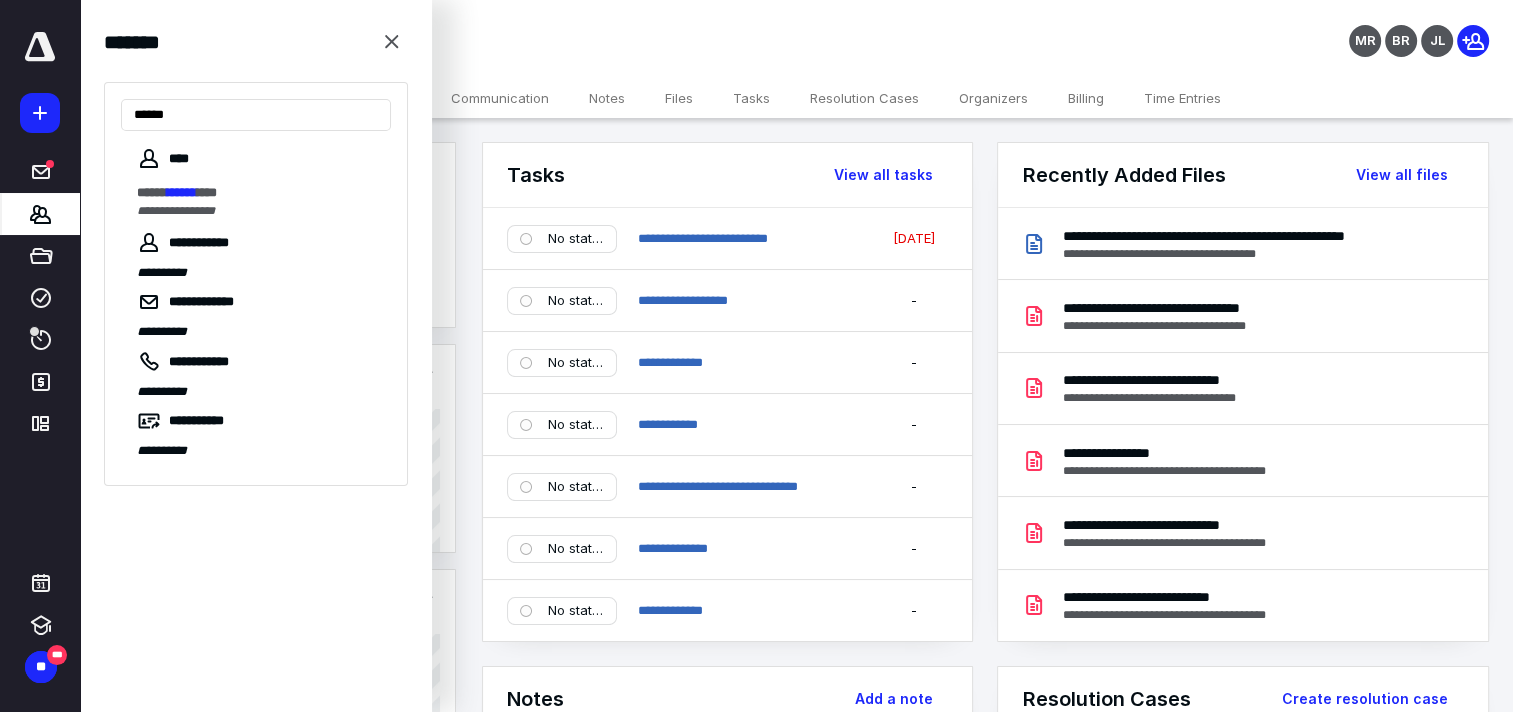 type on "******" 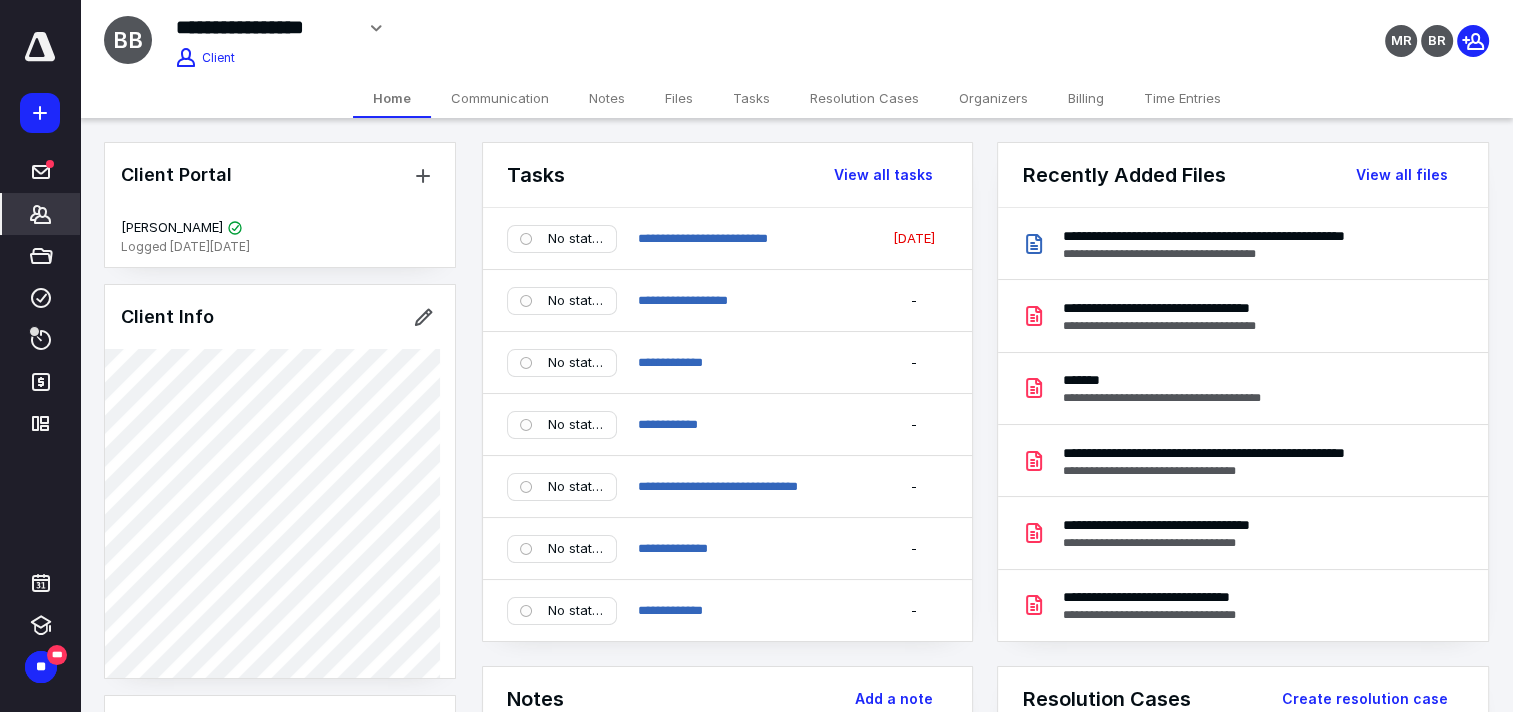 click 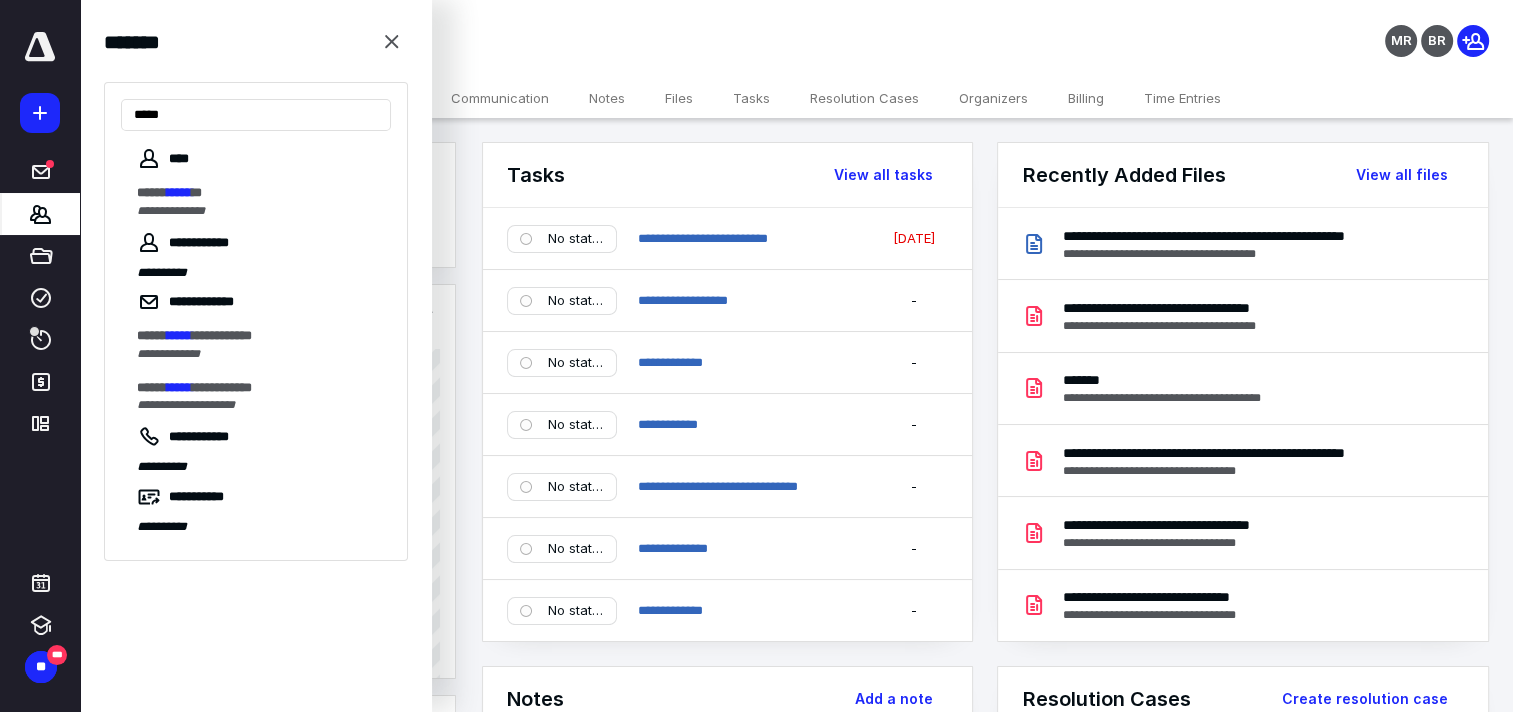 type on "*****" 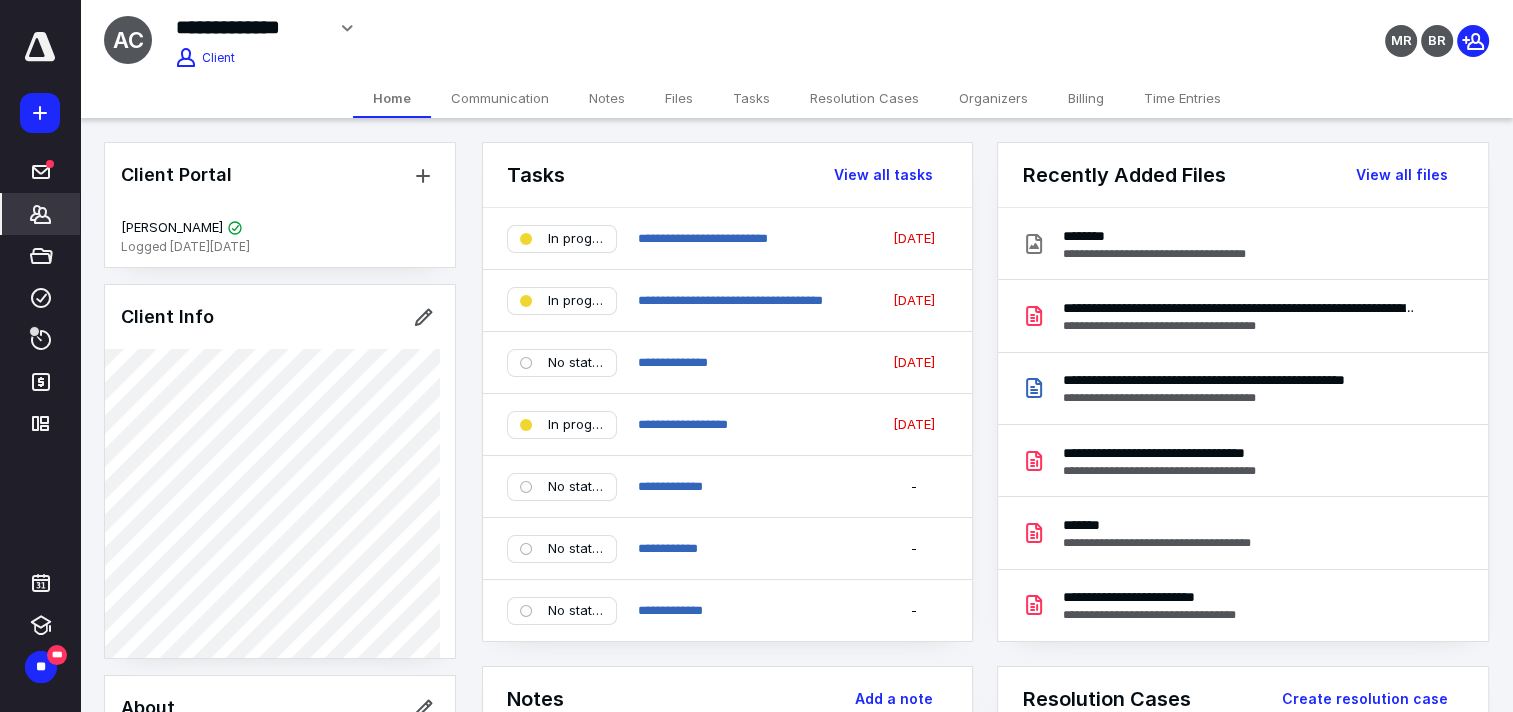 click on "Organizers" at bounding box center (993, 98) 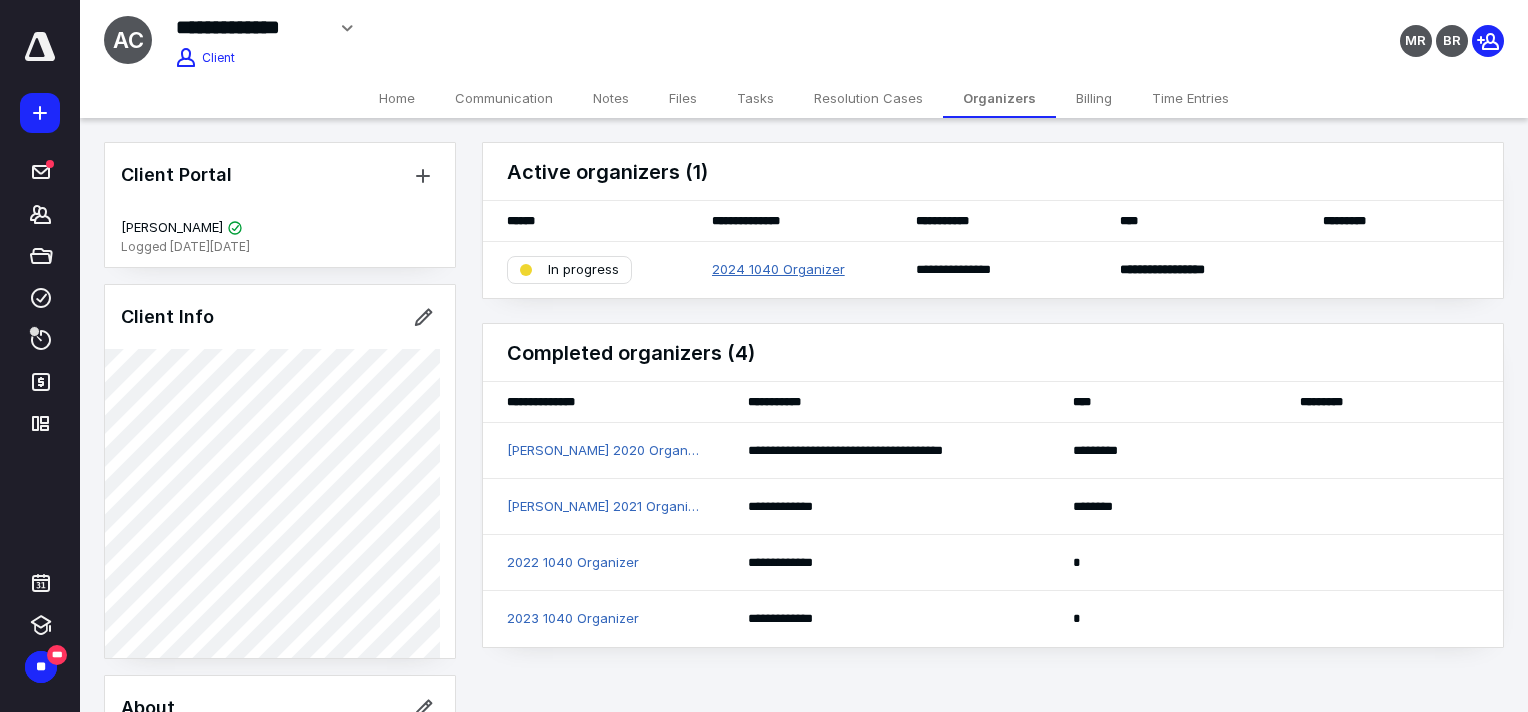 click on "2024 1040 Organizer" at bounding box center (778, 270) 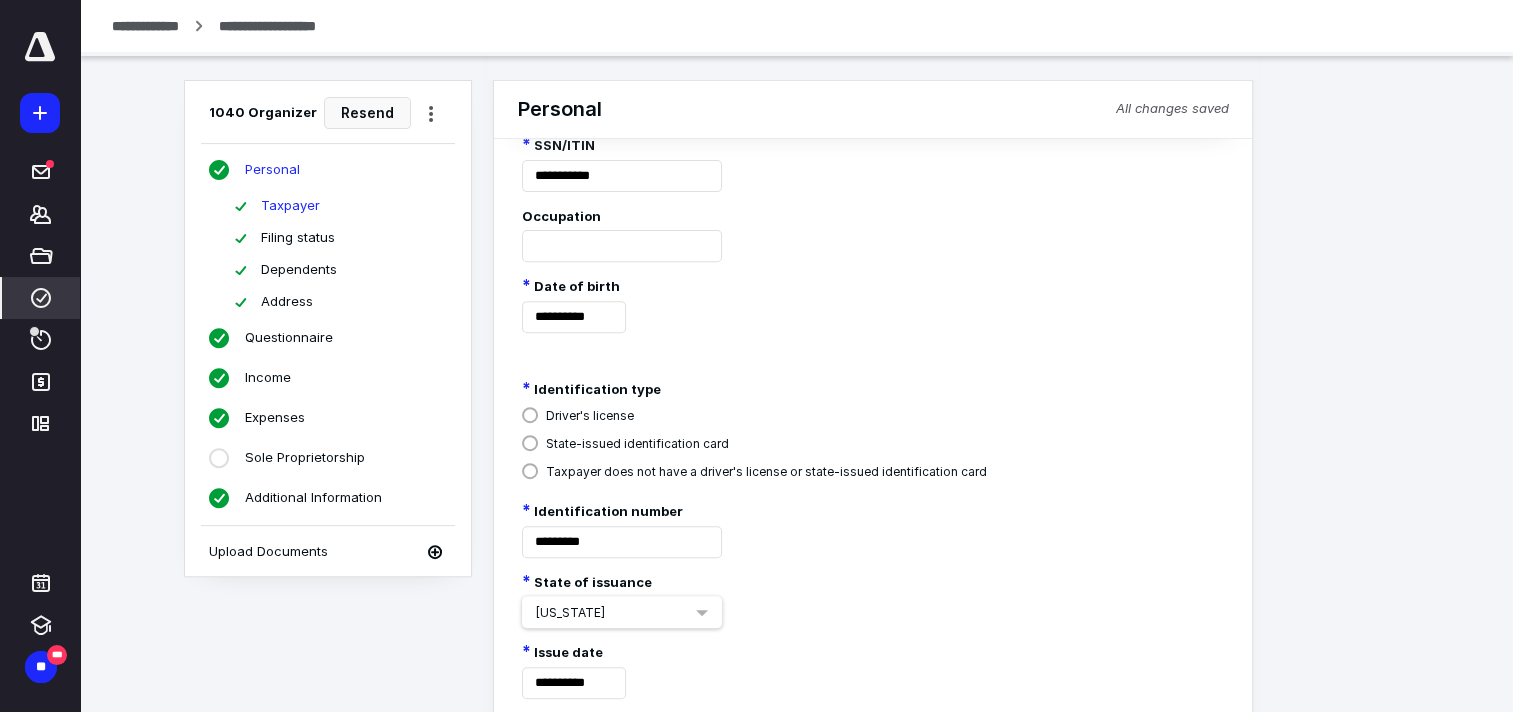 scroll, scrollTop: 700, scrollLeft: 0, axis: vertical 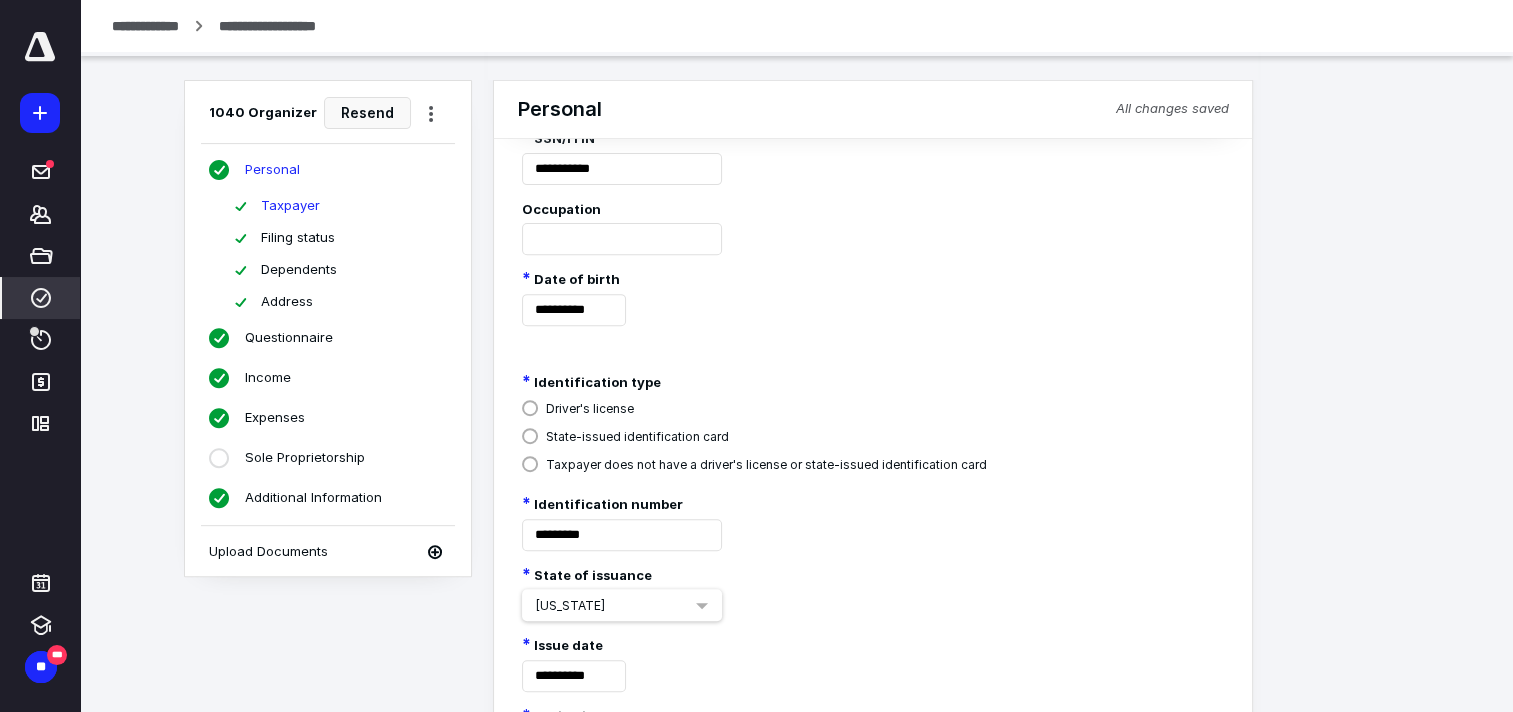 click on "Expenses" at bounding box center [275, 418] 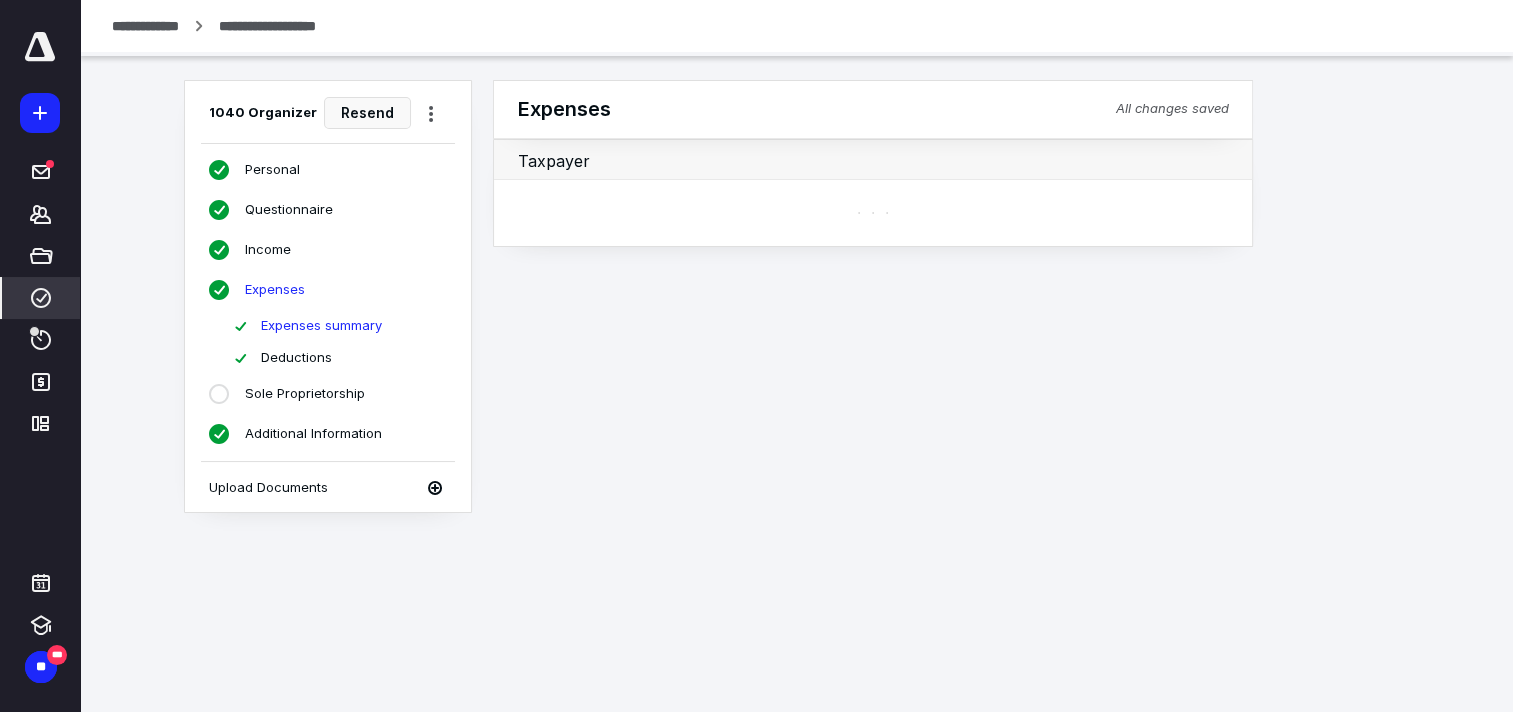 scroll, scrollTop: 0, scrollLeft: 0, axis: both 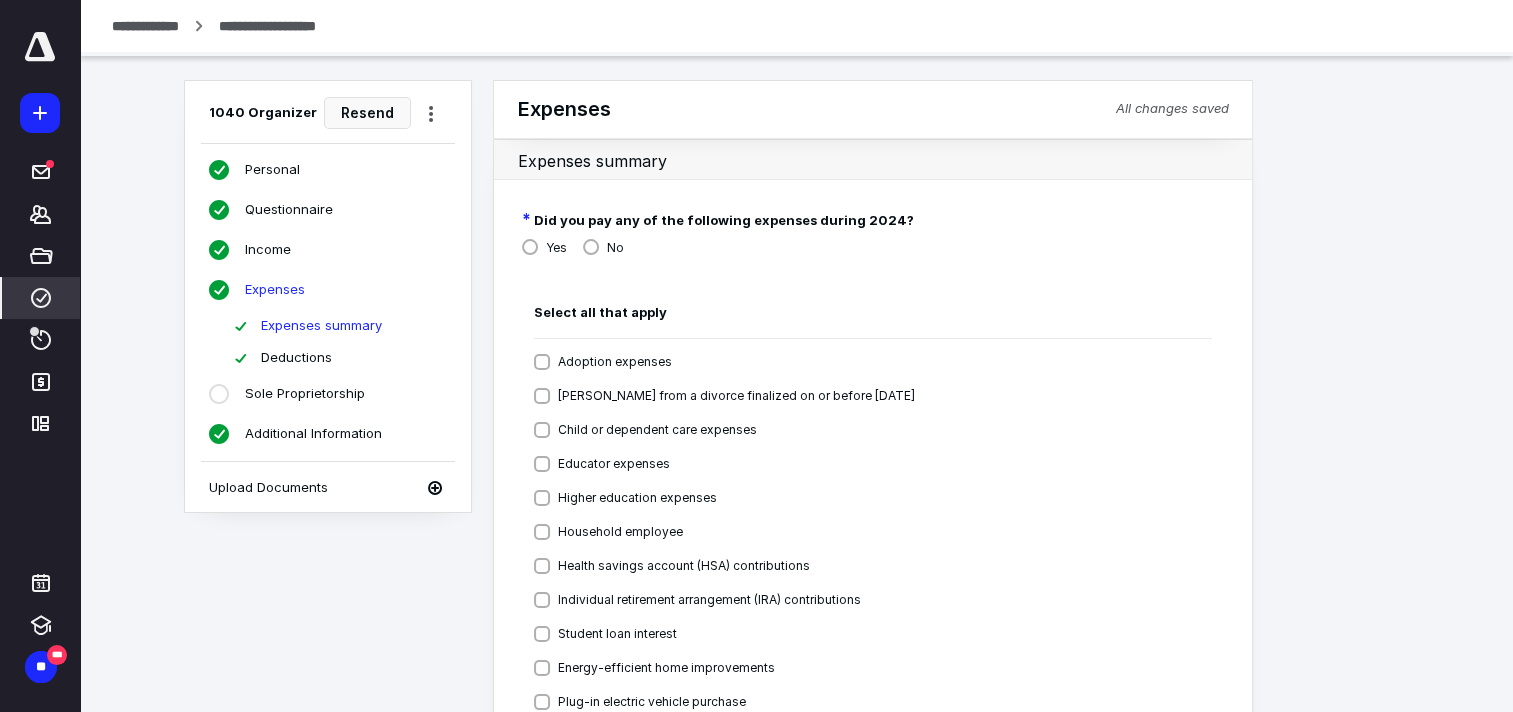 click on "Deductions" at bounding box center [296, 358] 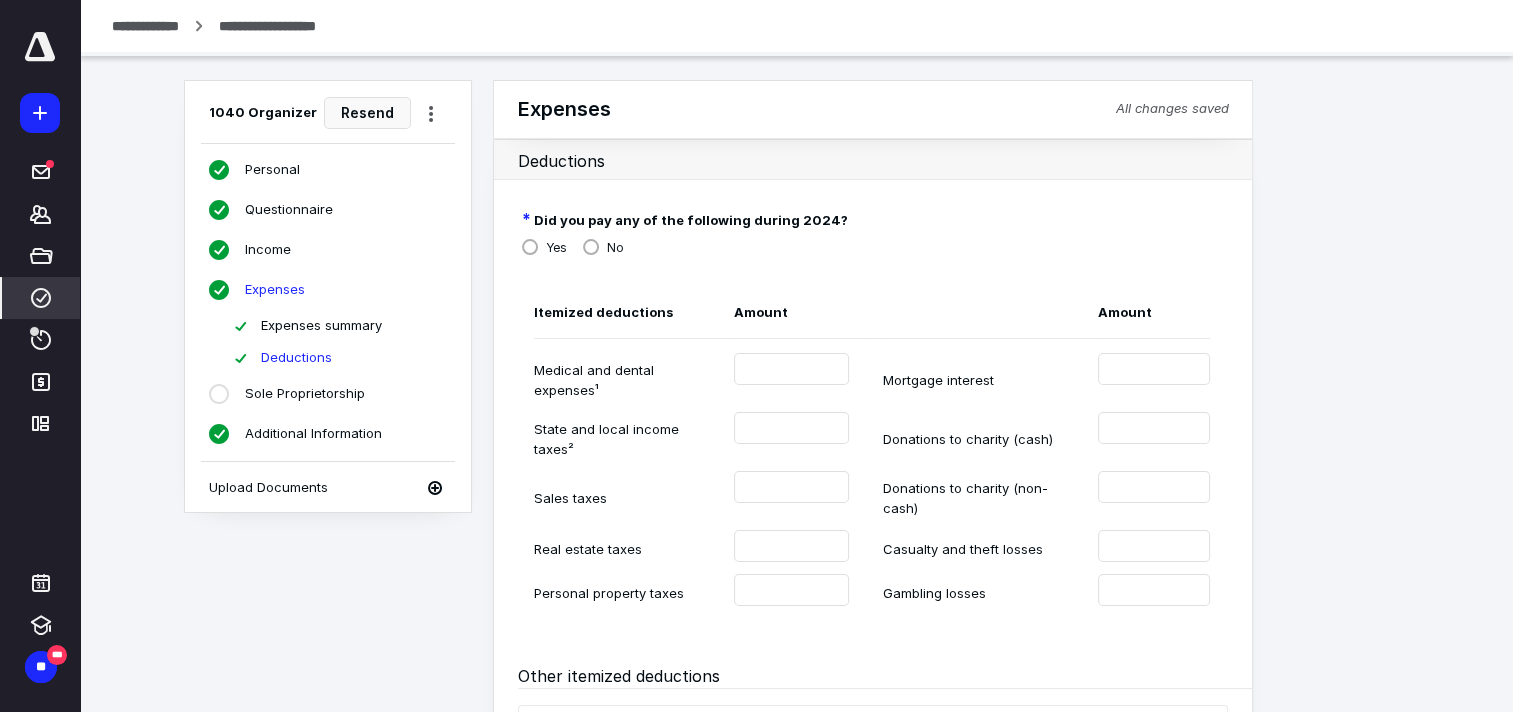 click on "Additional Information" at bounding box center [313, 434] 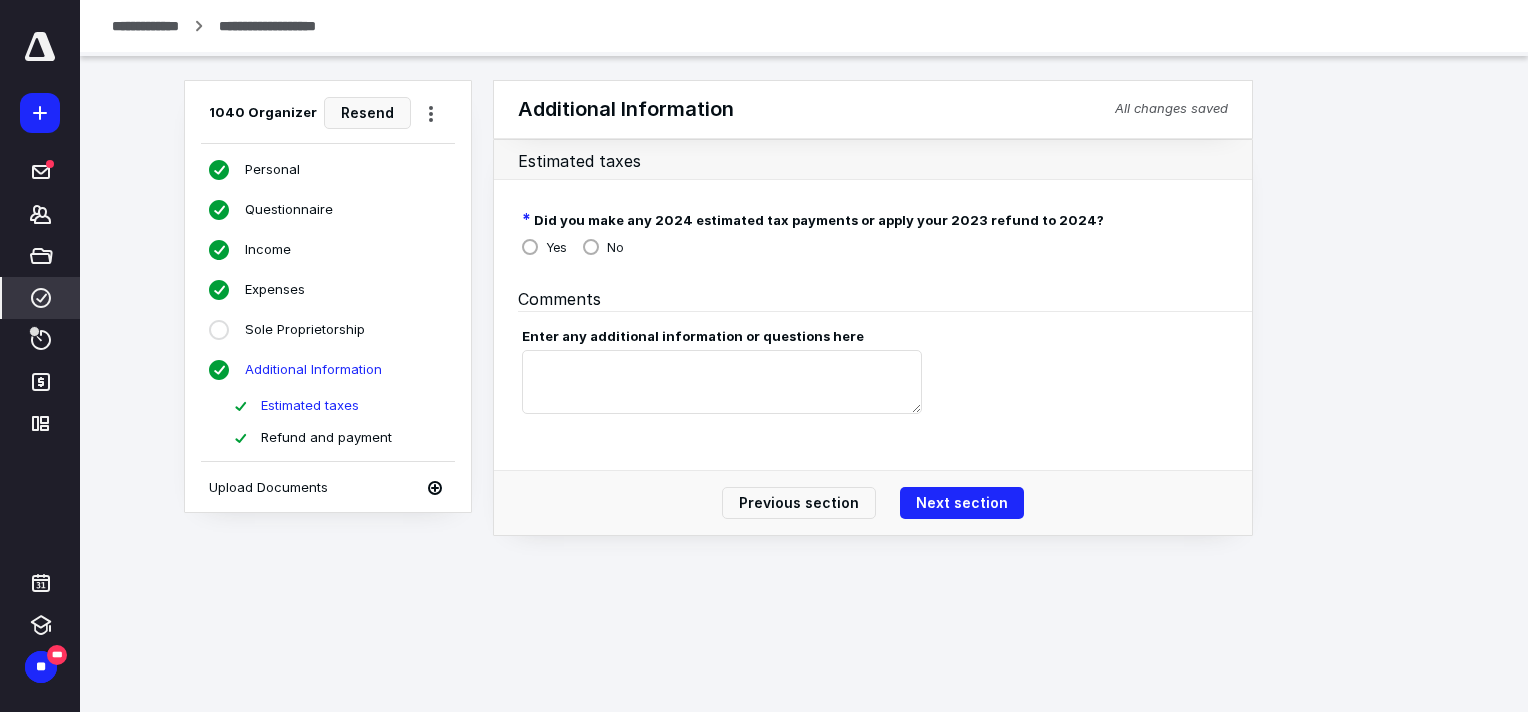 click on "**********" at bounding box center [145, 26] 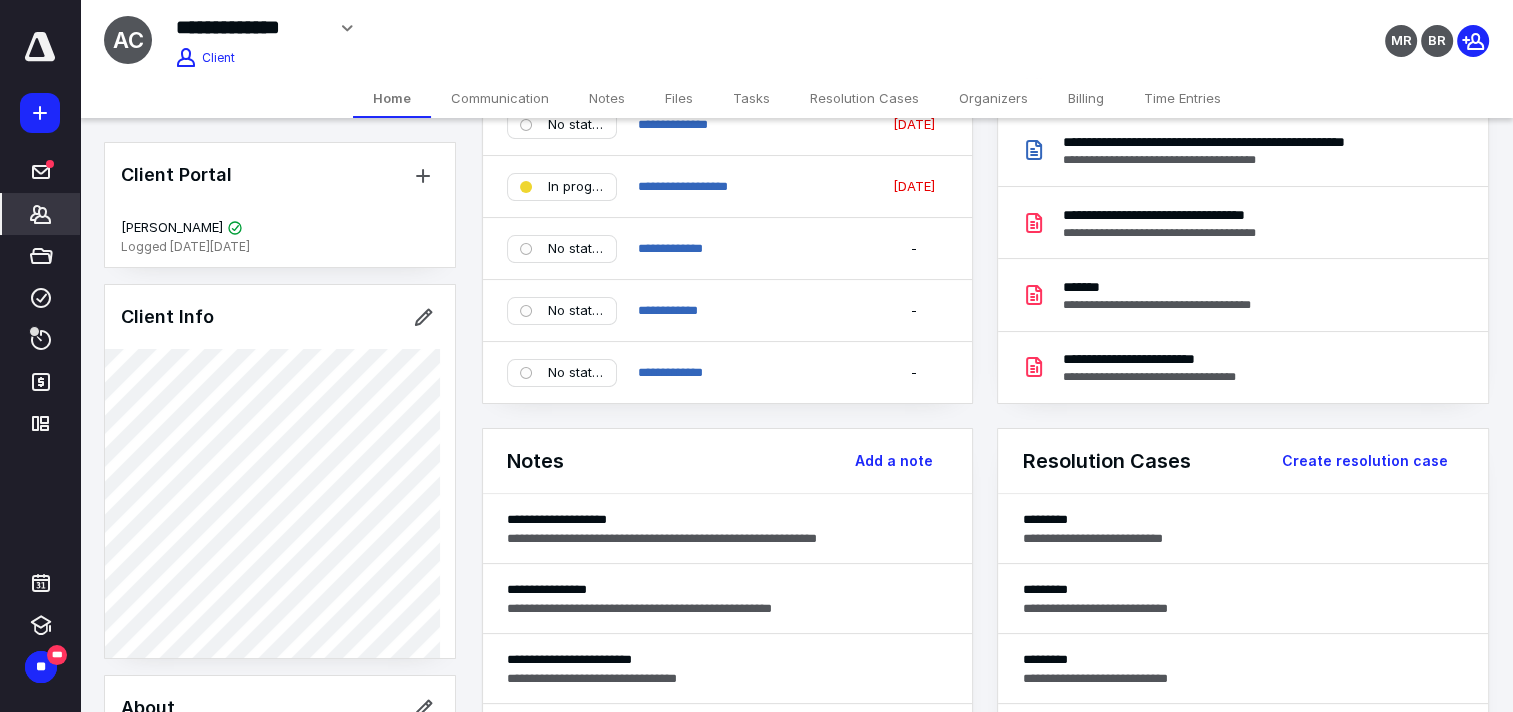 scroll, scrollTop: 500, scrollLeft: 0, axis: vertical 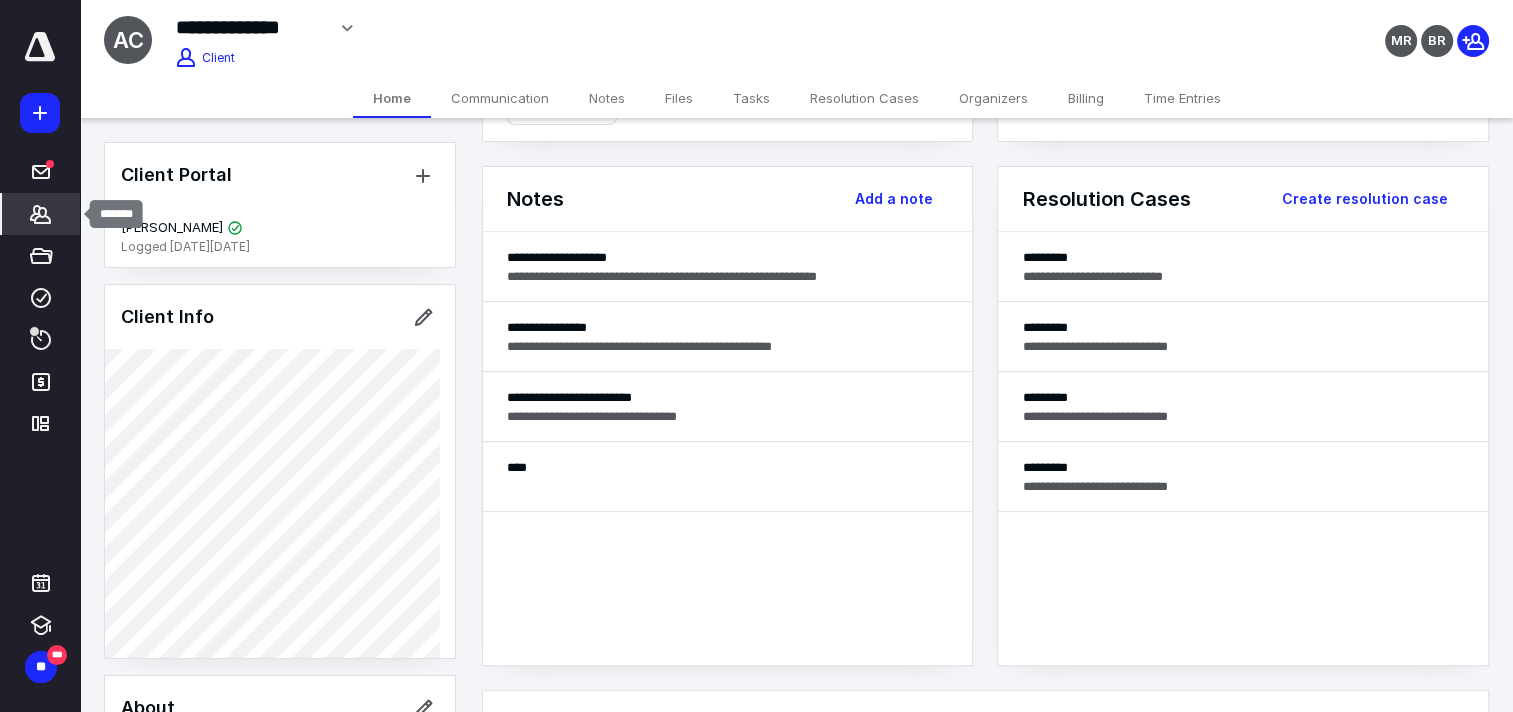 click 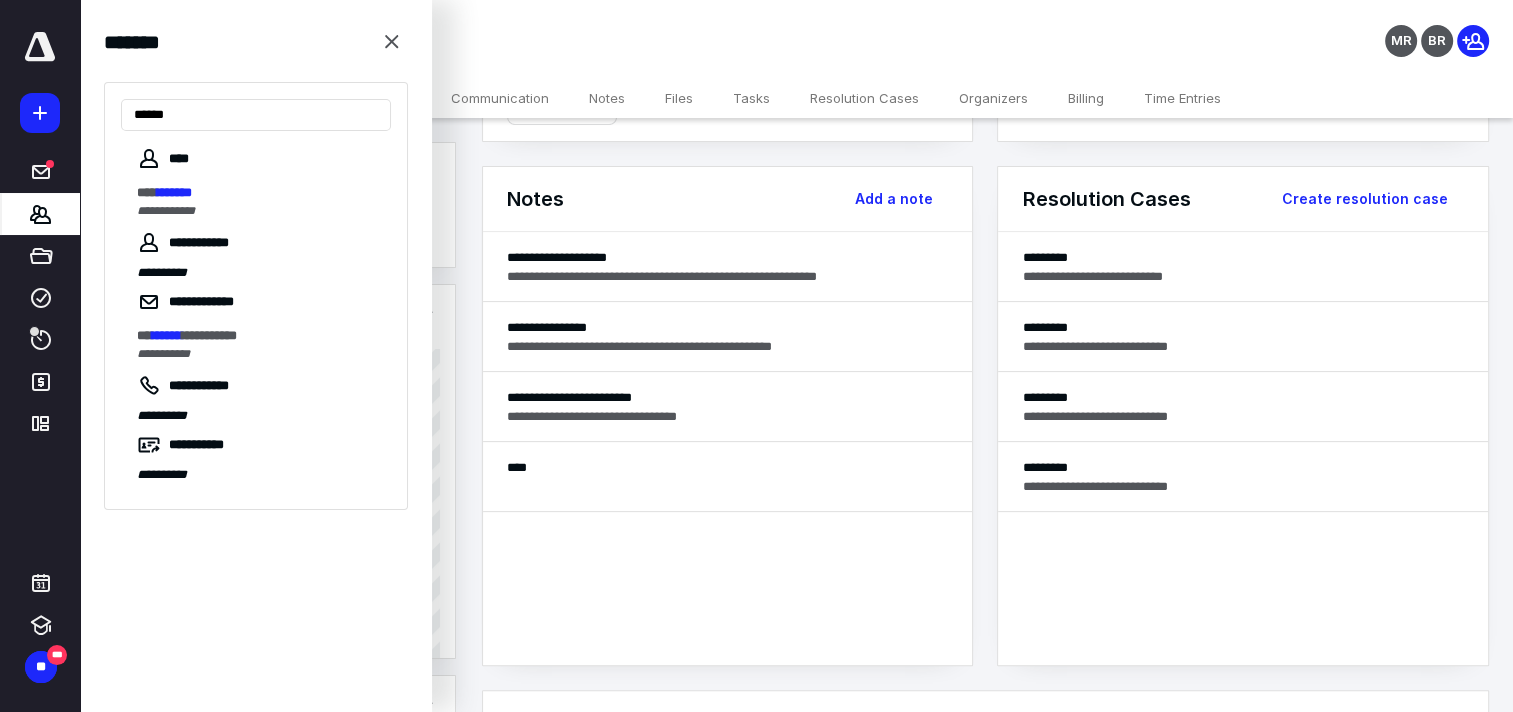 type on "******" 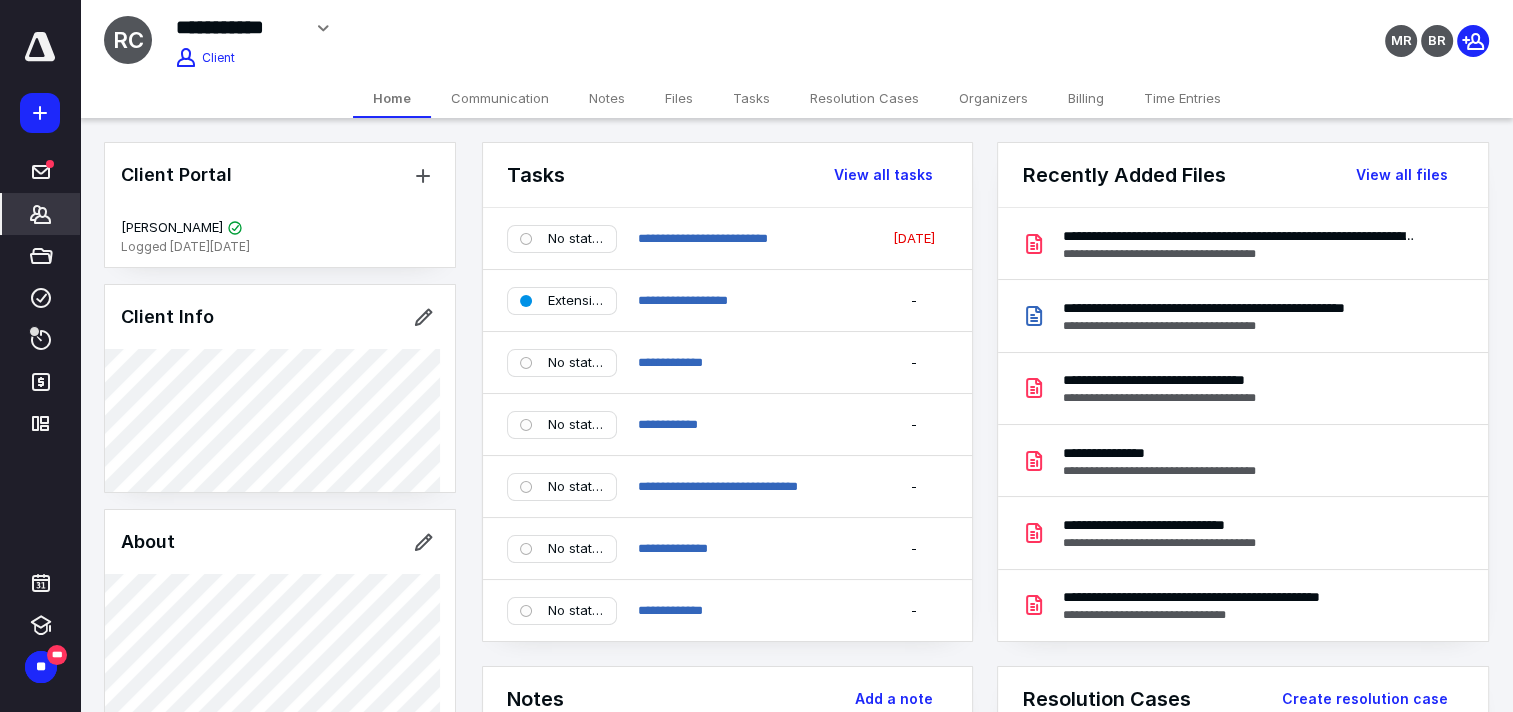 click on "Organizers" at bounding box center (993, 98) 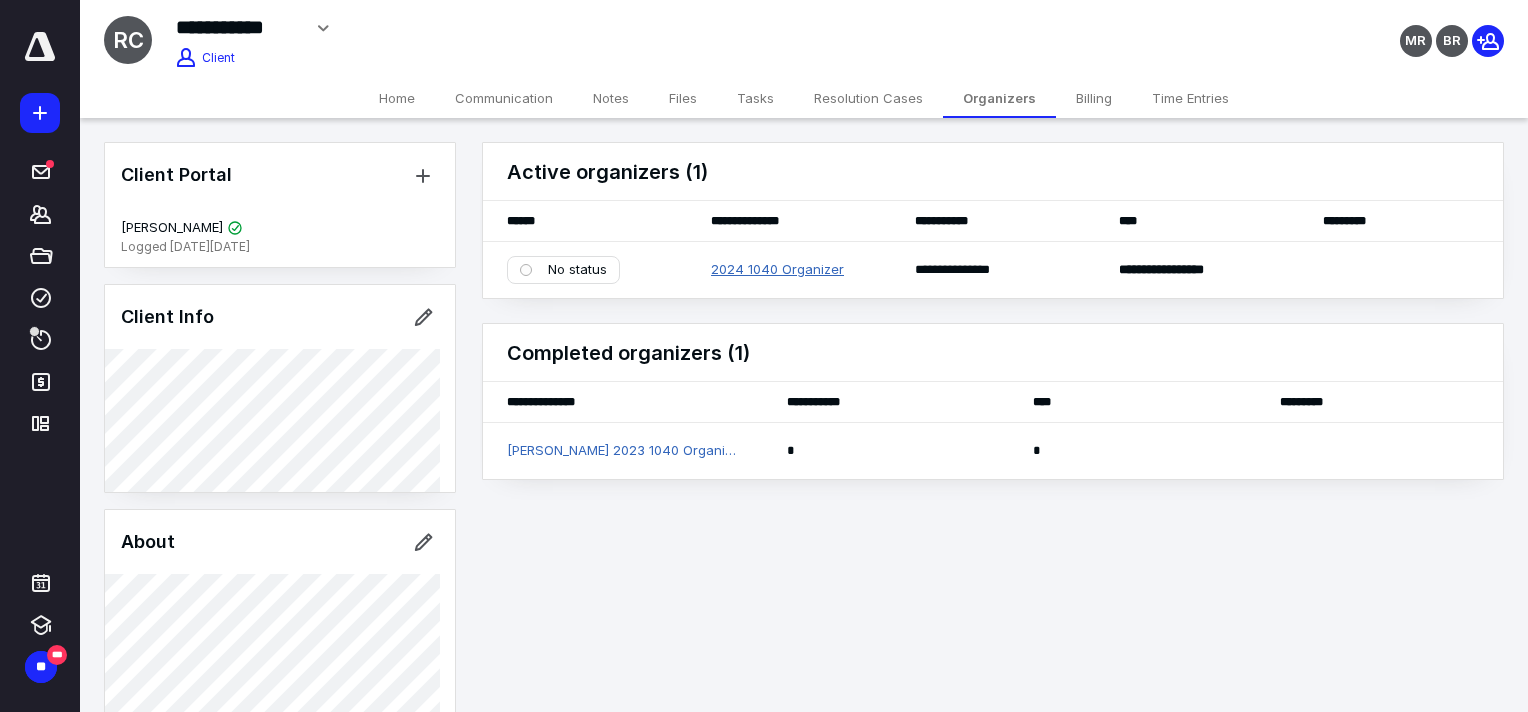 click on "2024 1040 Organizer" at bounding box center [777, 270] 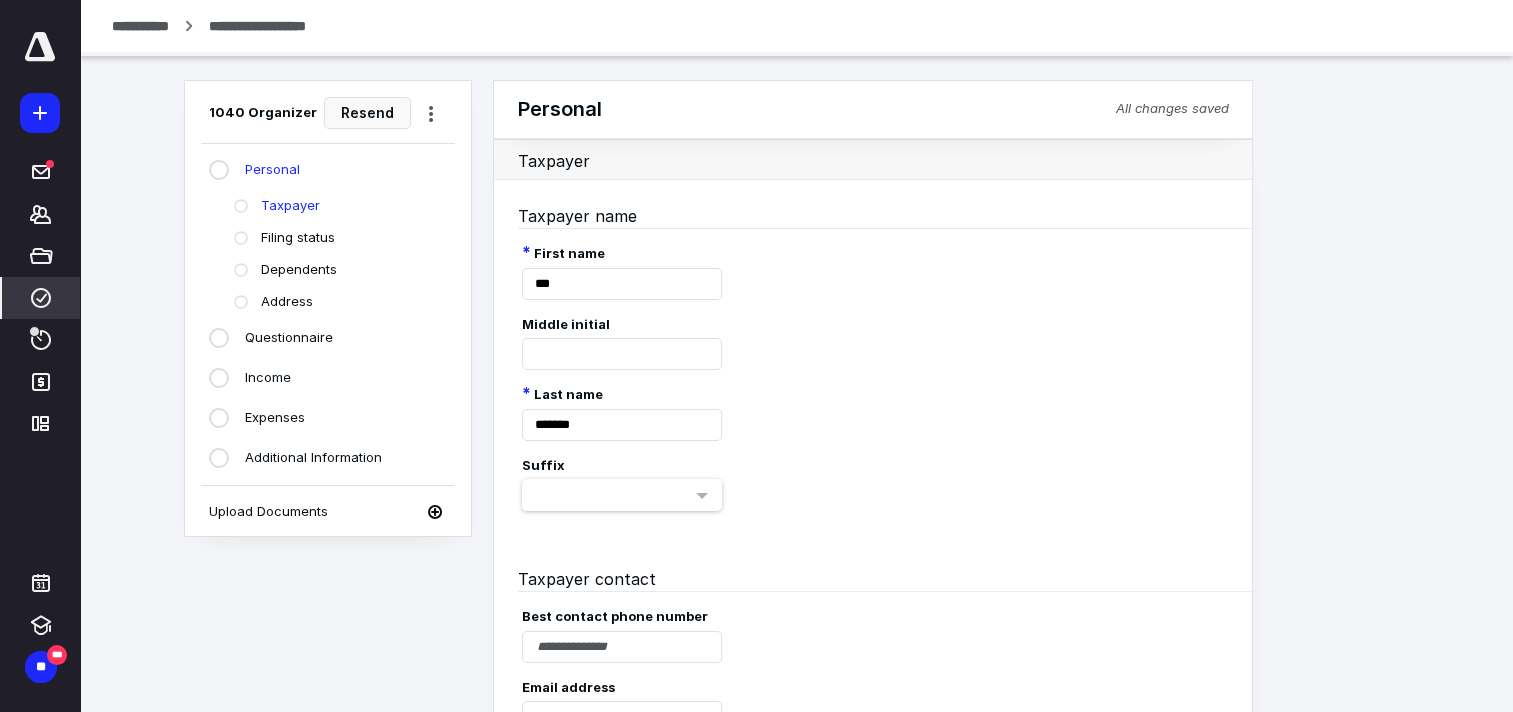 click on "**********" at bounding box center [140, 26] 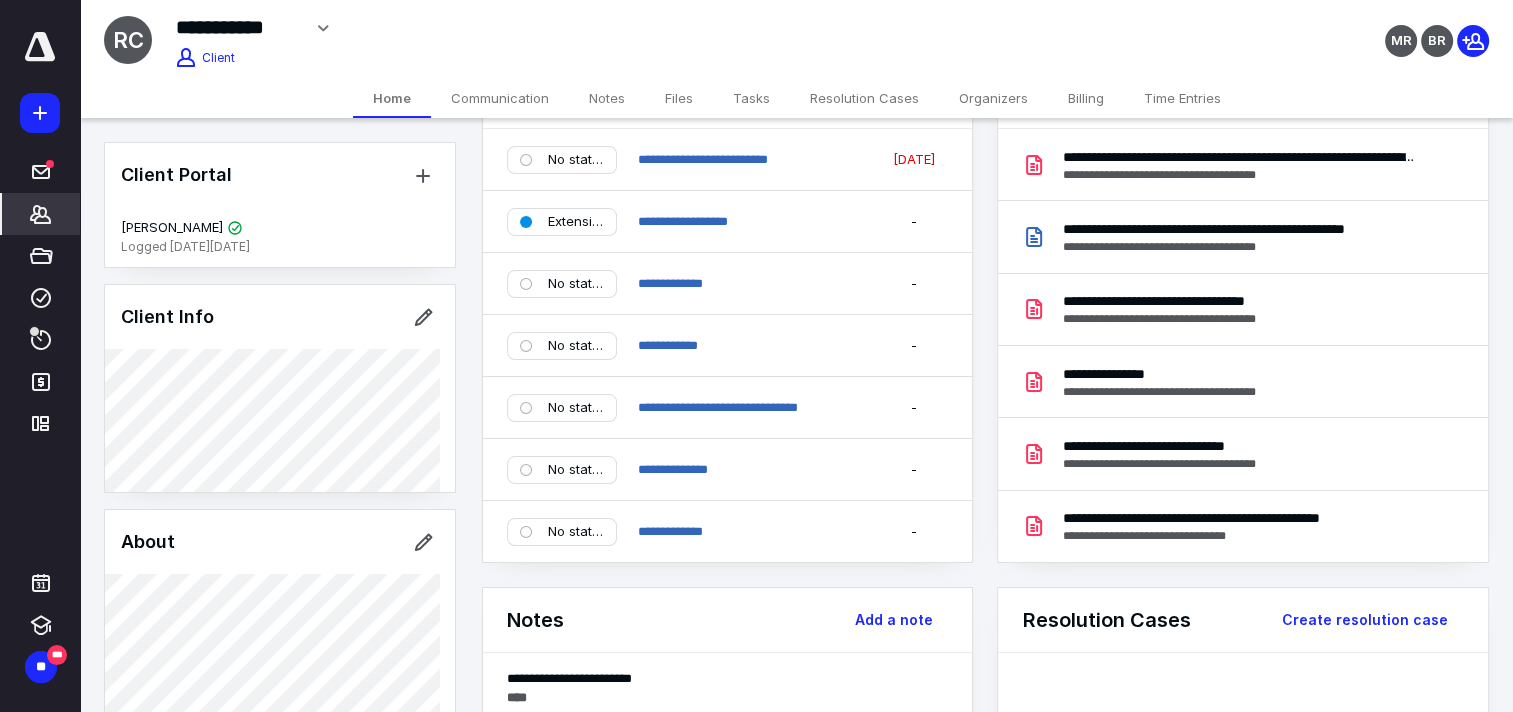 scroll, scrollTop: 0, scrollLeft: 0, axis: both 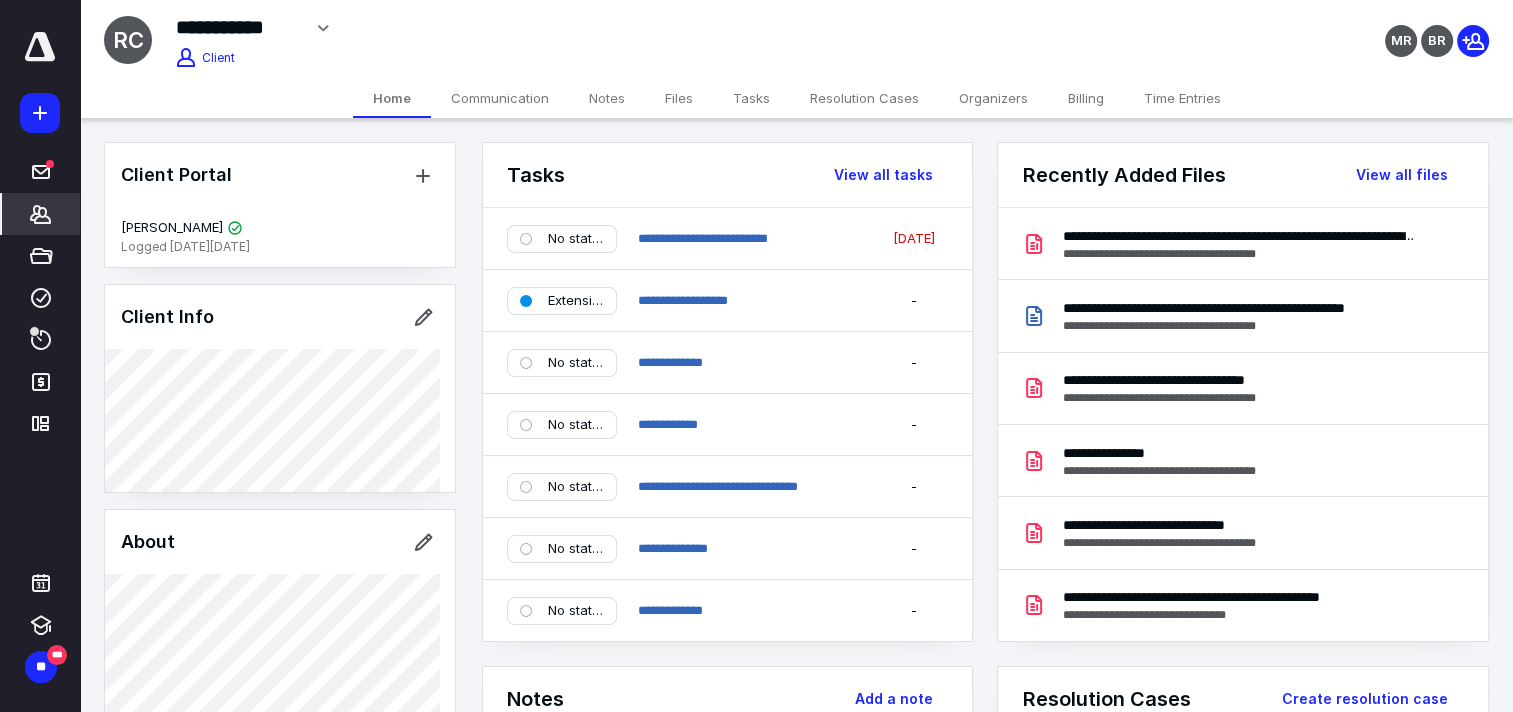 click on "Home" at bounding box center [392, 98] 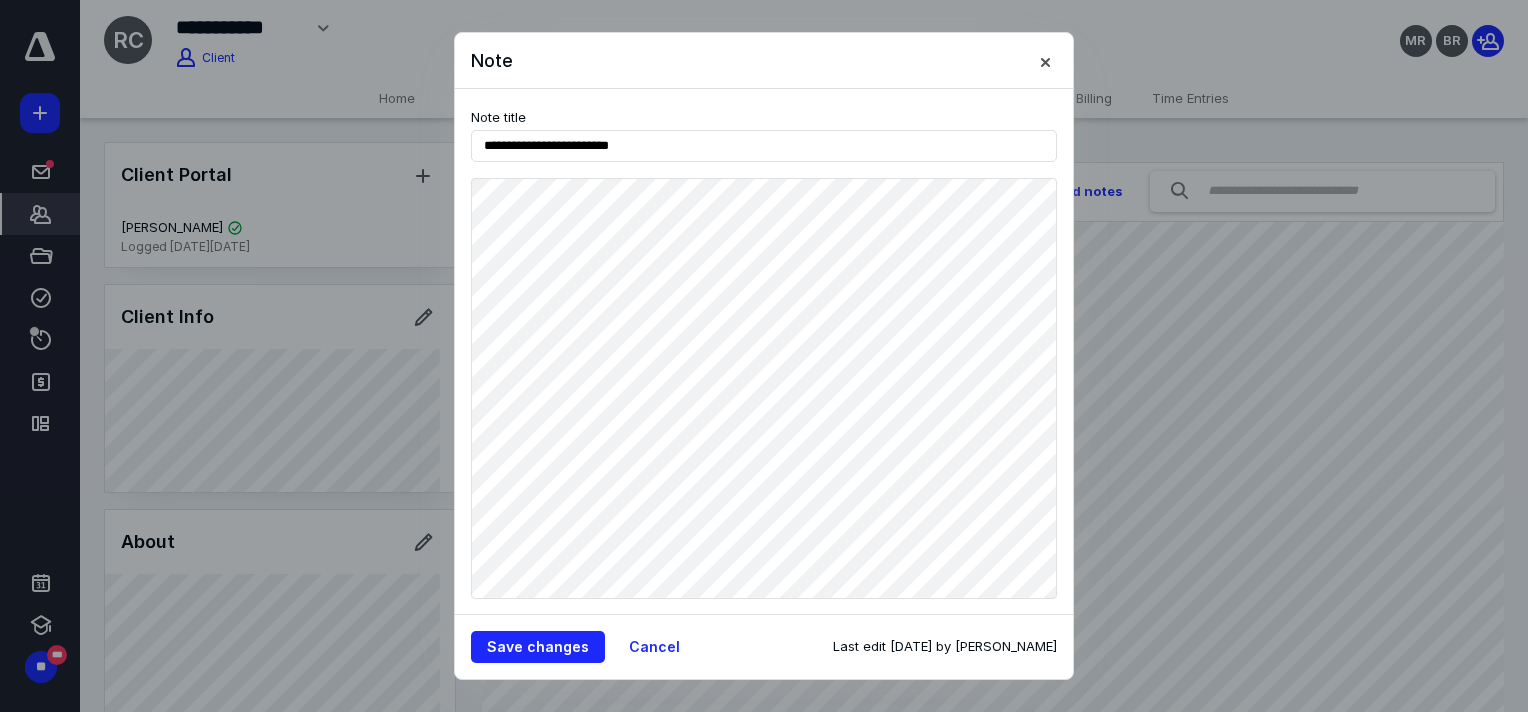click on "Cancel" at bounding box center [654, 647] 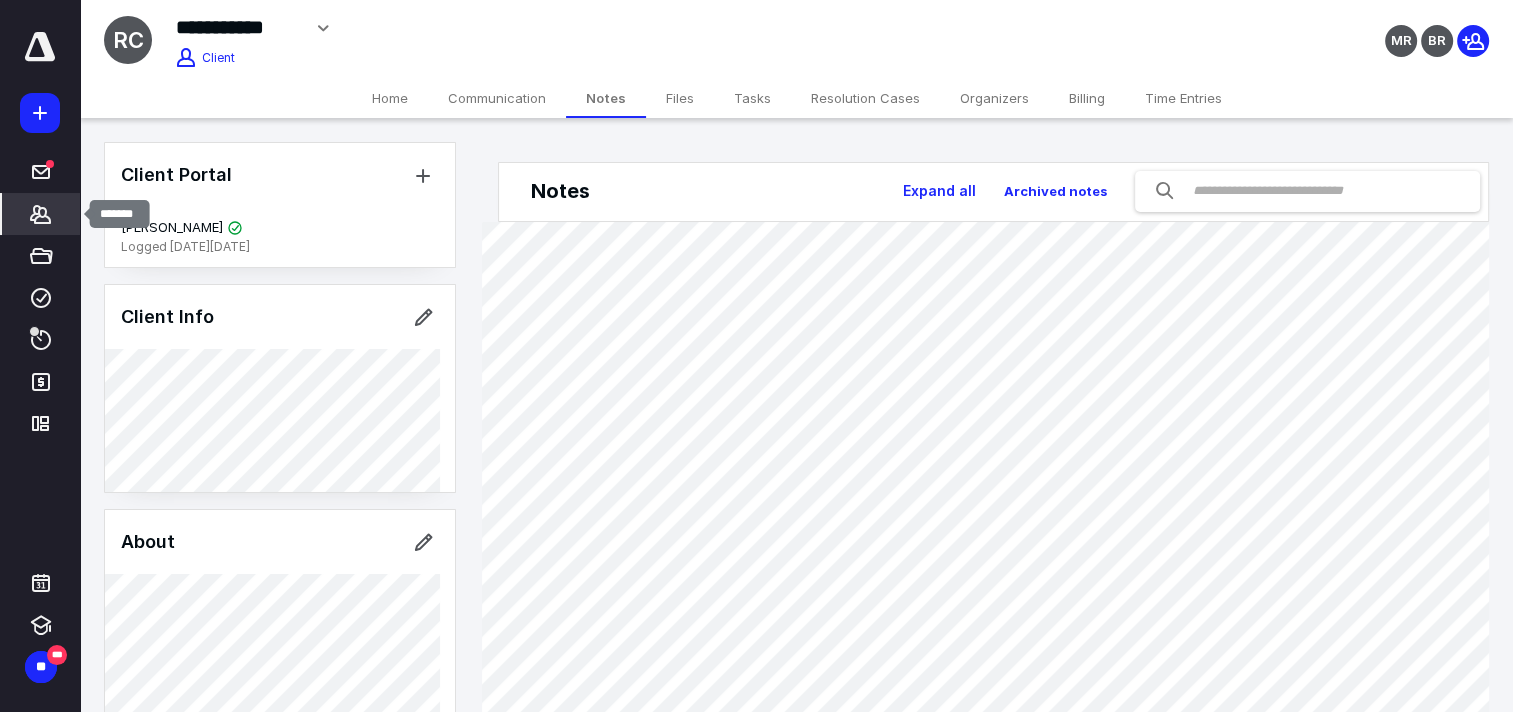click 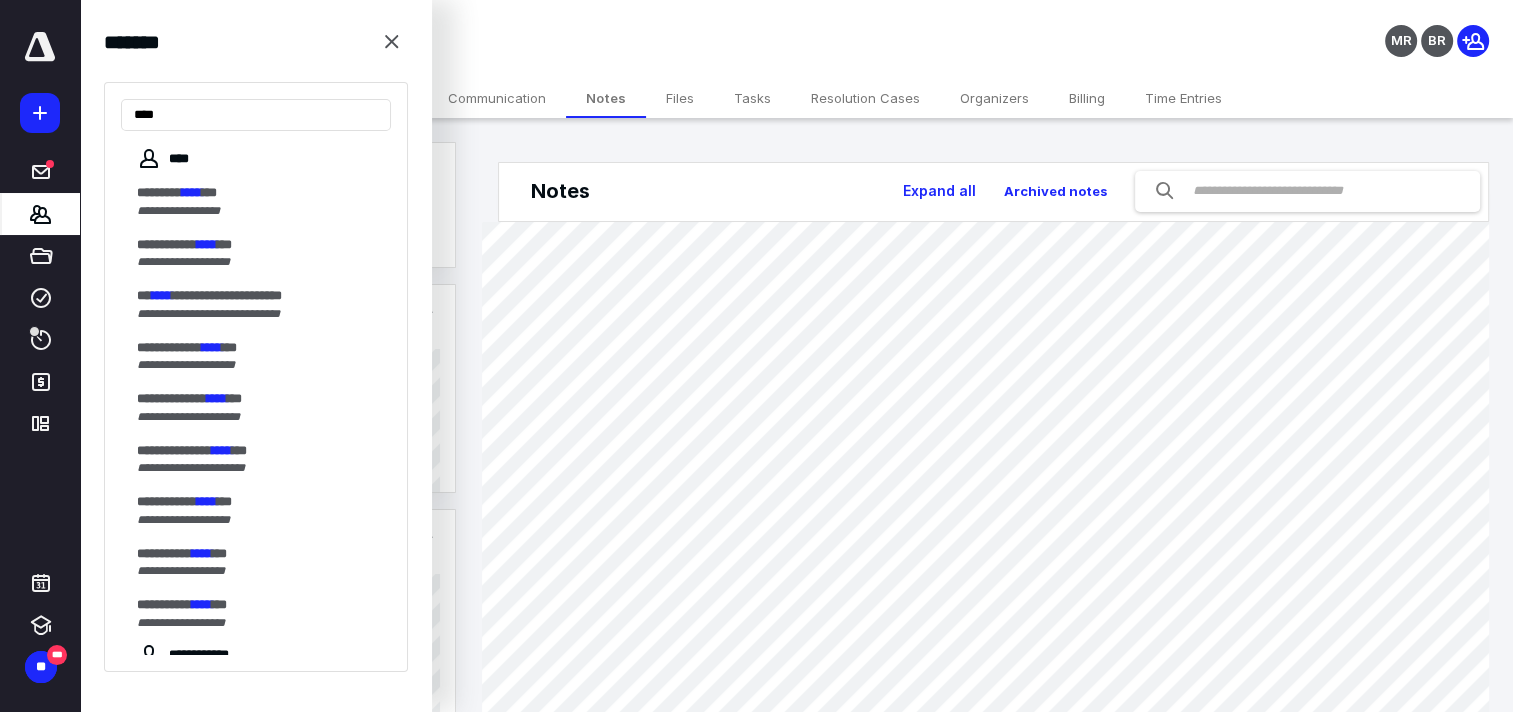 type on "****" 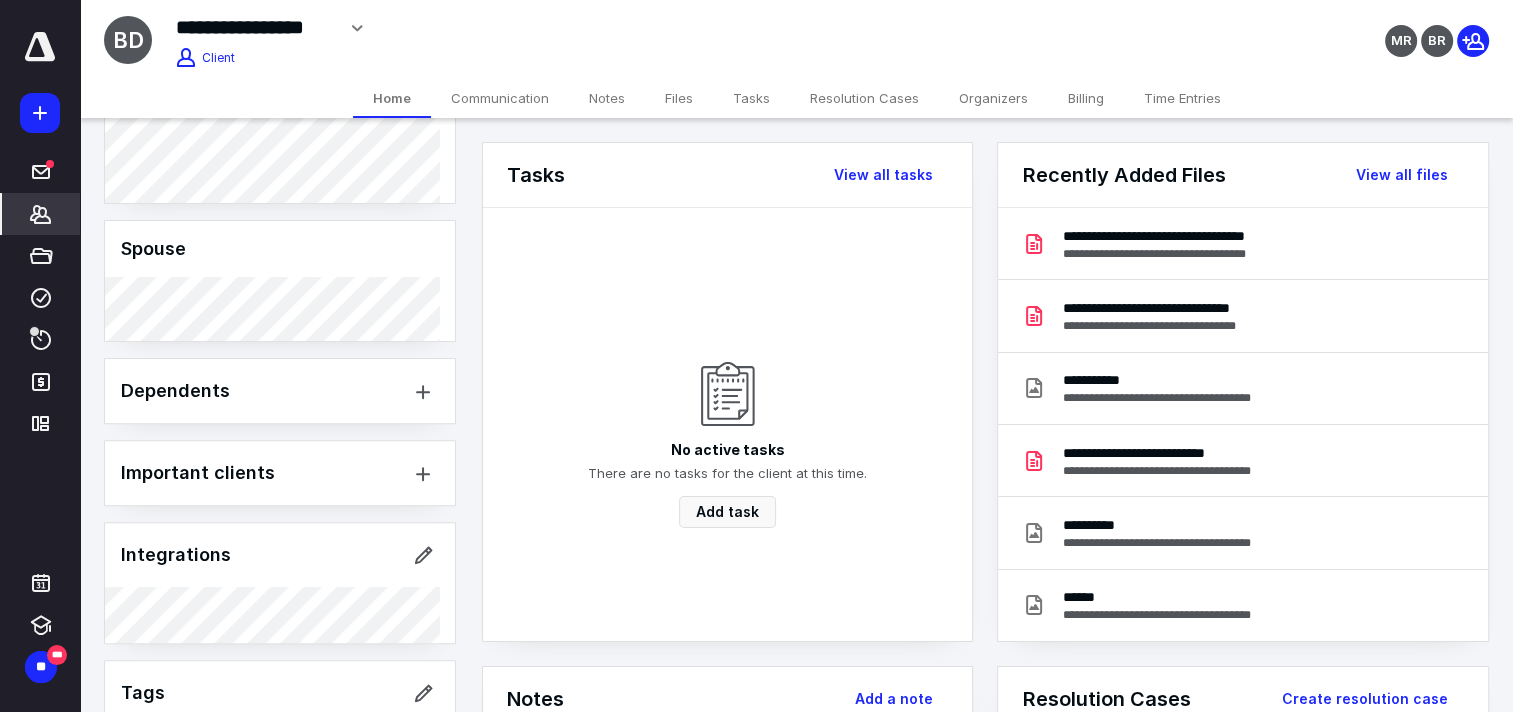 scroll, scrollTop: 700, scrollLeft: 0, axis: vertical 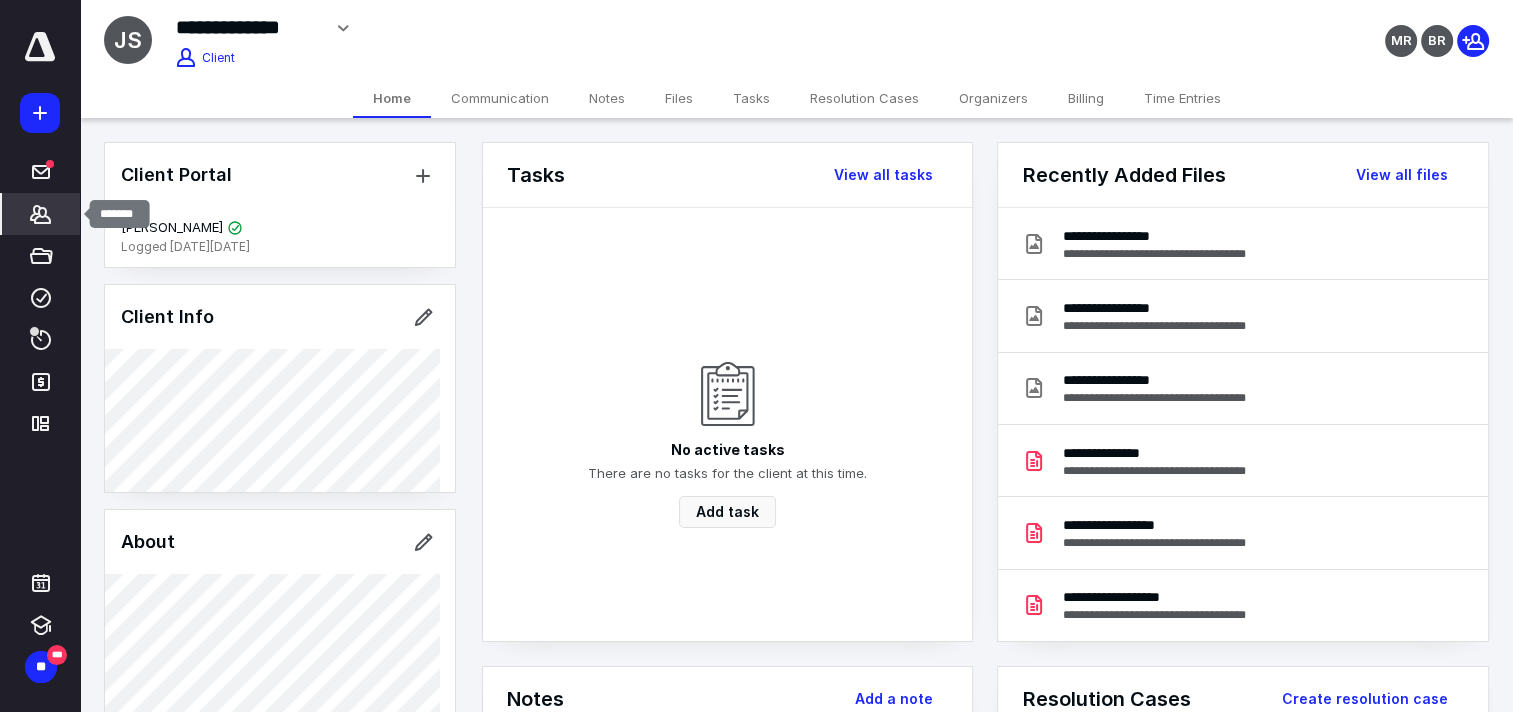 click on "*******" at bounding box center (41, 214) 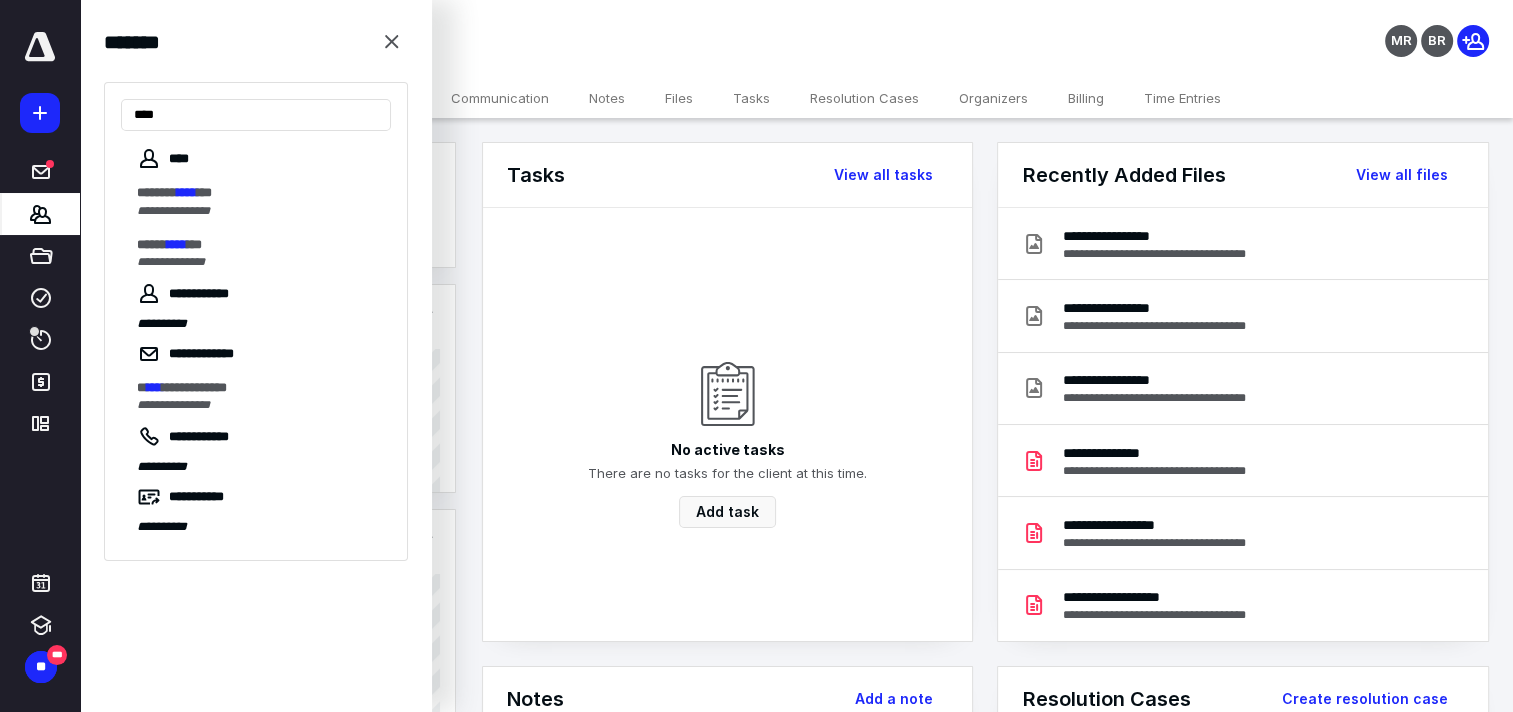 type on "****" 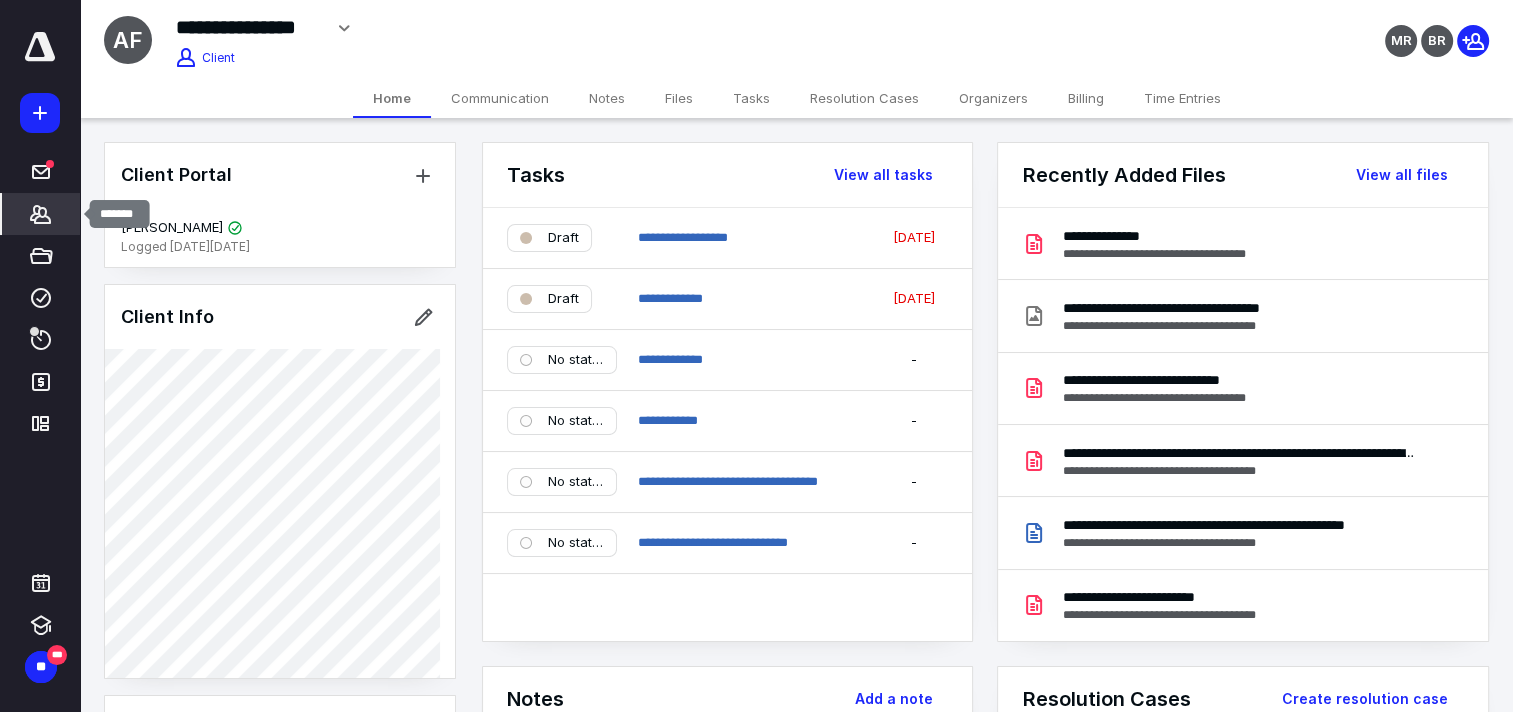 click 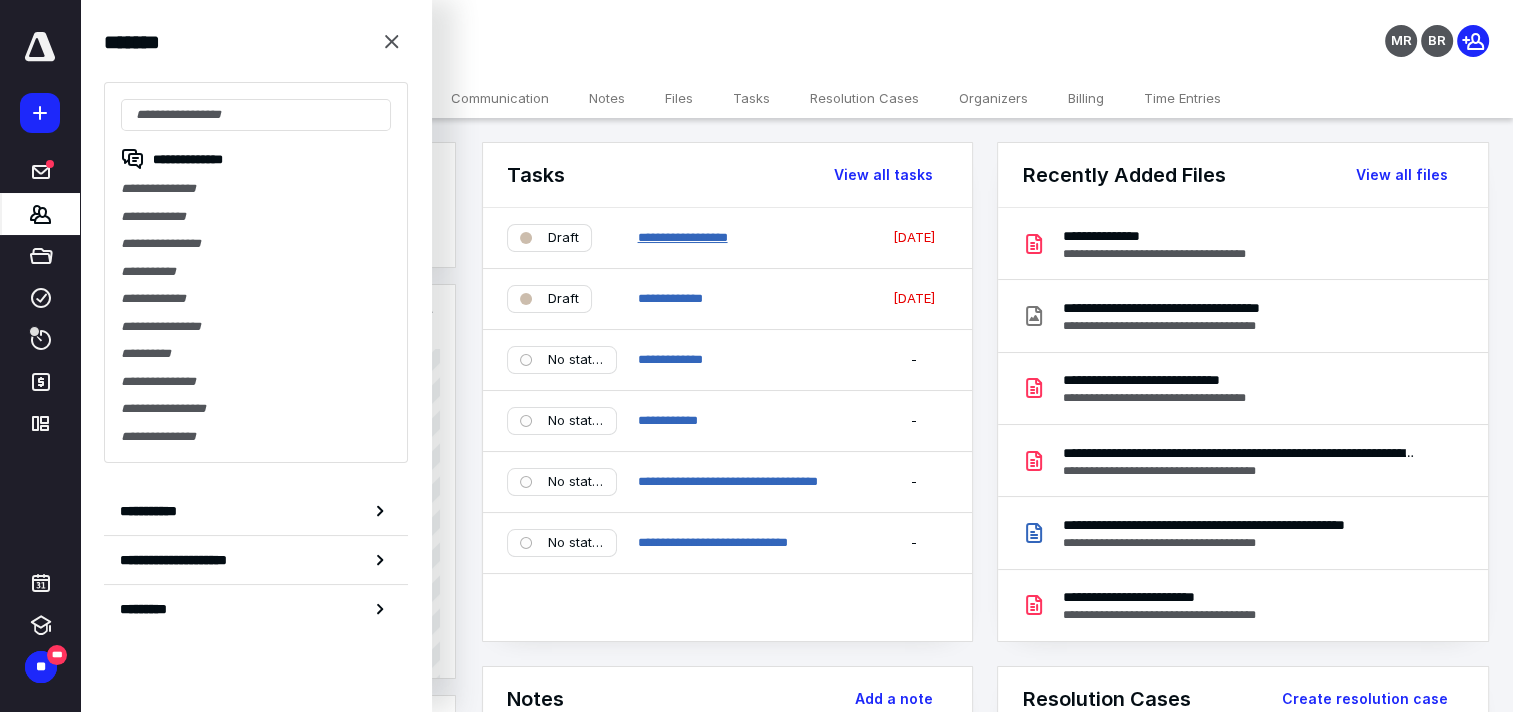 click on "**********" at bounding box center [682, 237] 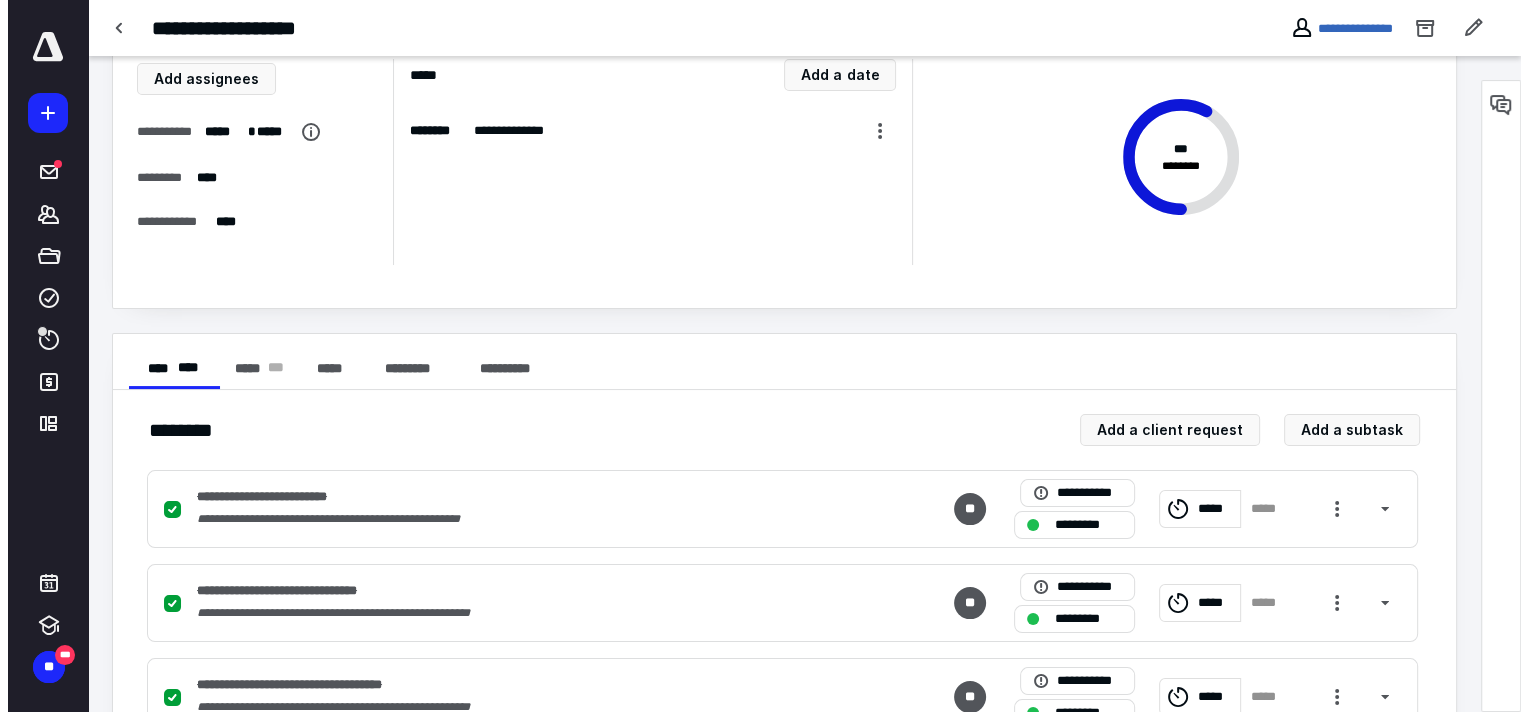 scroll, scrollTop: 0, scrollLeft: 0, axis: both 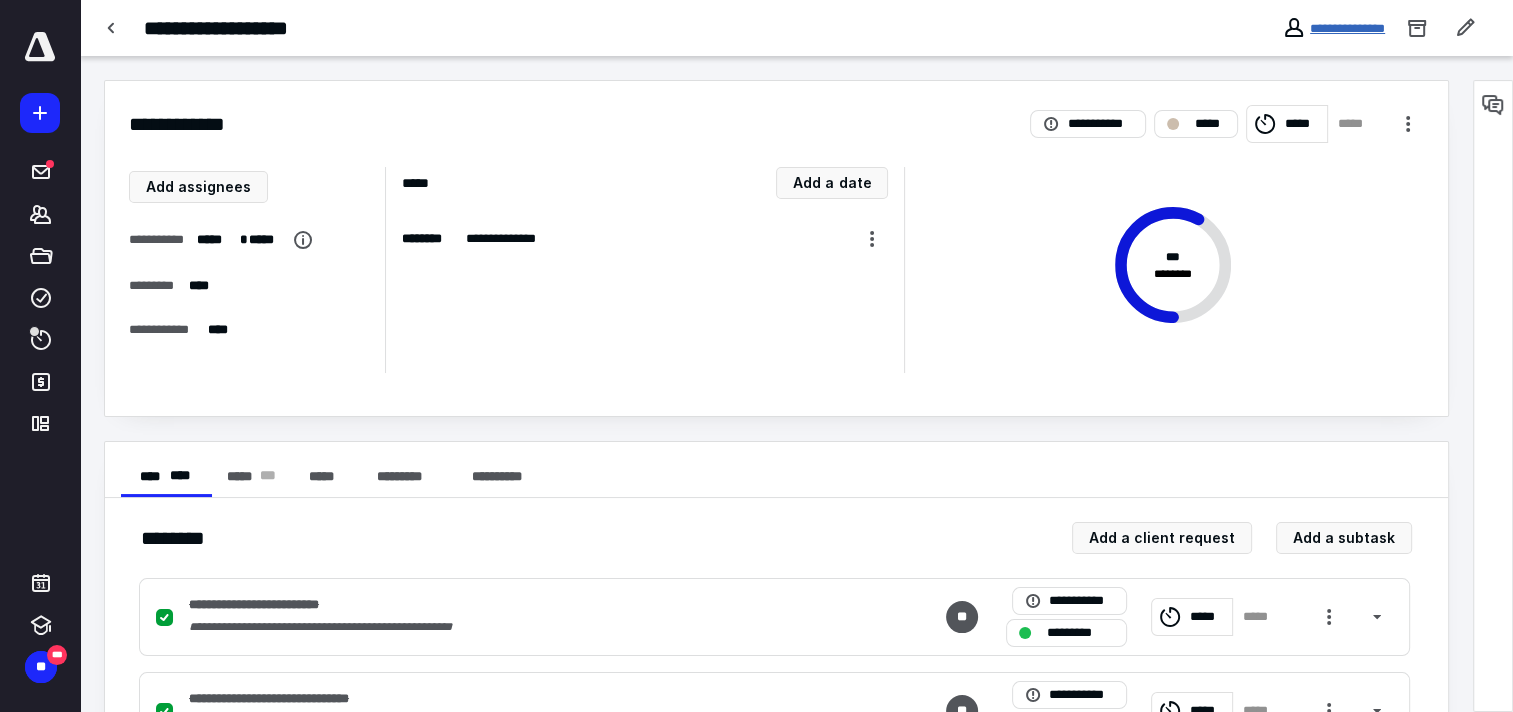 click on "**********" at bounding box center [1347, 28] 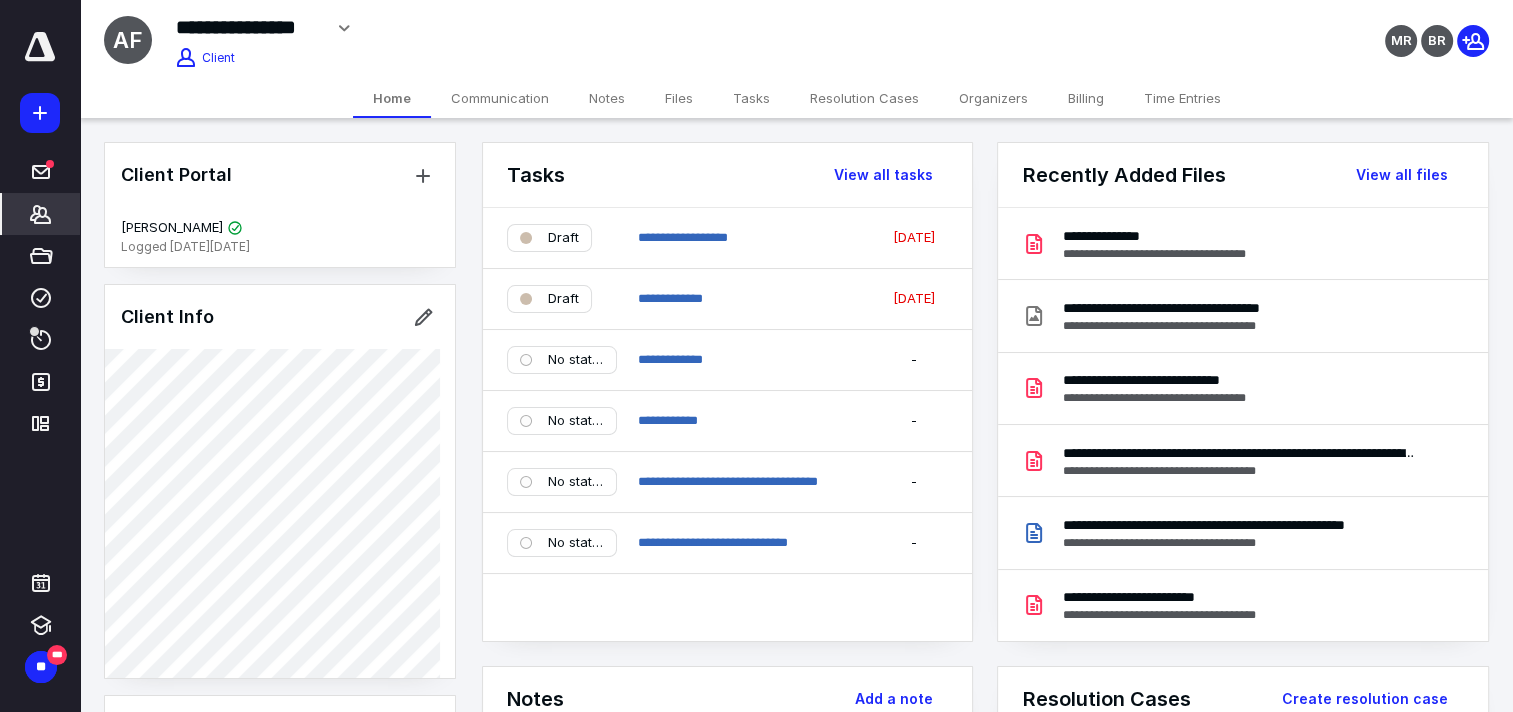 click on "*******" at bounding box center [41, 214] 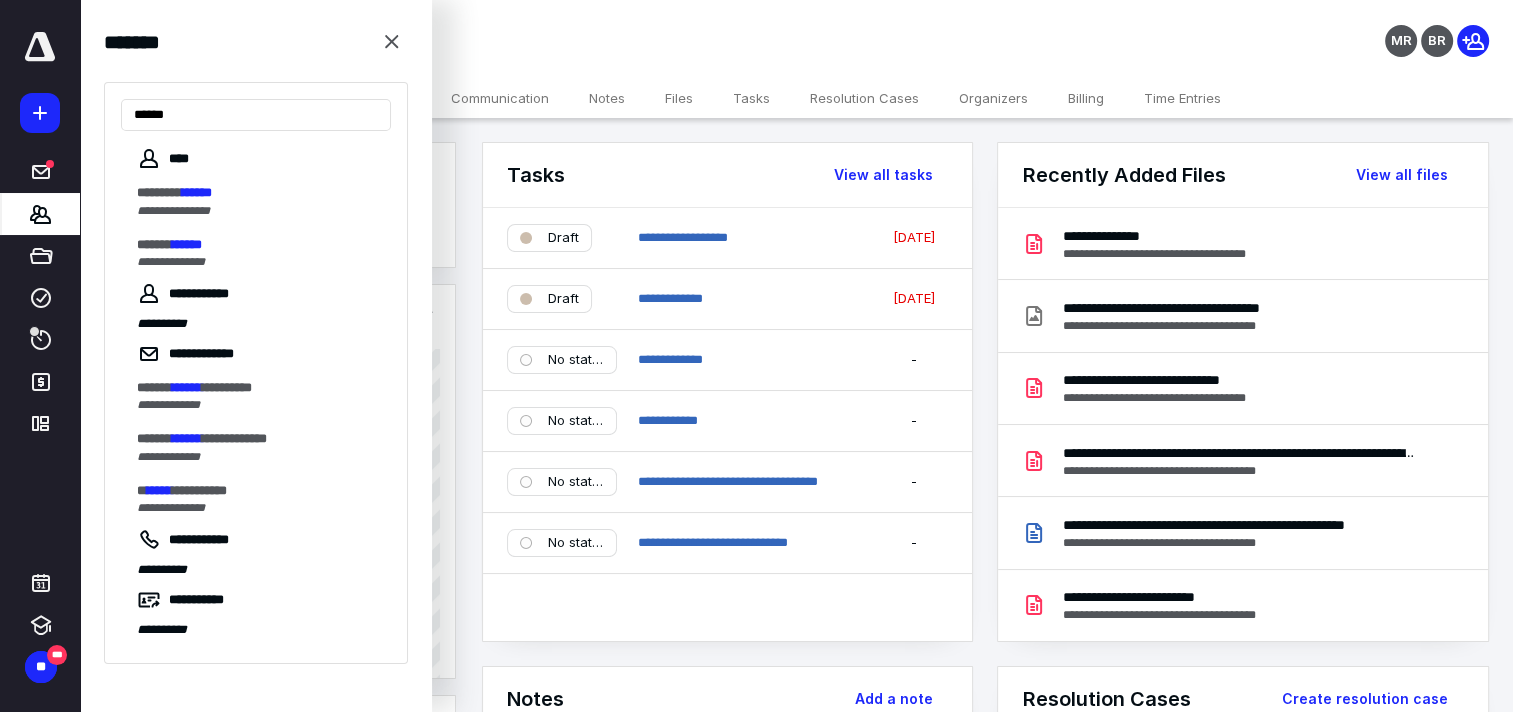 type on "******" 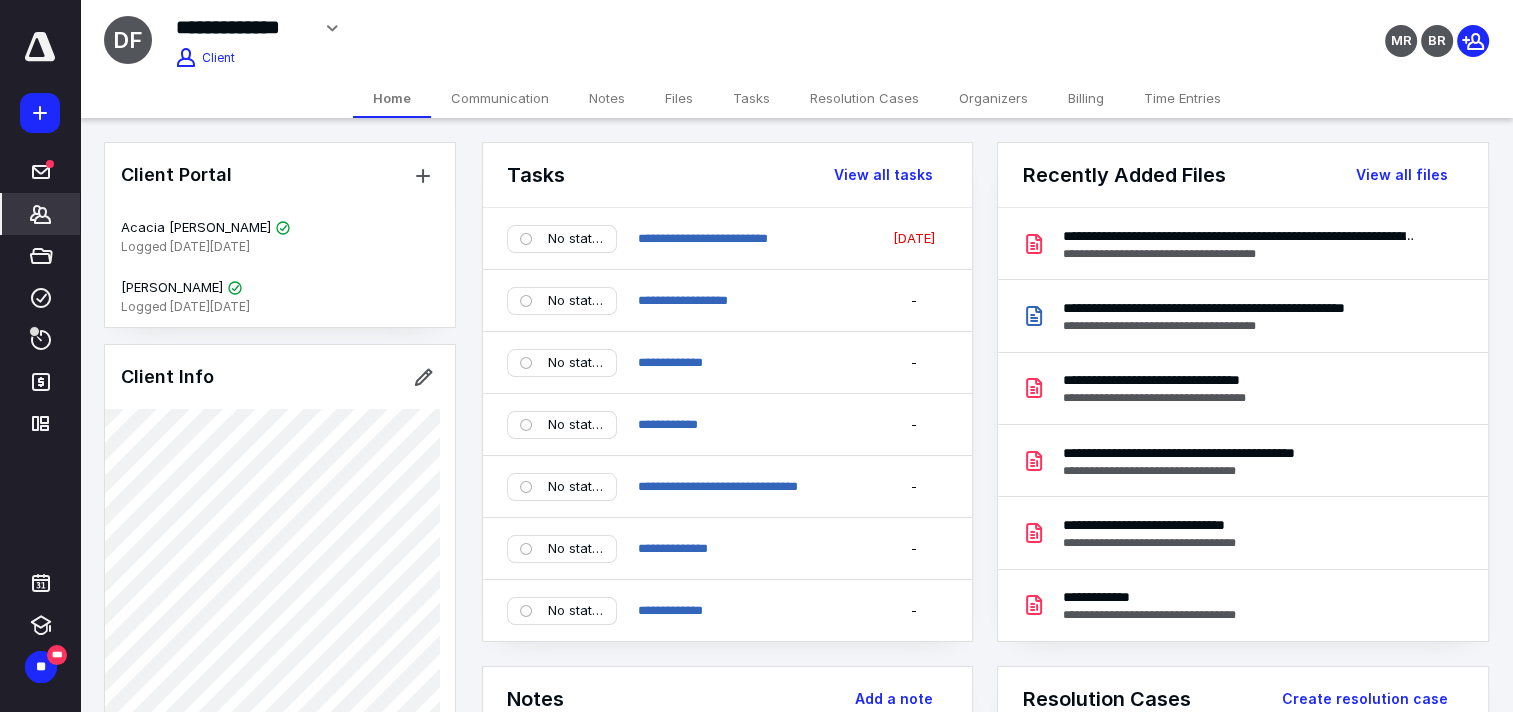 click 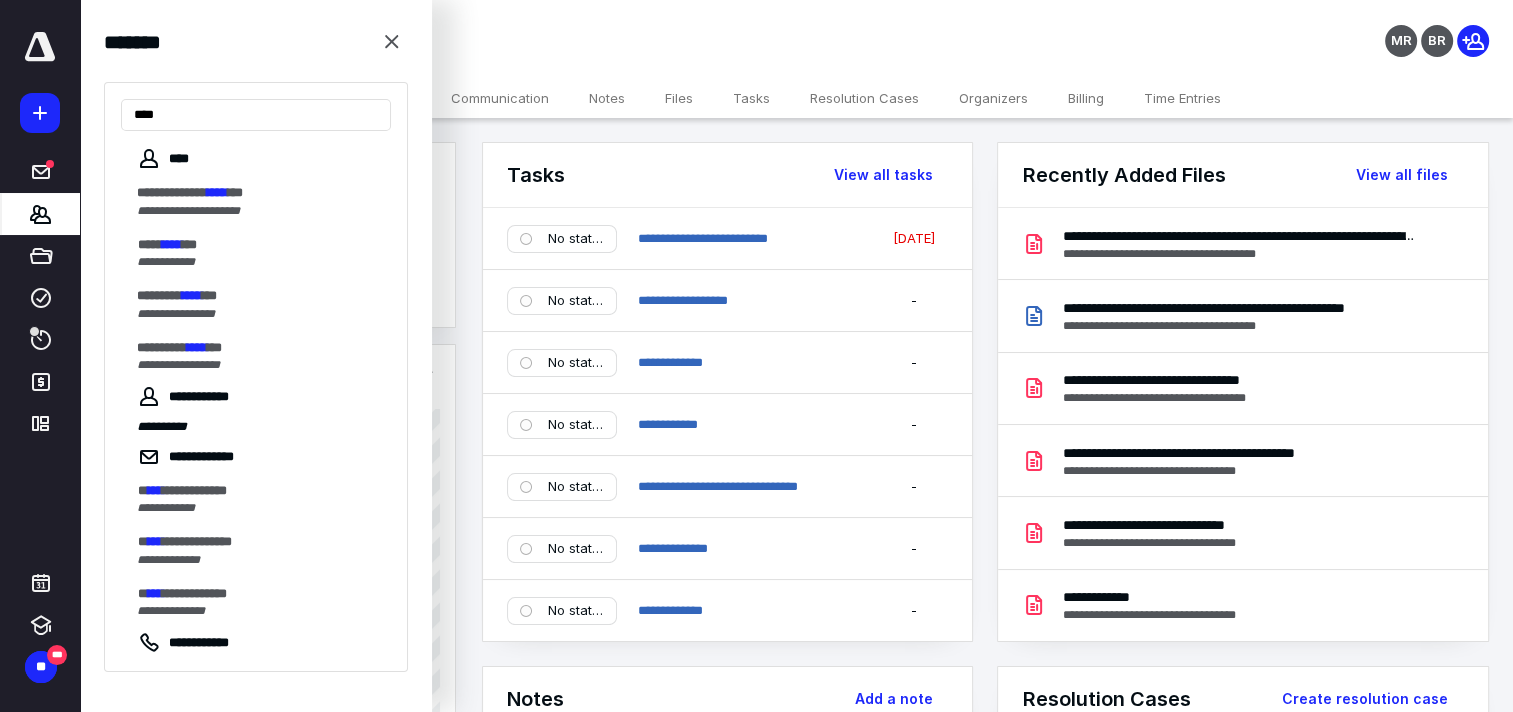 type on "****" 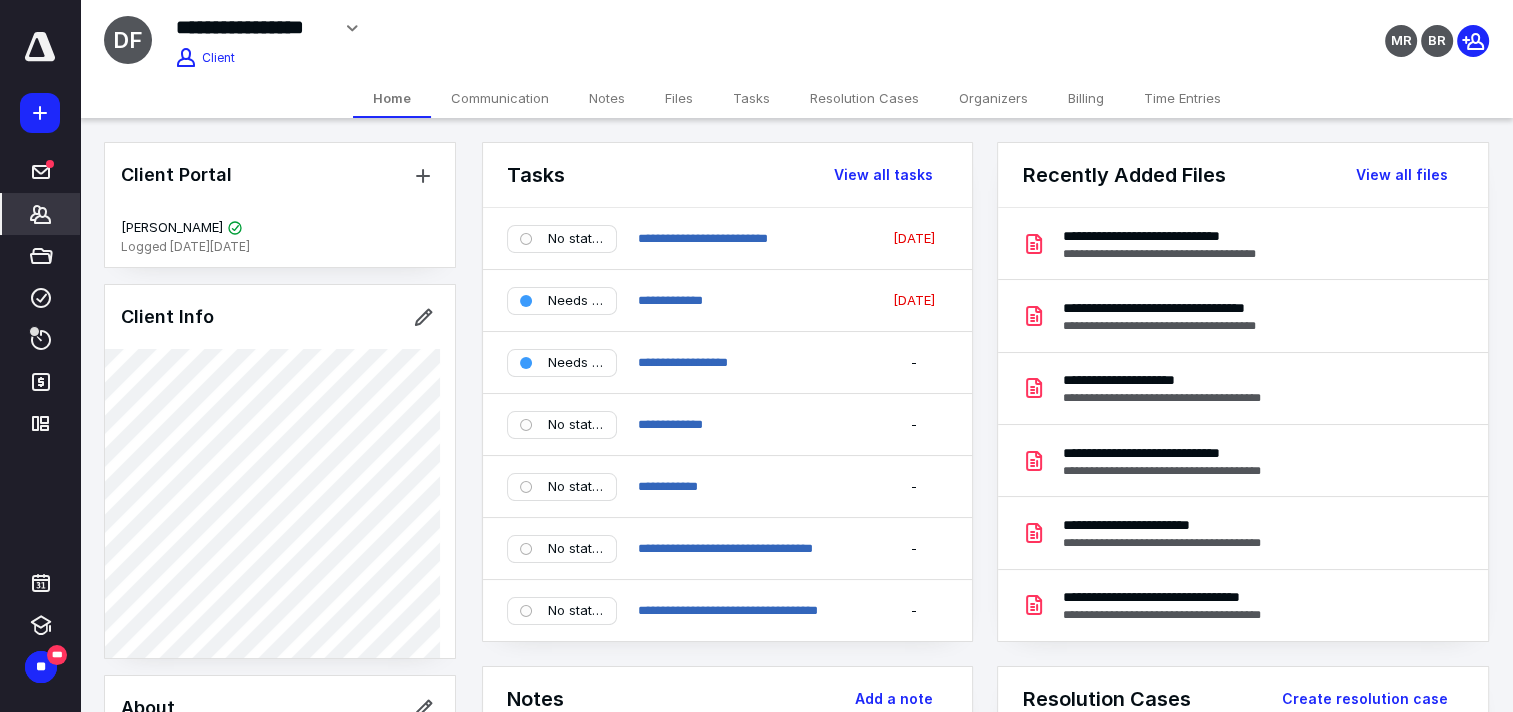 click on "**********" at bounding box center [1178, 254] 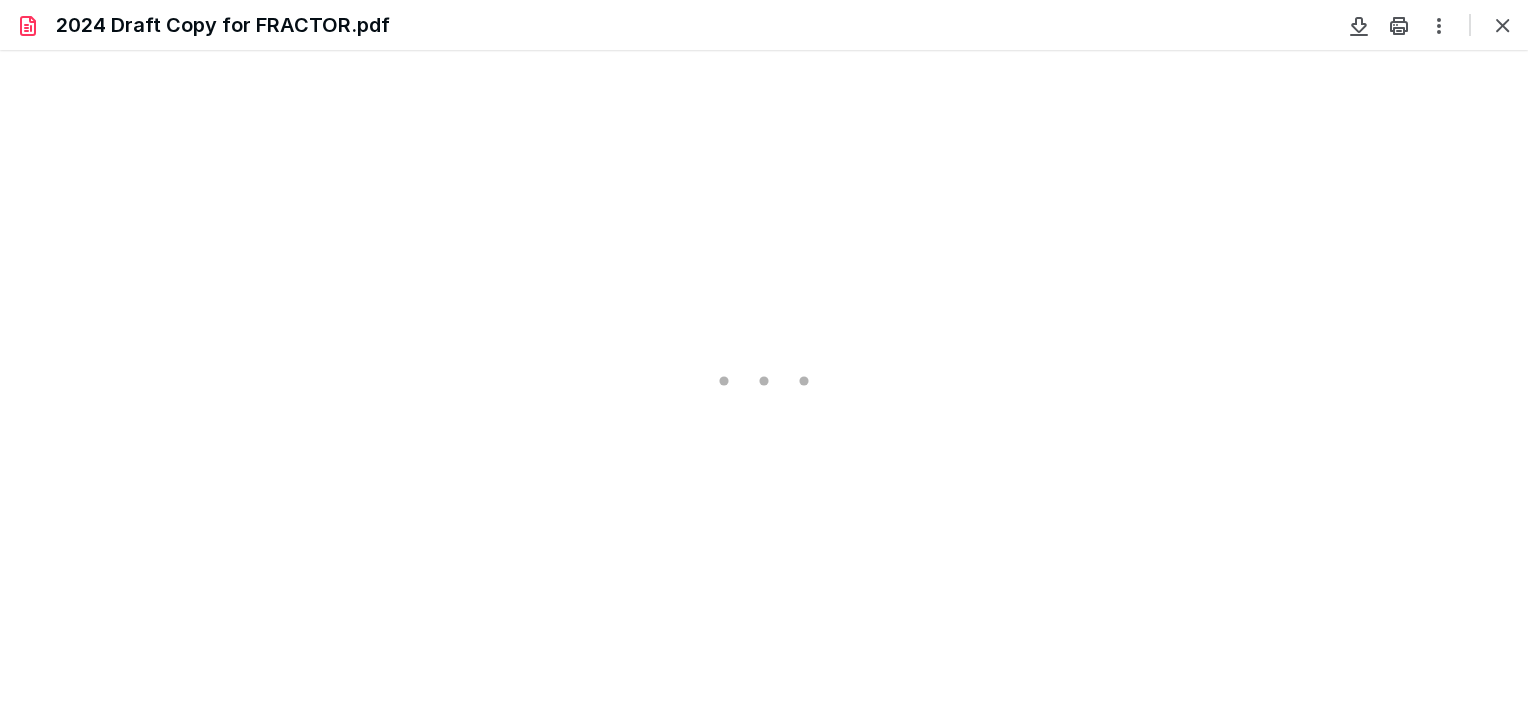 scroll, scrollTop: 0, scrollLeft: 0, axis: both 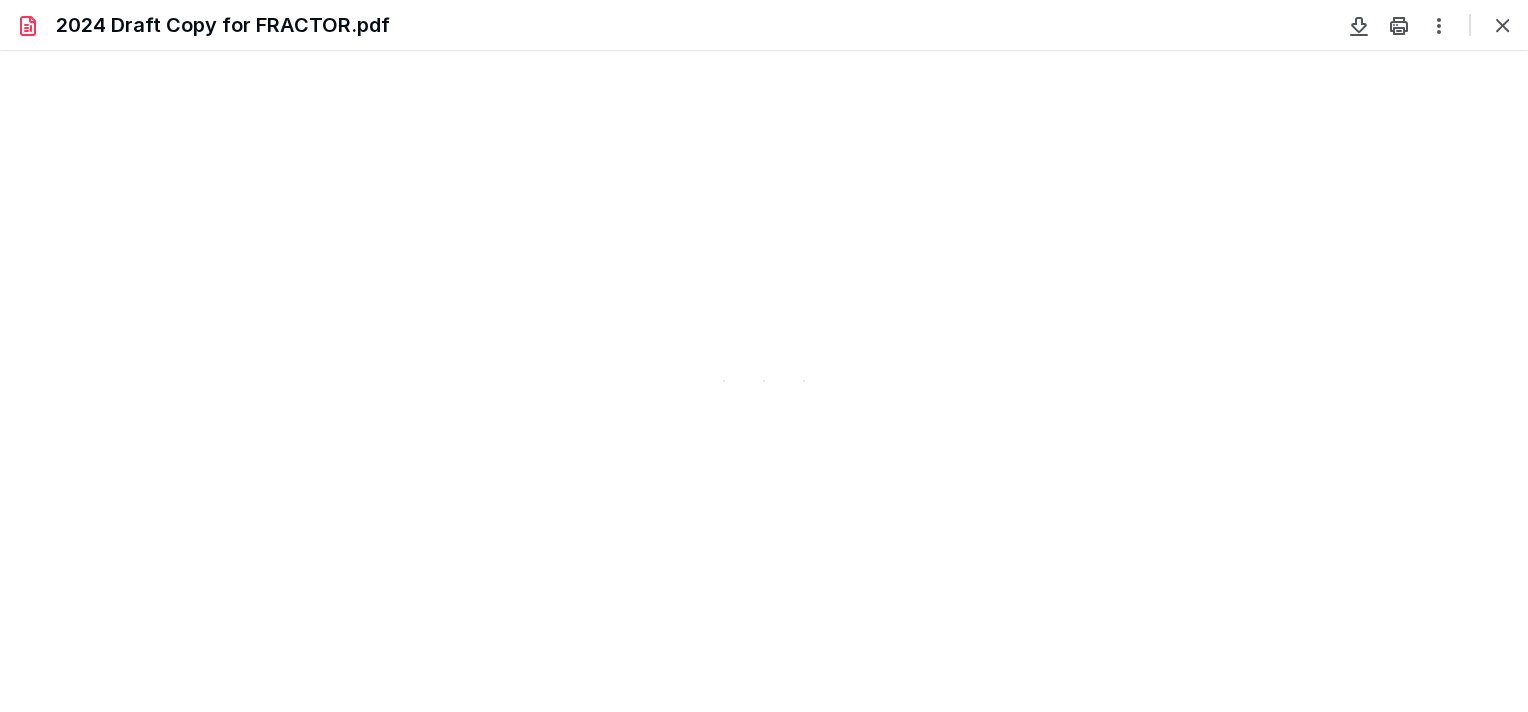 type on "79" 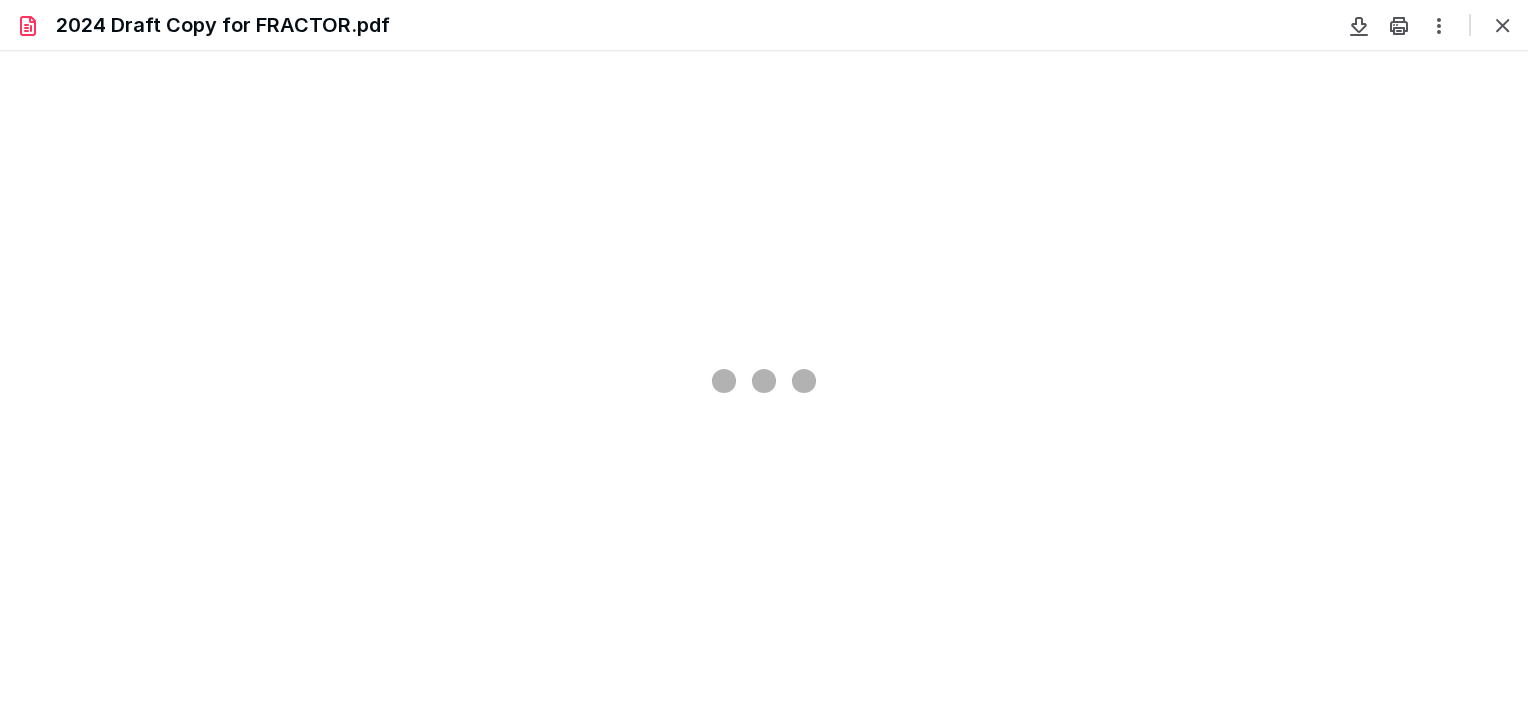 scroll, scrollTop: 39, scrollLeft: 0, axis: vertical 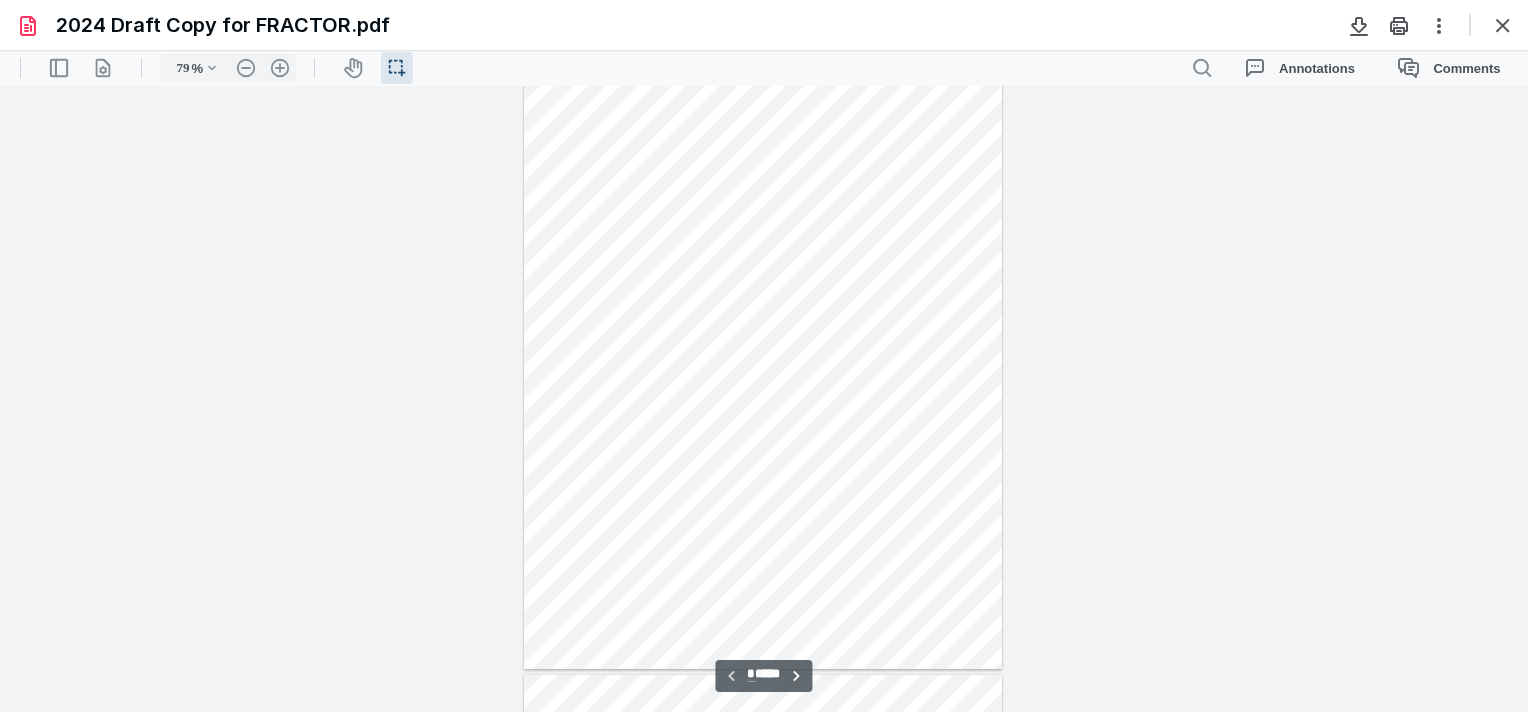 type on "*" 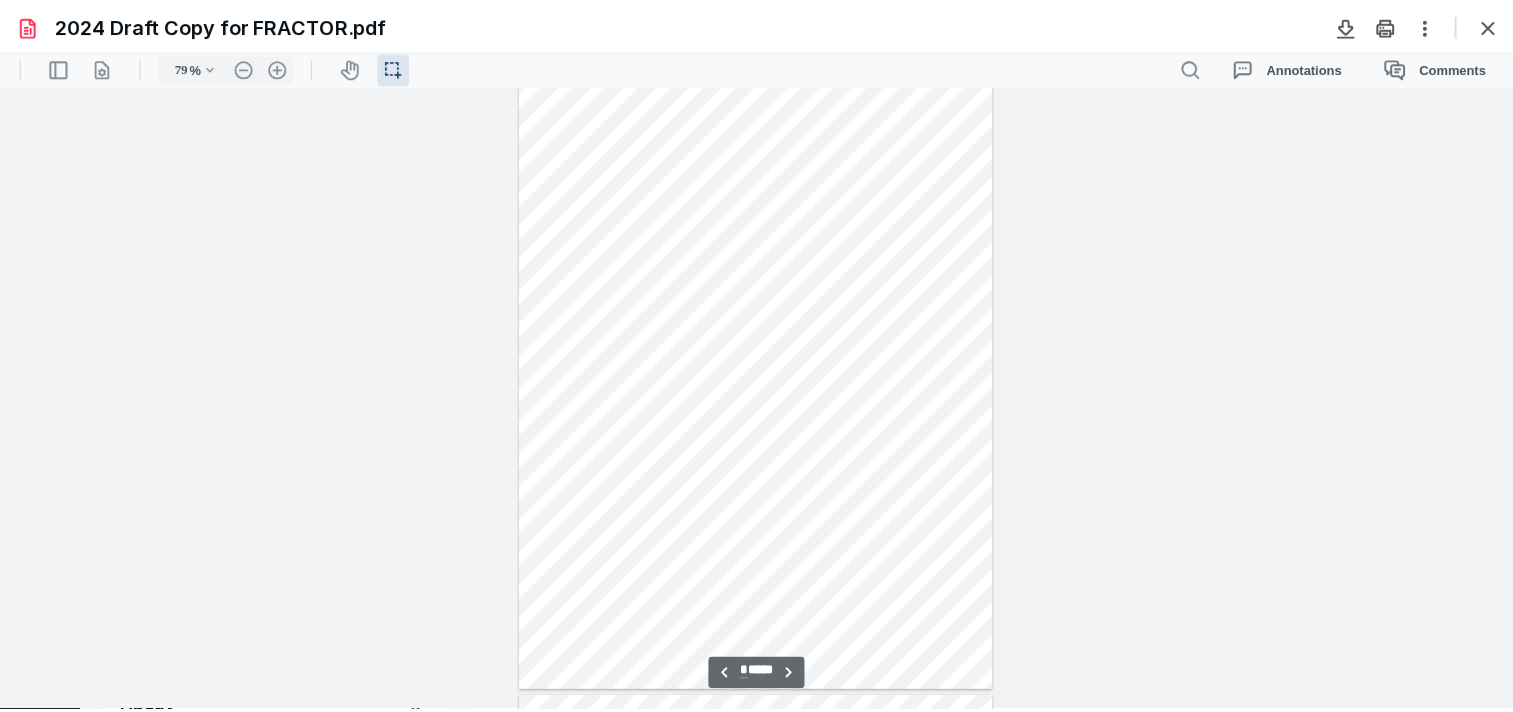 scroll, scrollTop: 839, scrollLeft: 0, axis: vertical 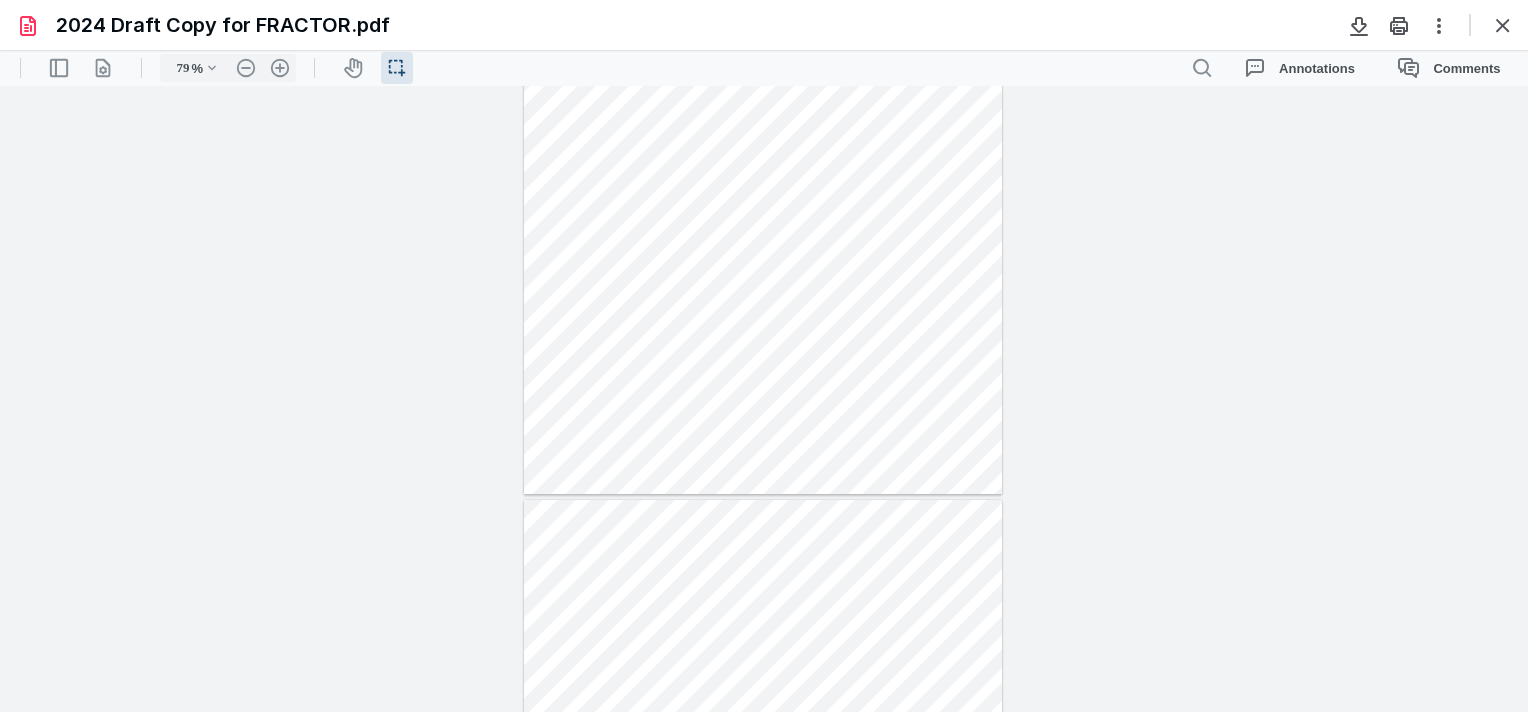 click at bounding box center (1503, 25) 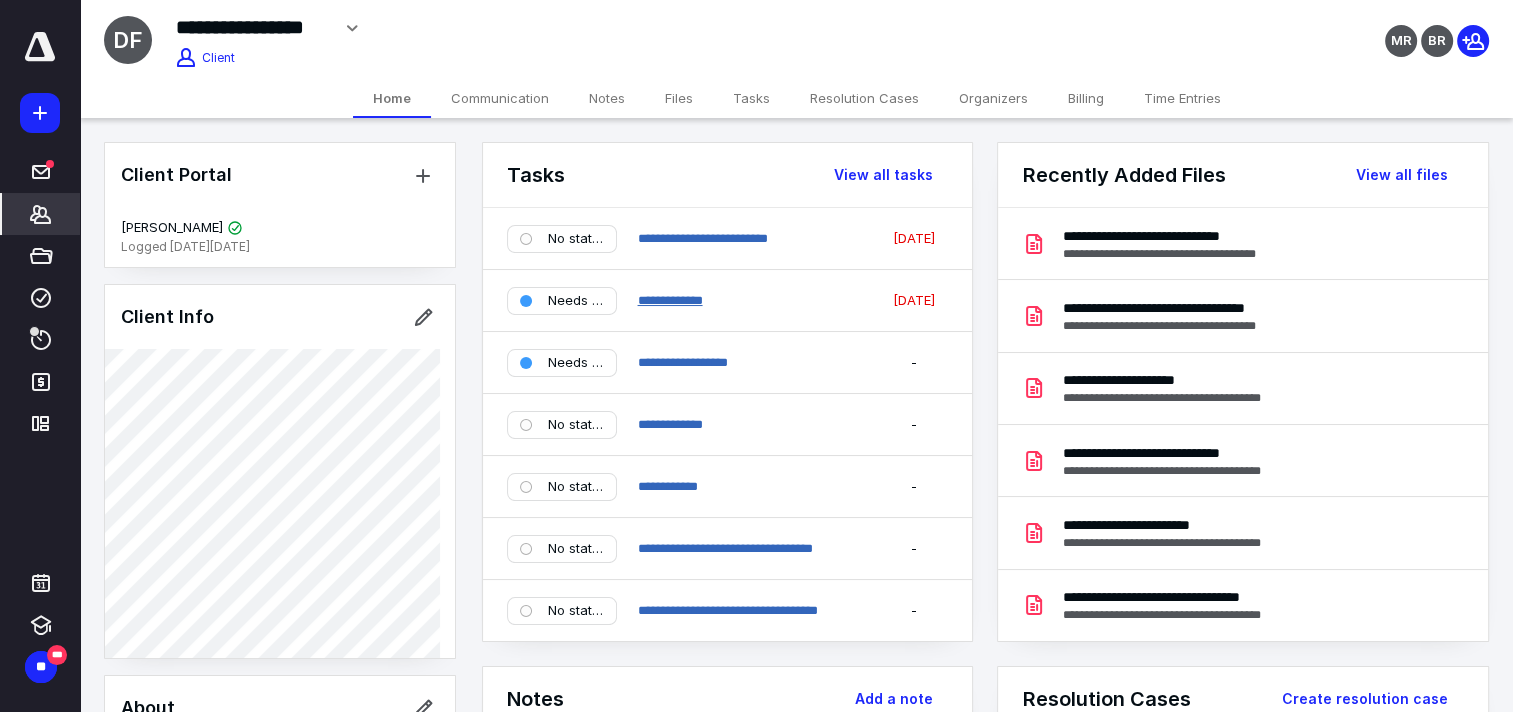 click on "**********" at bounding box center (669, 300) 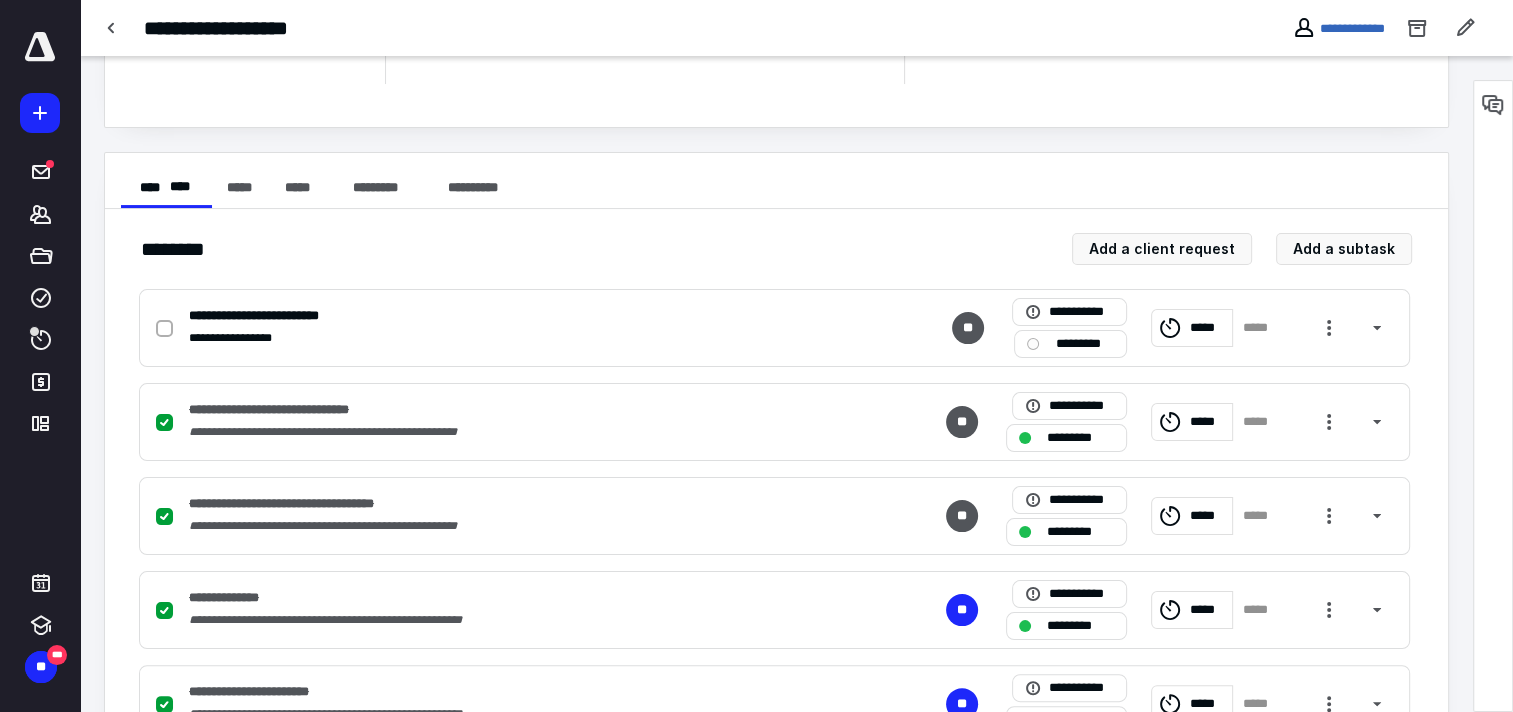 scroll, scrollTop: 0, scrollLeft: 0, axis: both 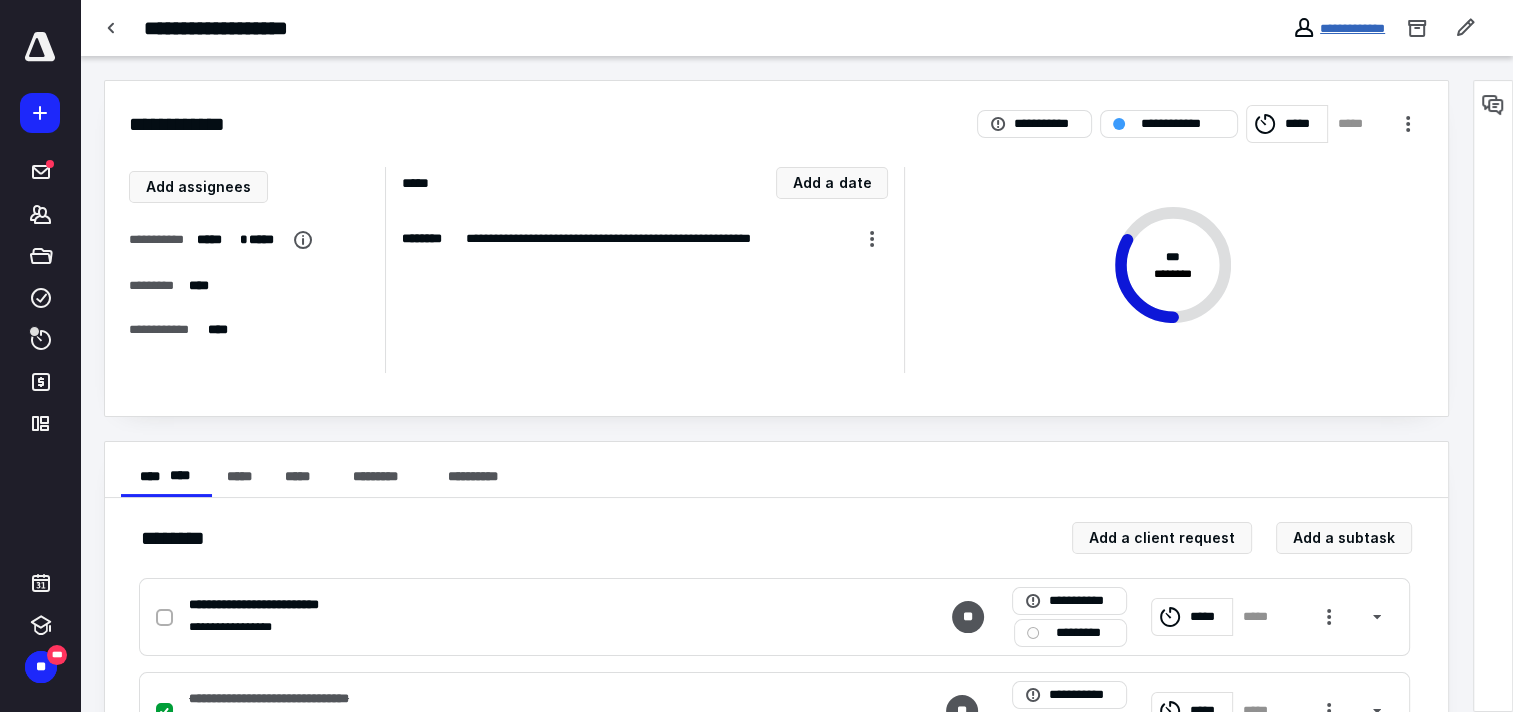 click on "**********" at bounding box center [1352, 28] 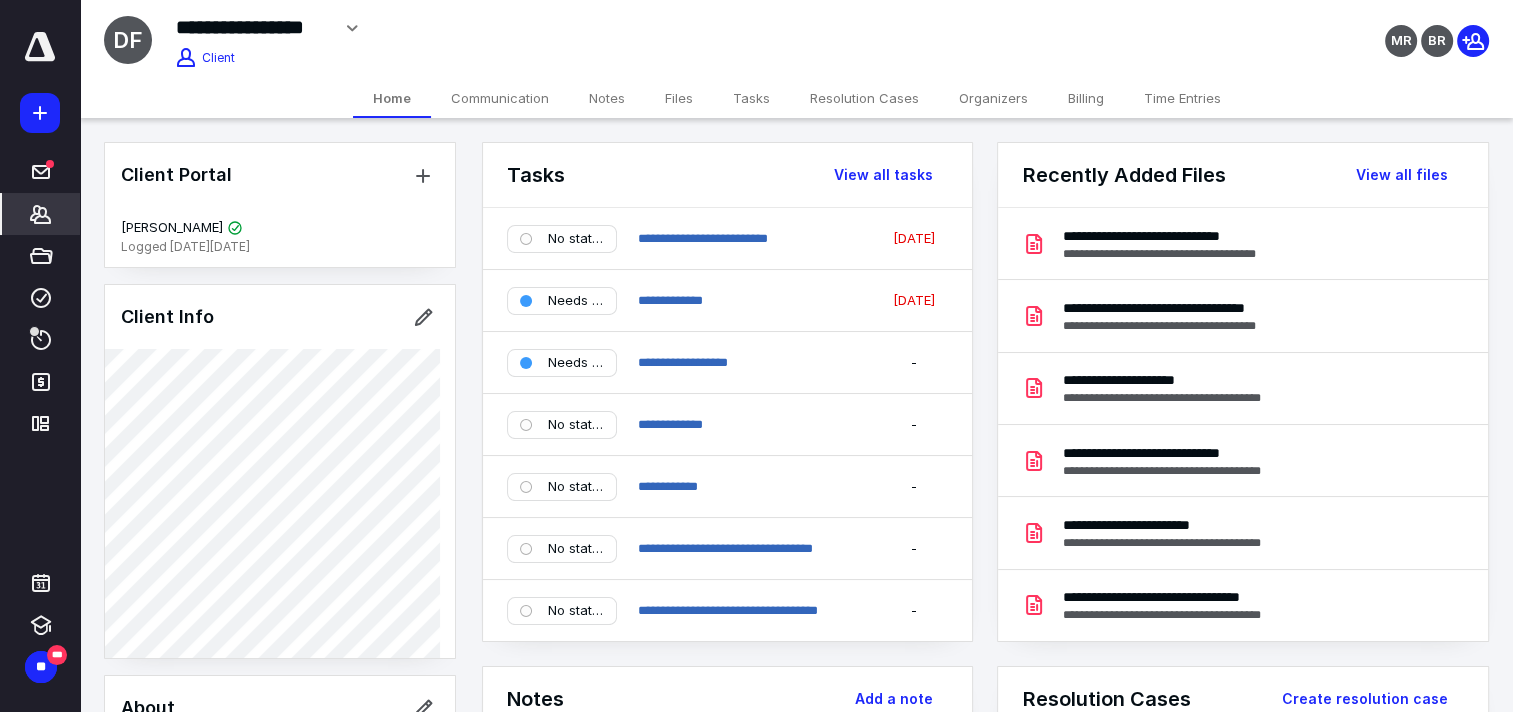 click on "Files" at bounding box center (679, 98) 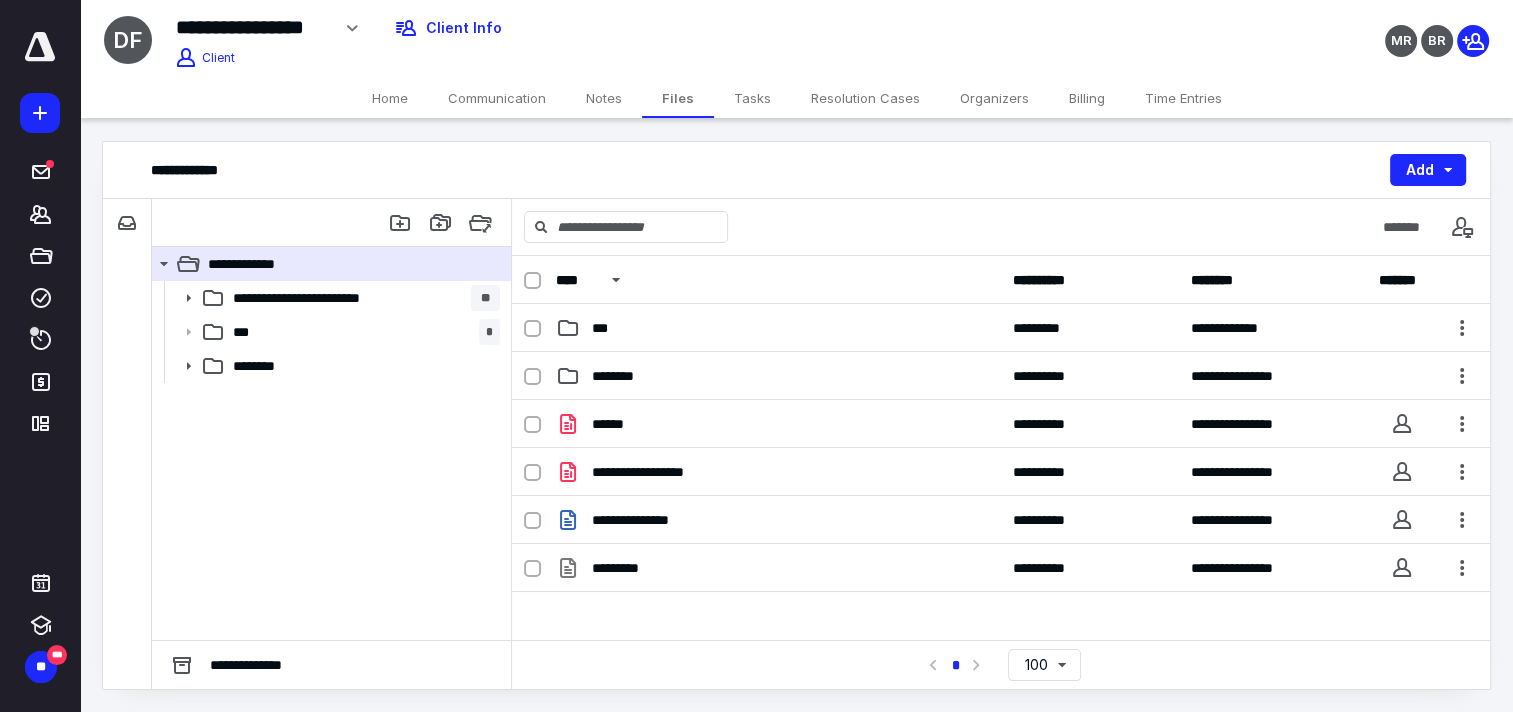 scroll, scrollTop: 0, scrollLeft: 0, axis: both 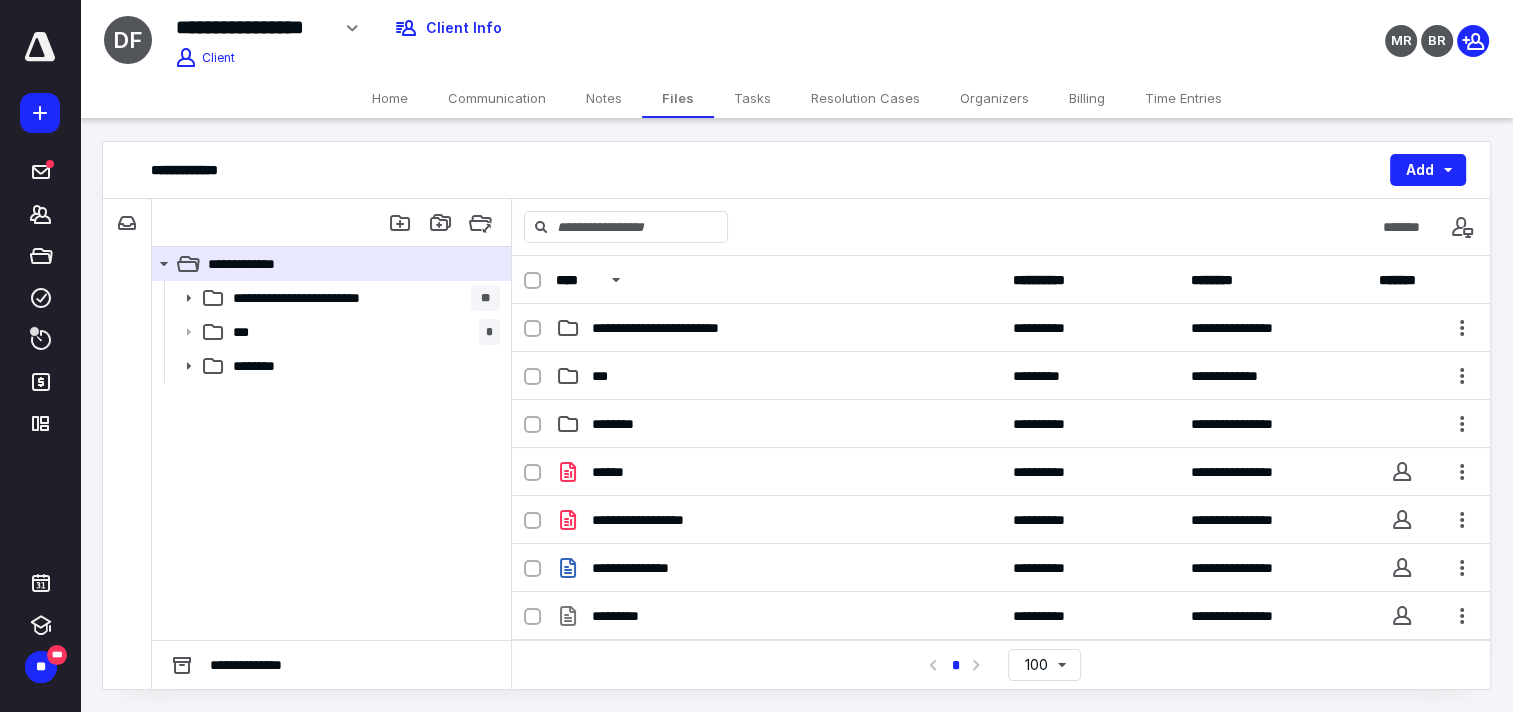 click on "********" at bounding box center (621, 424) 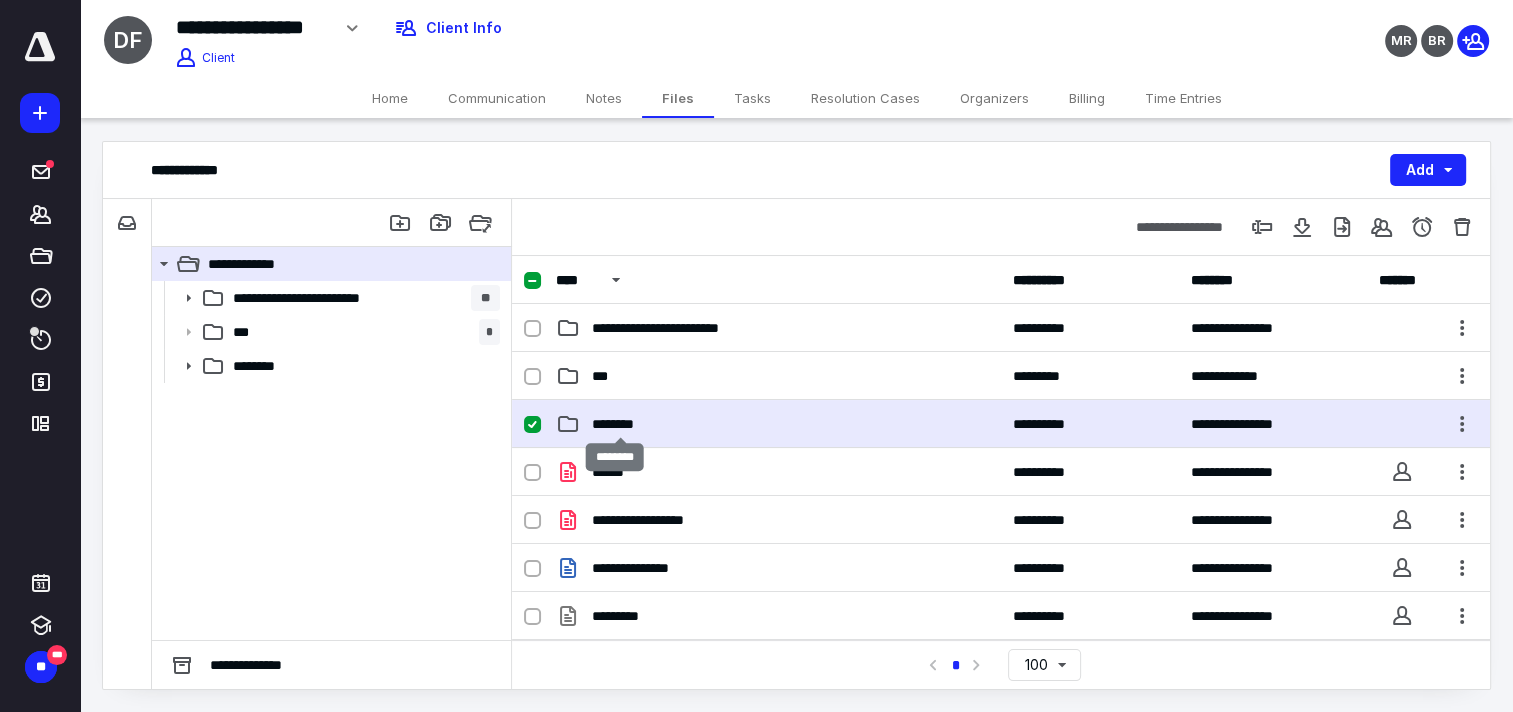 click on "********" at bounding box center [621, 424] 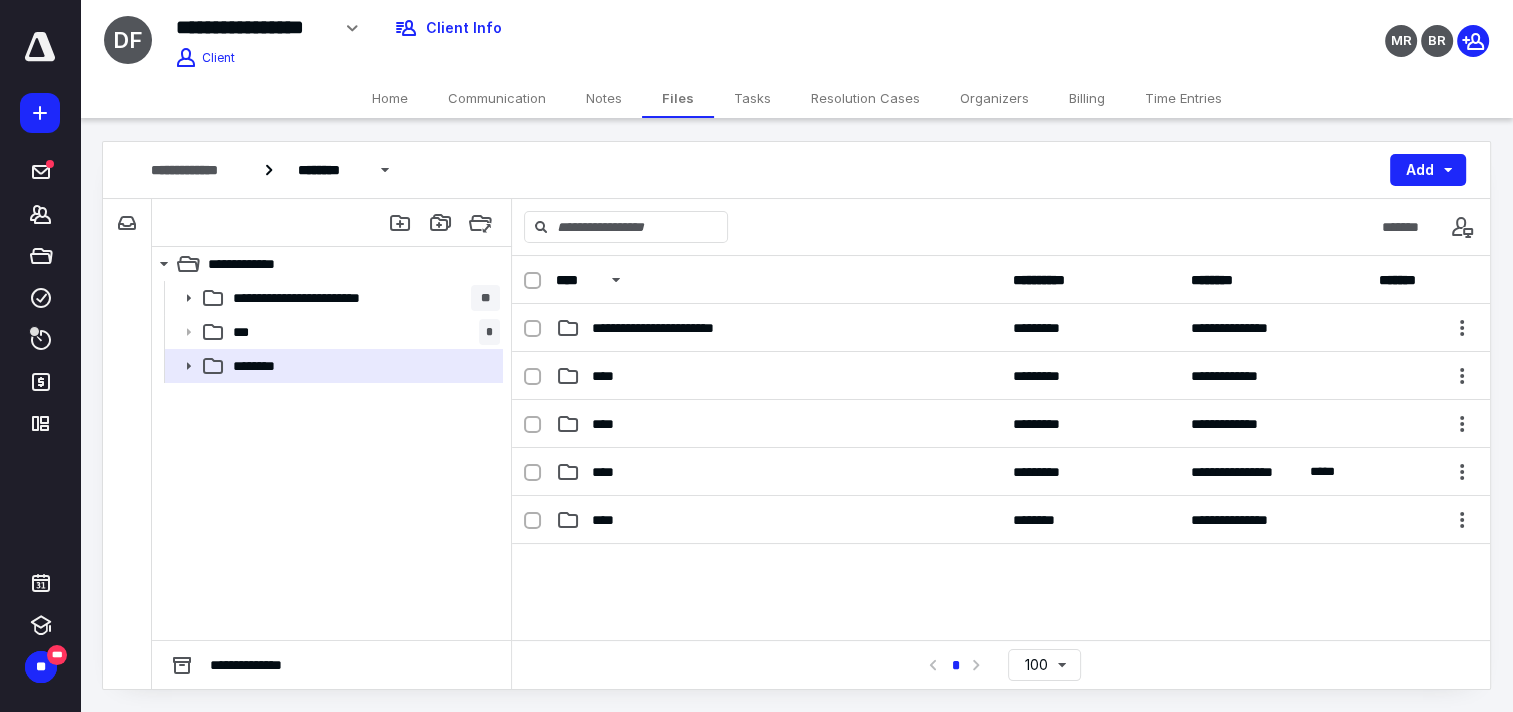 click on "****" at bounding box center [609, 520] 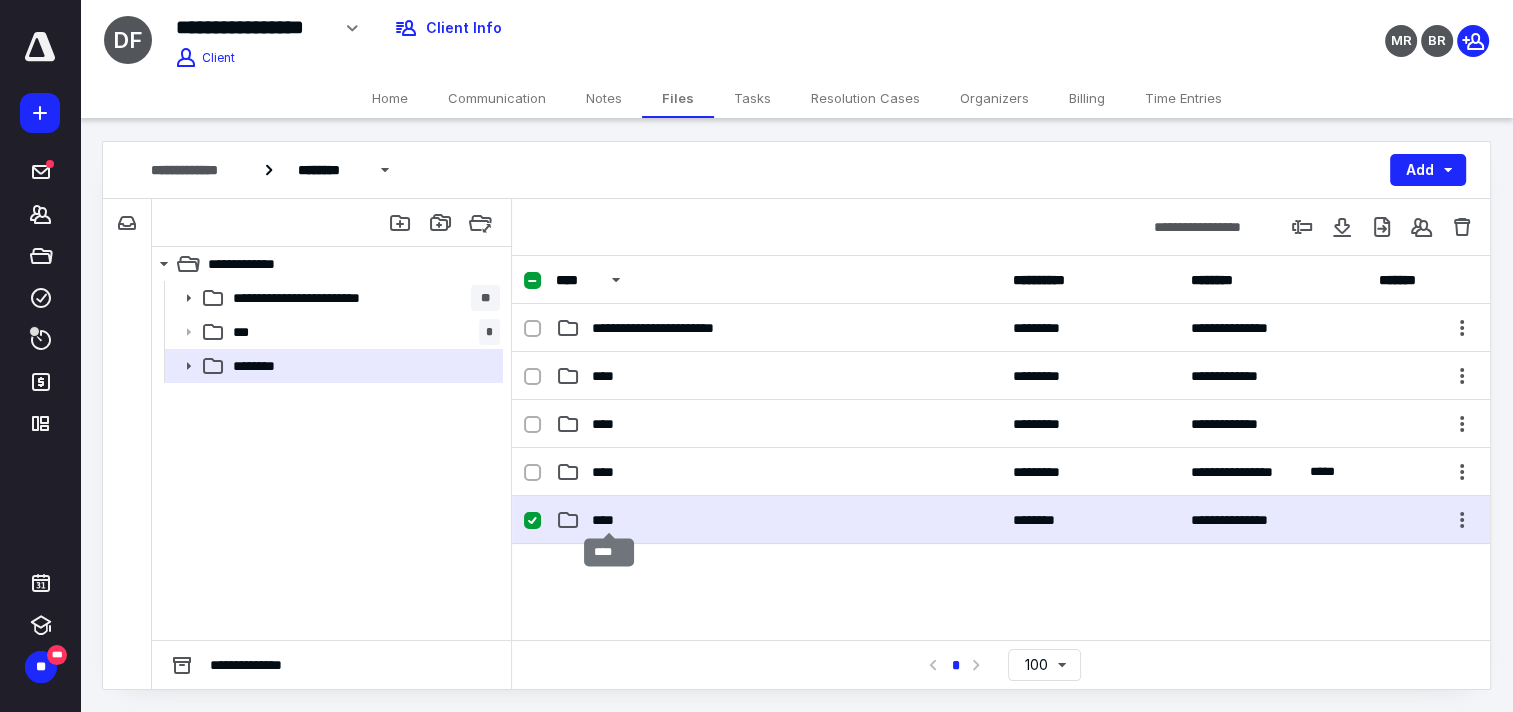 click on "****" at bounding box center [609, 520] 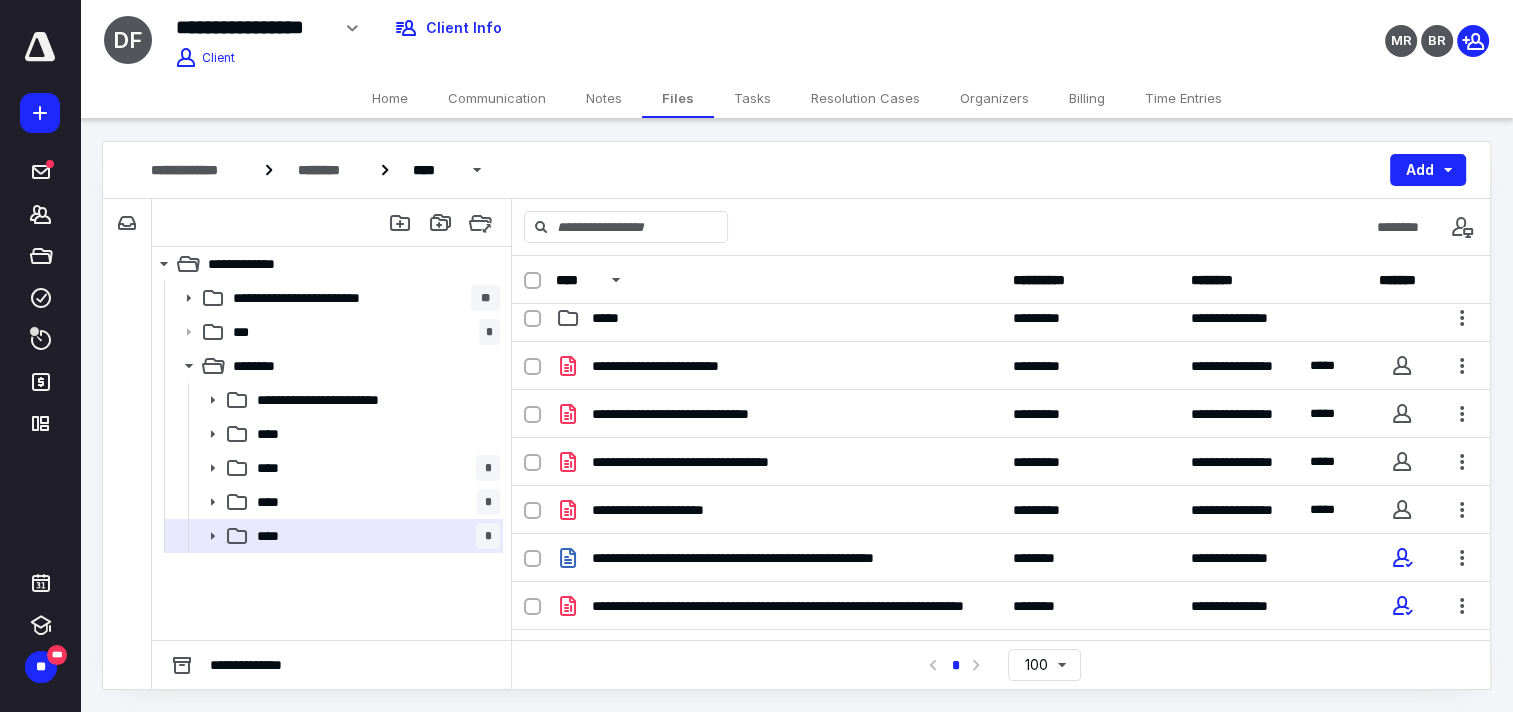 scroll, scrollTop: 0, scrollLeft: 0, axis: both 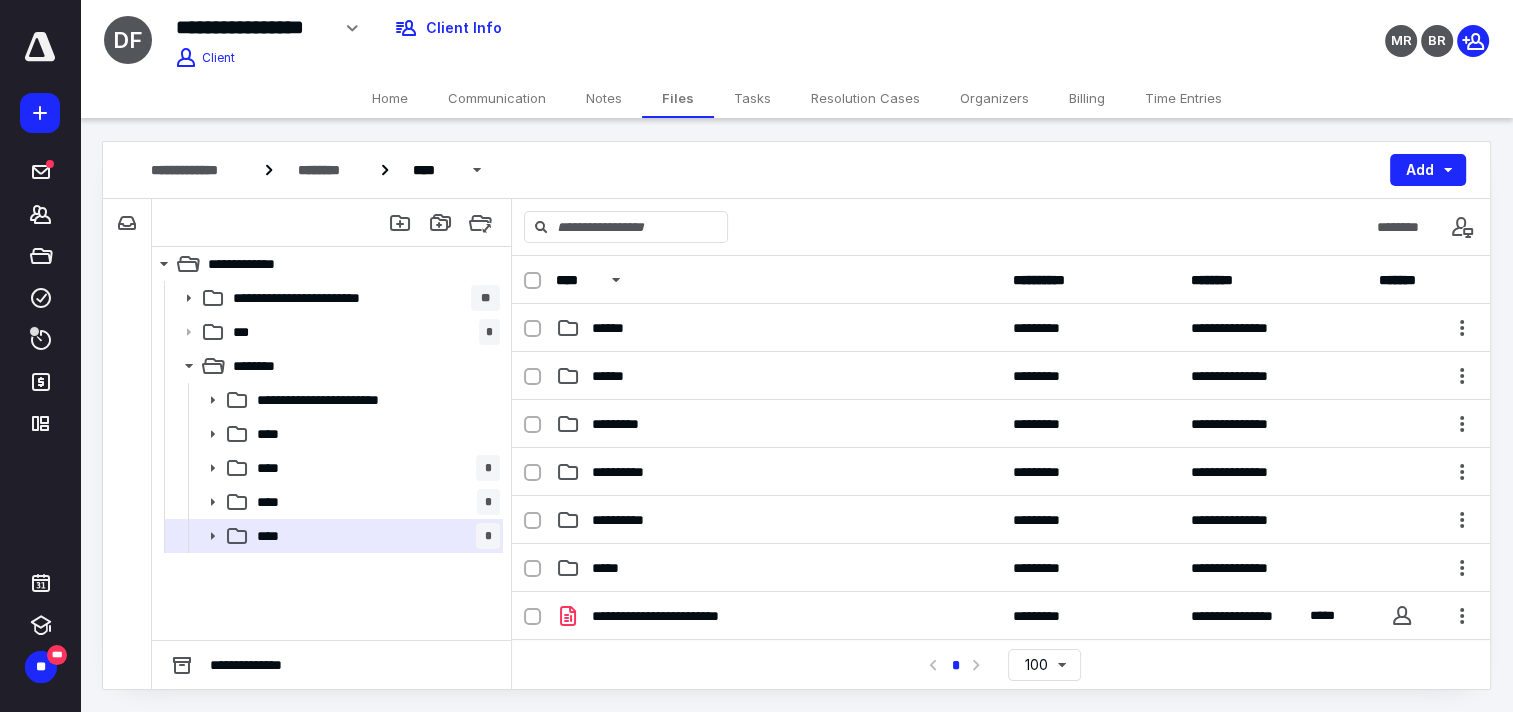click on "*******" at bounding box center [41, 214] 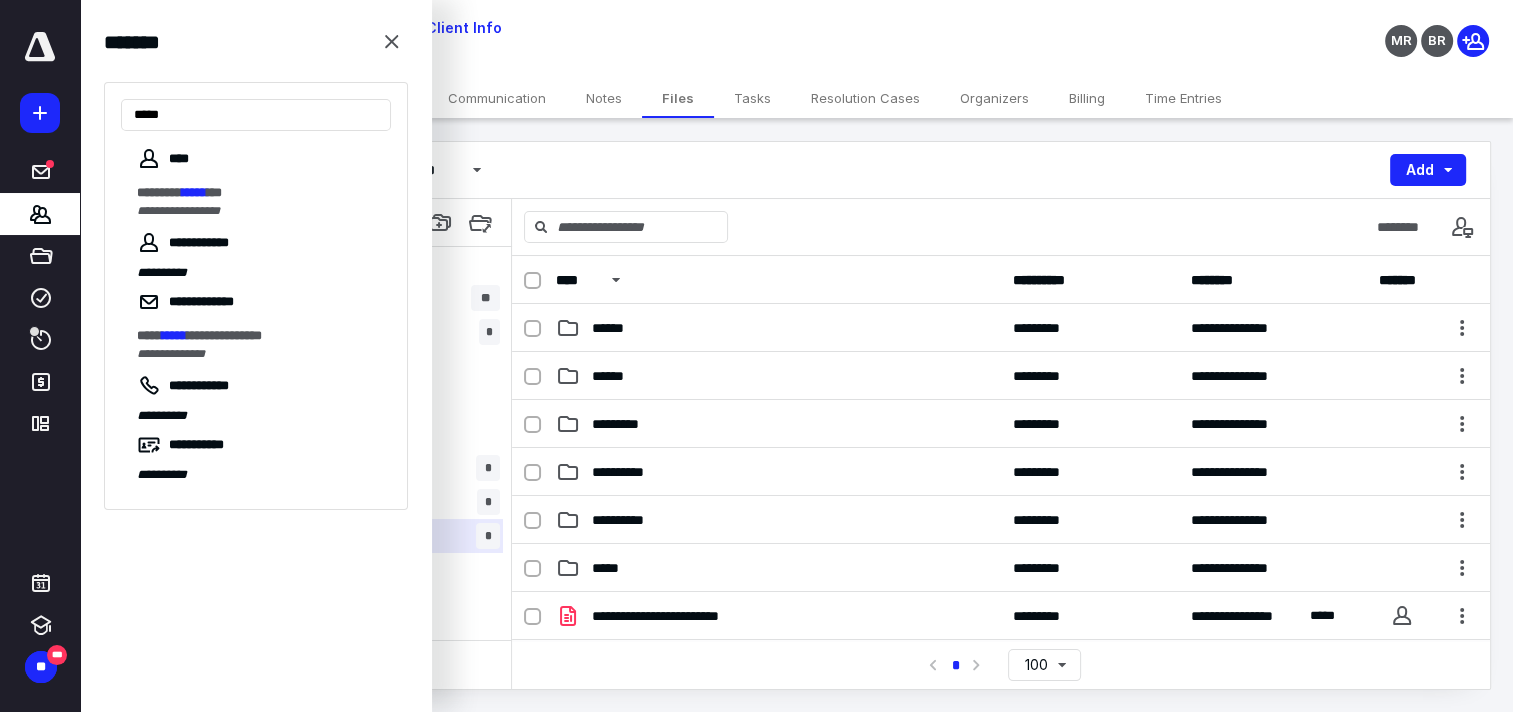 type on "*****" 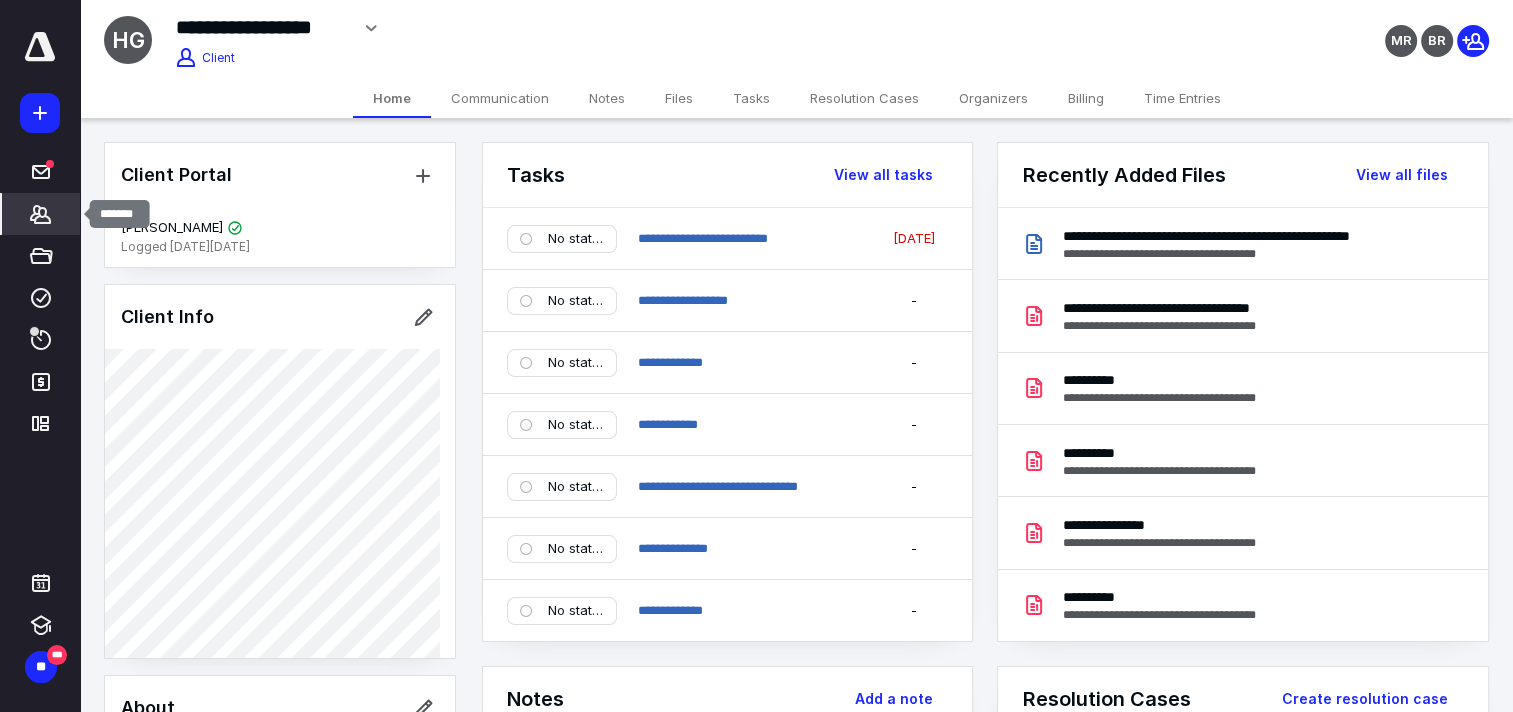 click 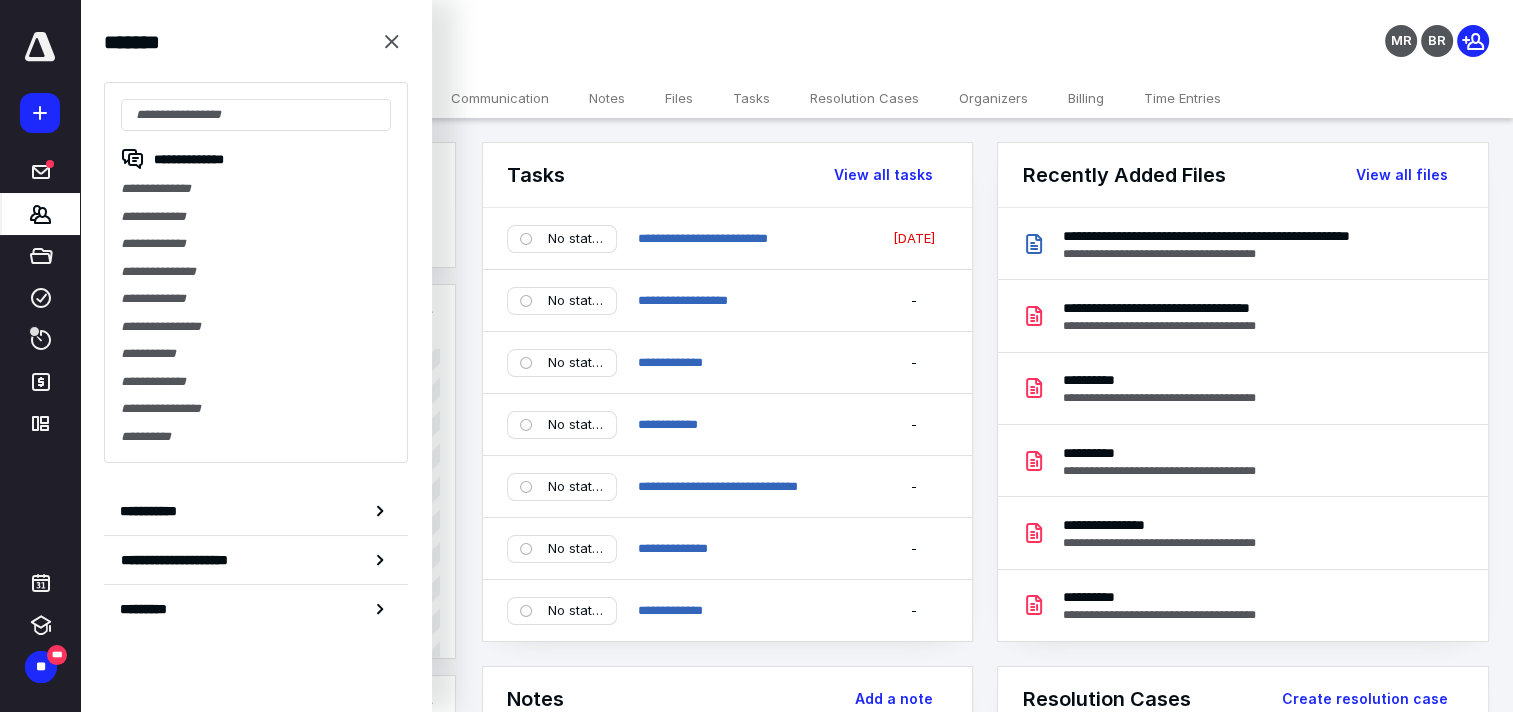 click on "**********" at bounding box center [563, 25] 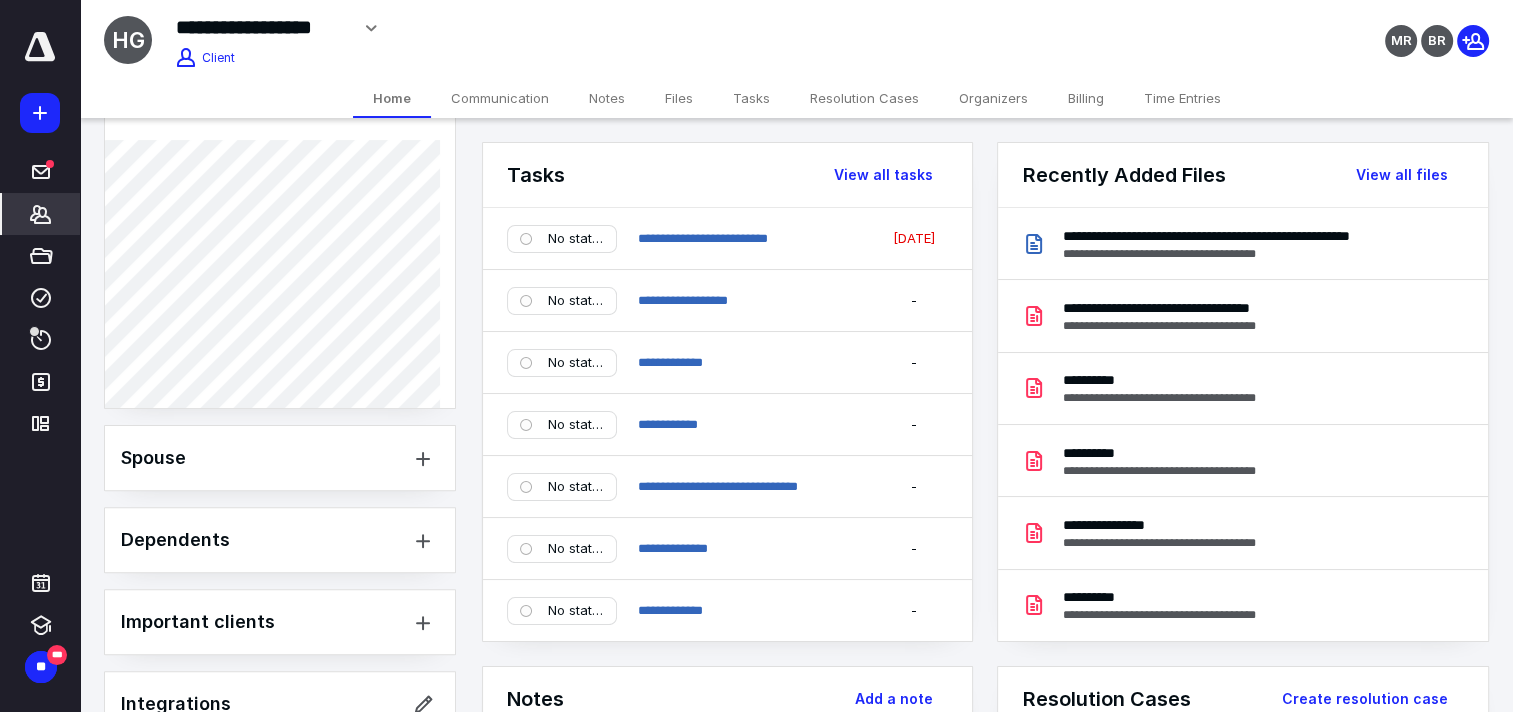 scroll, scrollTop: 783, scrollLeft: 0, axis: vertical 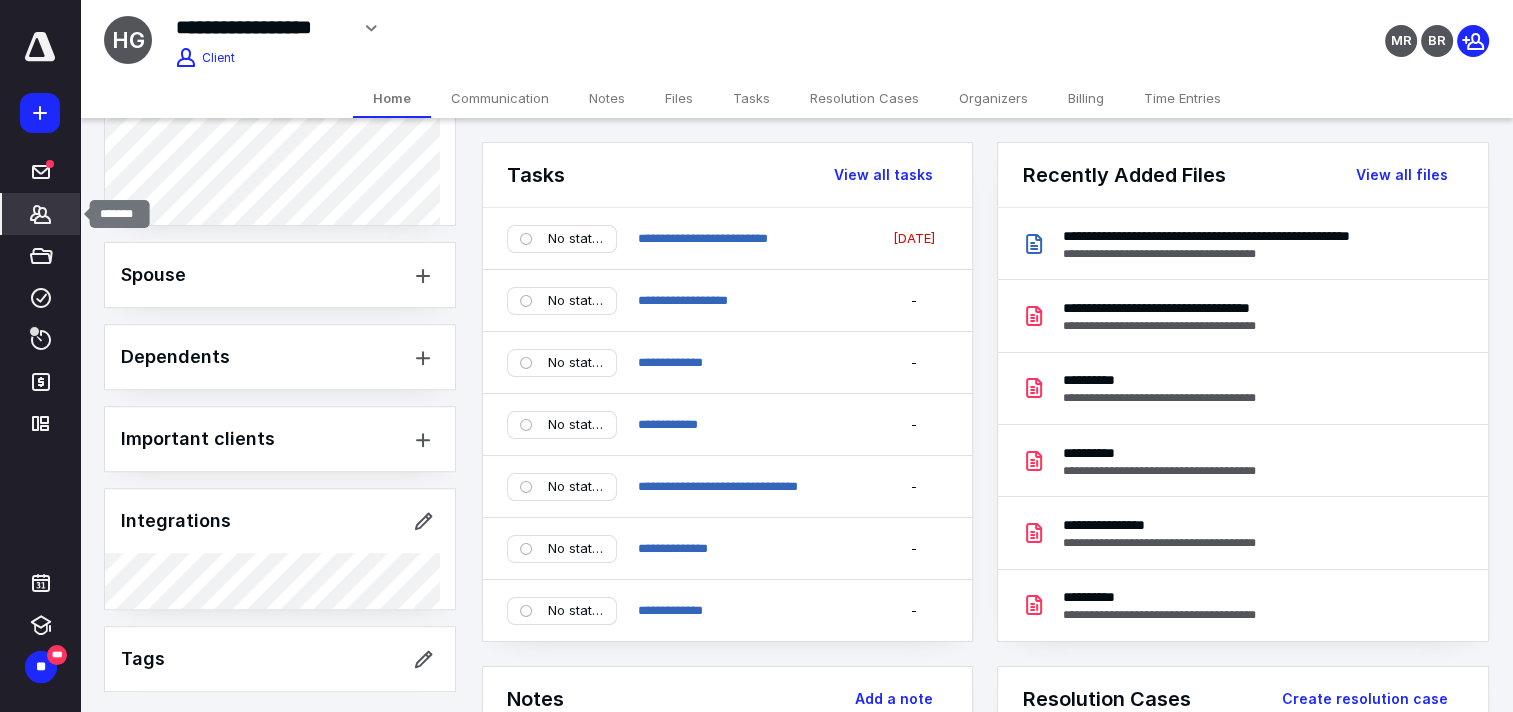 click 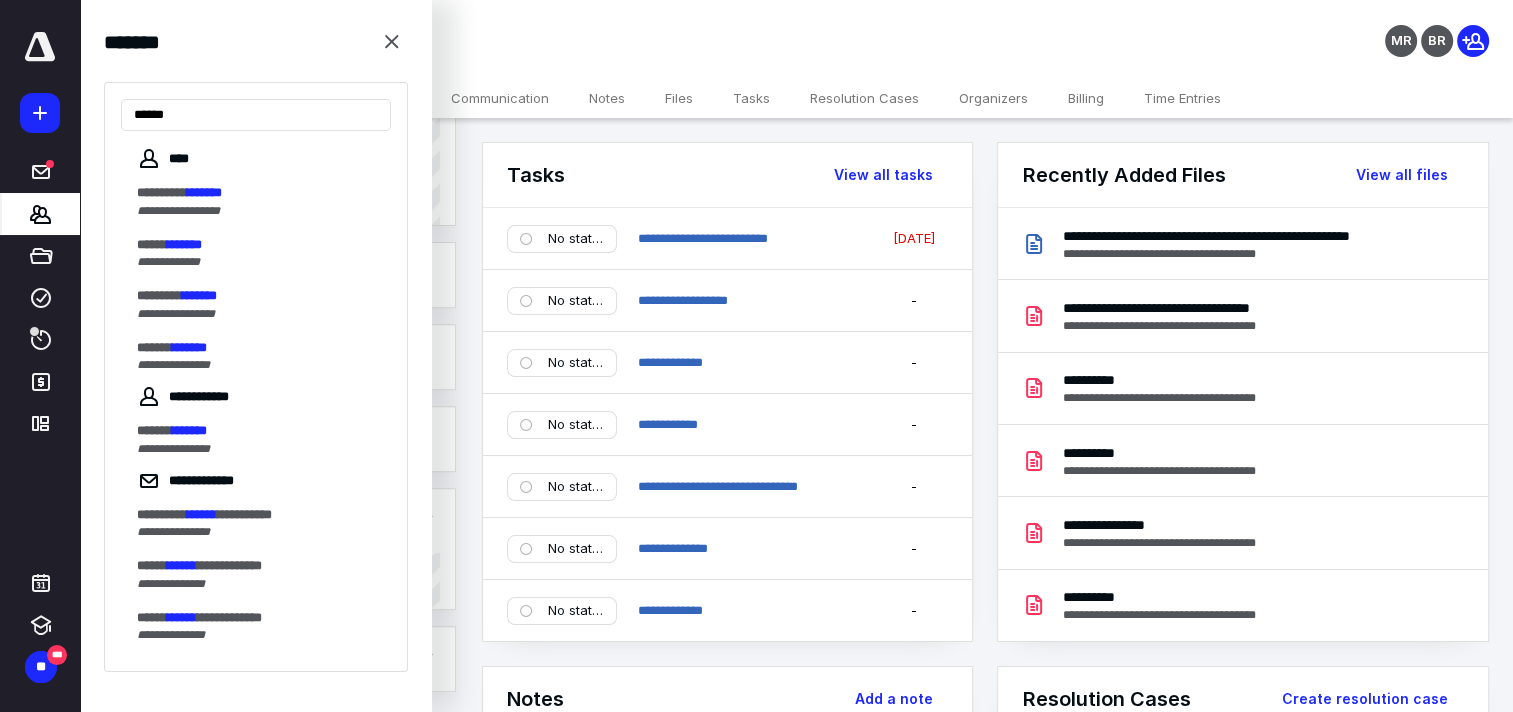 type on "******" 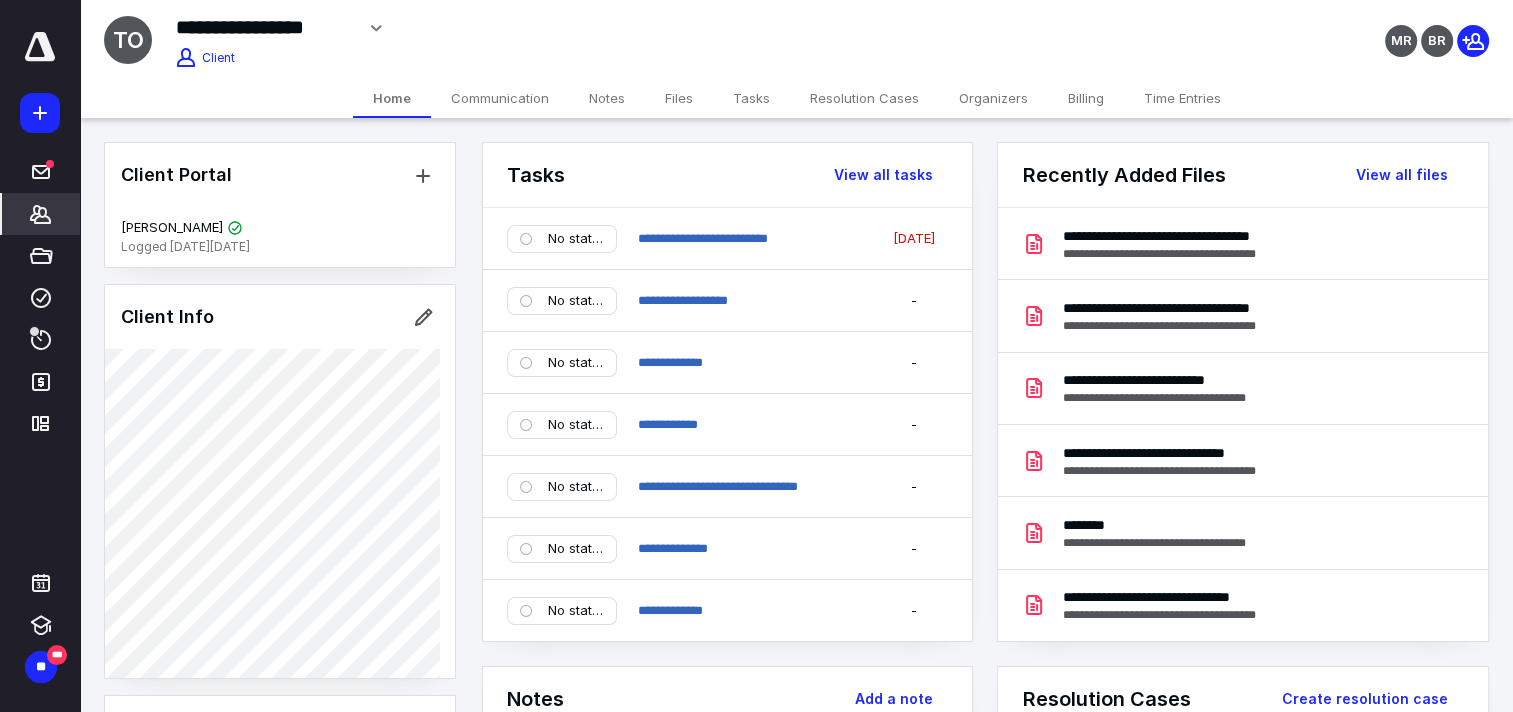 click 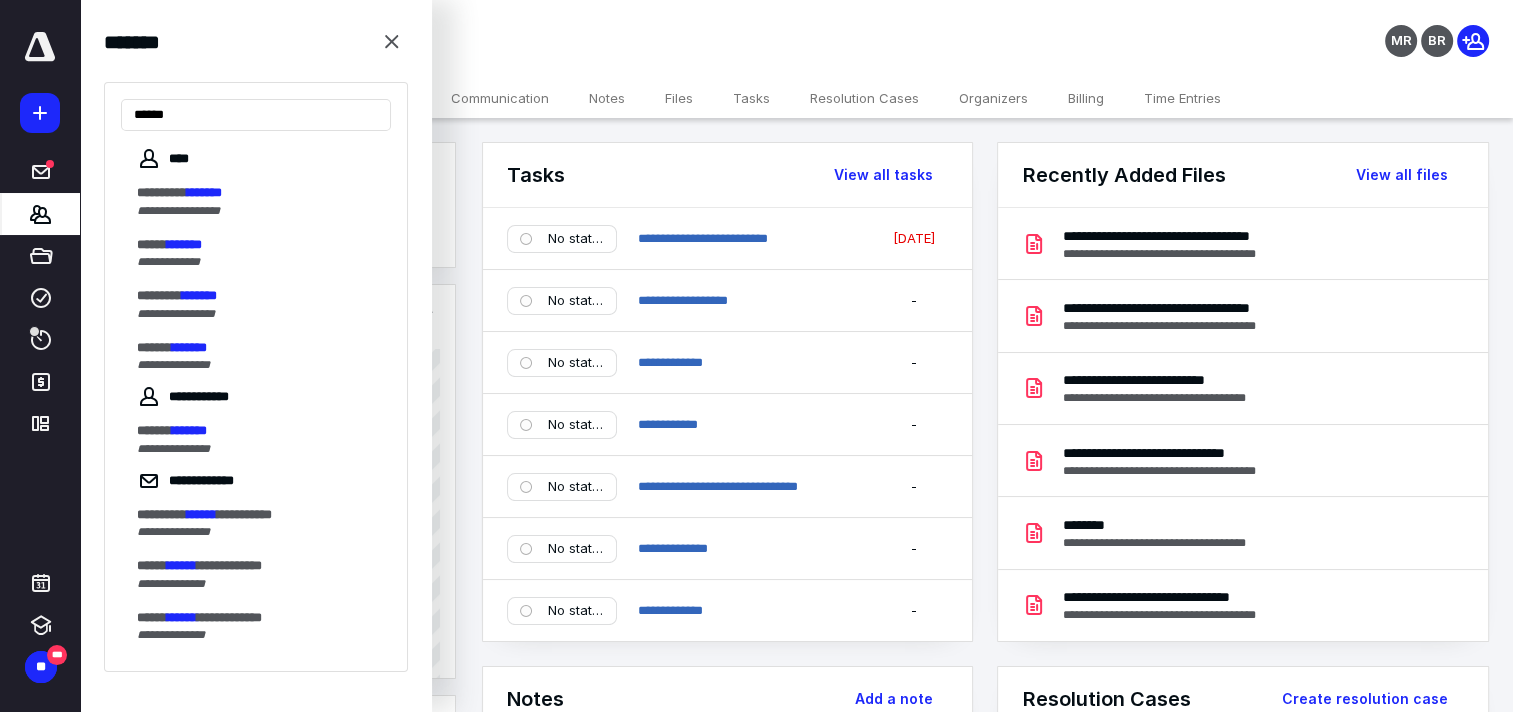 type on "******" 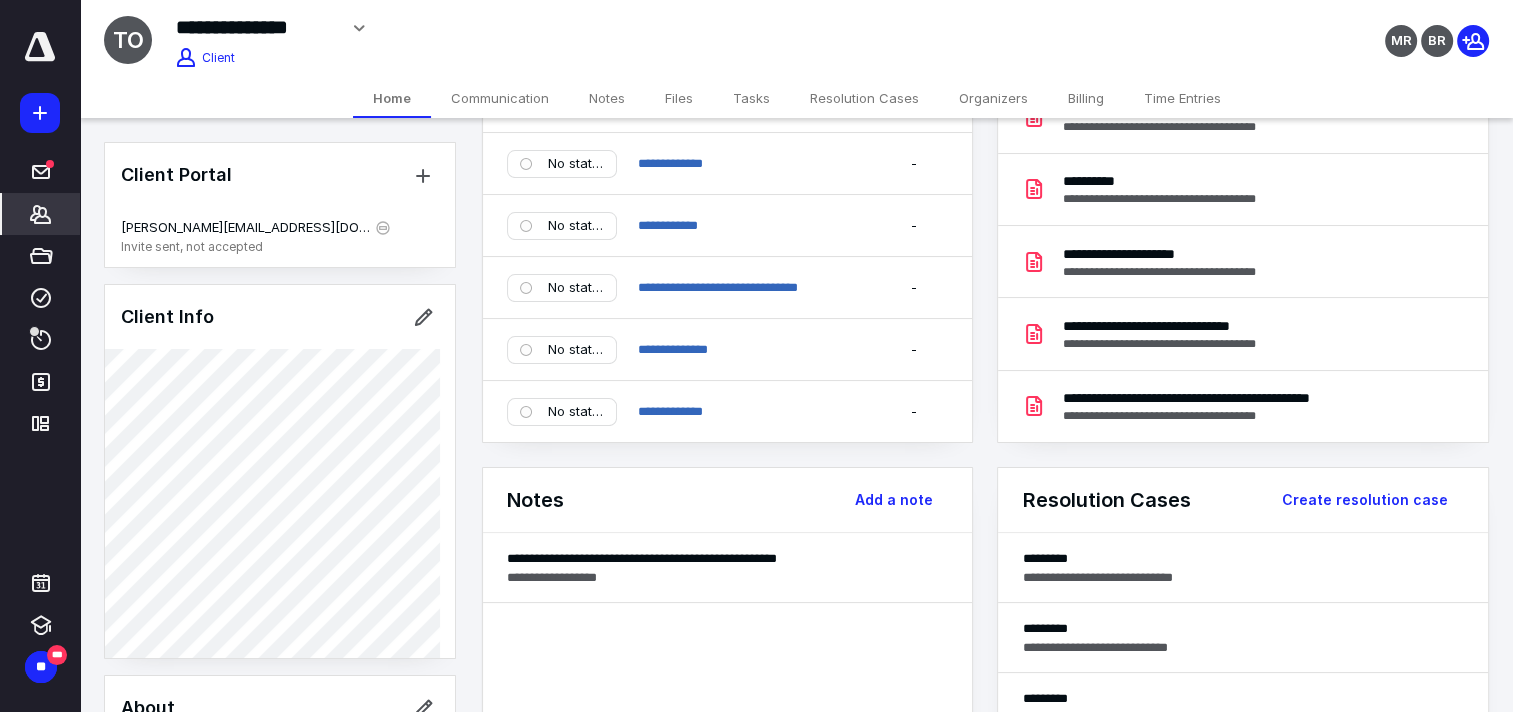 scroll, scrollTop: 600, scrollLeft: 0, axis: vertical 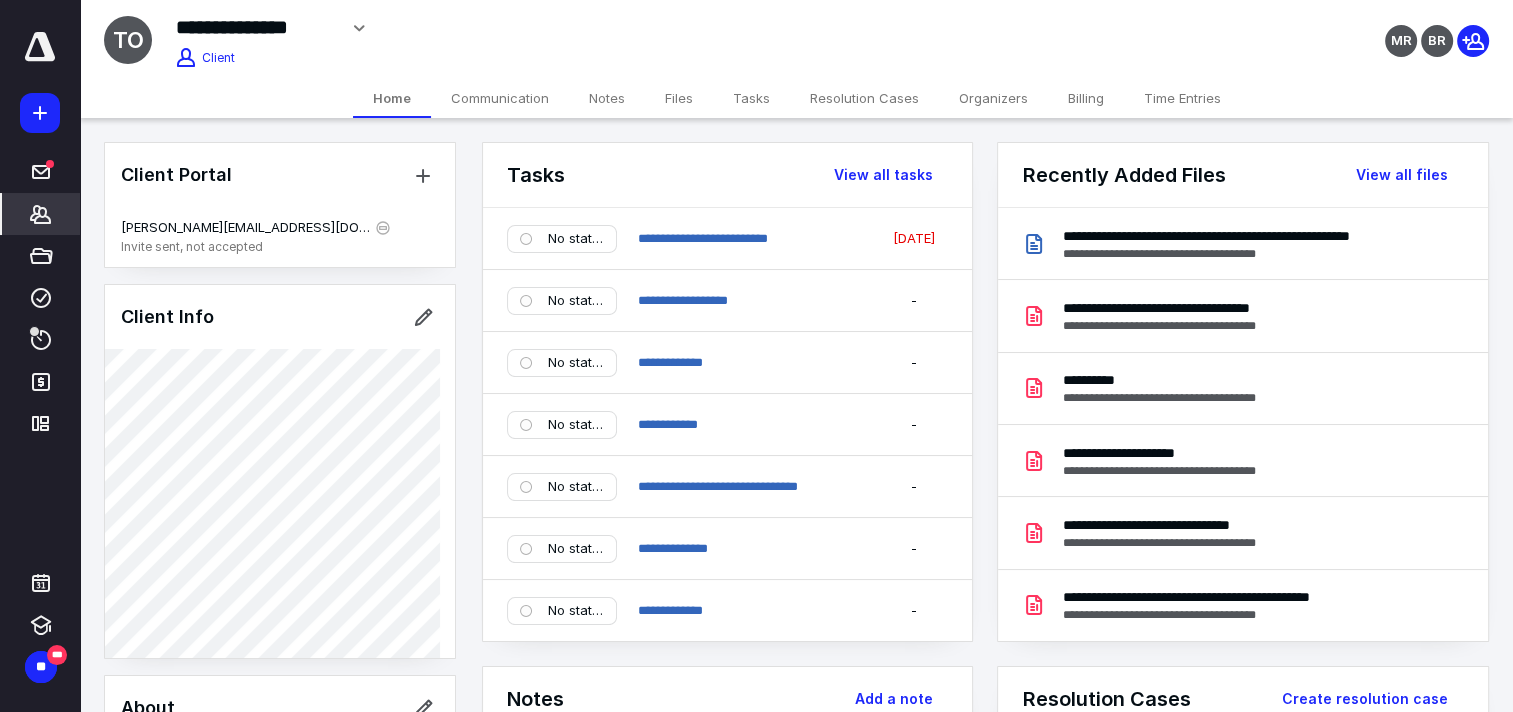 click on "*******" at bounding box center [41, 214] 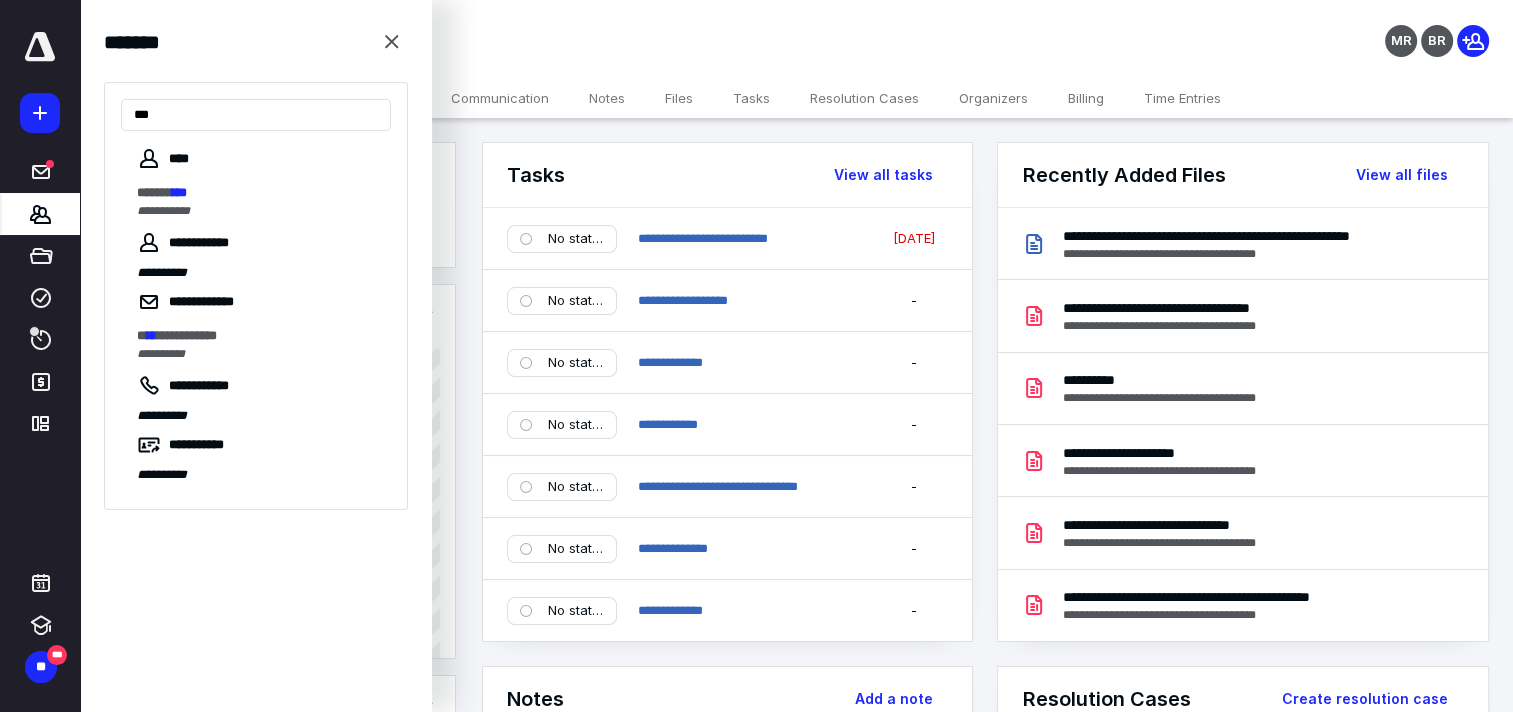type on "***" 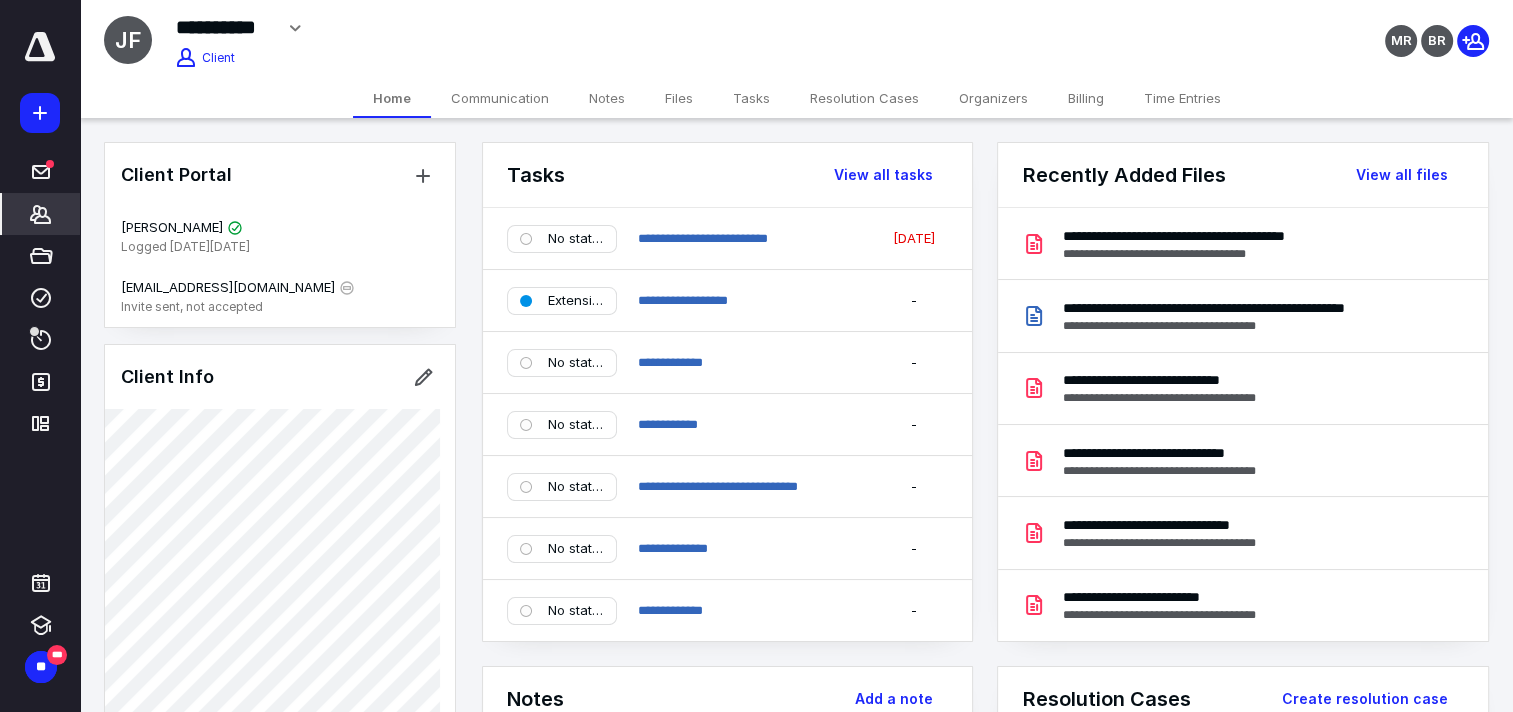click 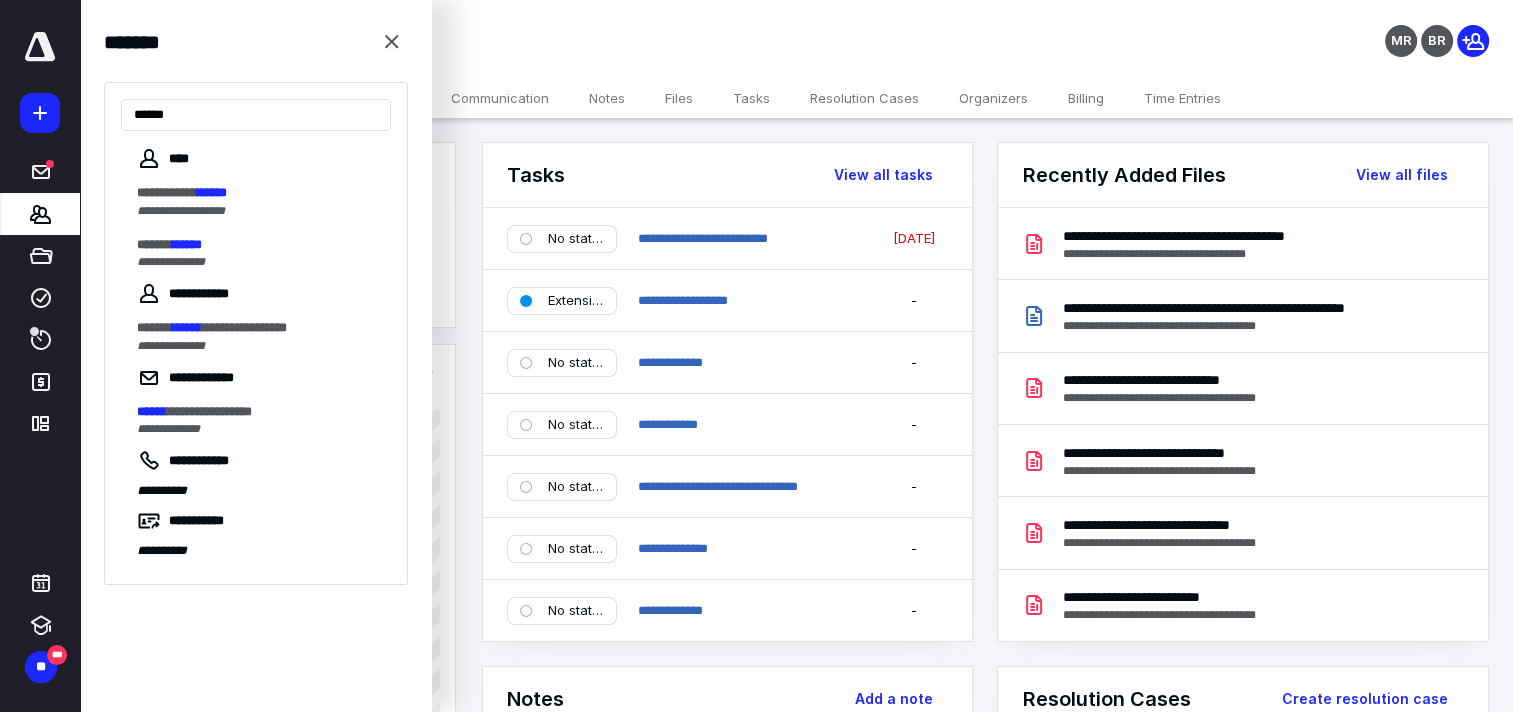 type on "******" 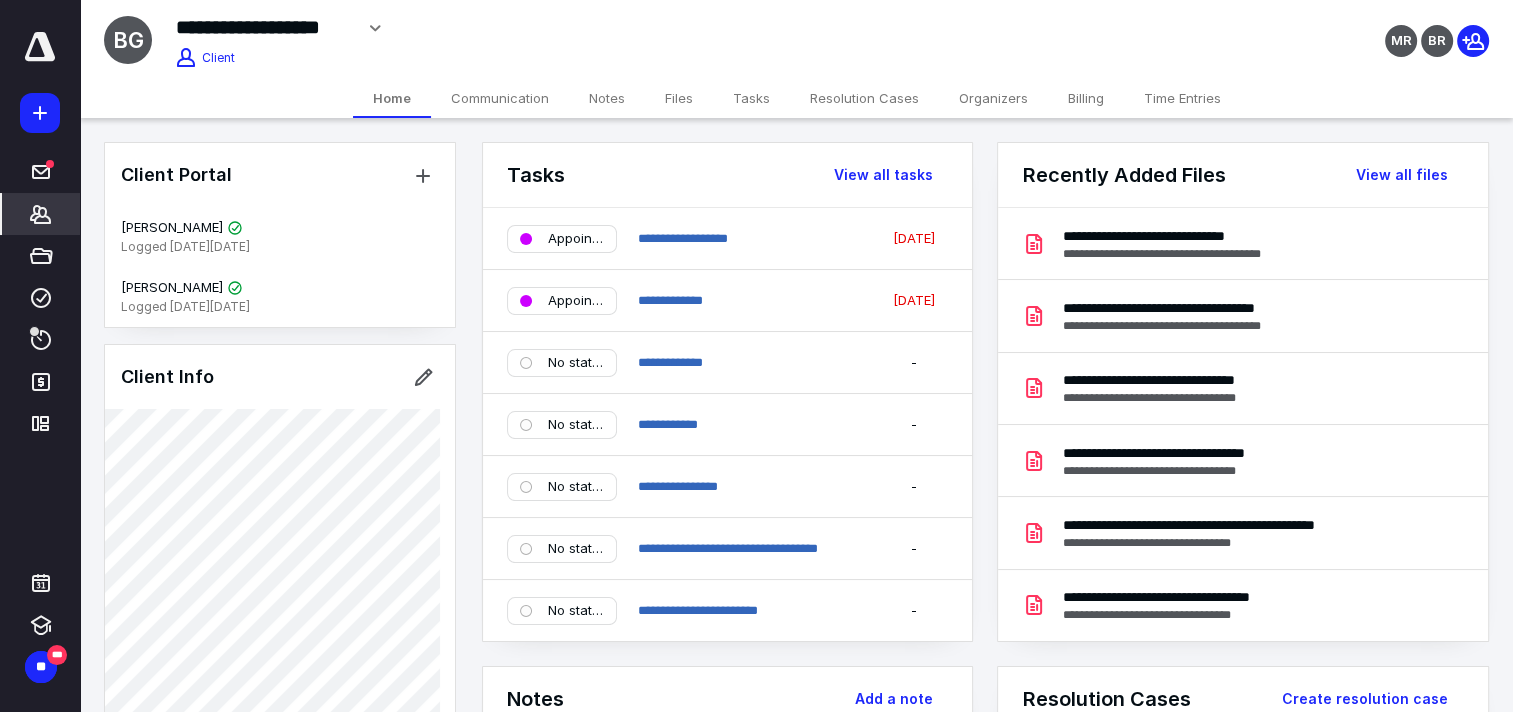 click on "Files" at bounding box center [679, 98] 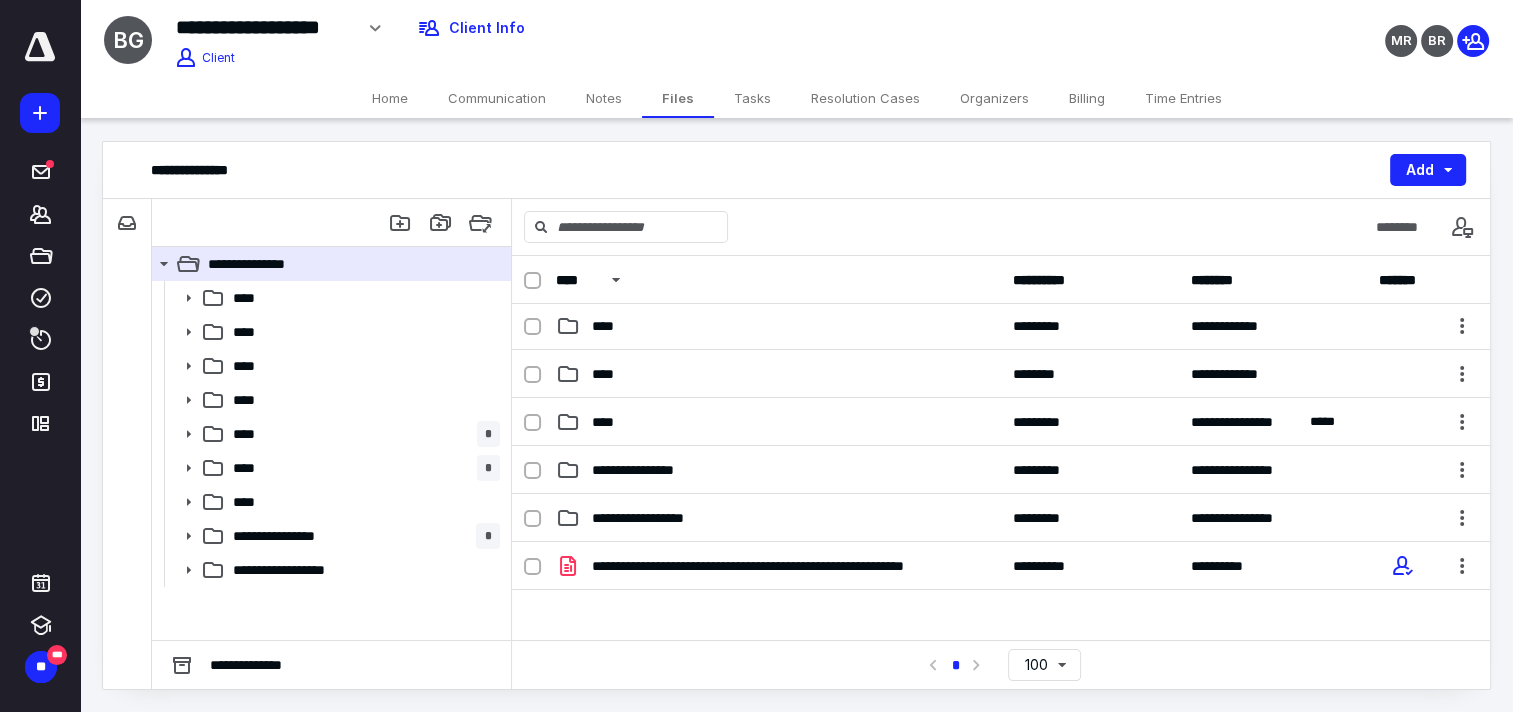 scroll, scrollTop: 193, scrollLeft: 0, axis: vertical 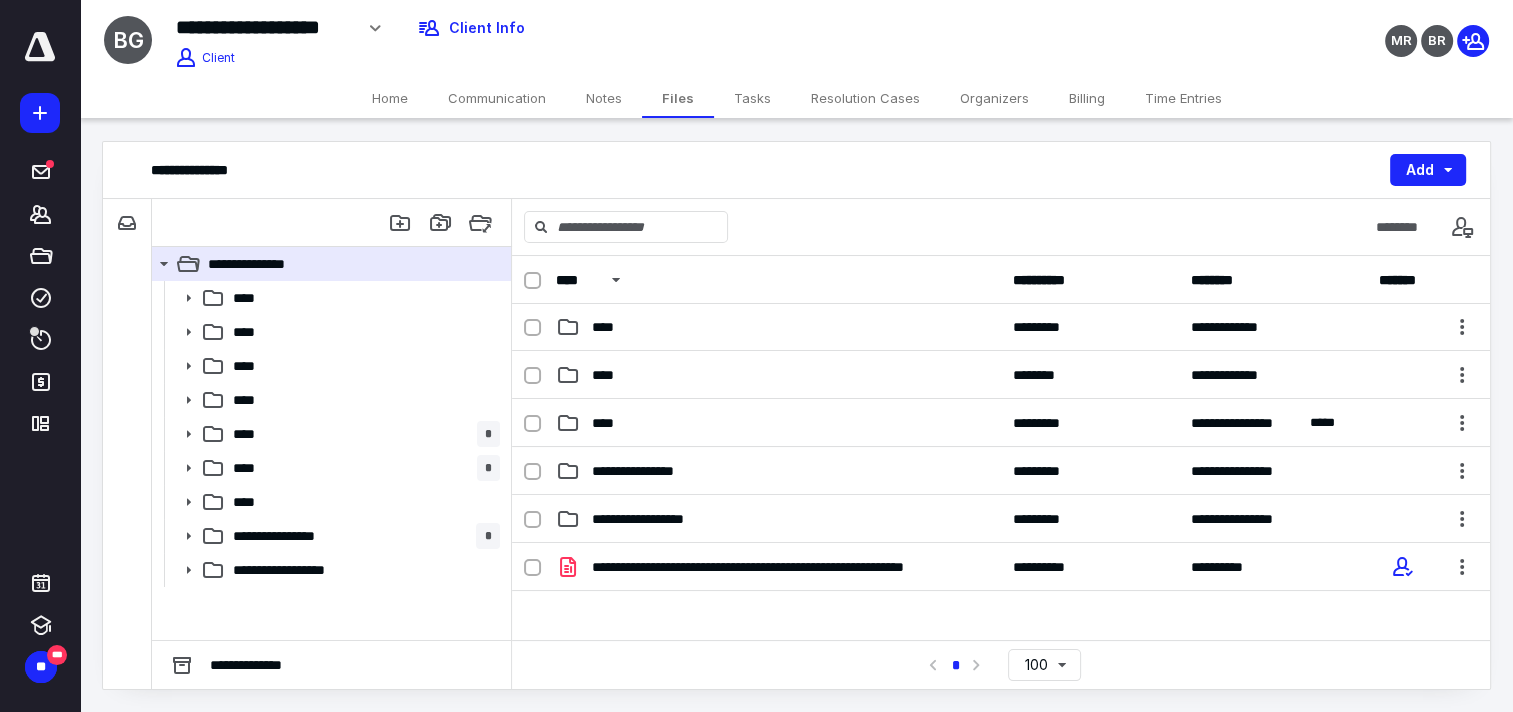 click on "****" at bounding box center [609, 423] 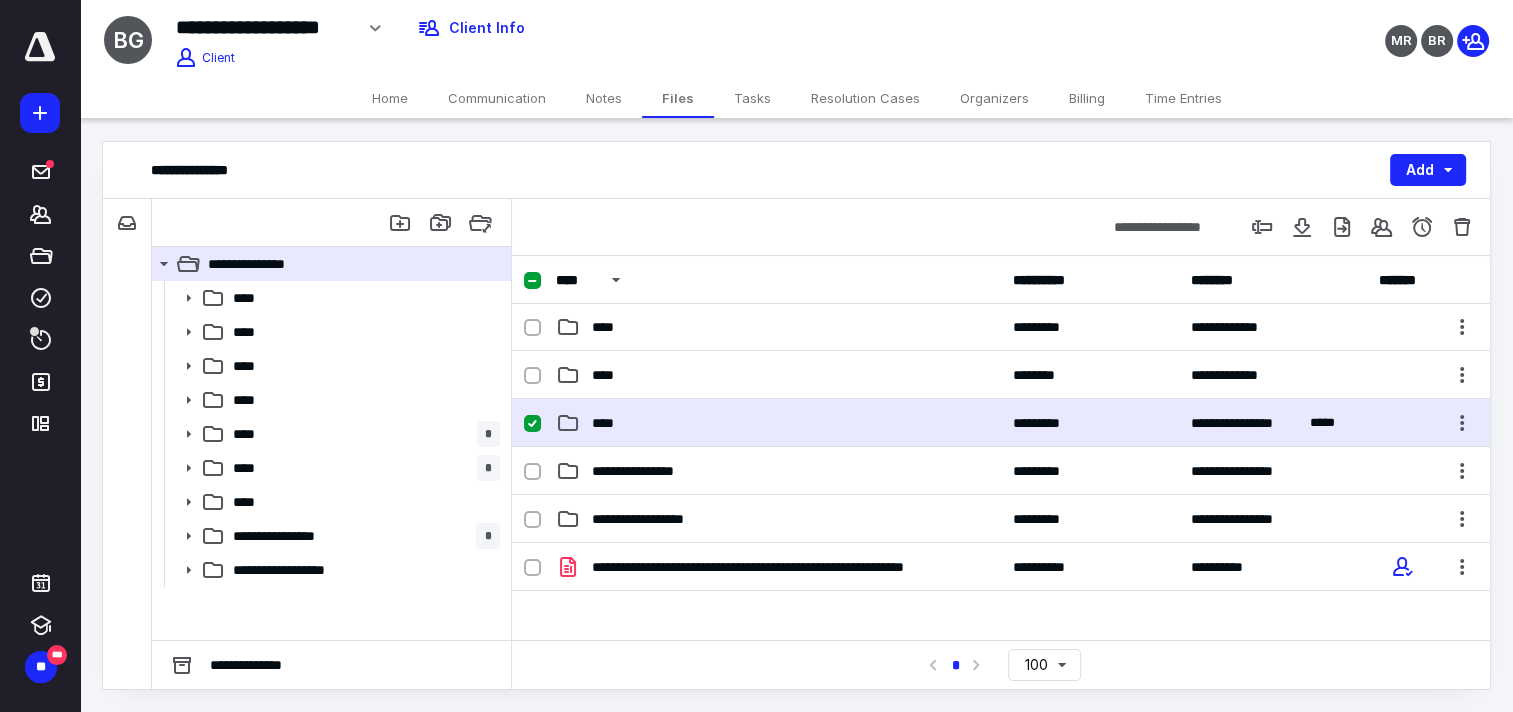click on "****" at bounding box center [609, 423] 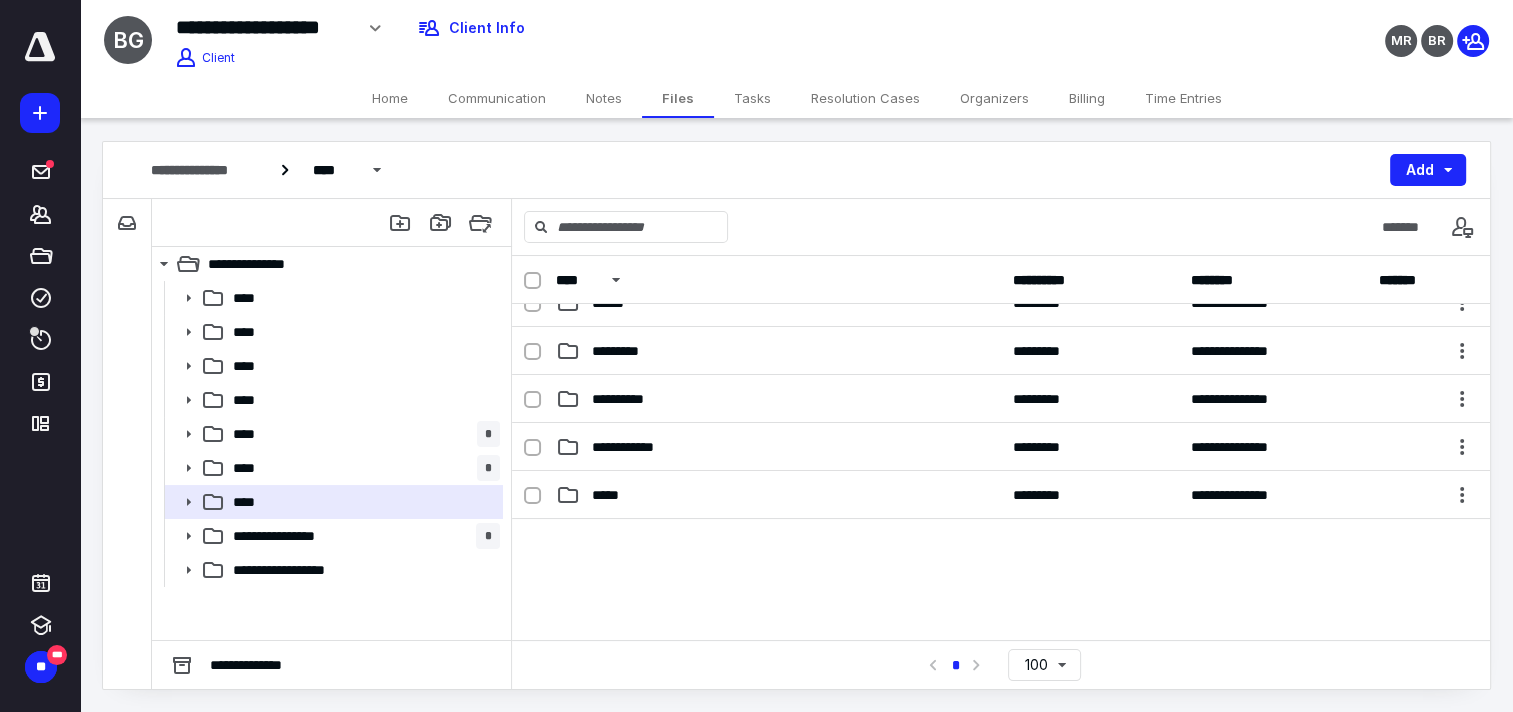 scroll, scrollTop: 0, scrollLeft: 0, axis: both 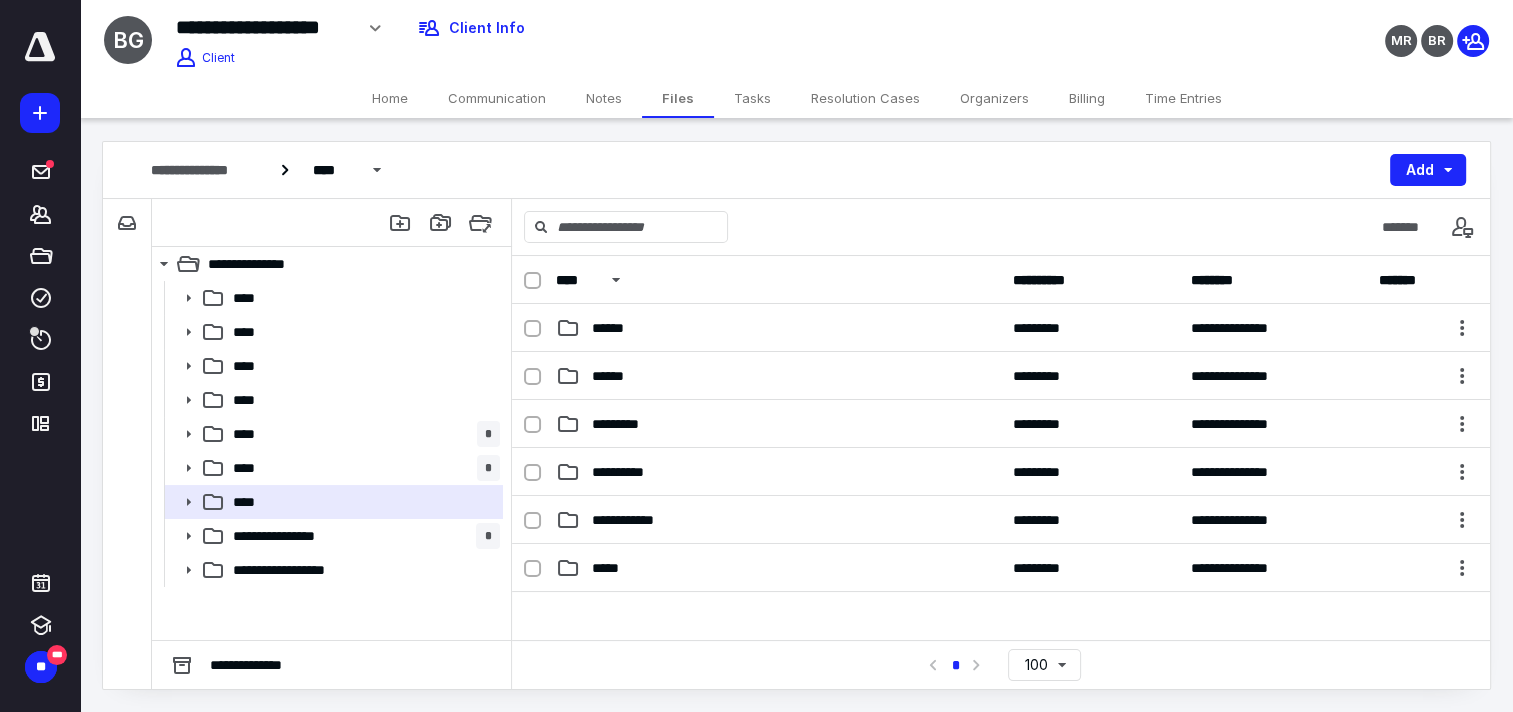 click on "**********" at bounding box center (290, 570) 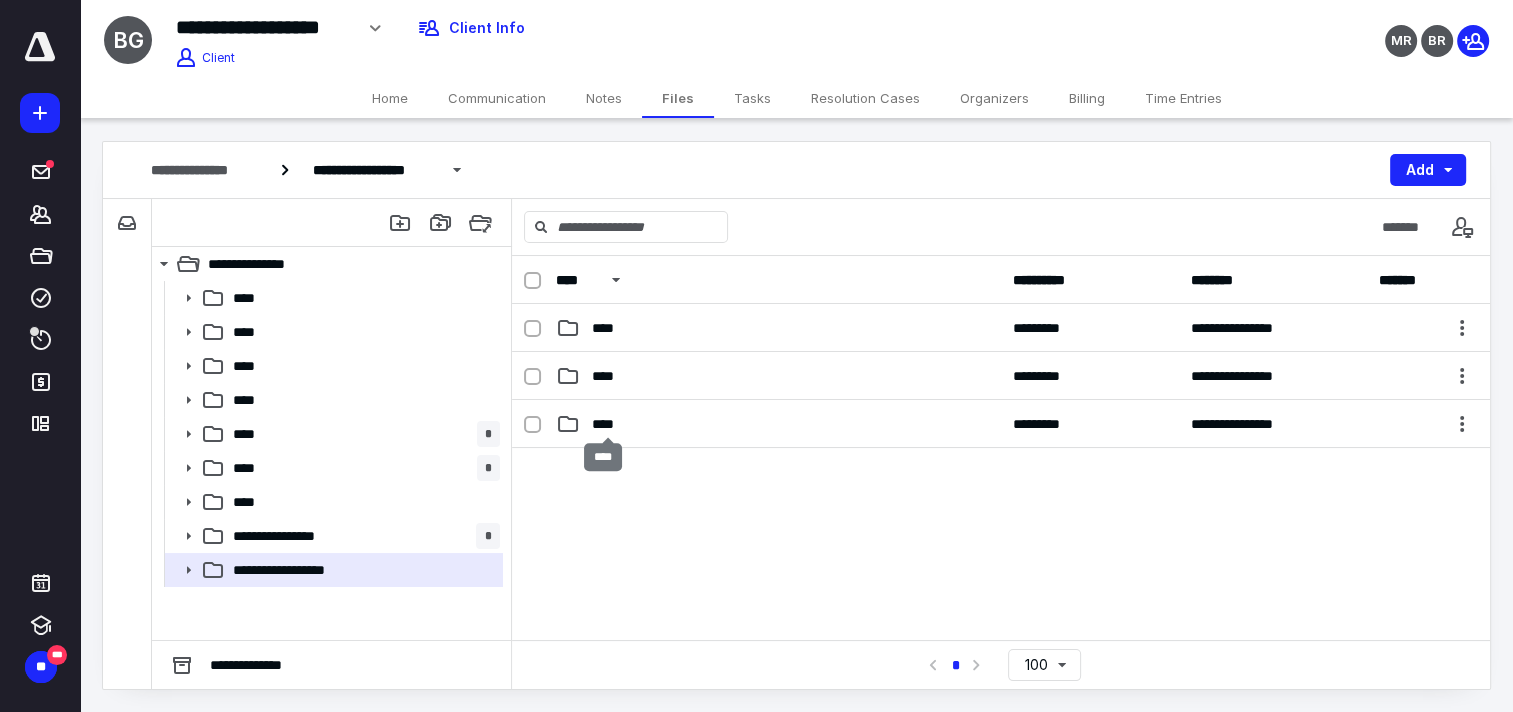 click on "****" at bounding box center [608, 424] 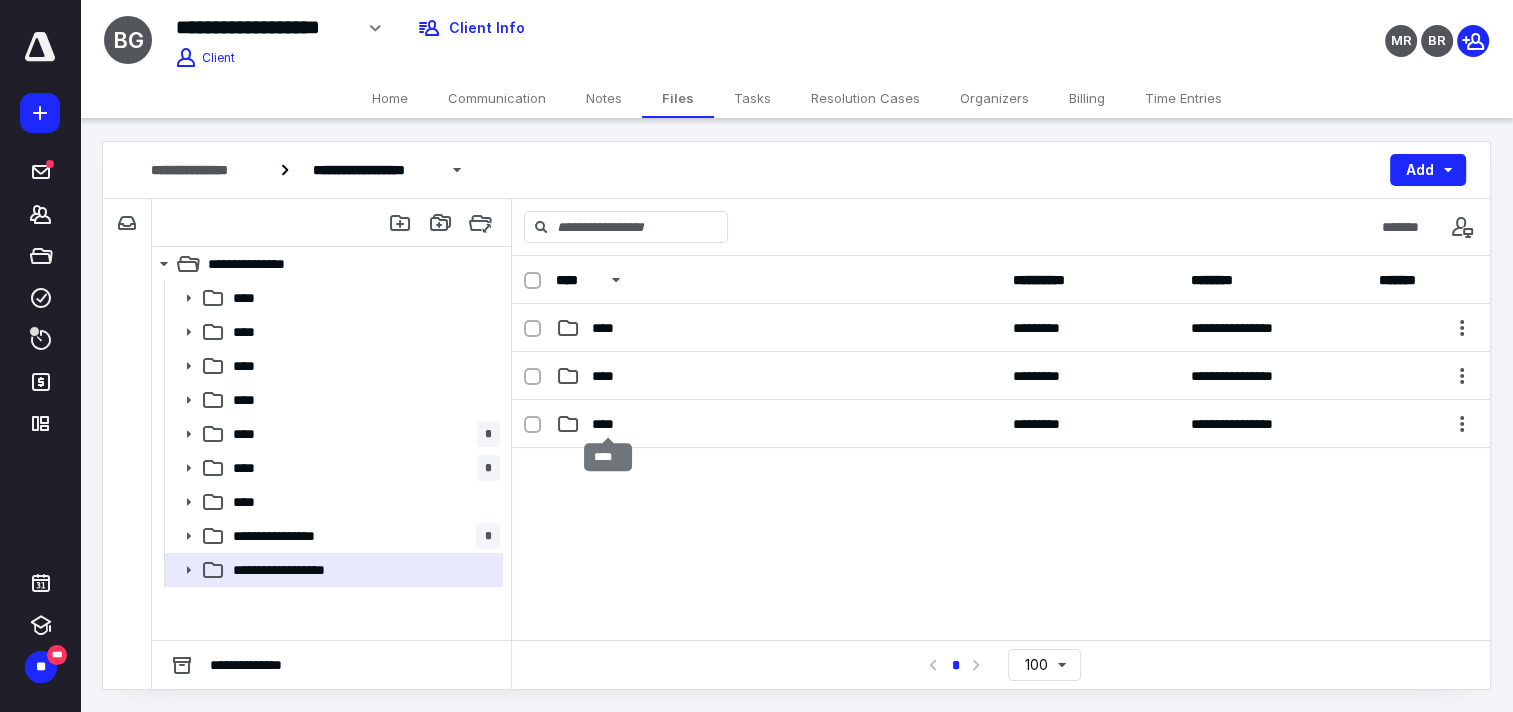 click on "****" at bounding box center [608, 424] 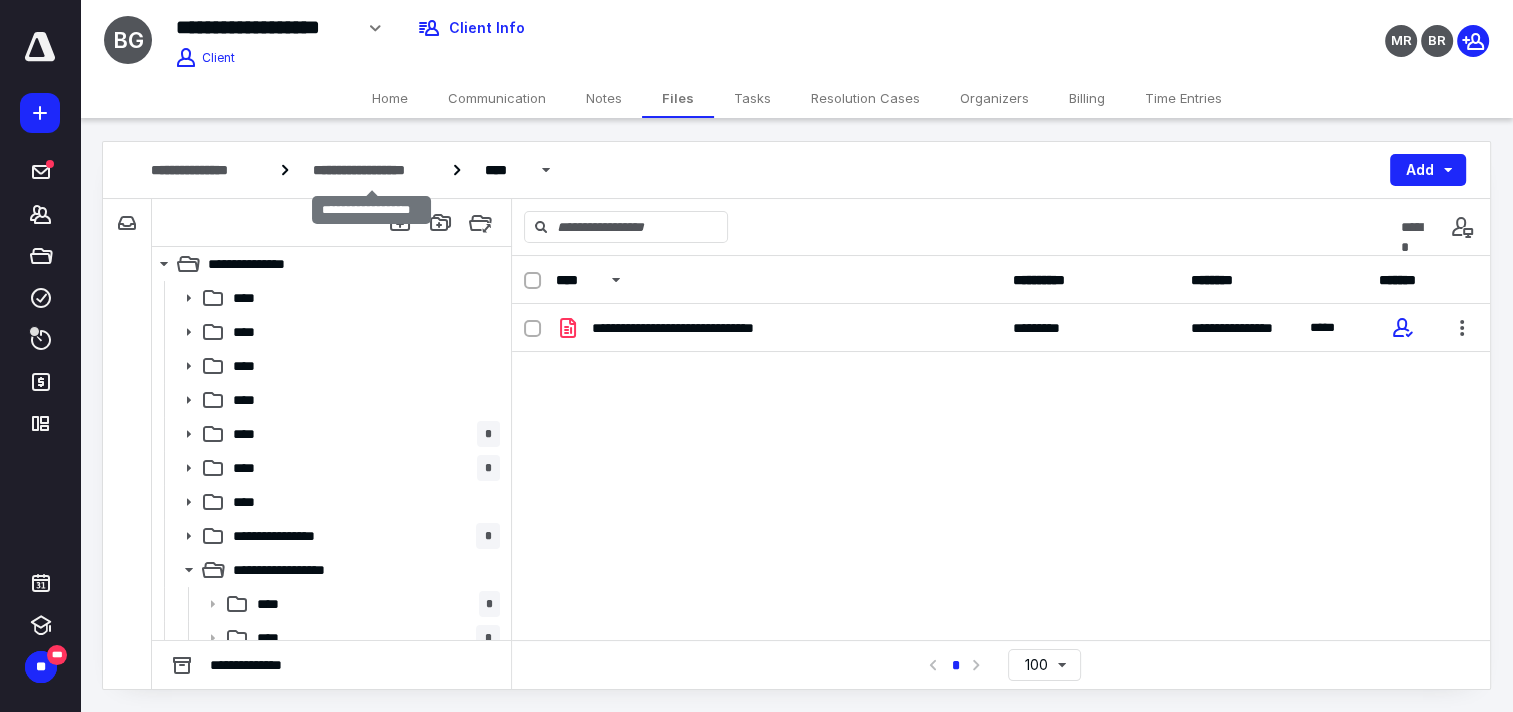 click on "**********" at bounding box center (371, 170) 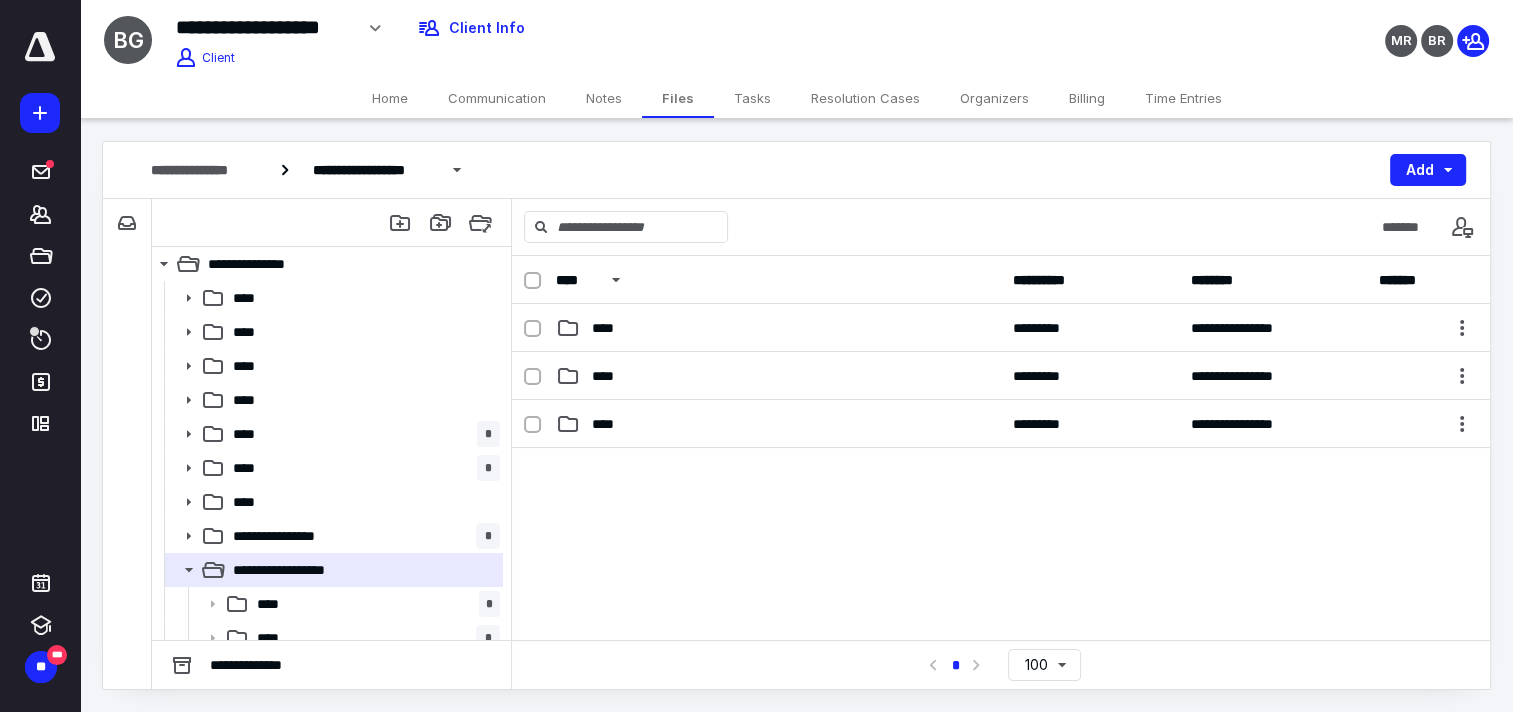 click on "**********" at bounding box center [291, 536] 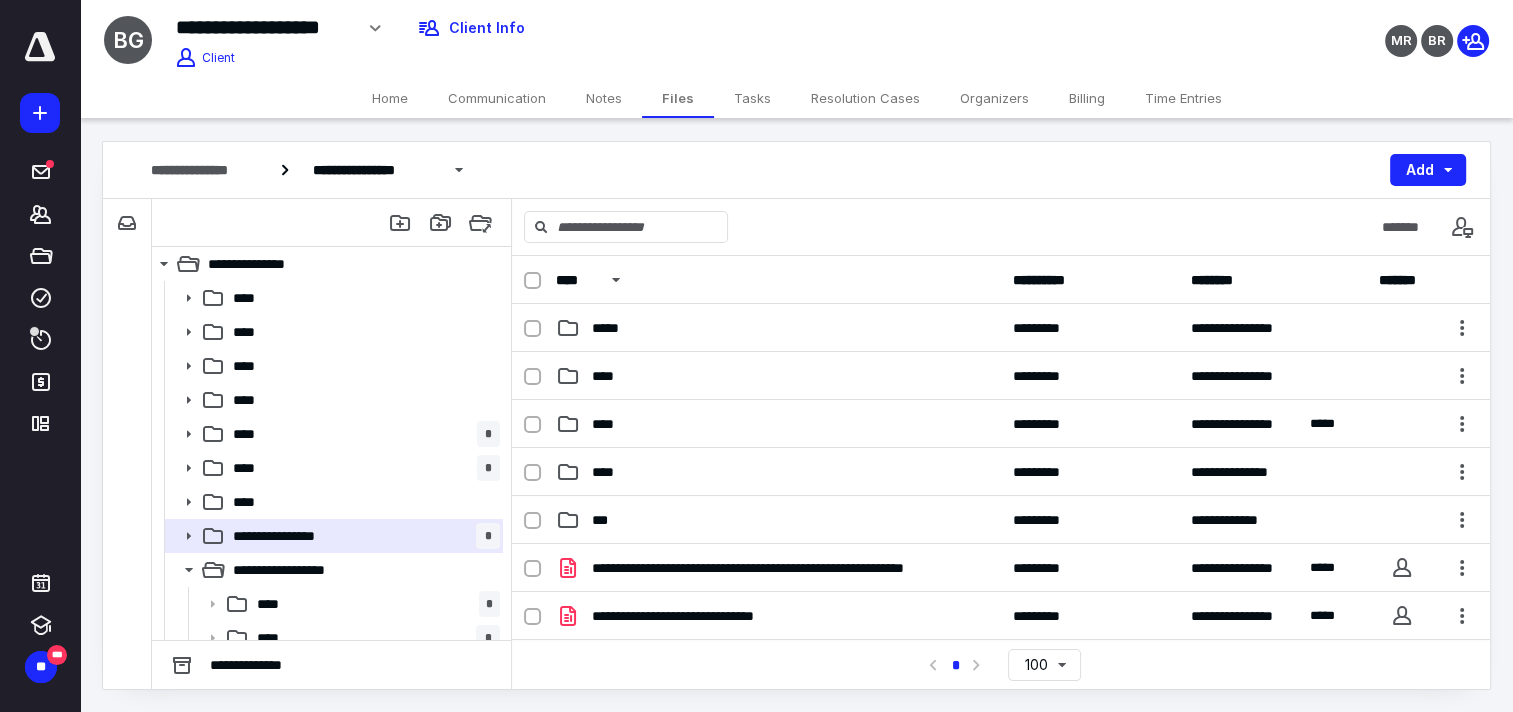 click on "****" at bounding box center [609, 472] 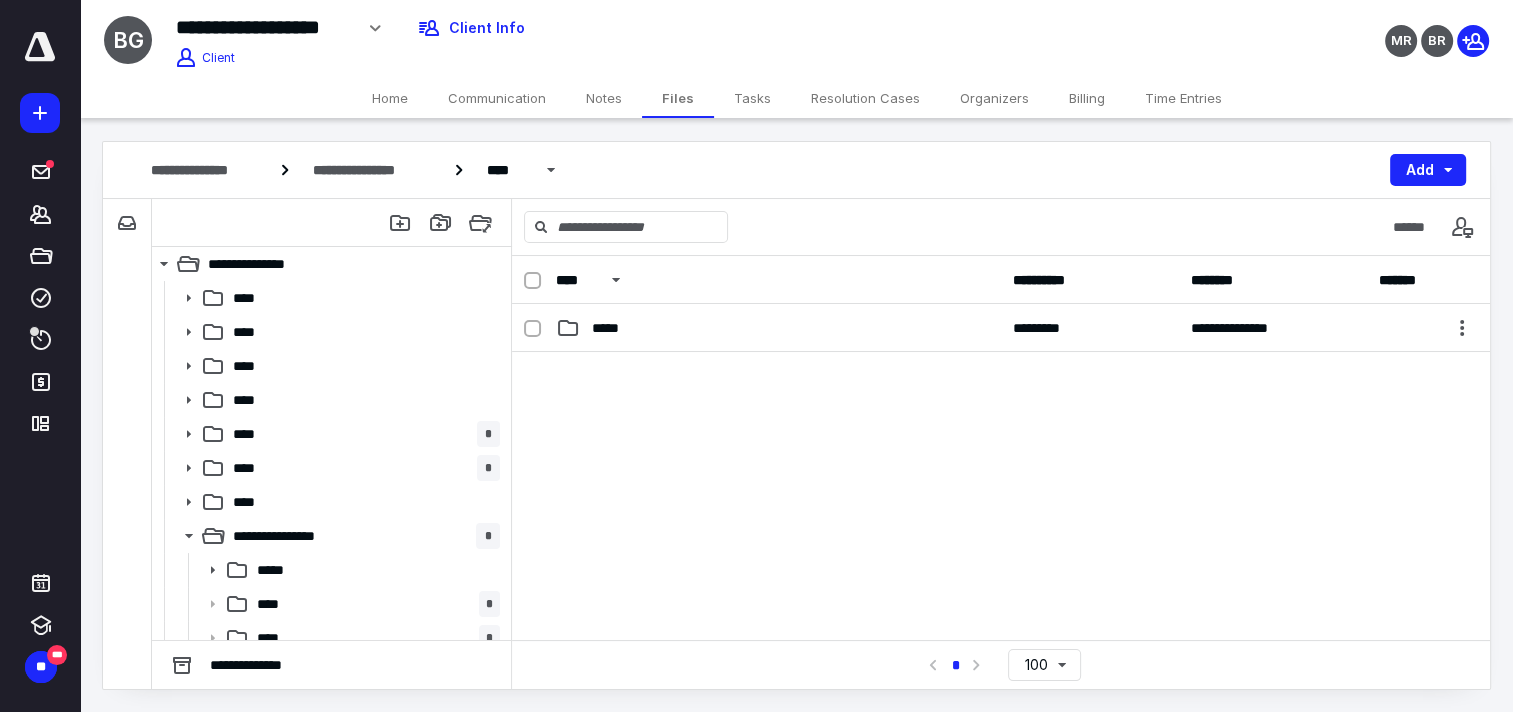click on "**********" at bounding box center (1001, 328) 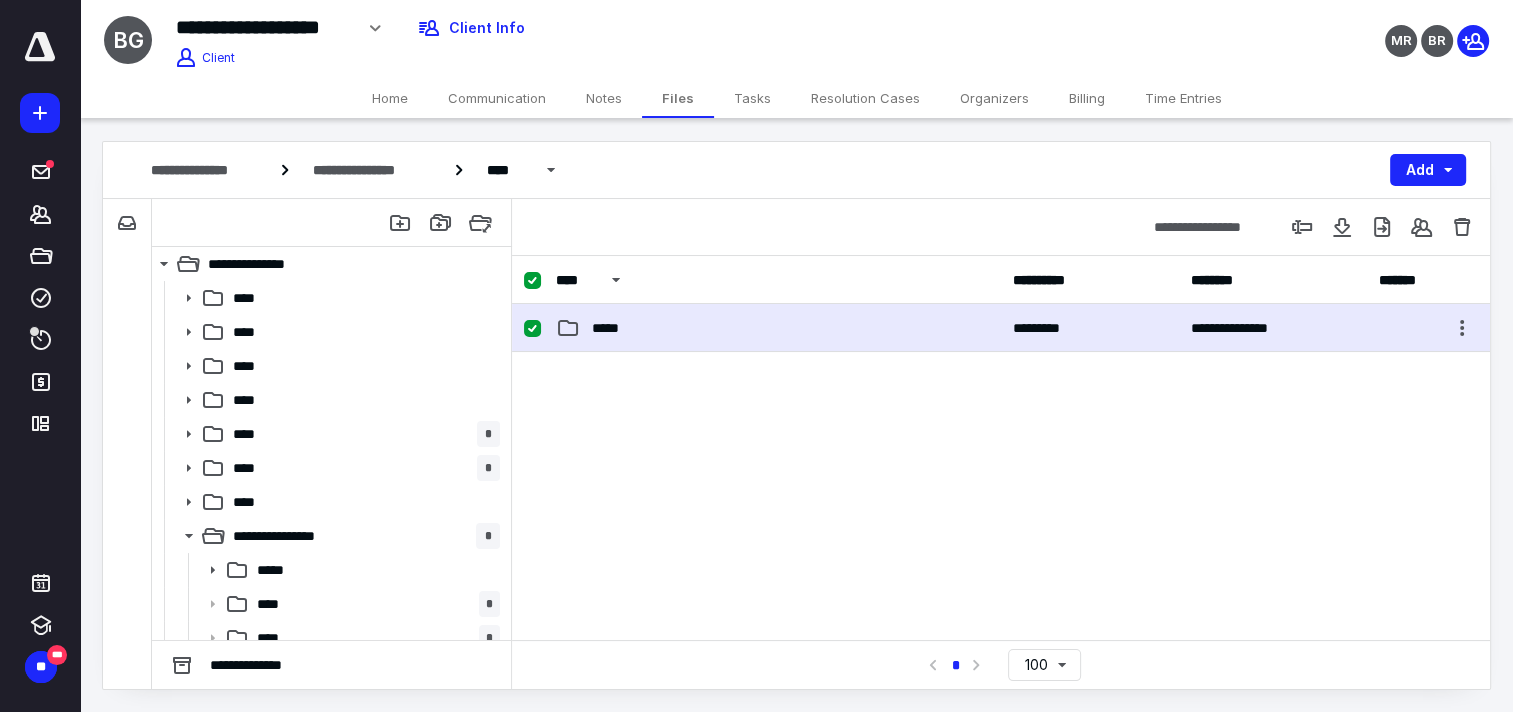 click on "**********" at bounding box center (1001, 328) 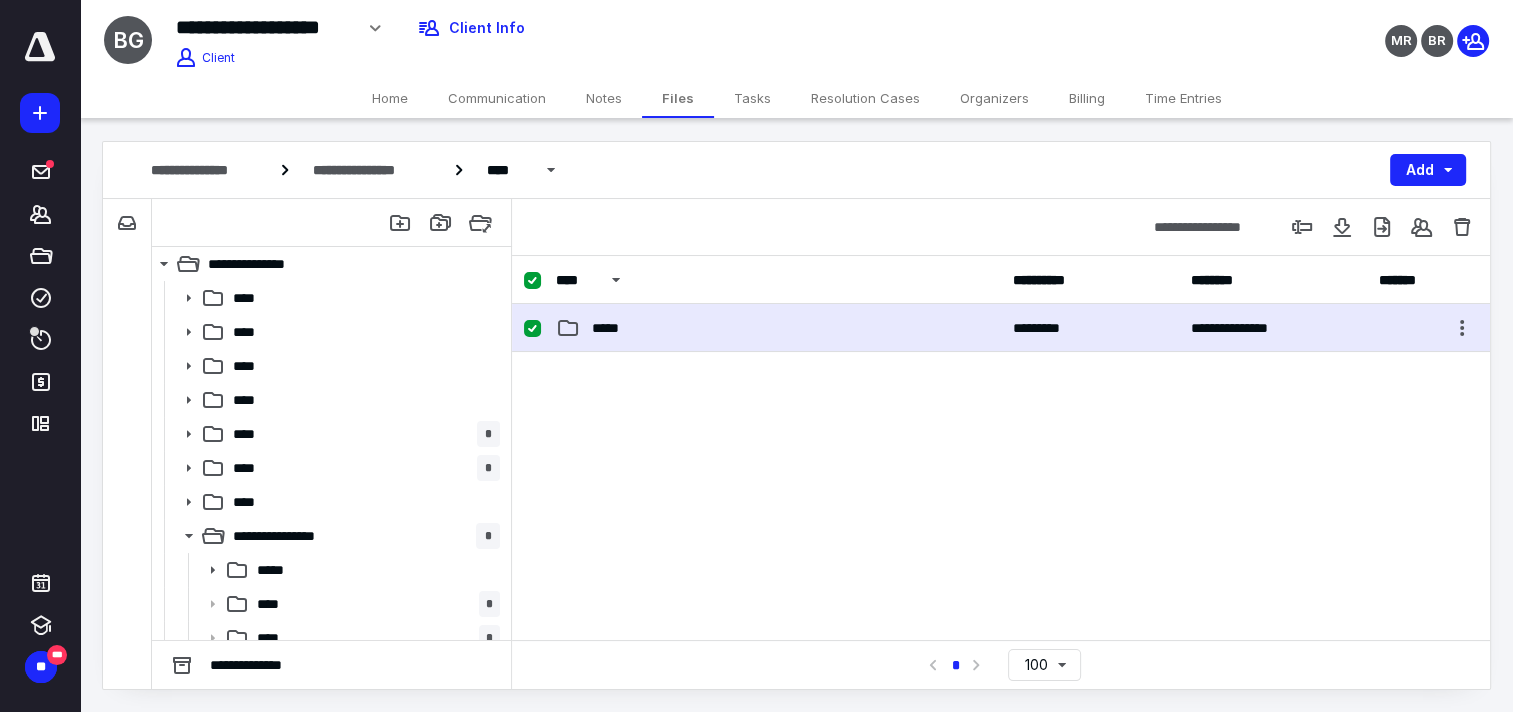 checkbox on "false" 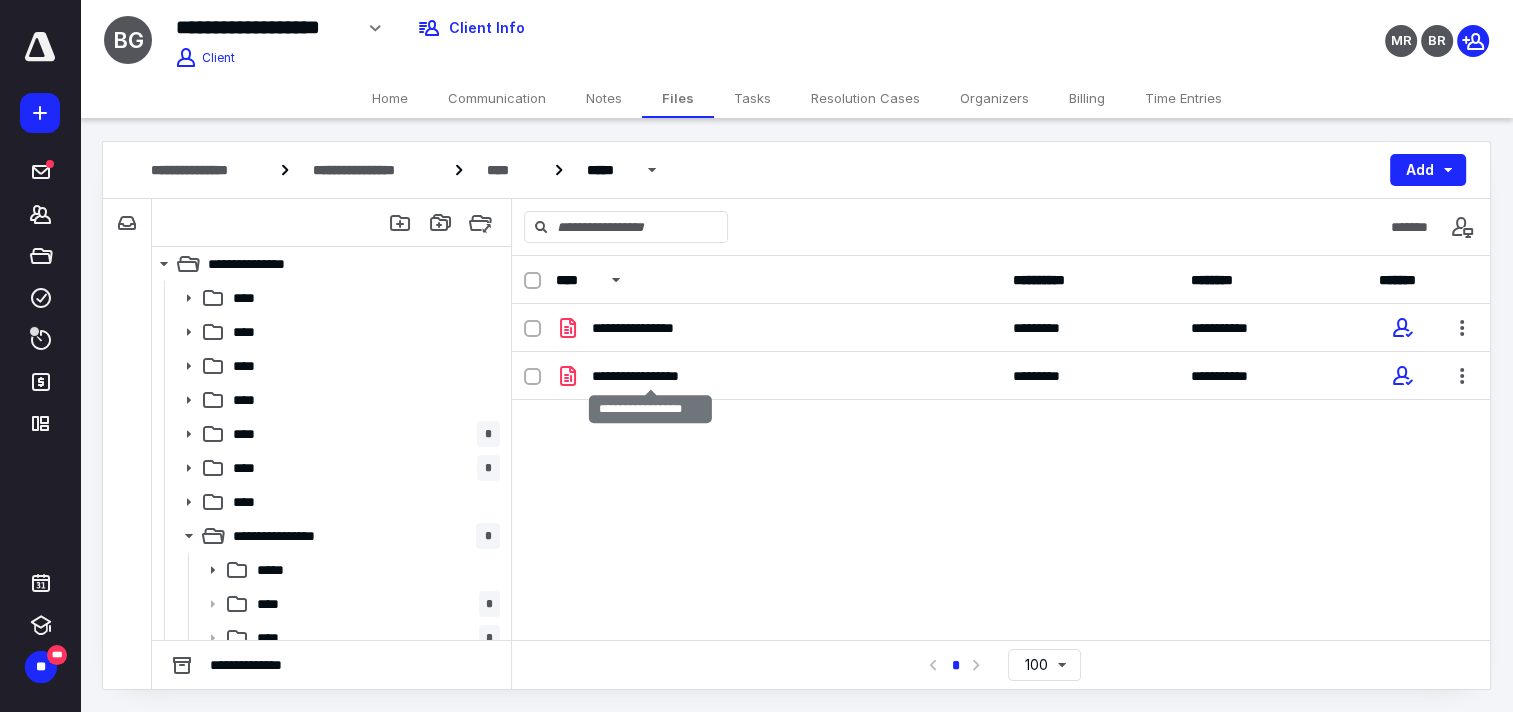 click on "**********" at bounding box center [651, 376] 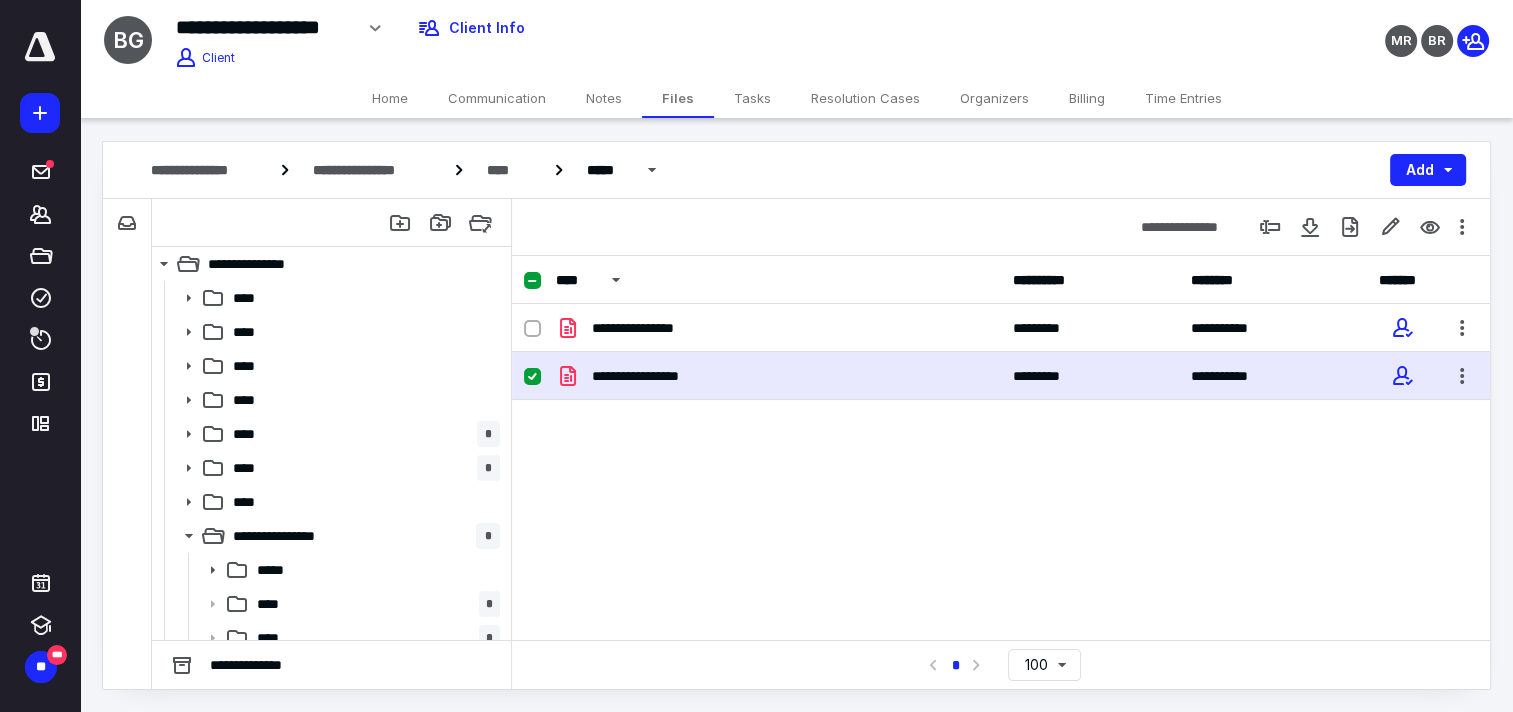 click 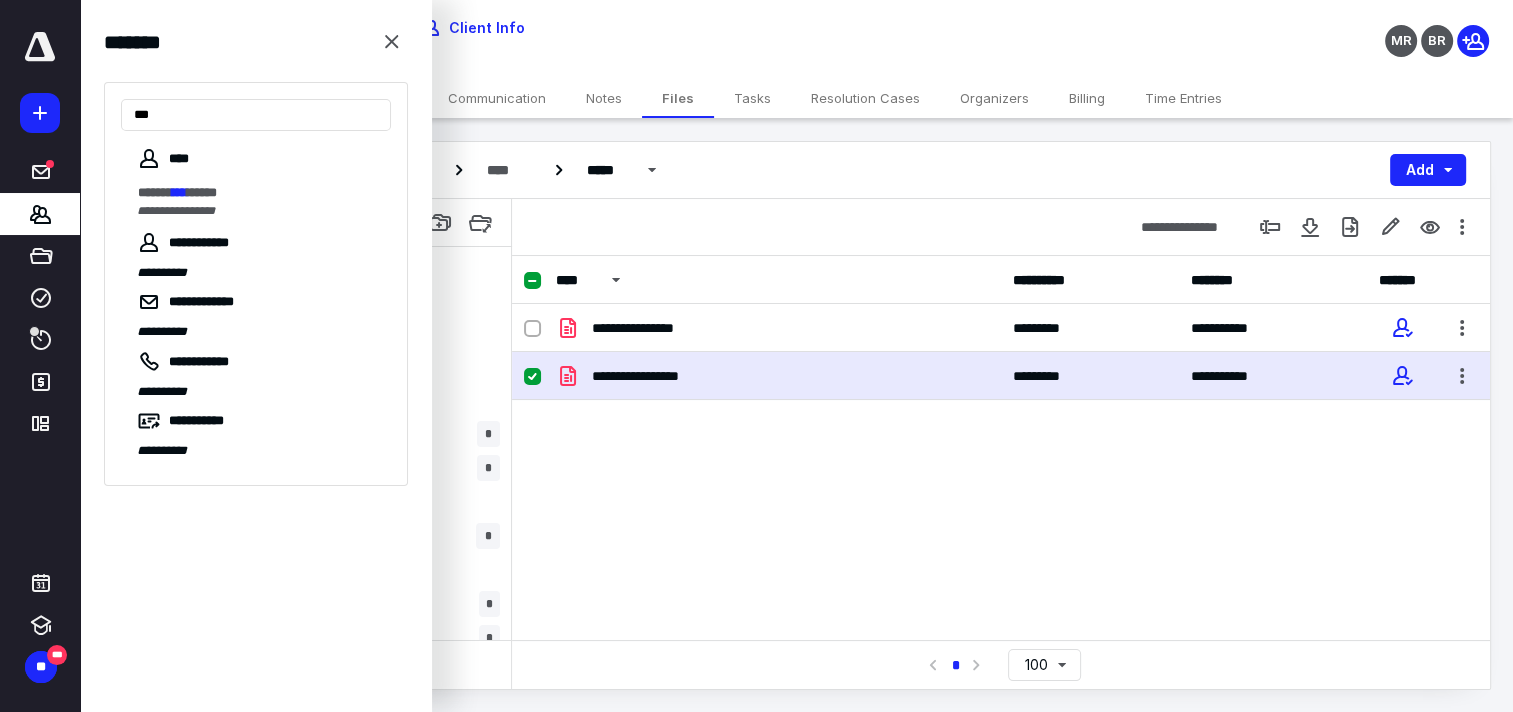 type on "***" 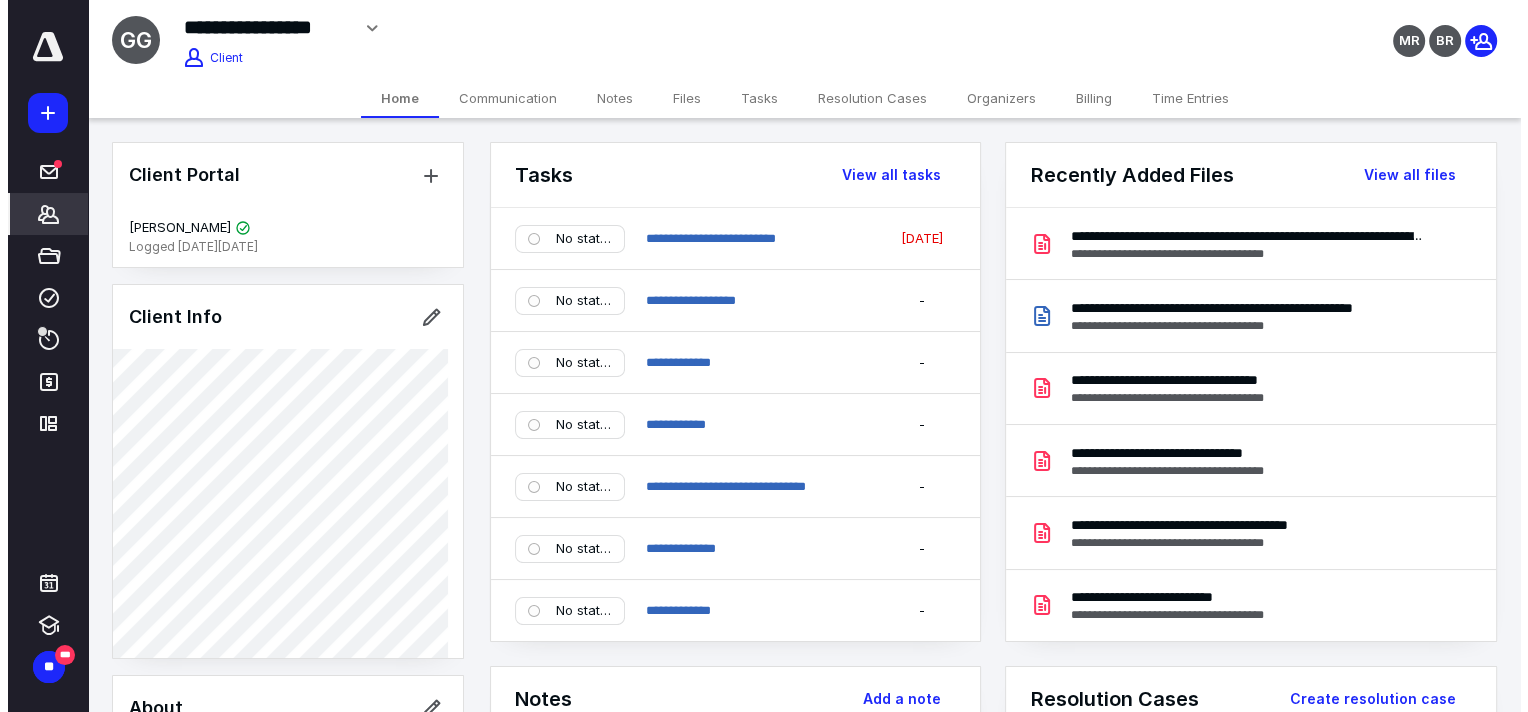 scroll, scrollTop: 774, scrollLeft: 0, axis: vertical 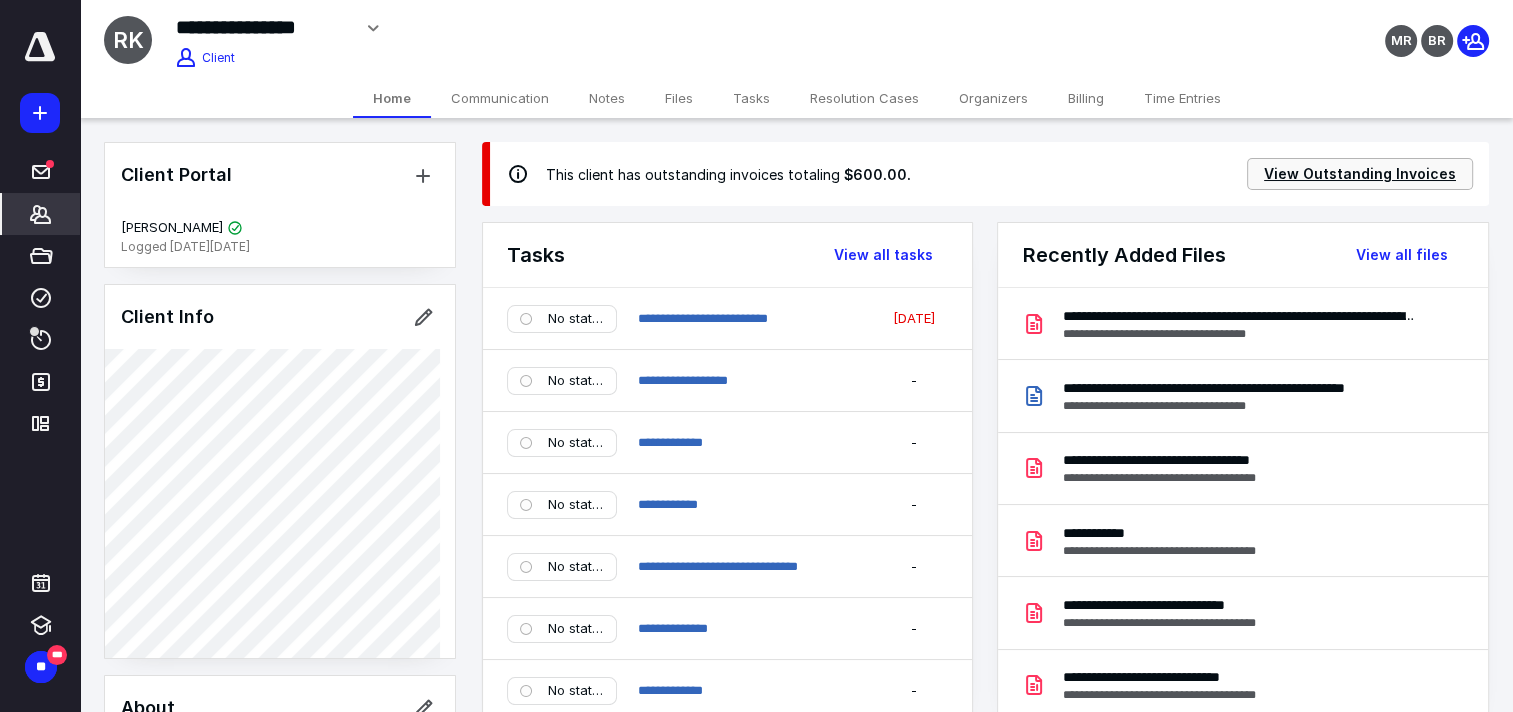 click on "View Outstanding Invoices" at bounding box center (1360, 174) 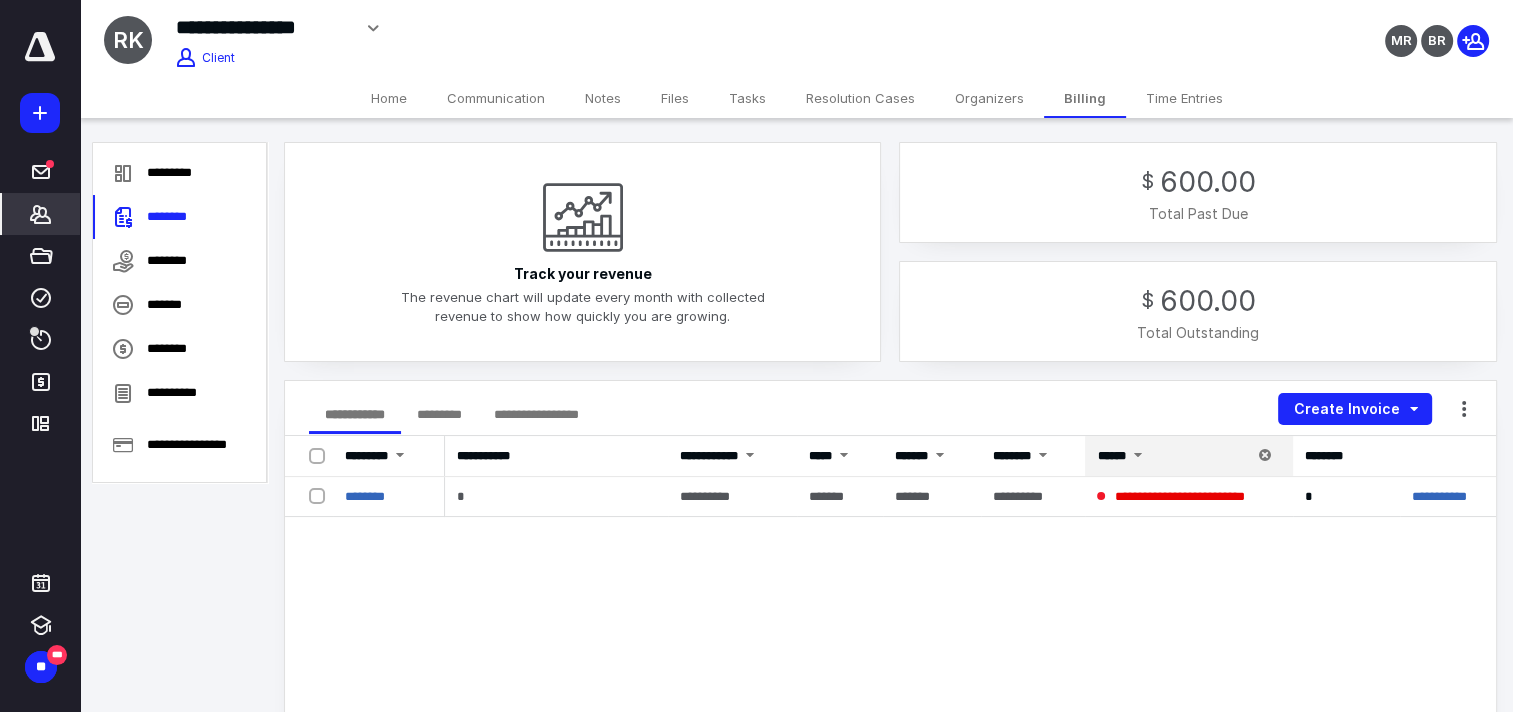 click on "********" at bounding box center [365, 496] 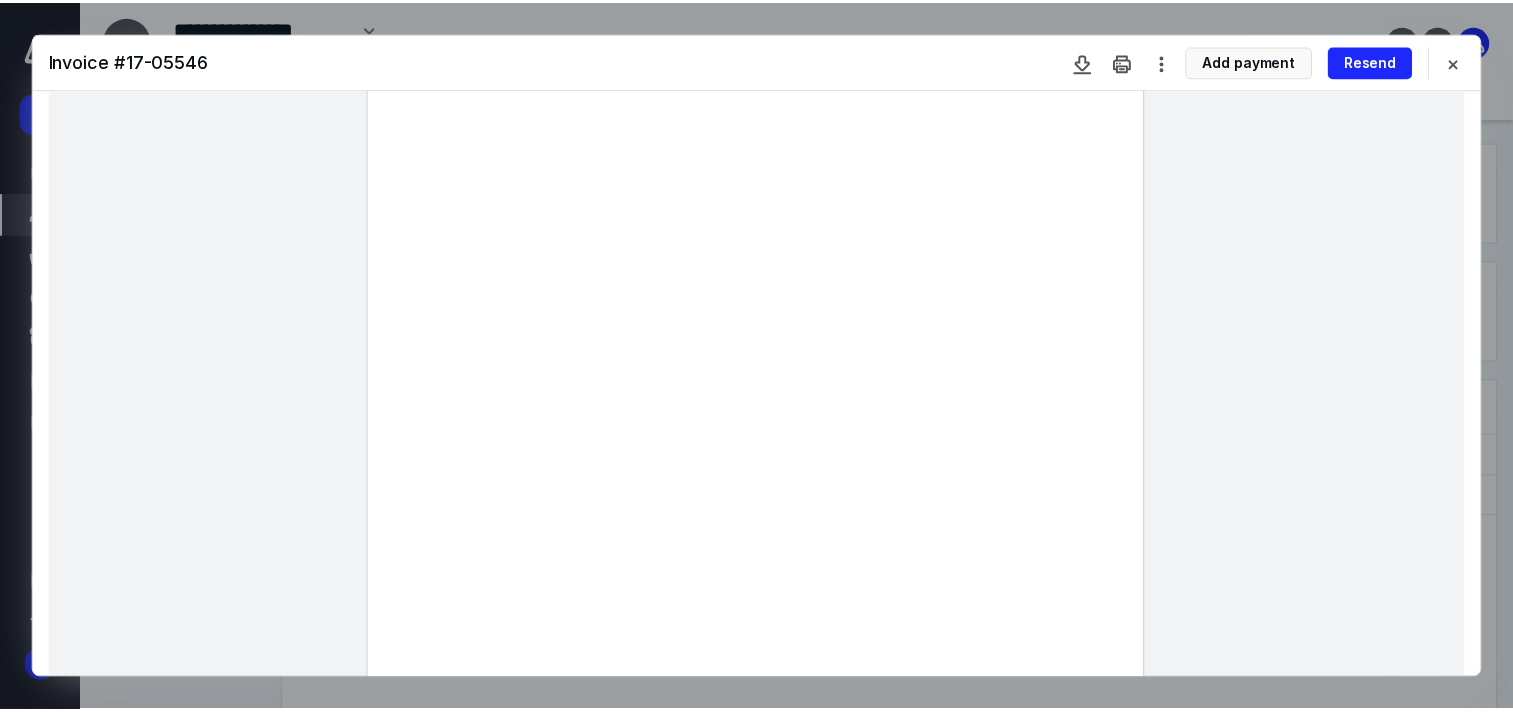 scroll, scrollTop: 0, scrollLeft: 0, axis: both 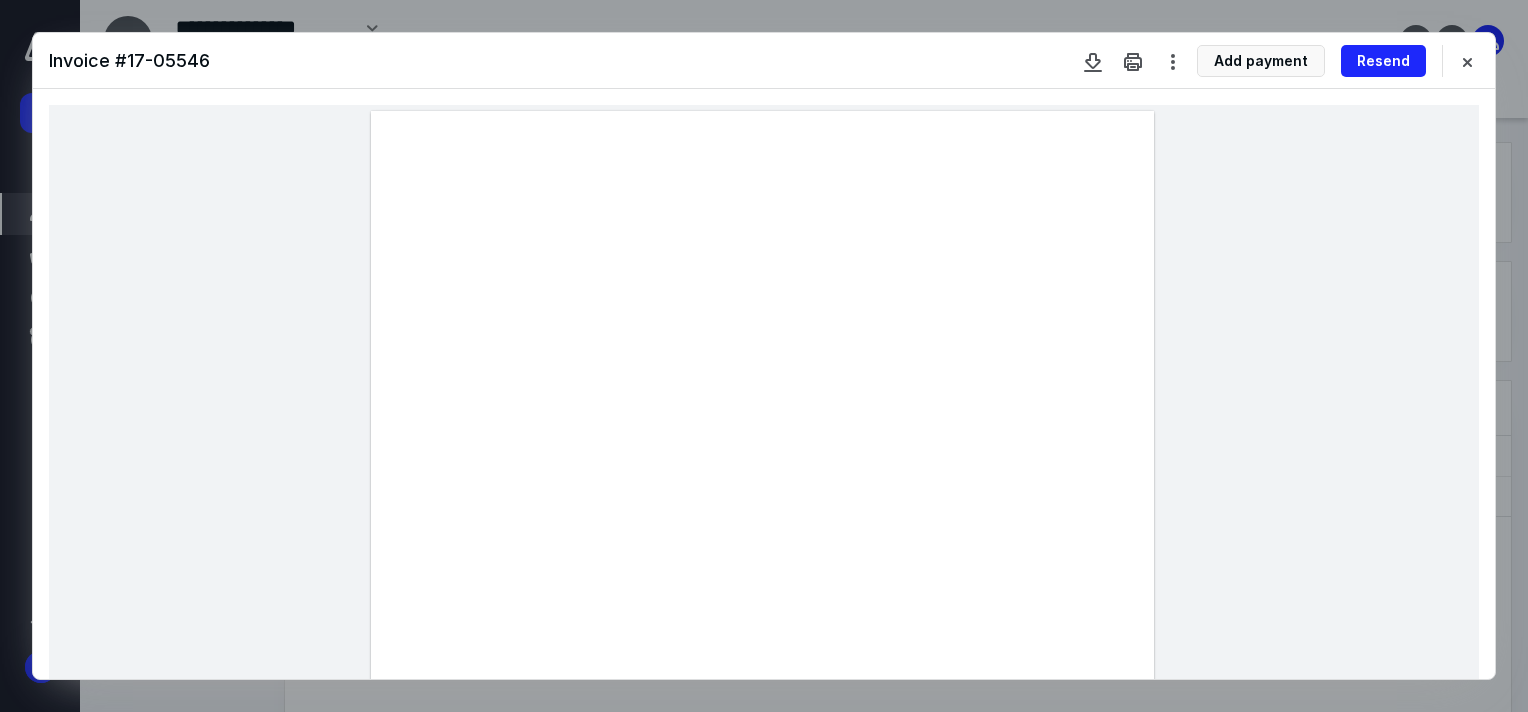 click on "Resend" at bounding box center [1383, 61] 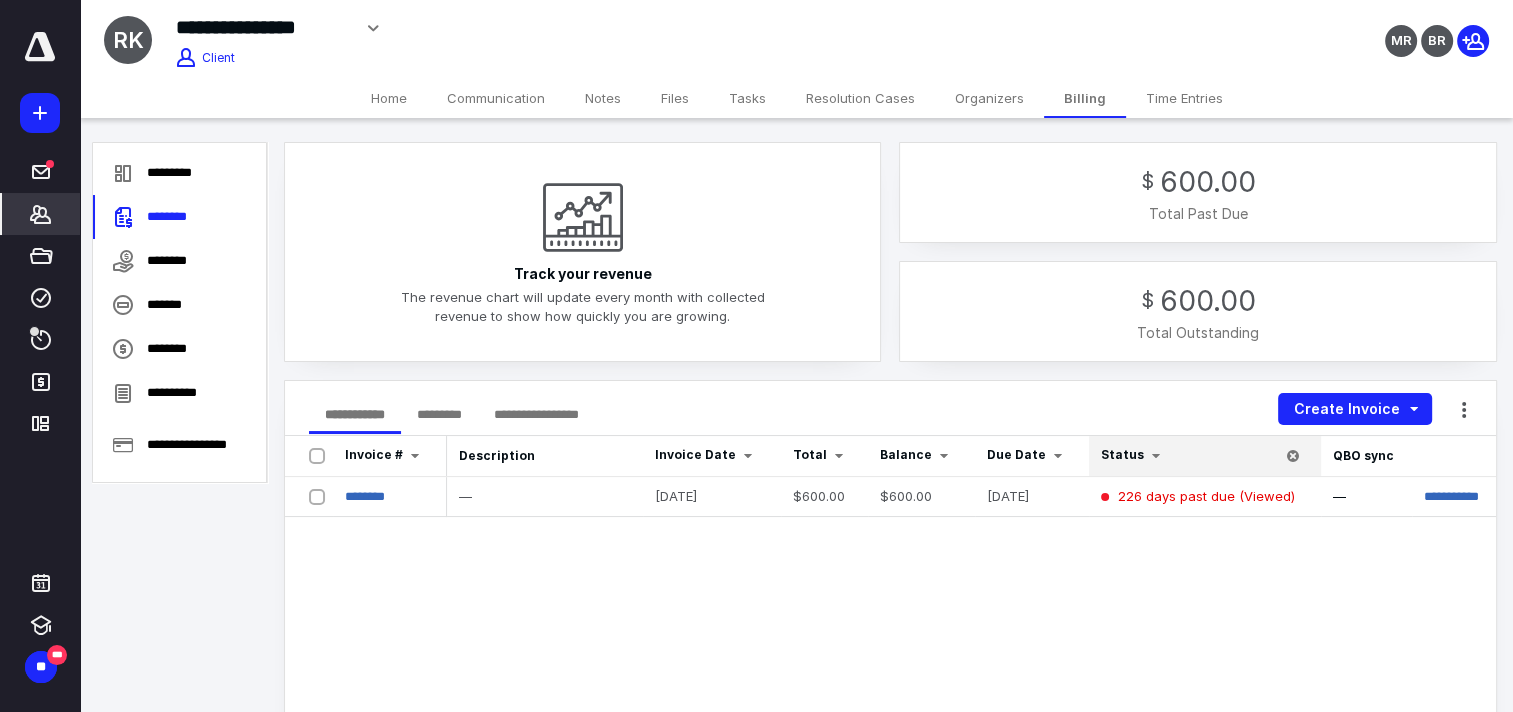 click on "*******" at bounding box center [41, 214] 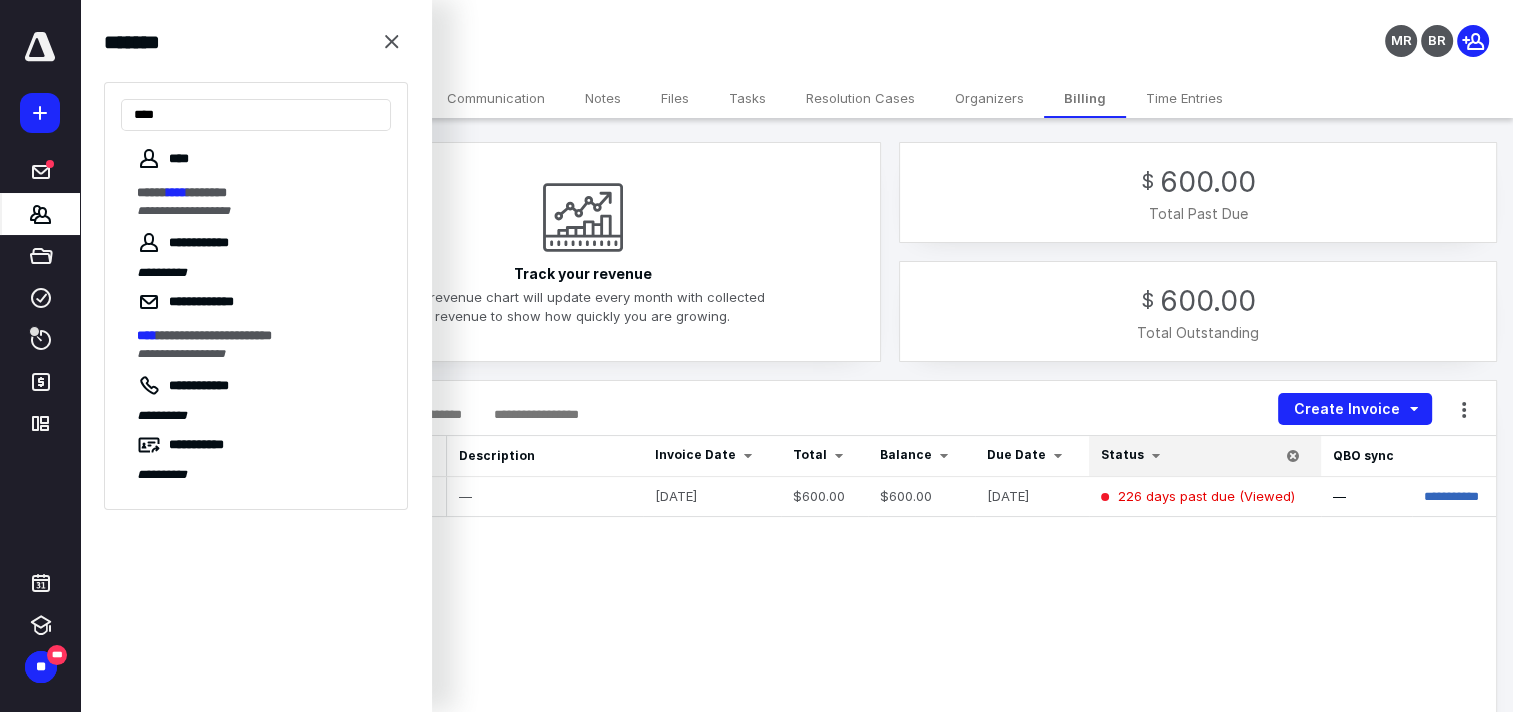 type on "****" 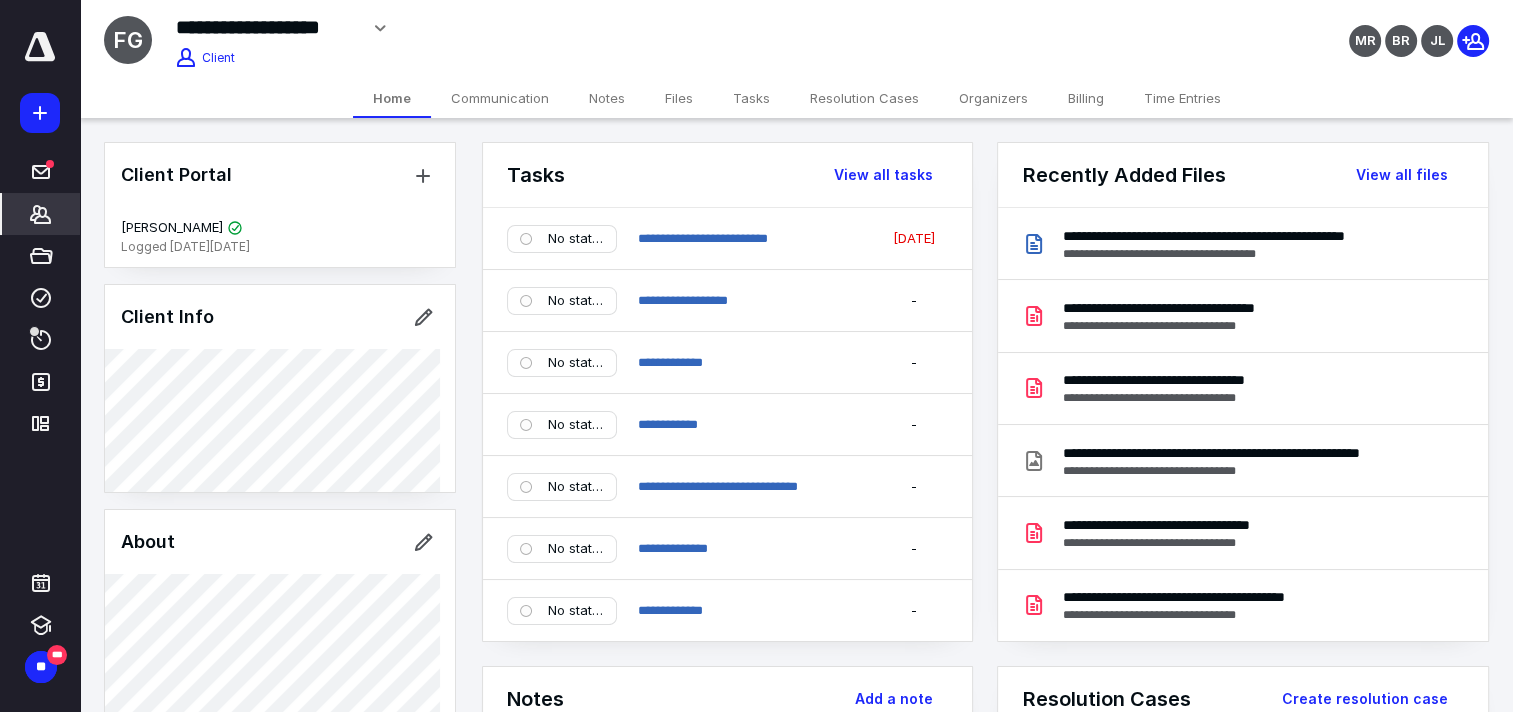 click on "*******" at bounding box center (41, 214) 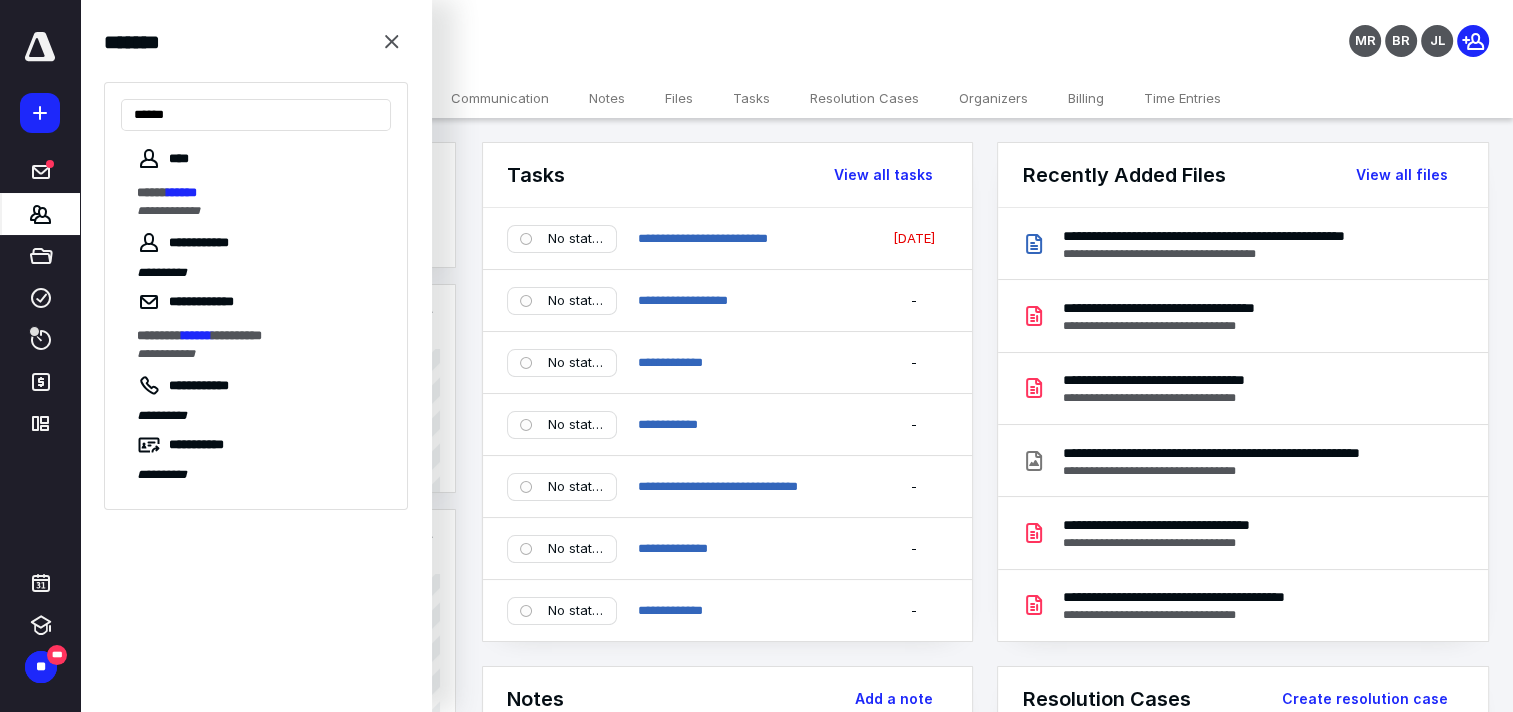 type on "******" 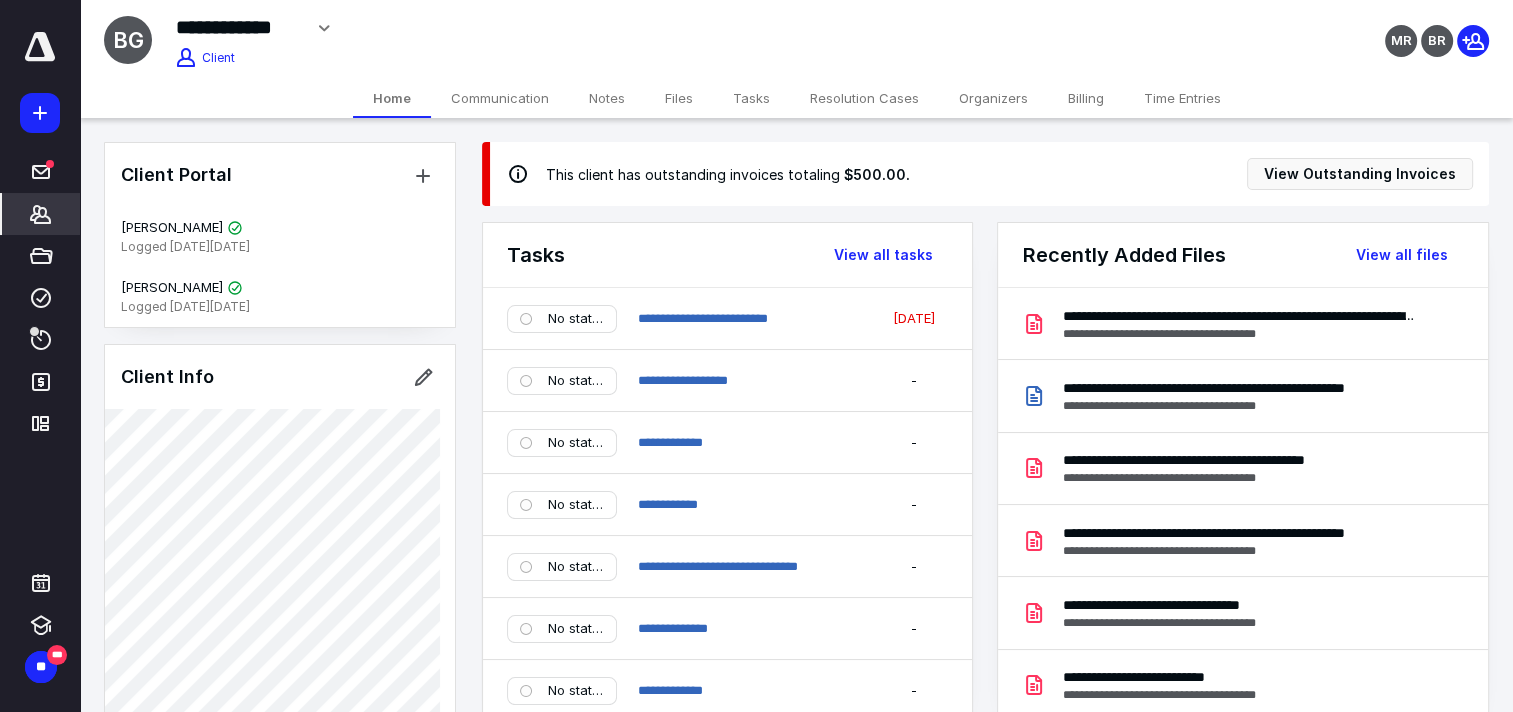 click on "Home" at bounding box center (392, 98) 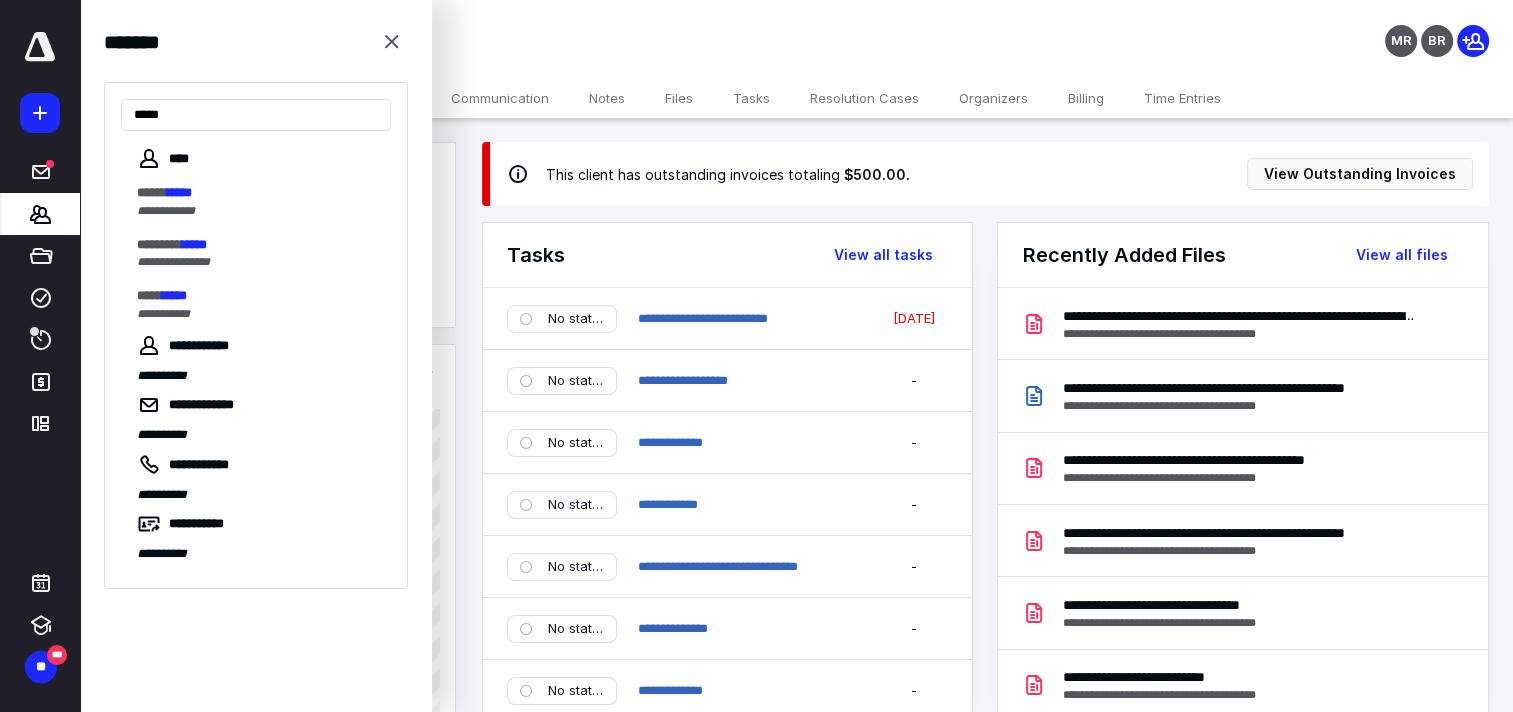 type on "*****" 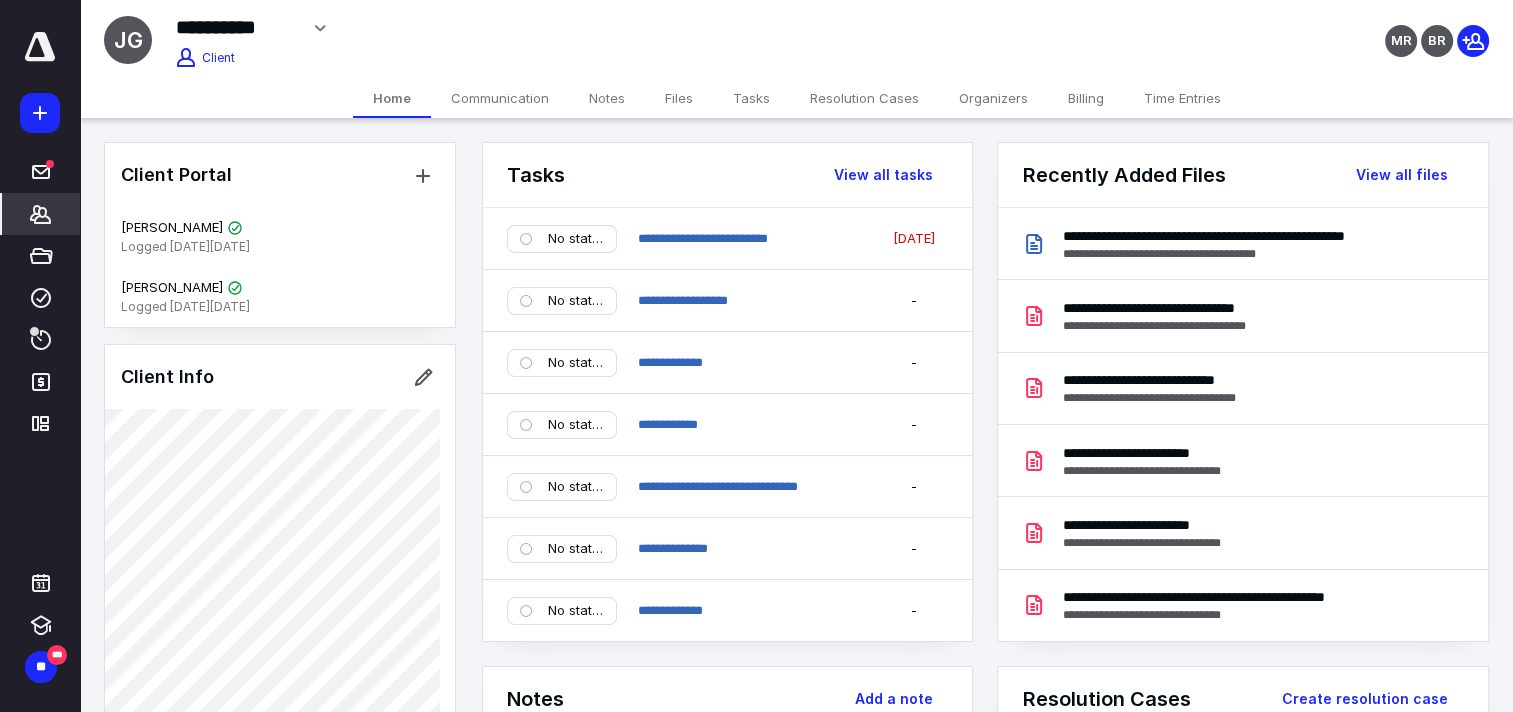 click on "*******" at bounding box center (41, 214) 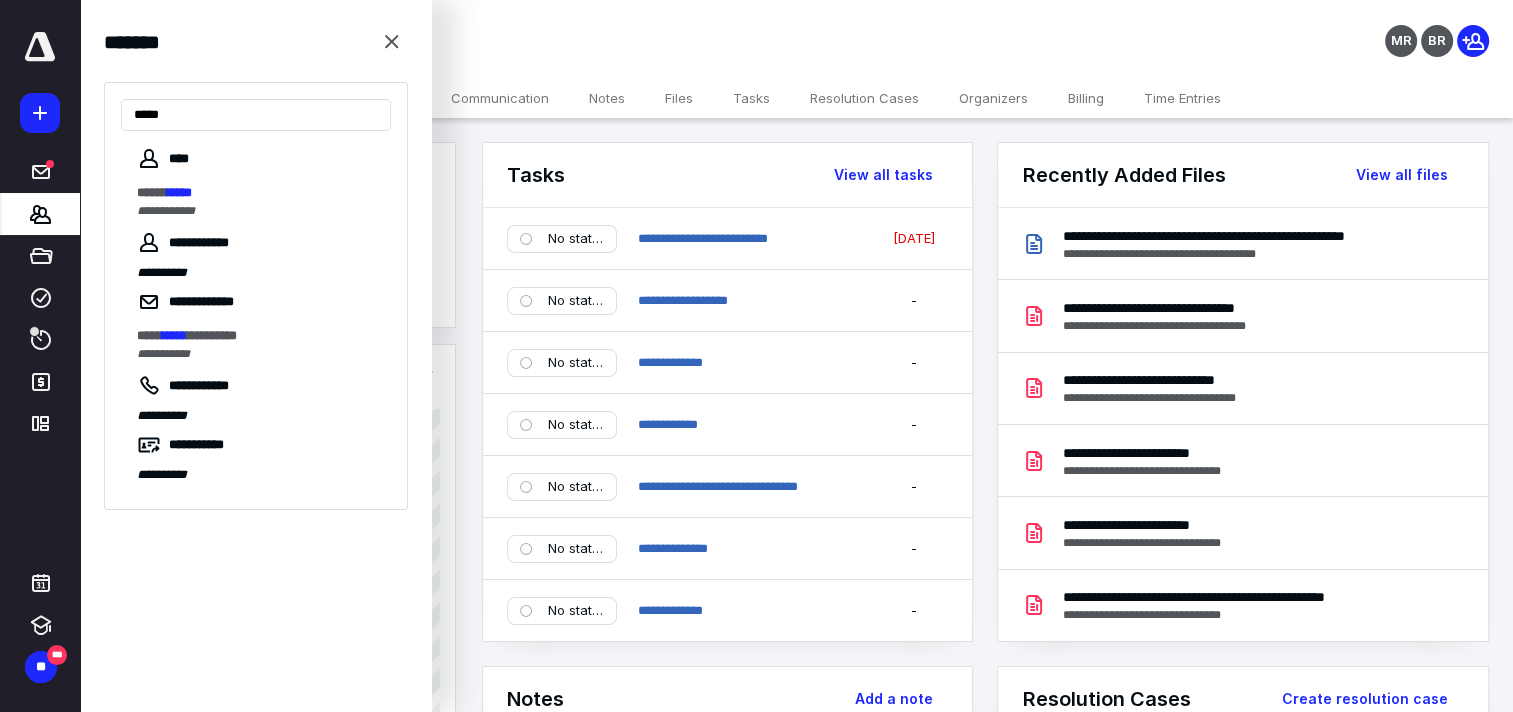 type on "*****" 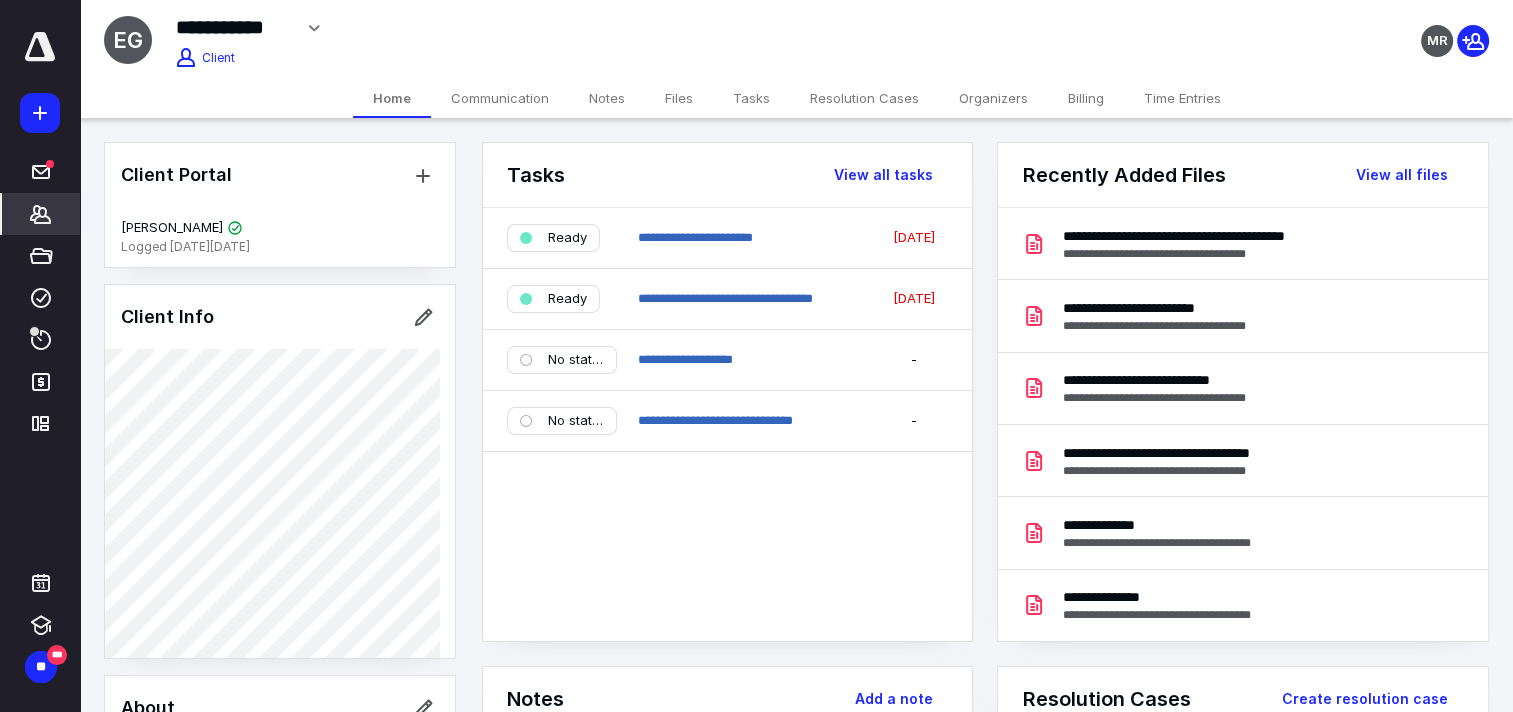 click on "*******" at bounding box center (41, 214) 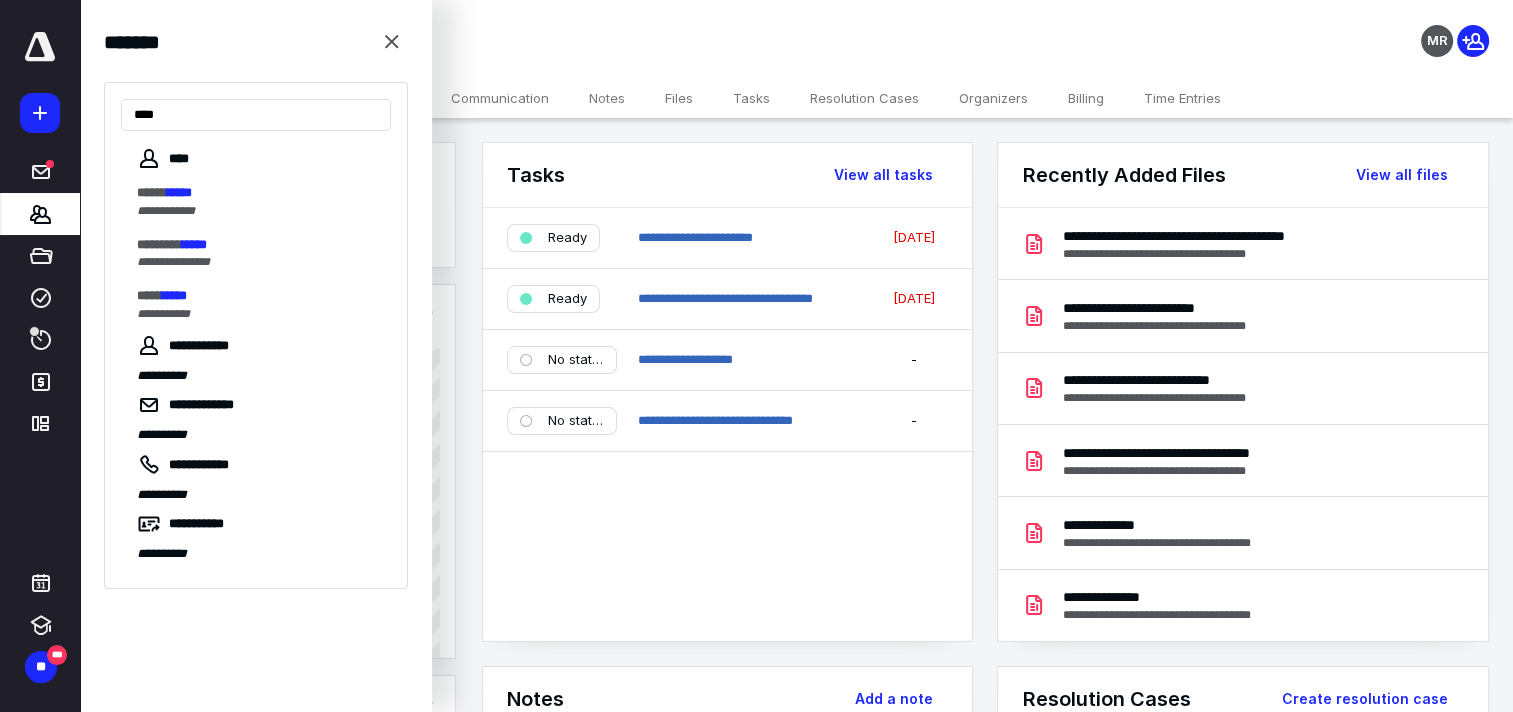 type on "****" 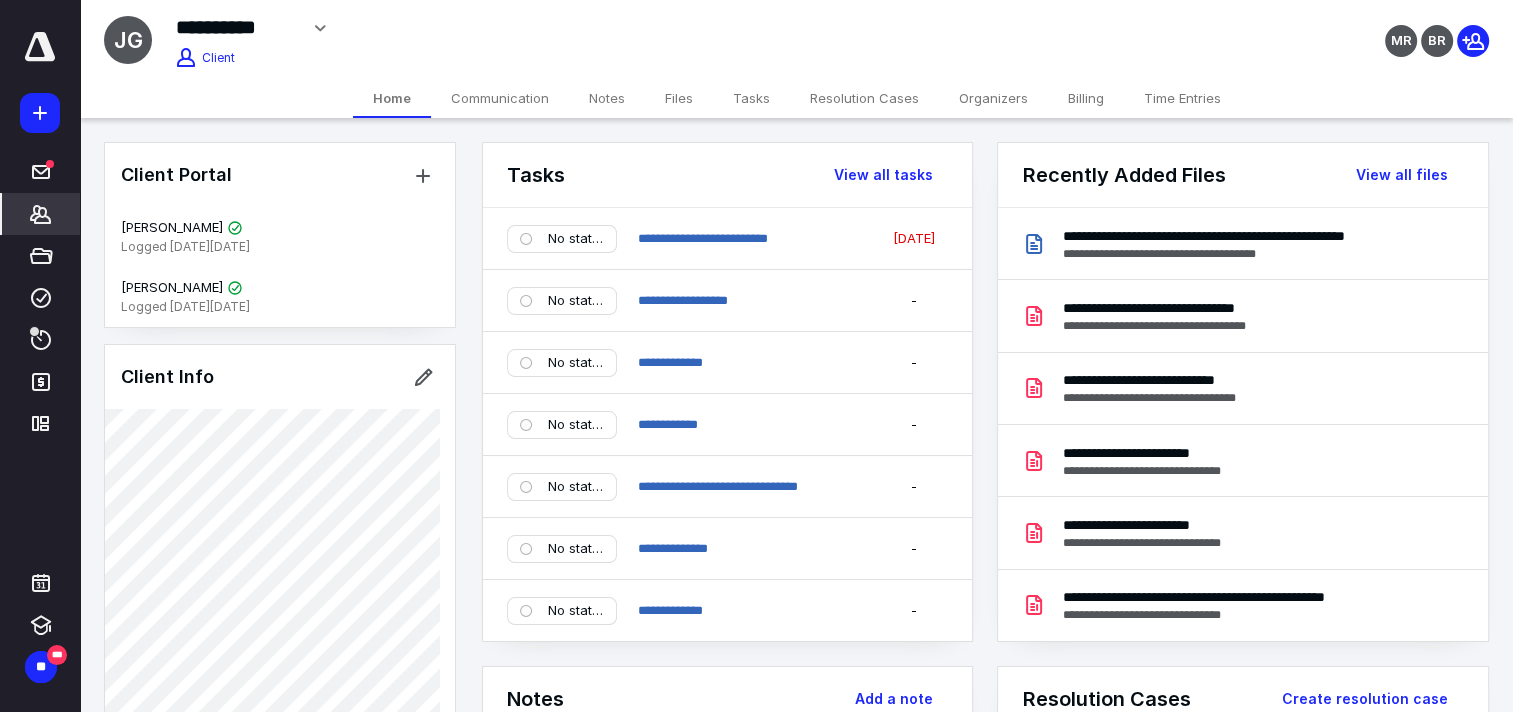 click on "Billing" at bounding box center (1086, 98) 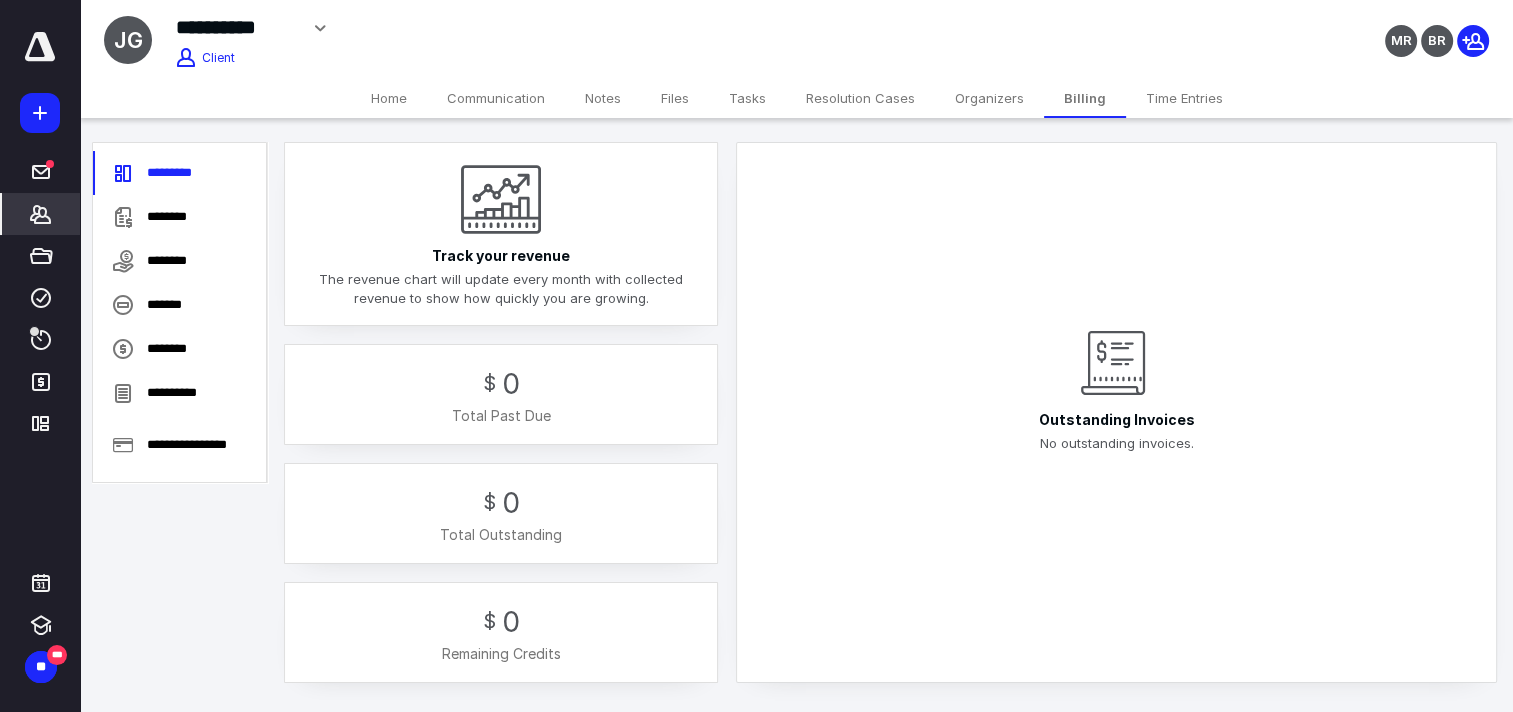 click on "Organizers" at bounding box center (989, 98) 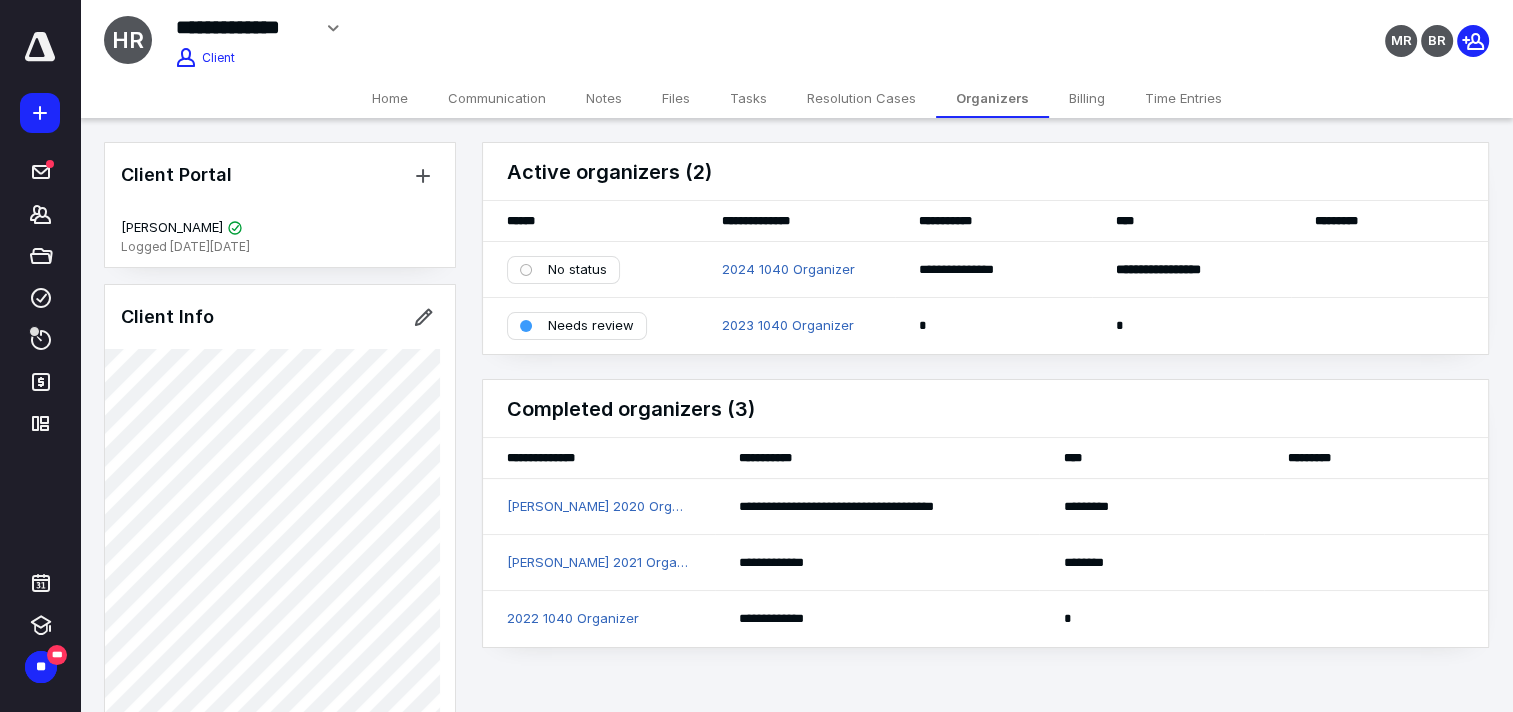 click on "Needs review" at bounding box center (591, 326) 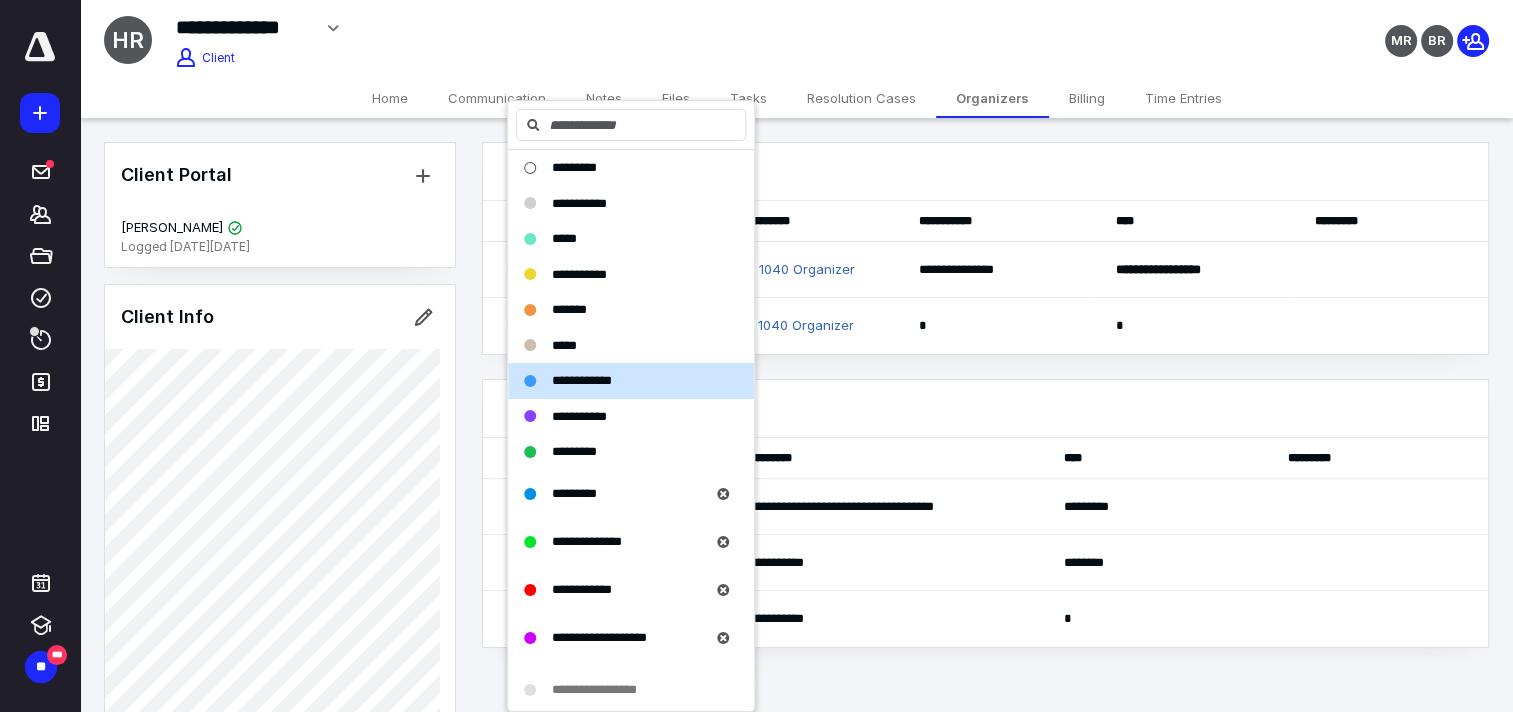 click on "*********" at bounding box center (574, 451) 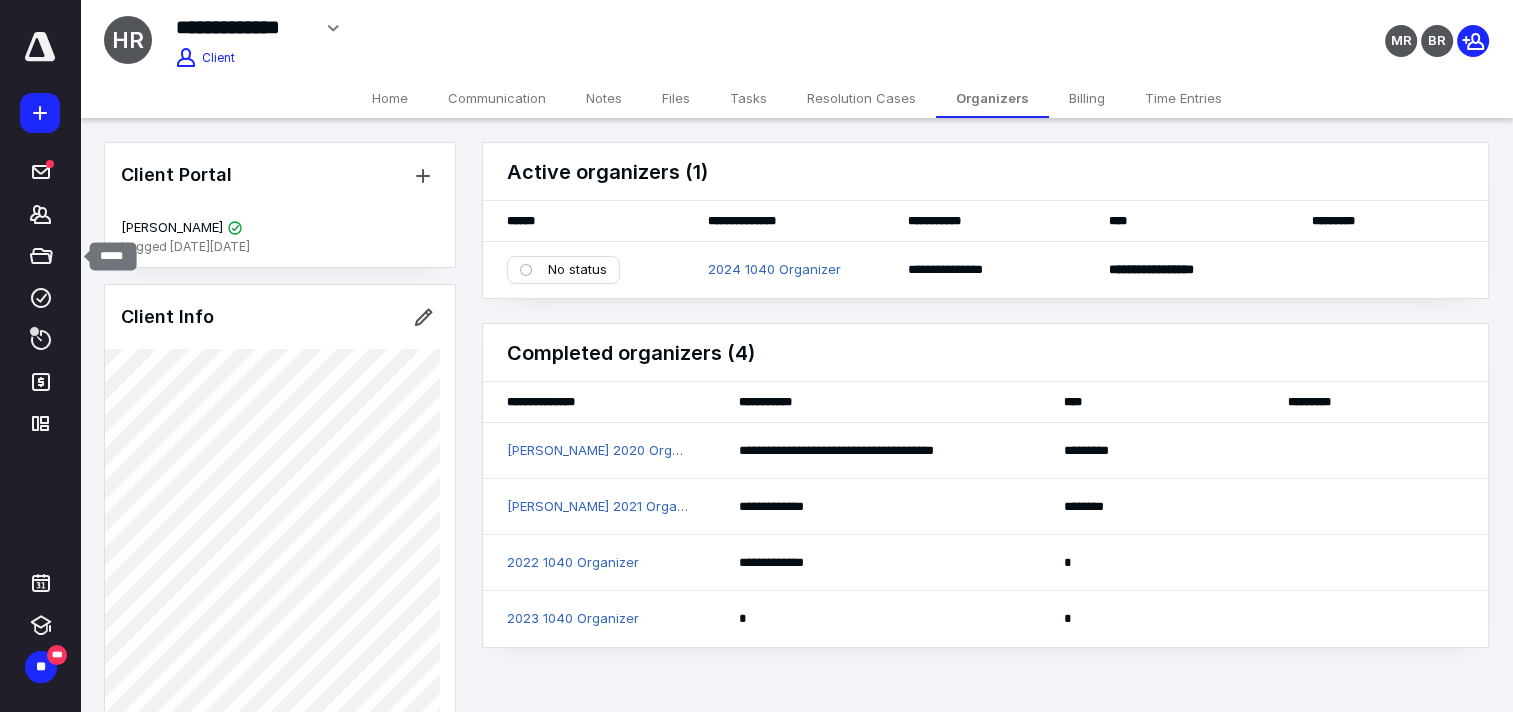 click on "*******" at bounding box center [41, 214] 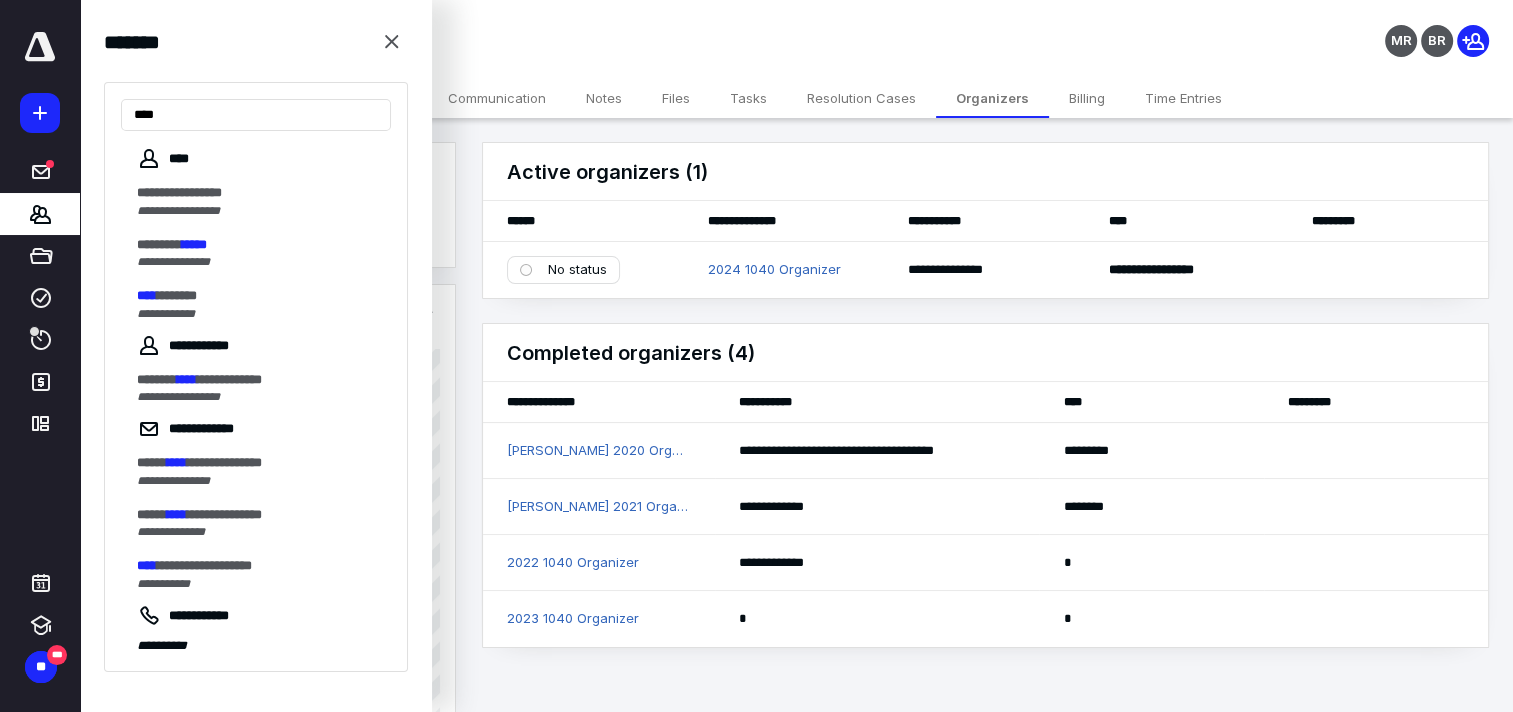 type on "****" 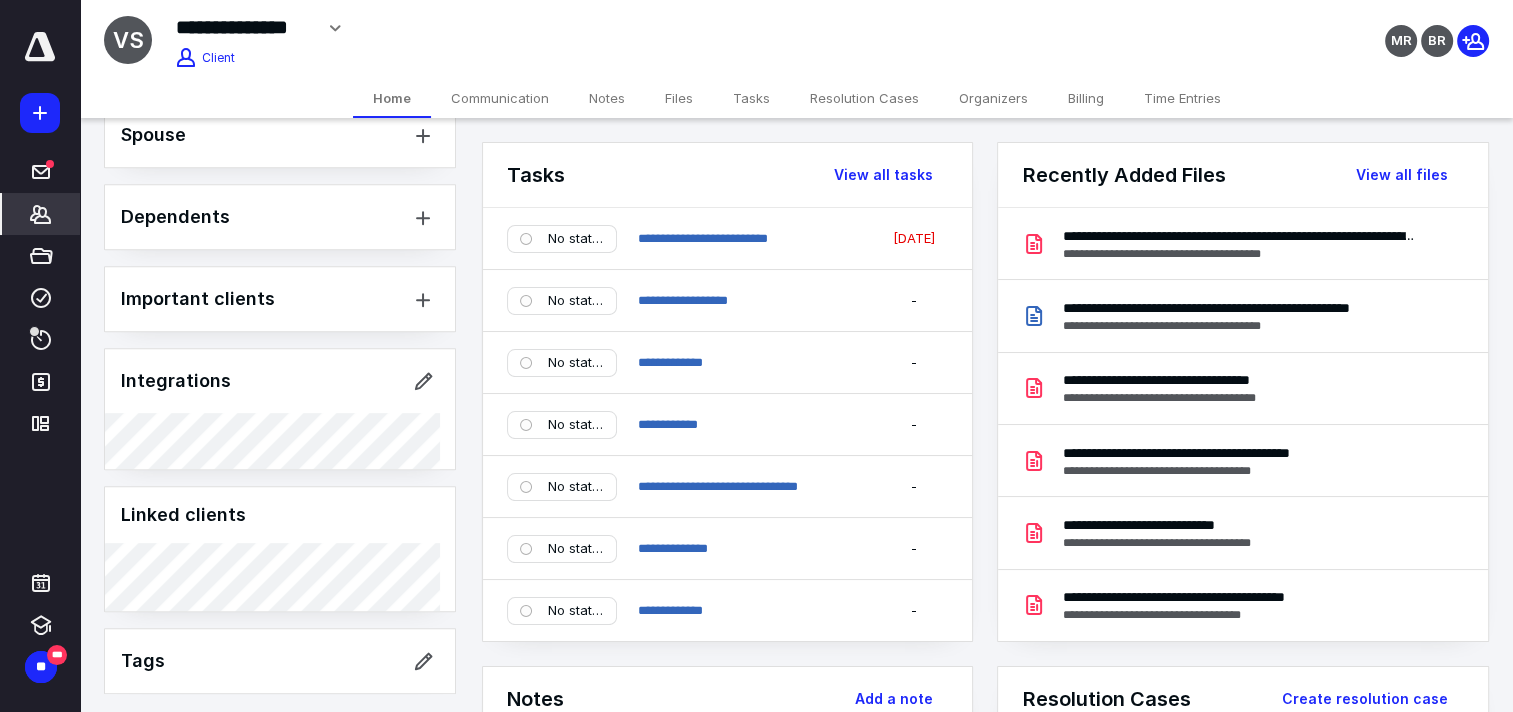 scroll, scrollTop: 924, scrollLeft: 0, axis: vertical 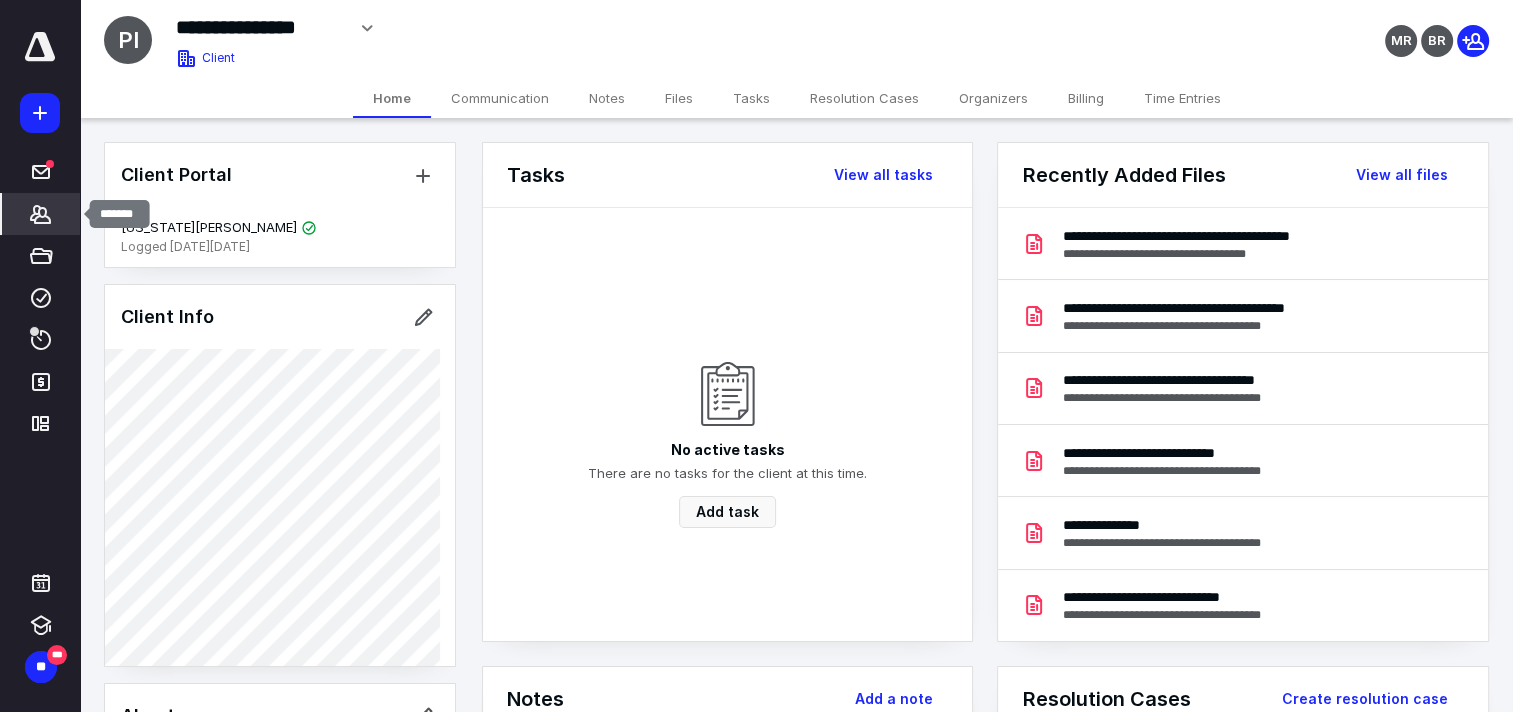 click 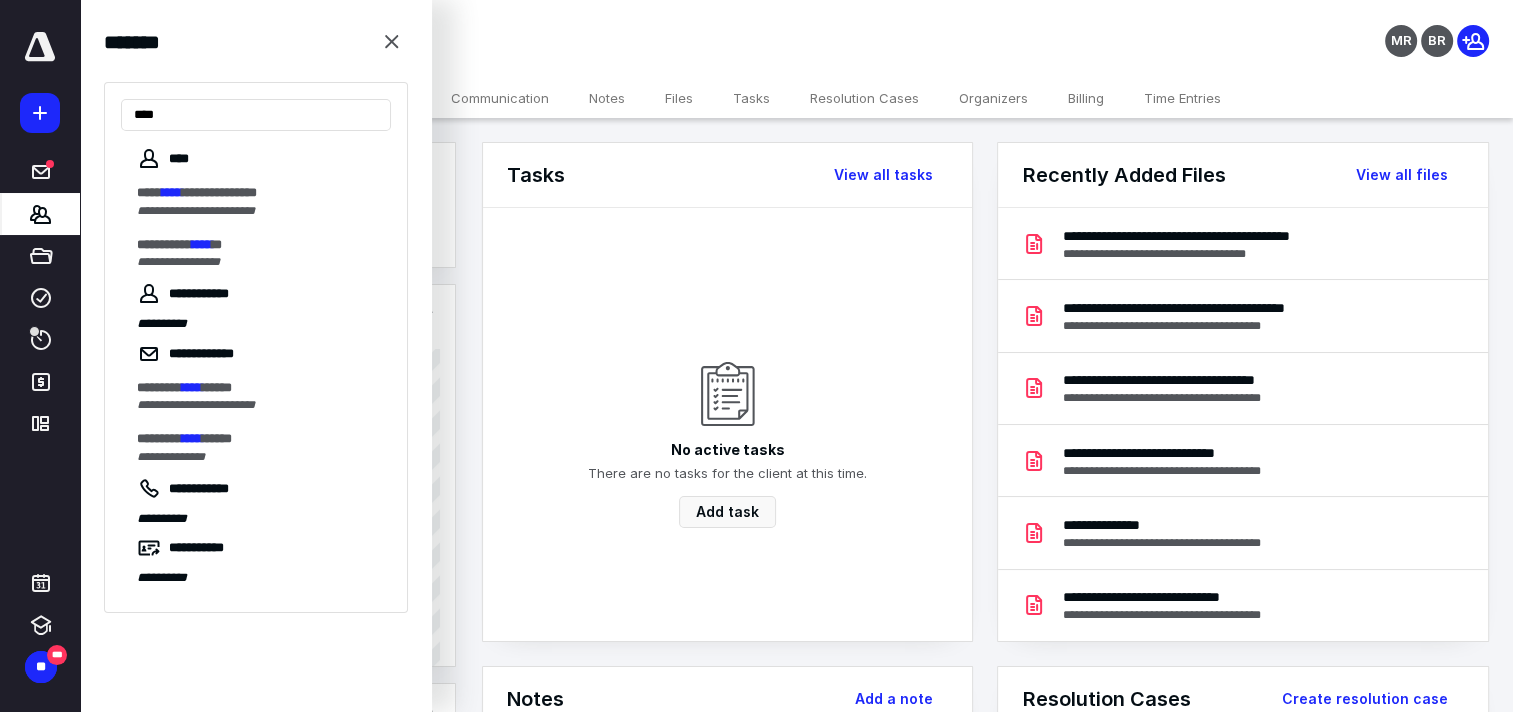 type on "****" 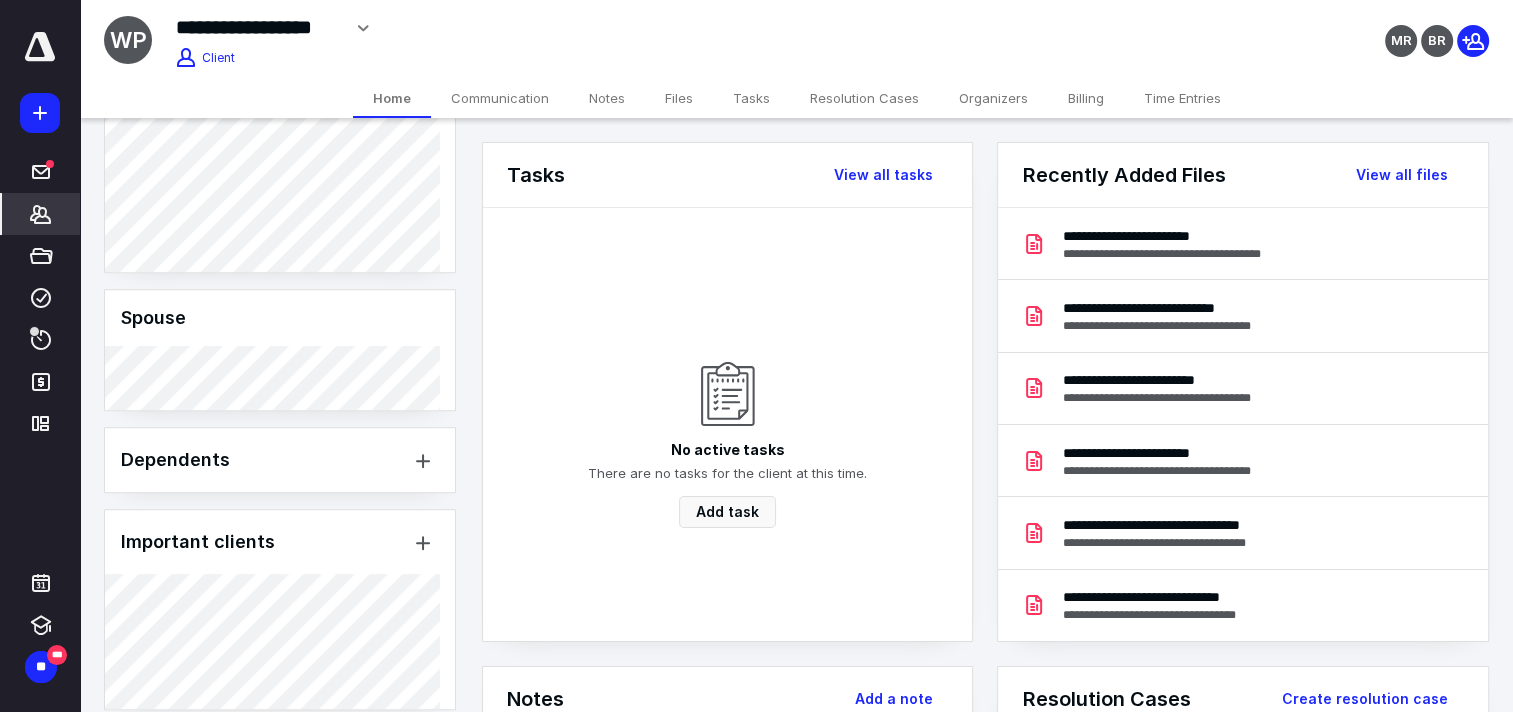 scroll, scrollTop: 800, scrollLeft: 0, axis: vertical 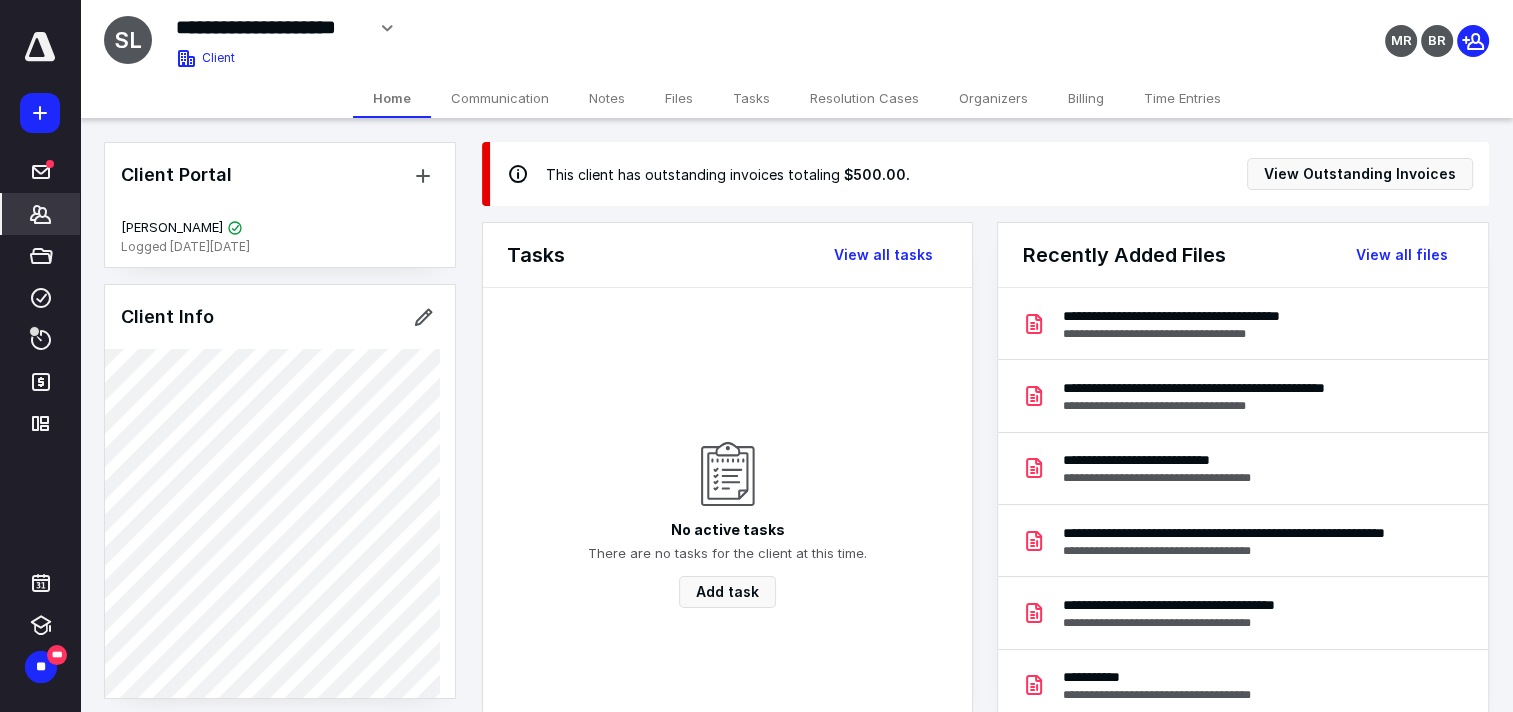 click on "Home" at bounding box center (392, 98) 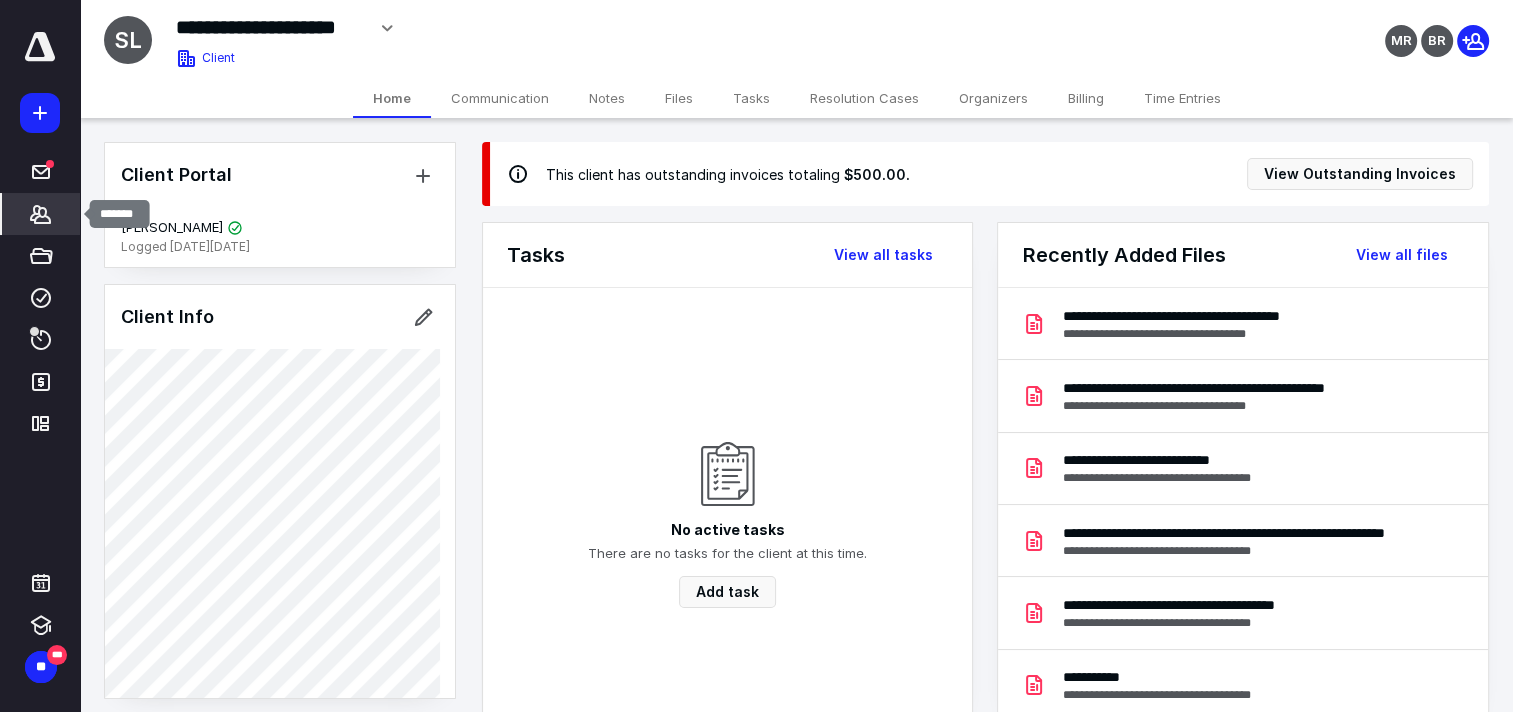 click on "*******" at bounding box center (41, 214) 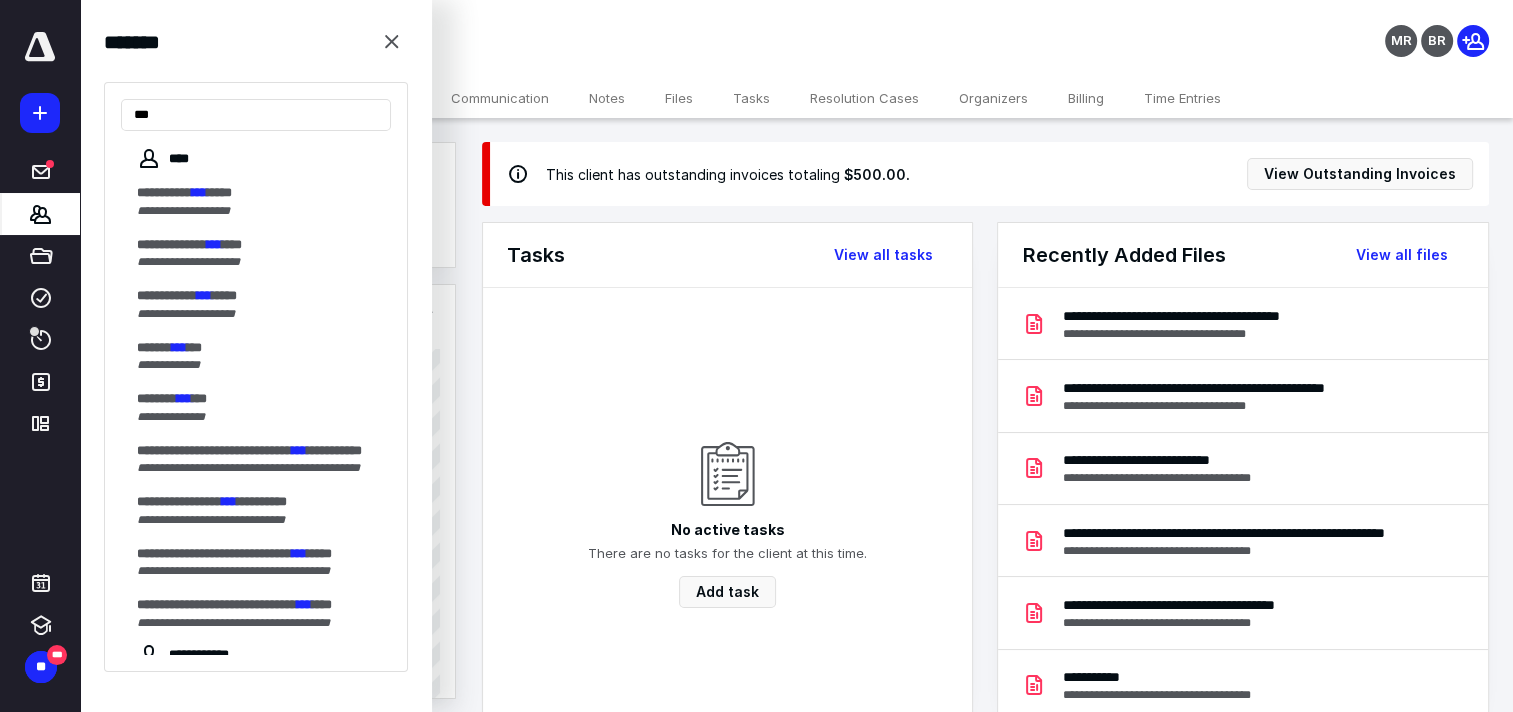 type on "***" 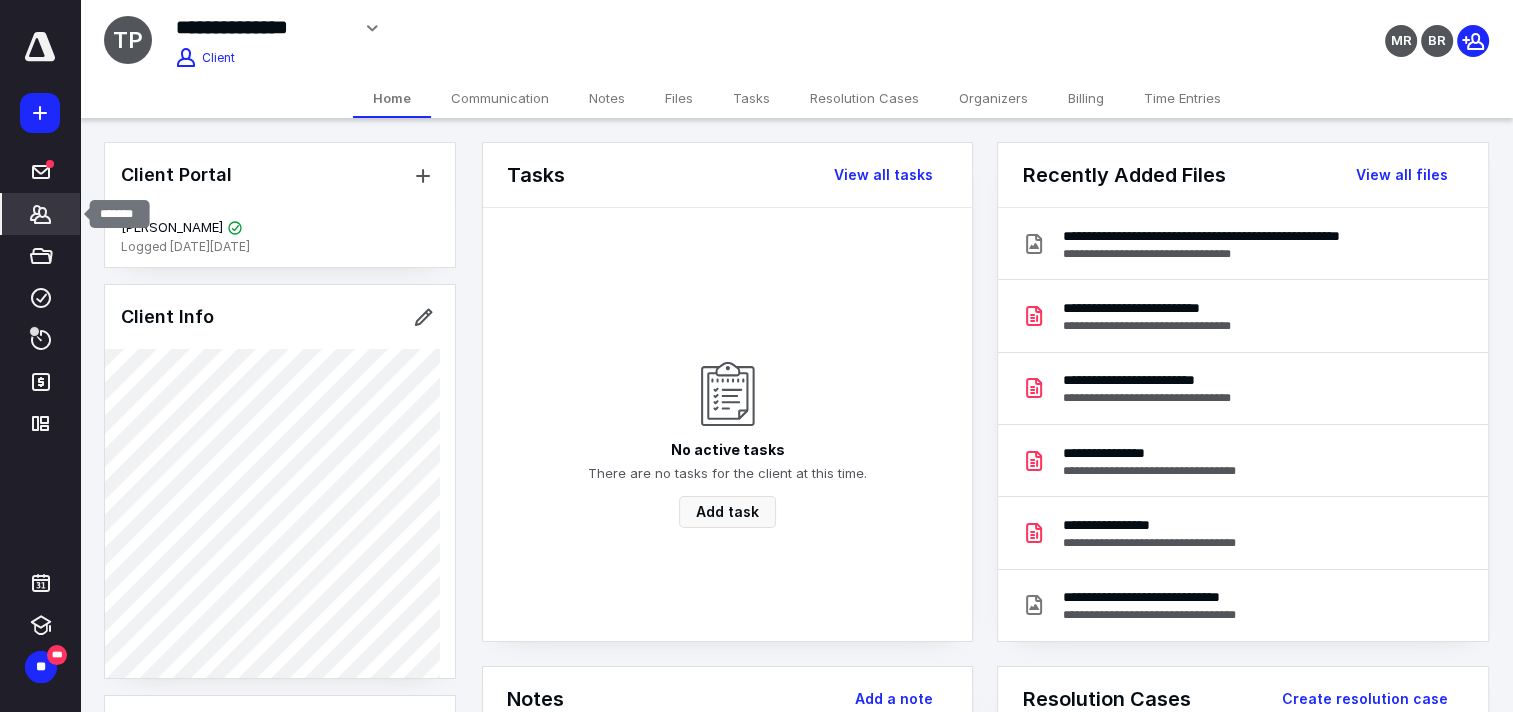 click 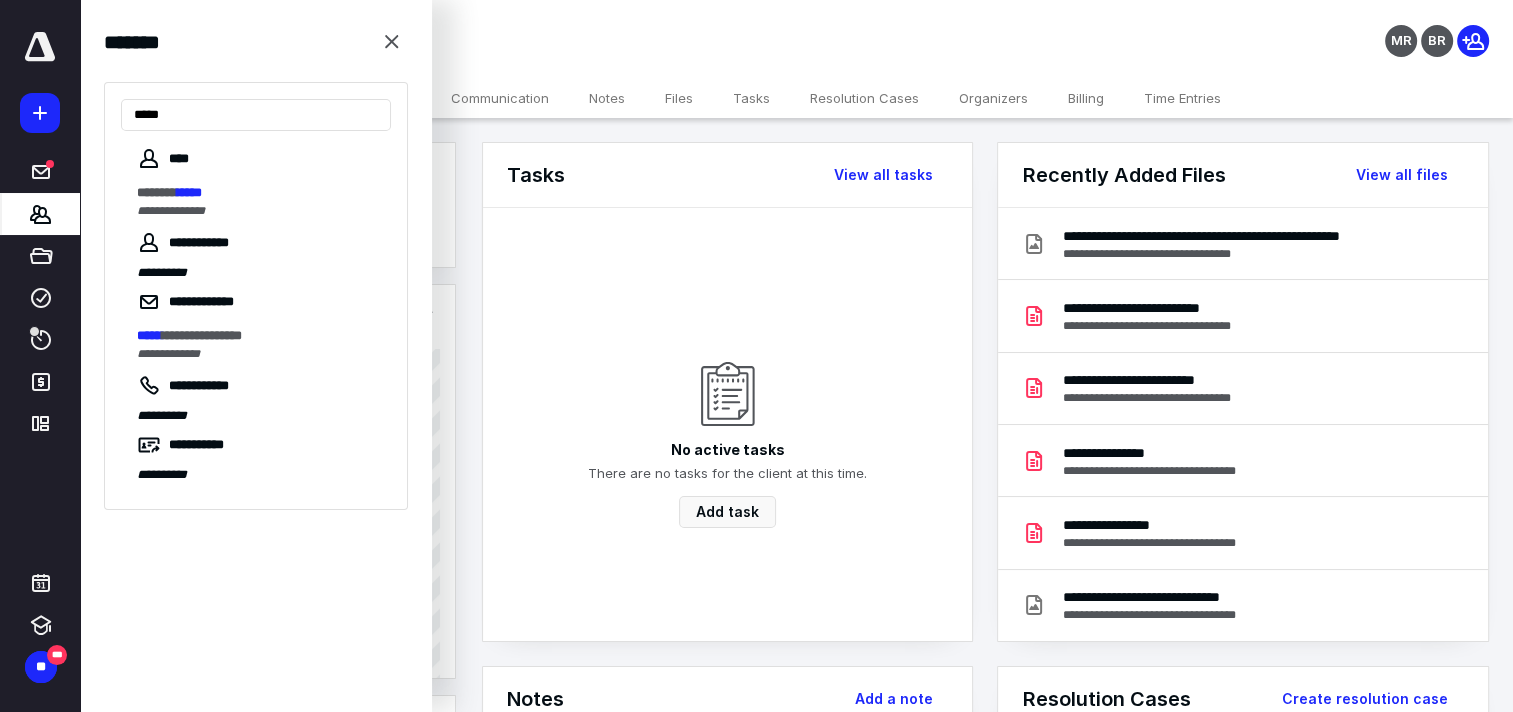 type on "*****" 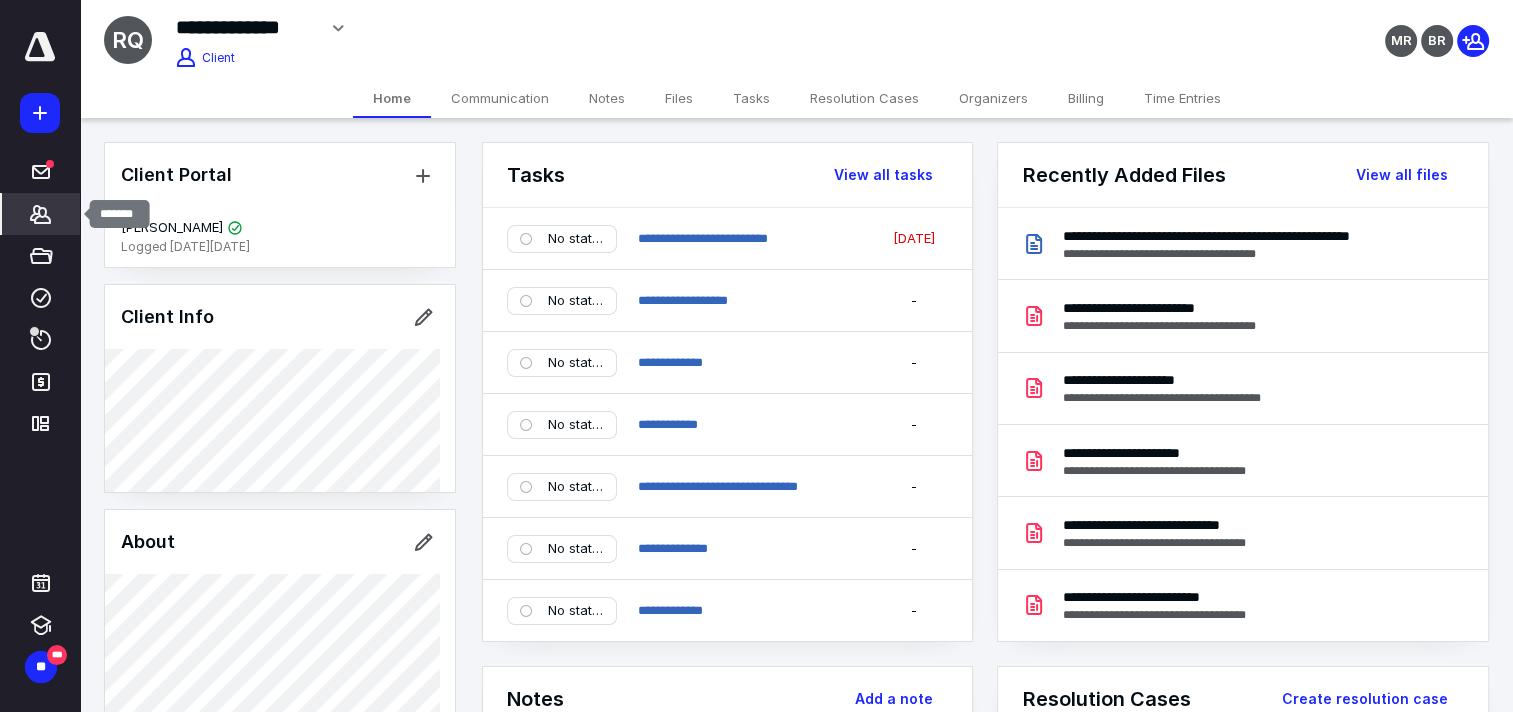 click on "*******" at bounding box center (41, 214) 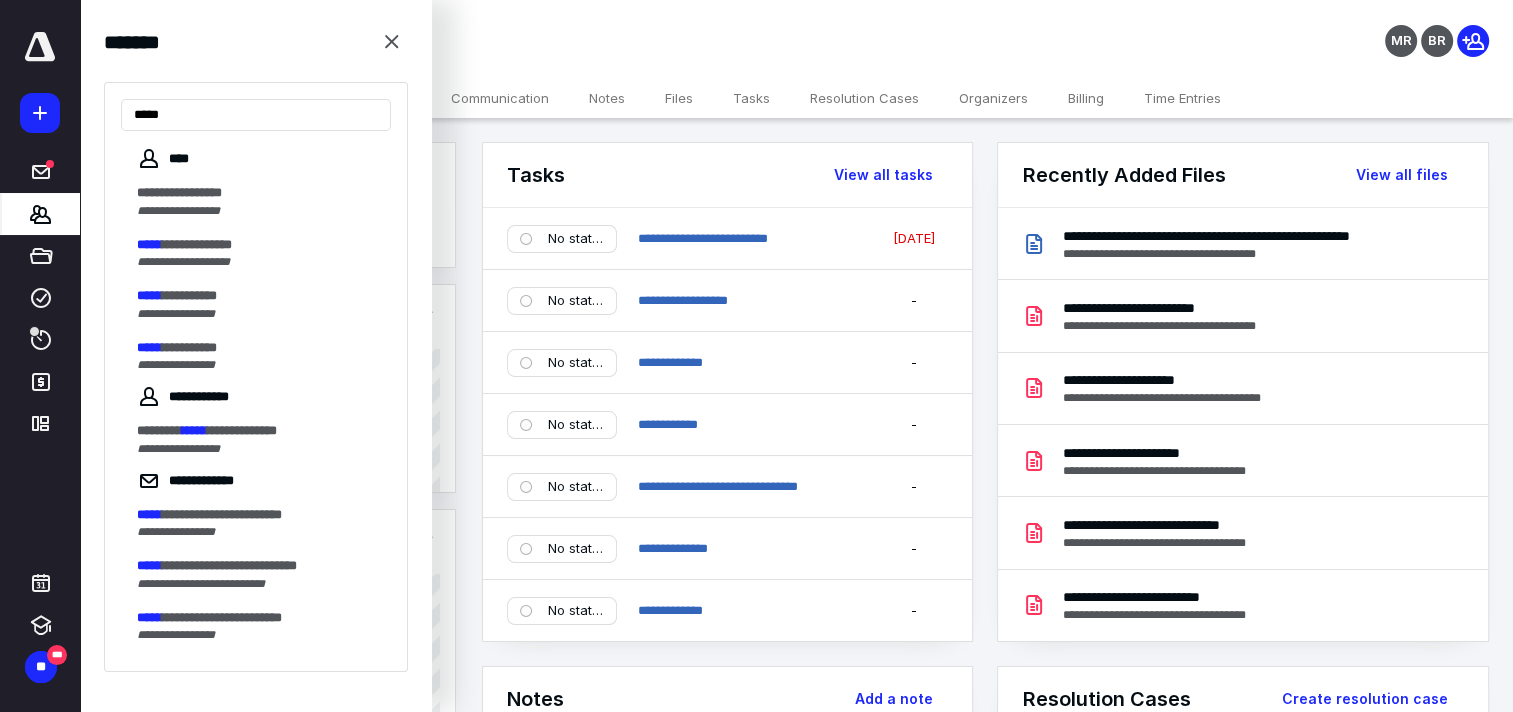 type on "*****" 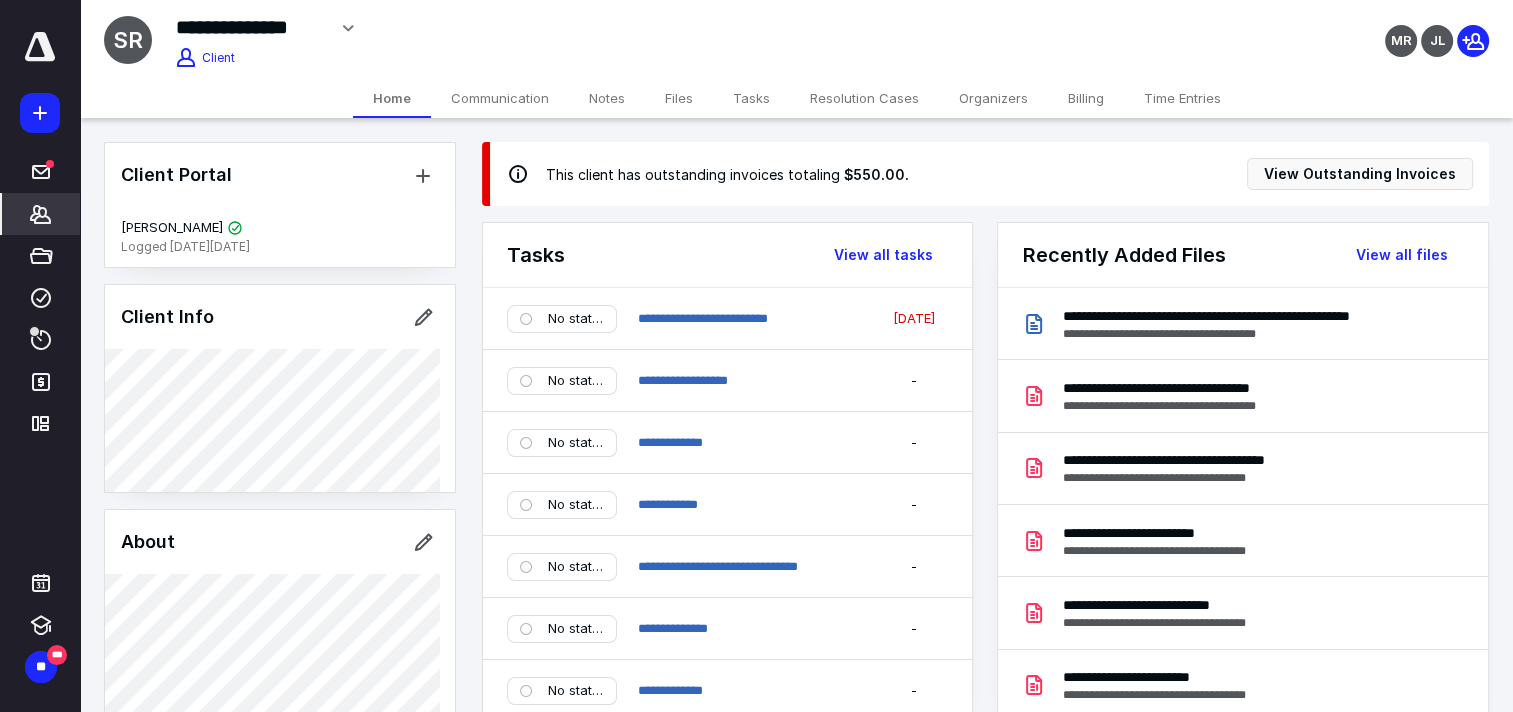 click on "Home" at bounding box center [392, 98] 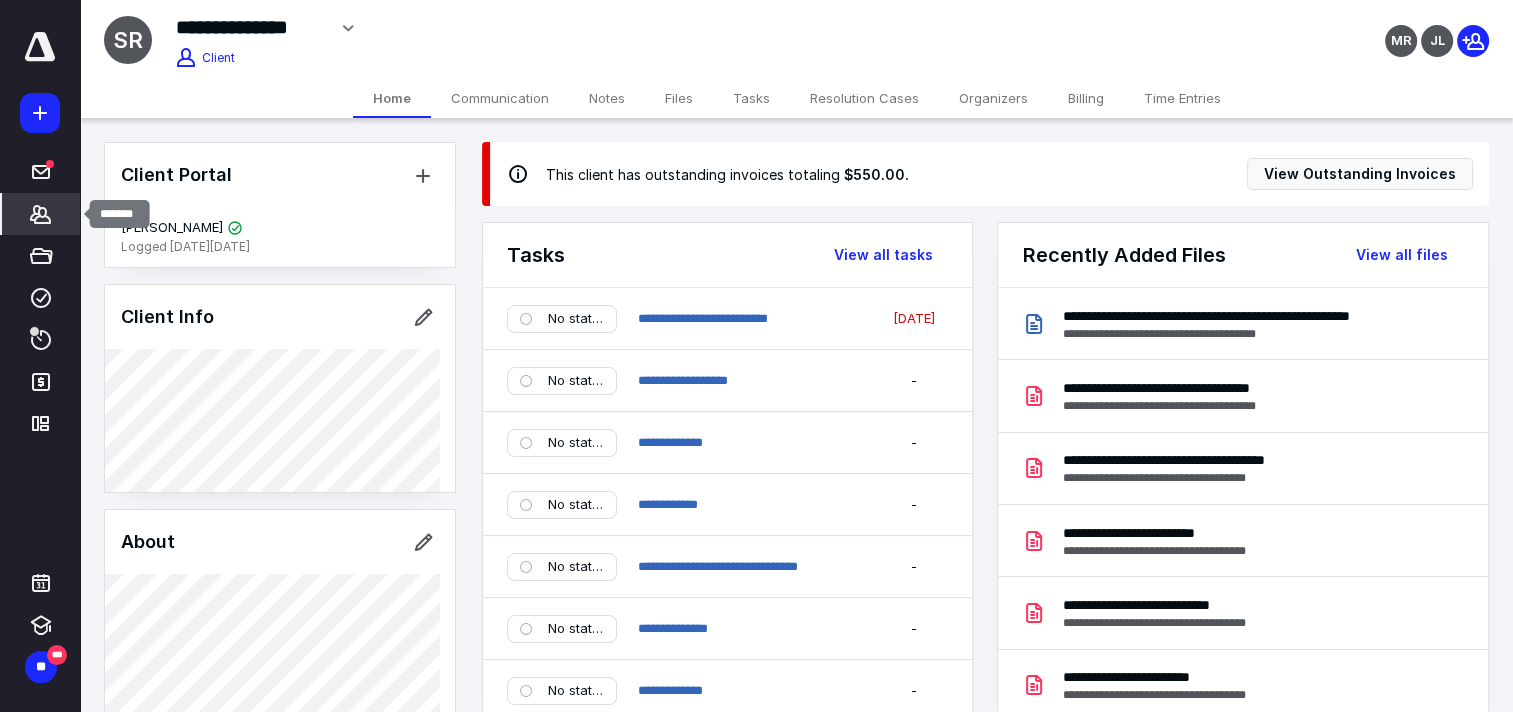 click on "*******" at bounding box center (41, 214) 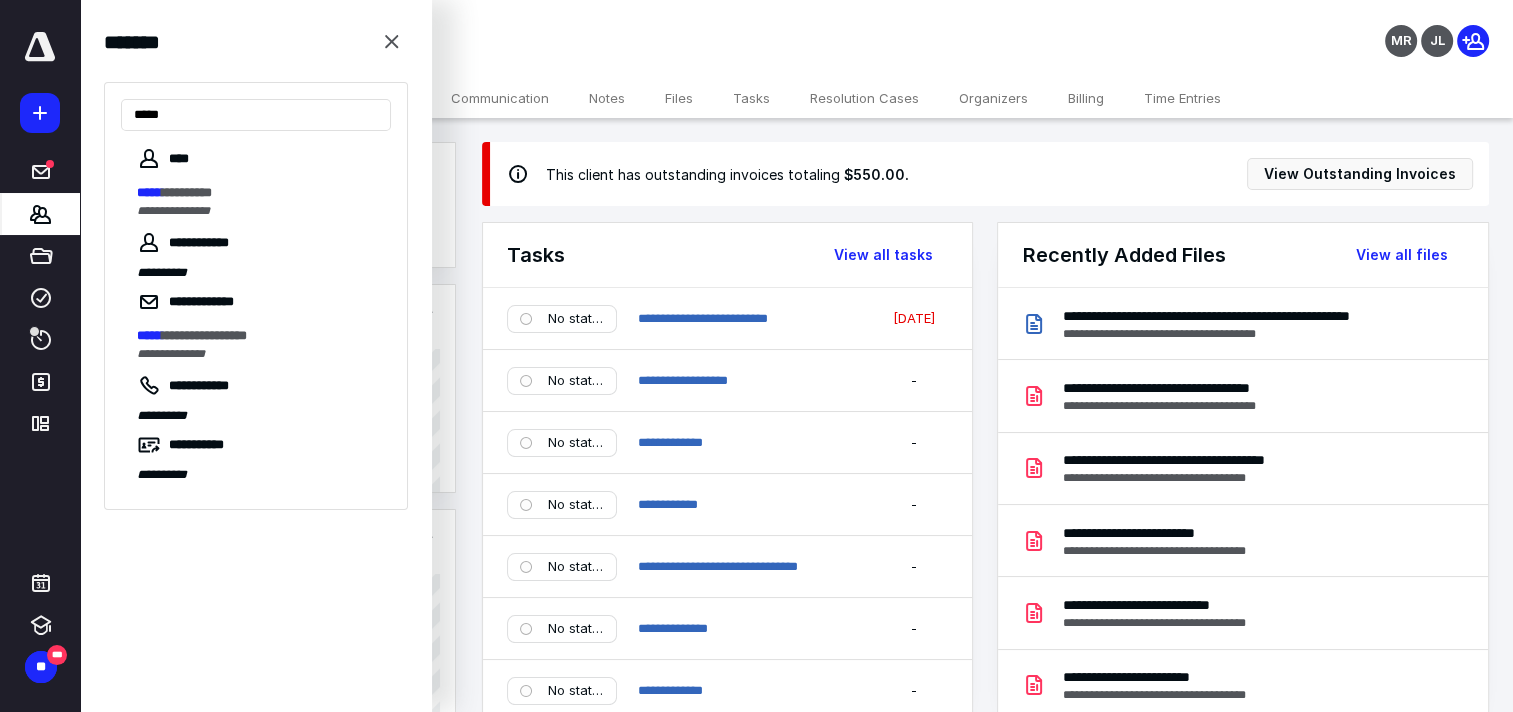 type on "*****" 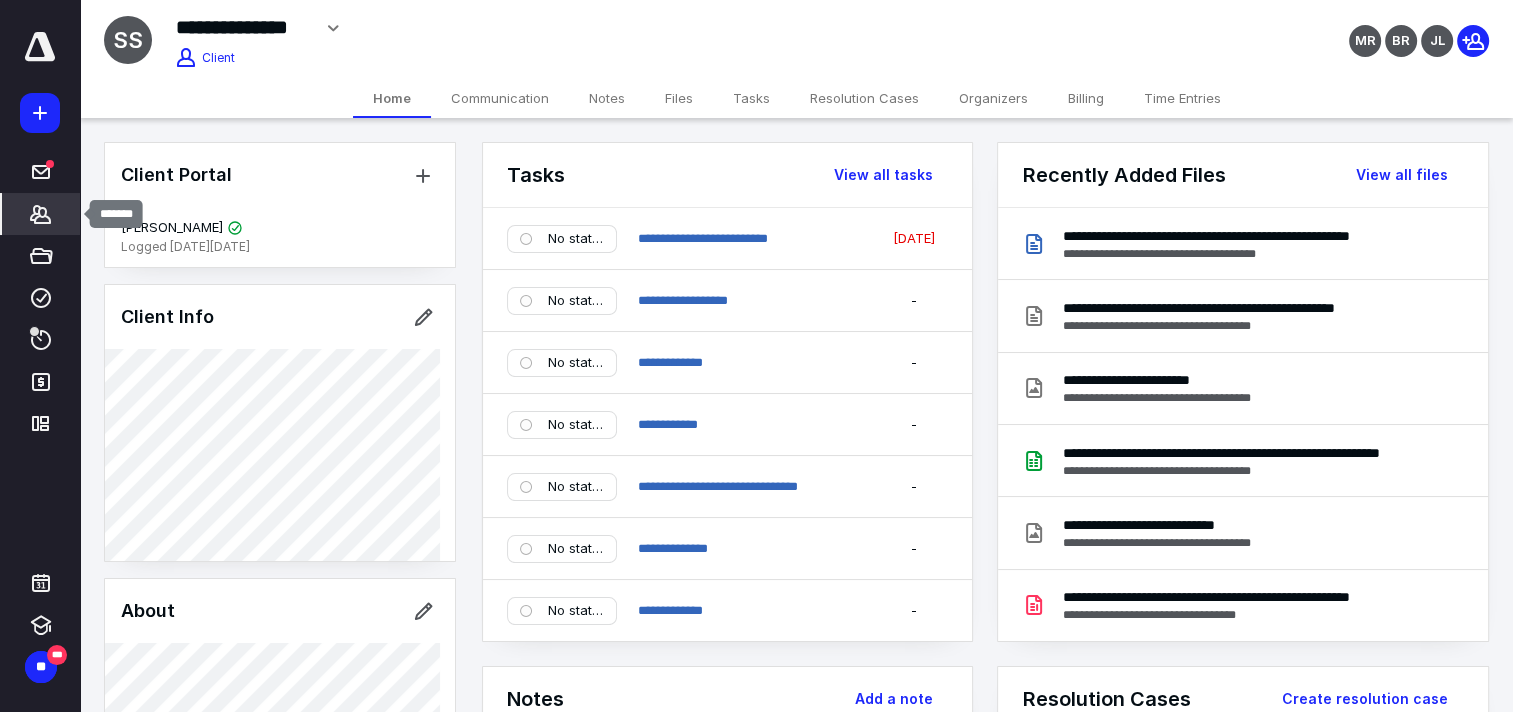 click on "*******" at bounding box center (41, 214) 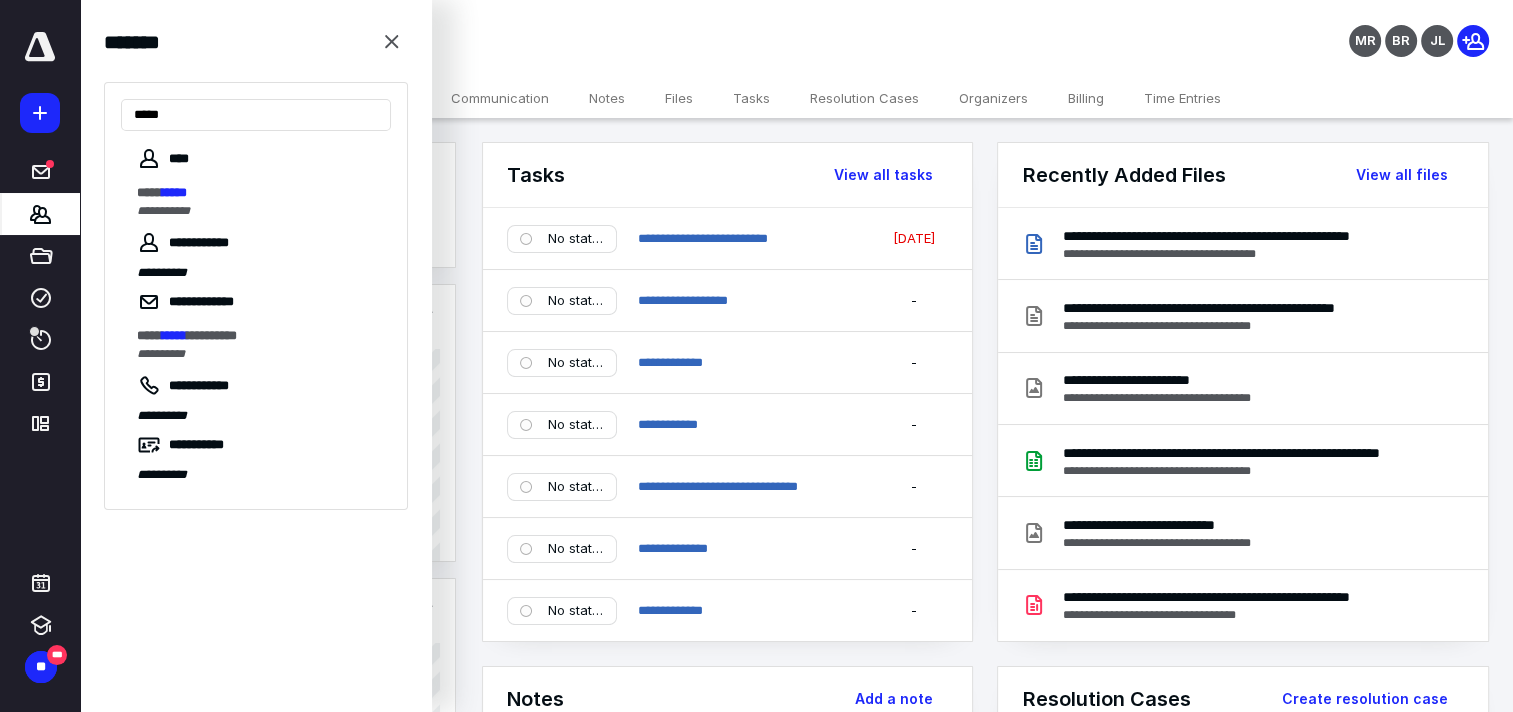 type on "*****" 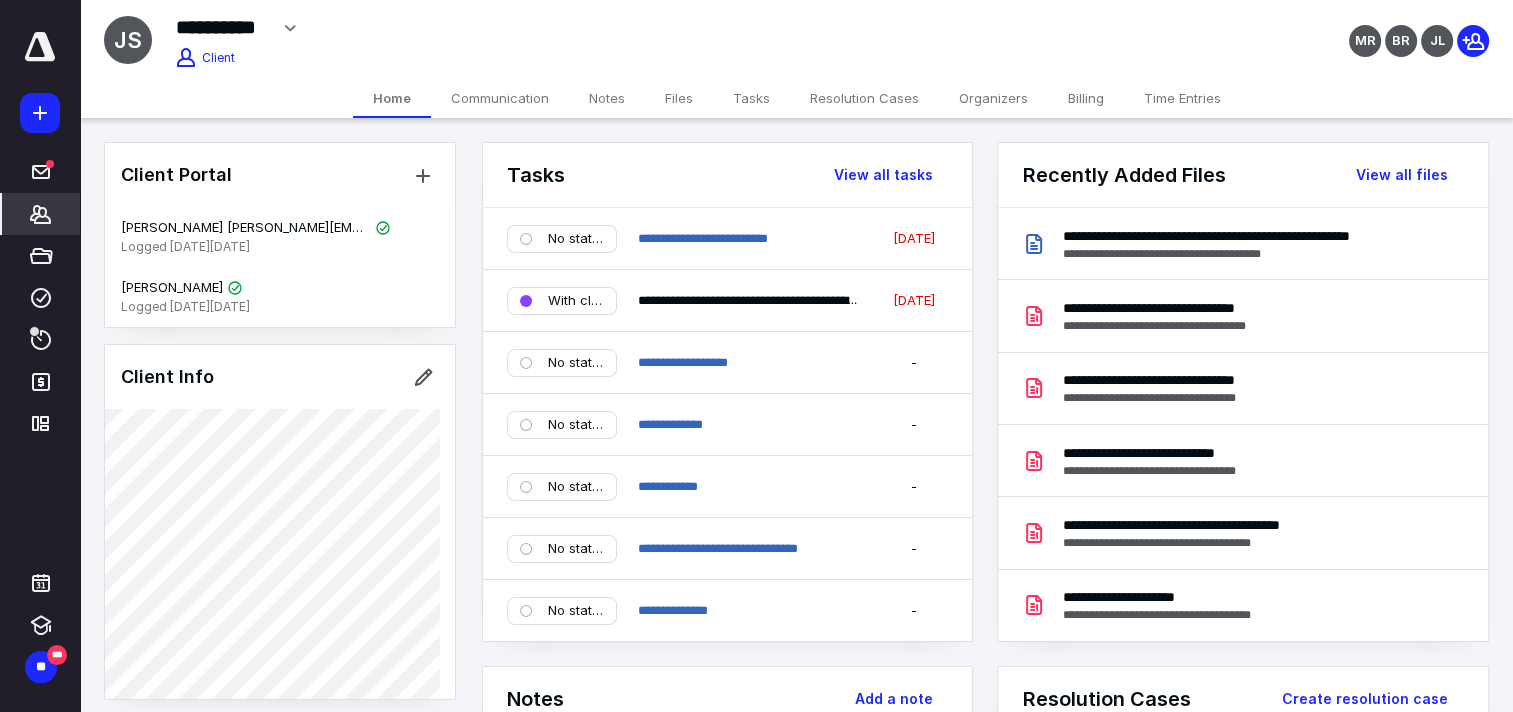 click 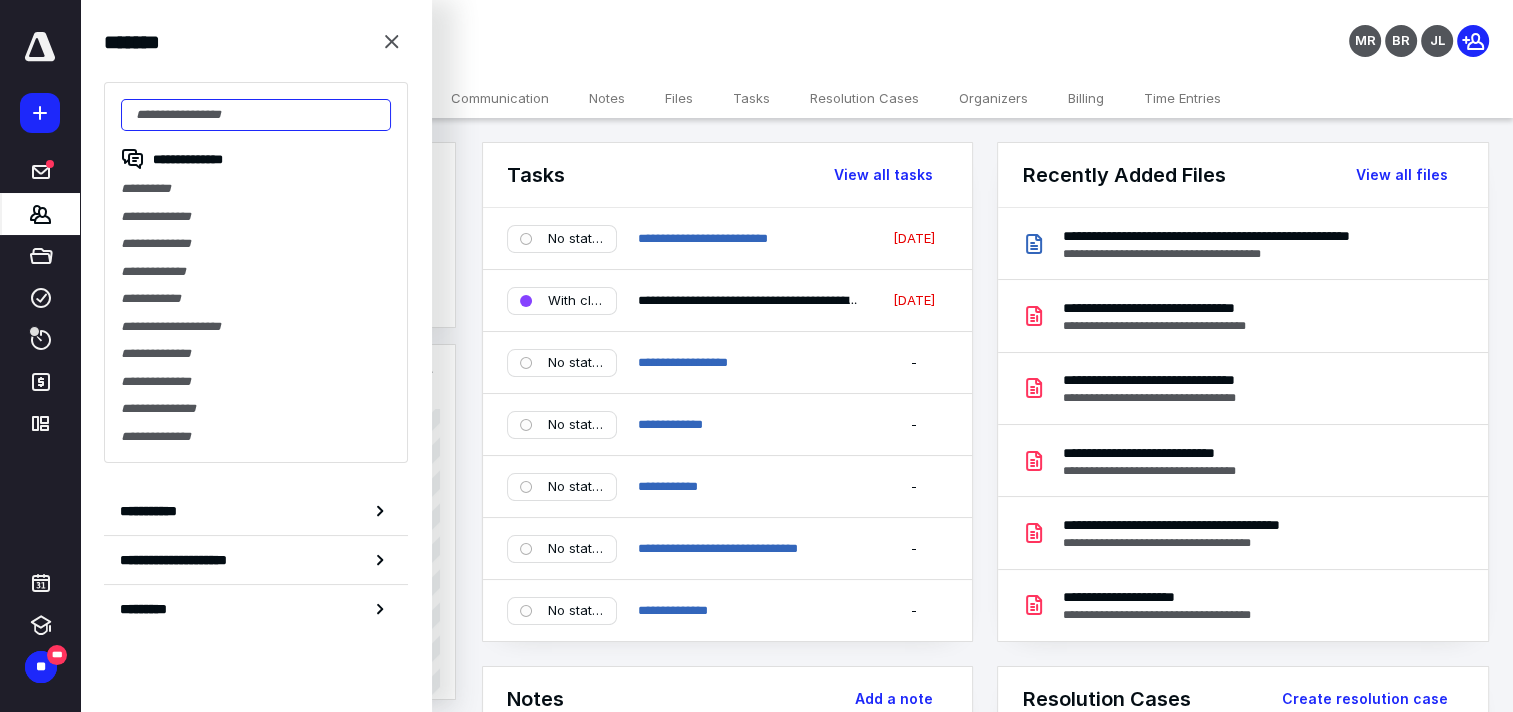 click at bounding box center [256, 115] 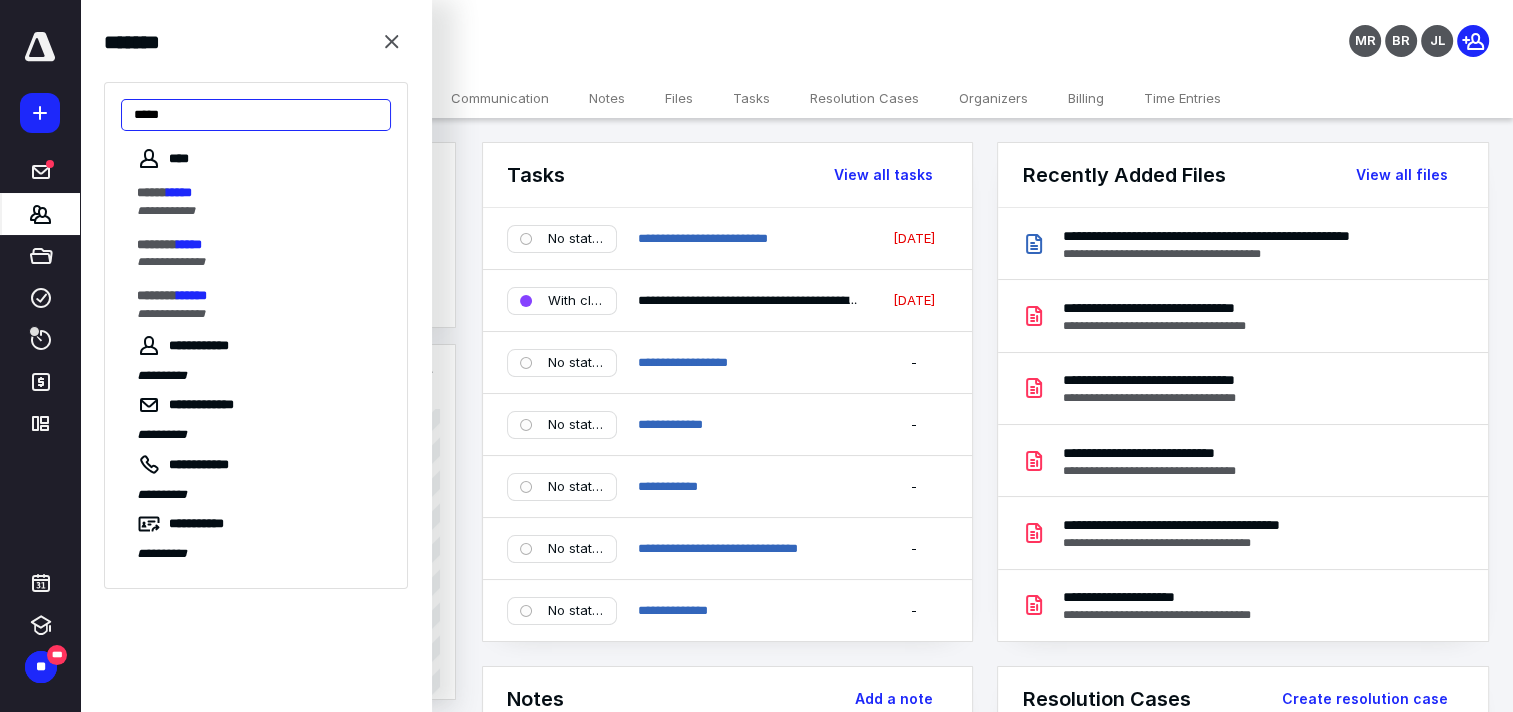 type on "*****" 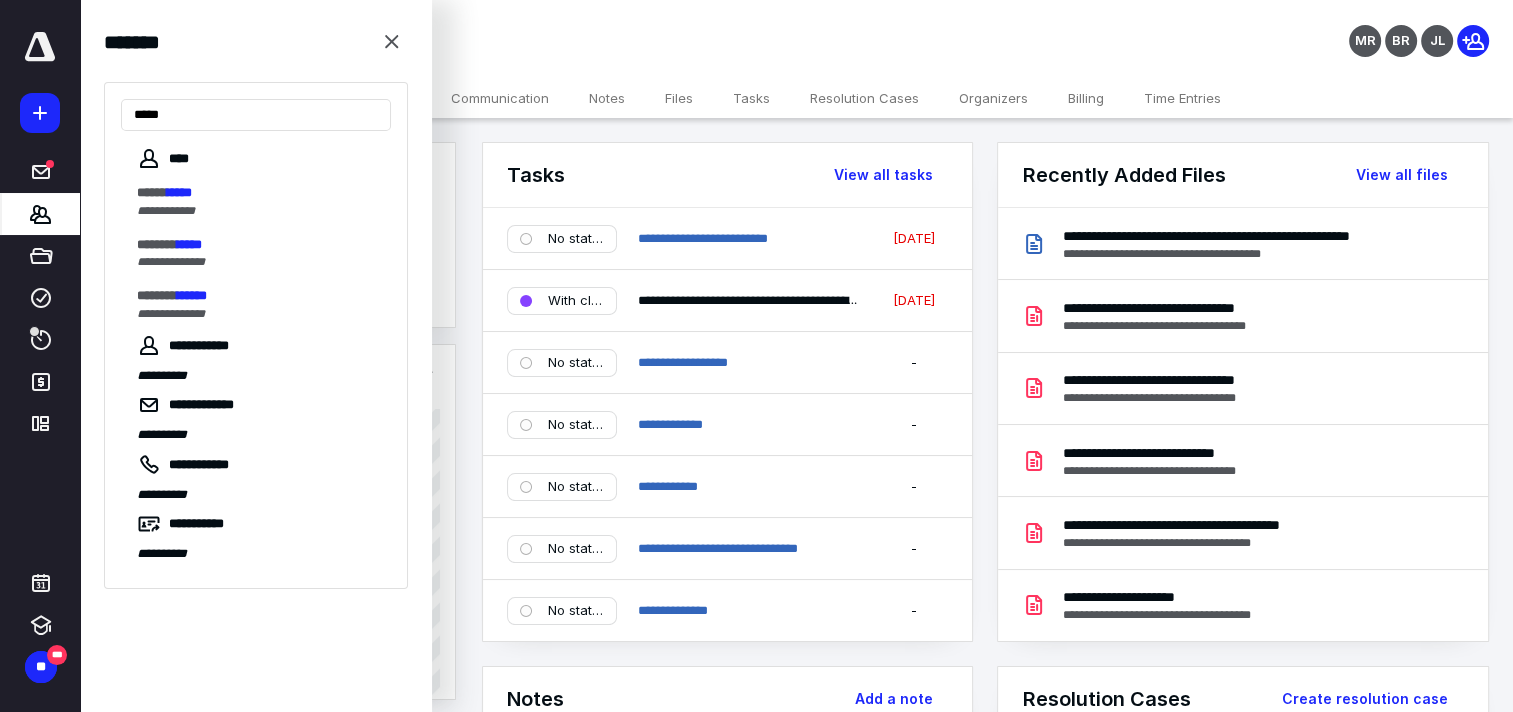 click on "*****" at bounding box center [179, 192] 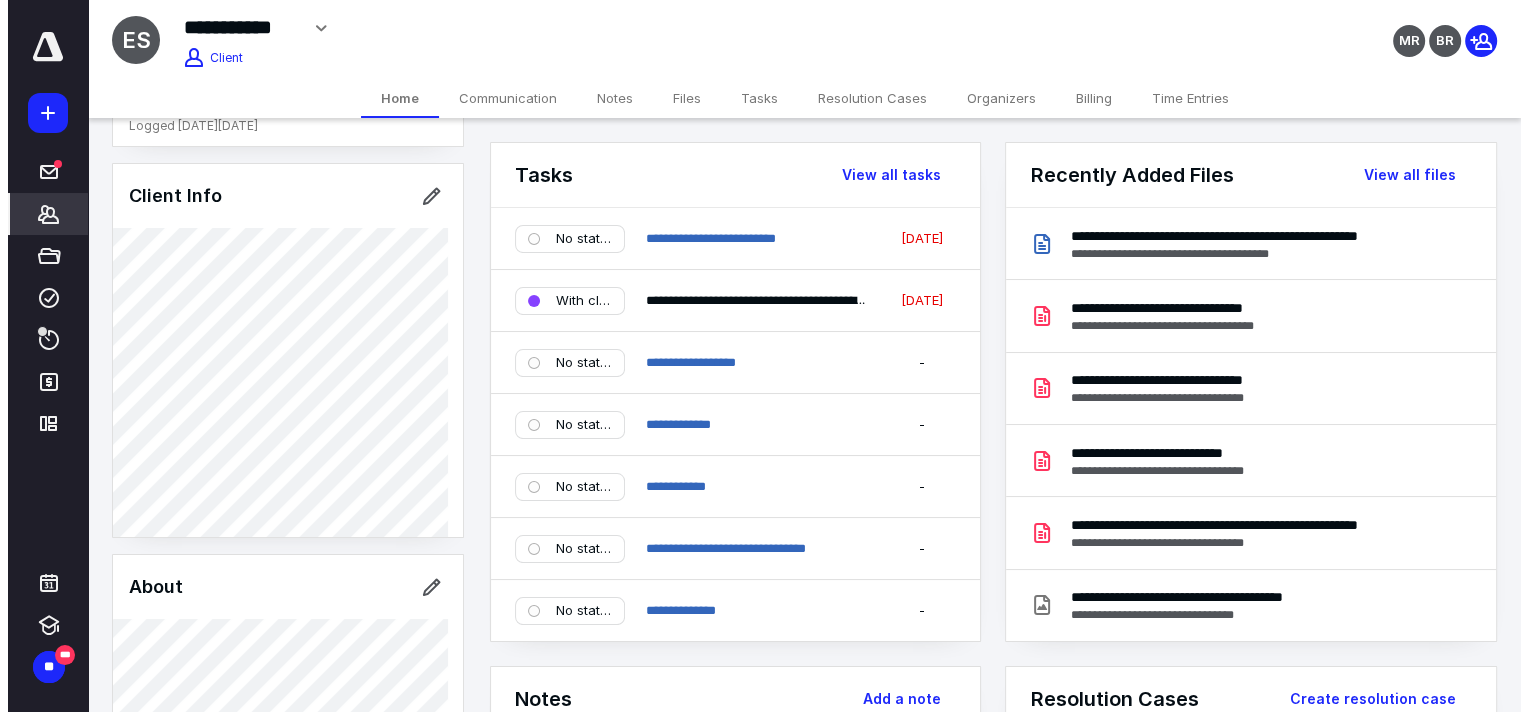 scroll, scrollTop: 0, scrollLeft: 0, axis: both 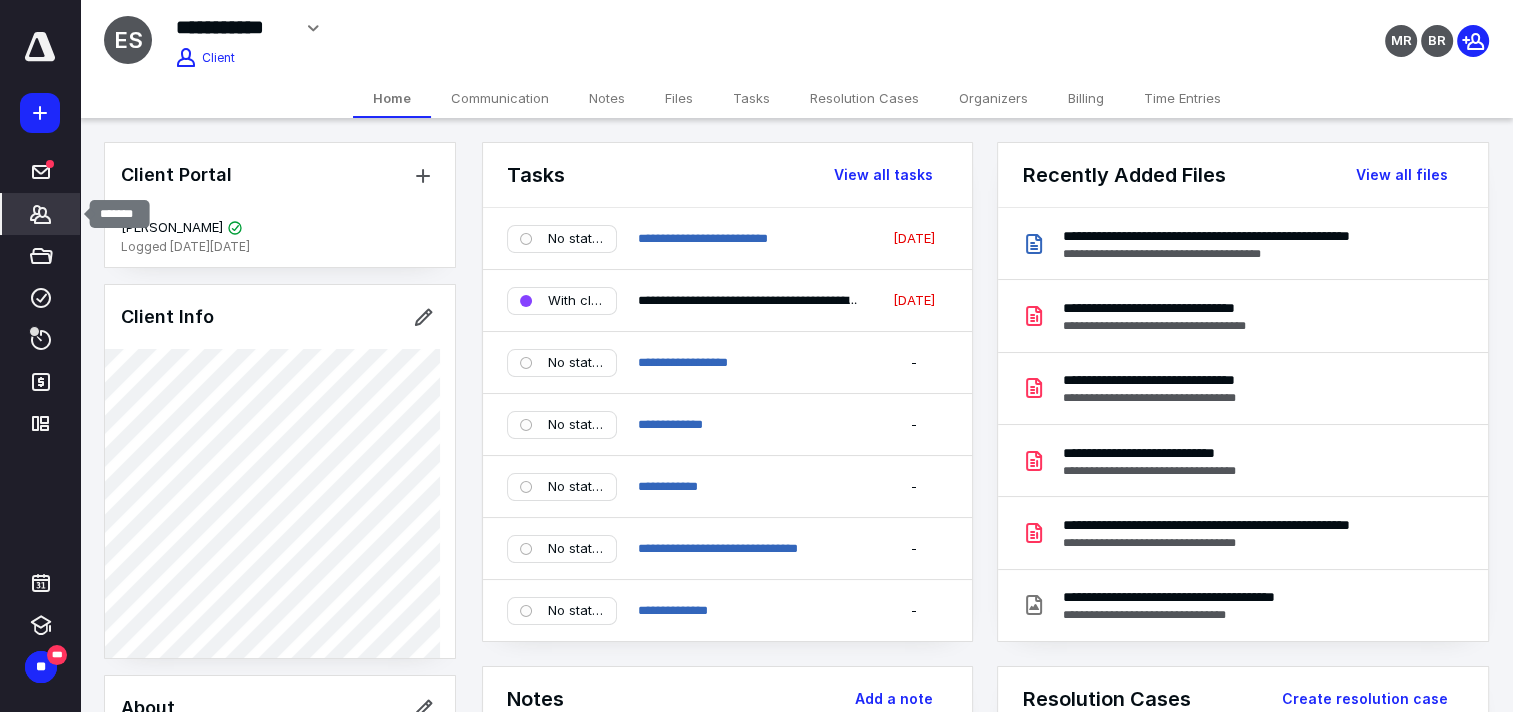 click 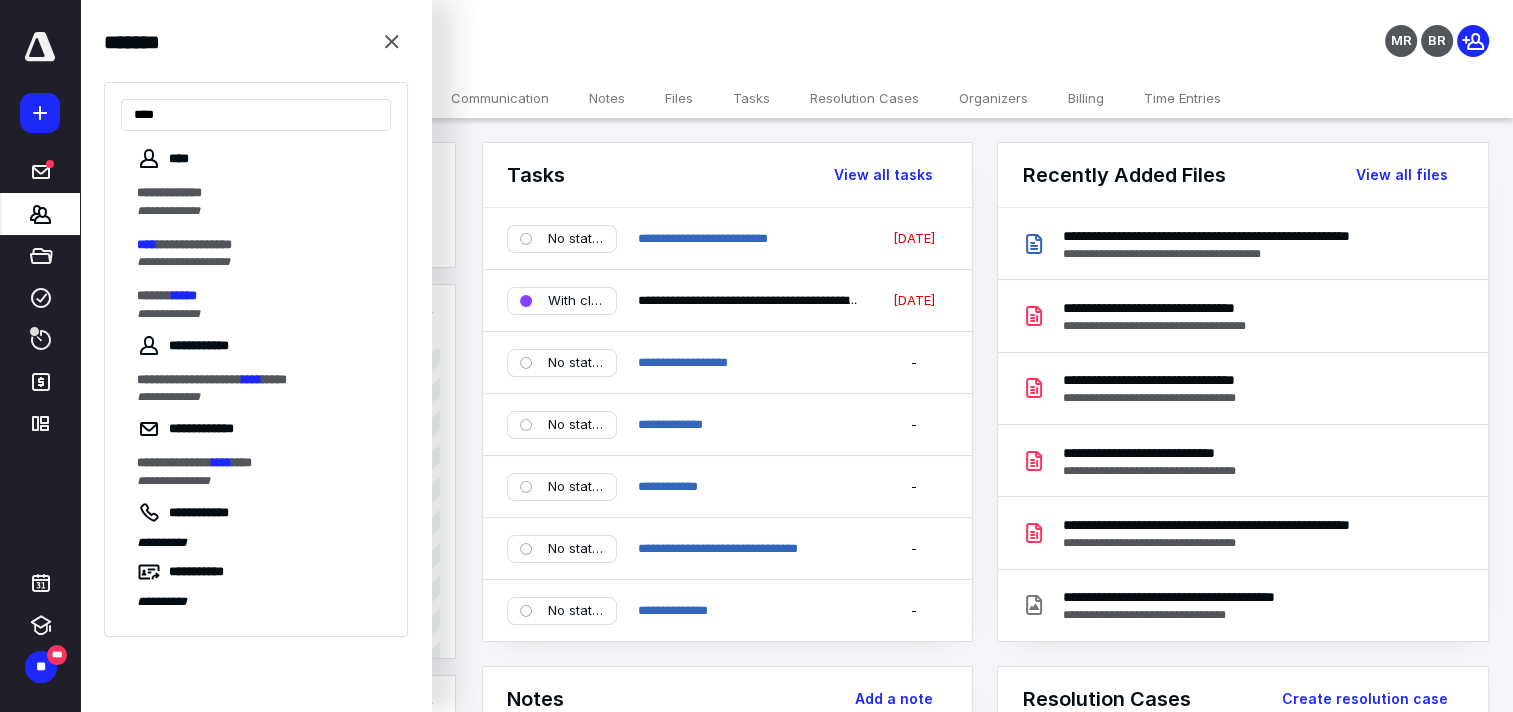 type on "****" 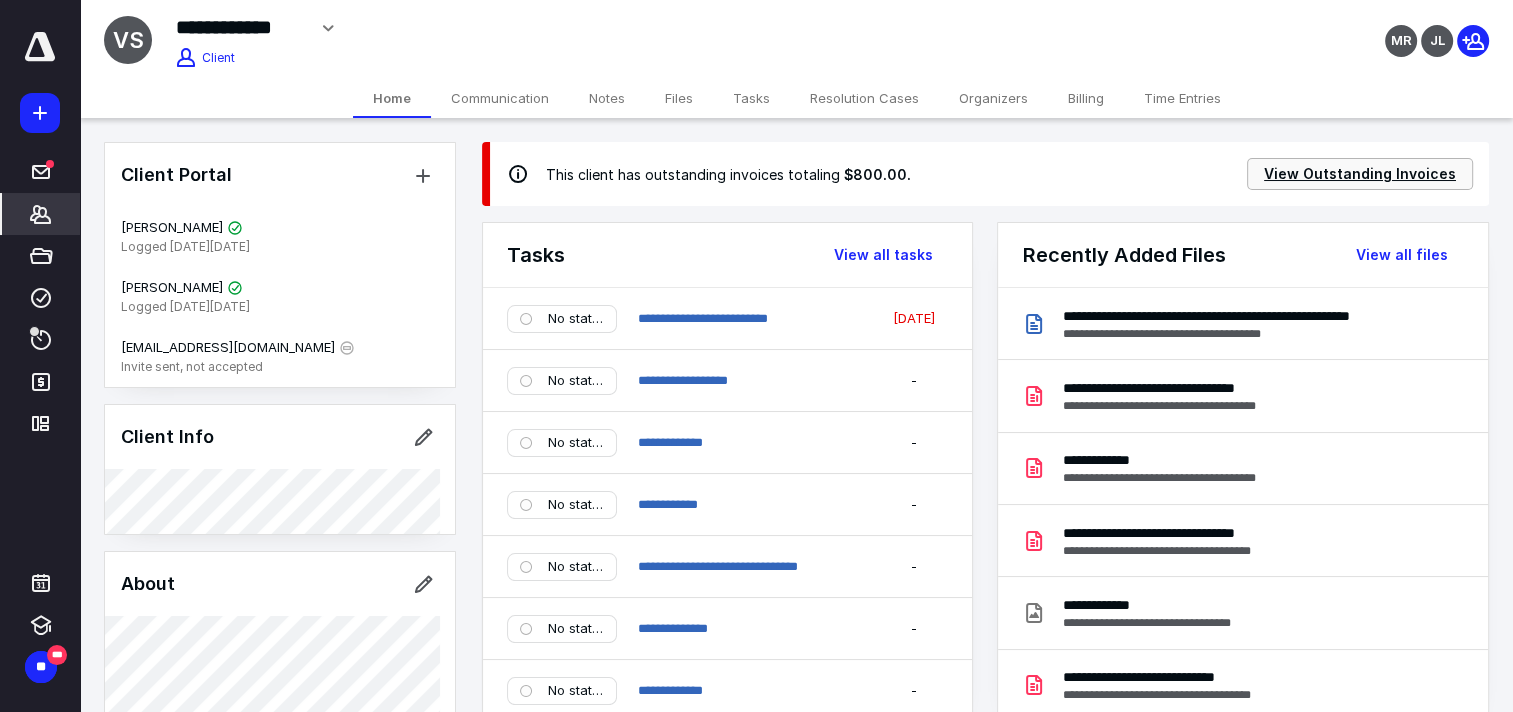 click on "View Outstanding Invoices" at bounding box center (1360, 174) 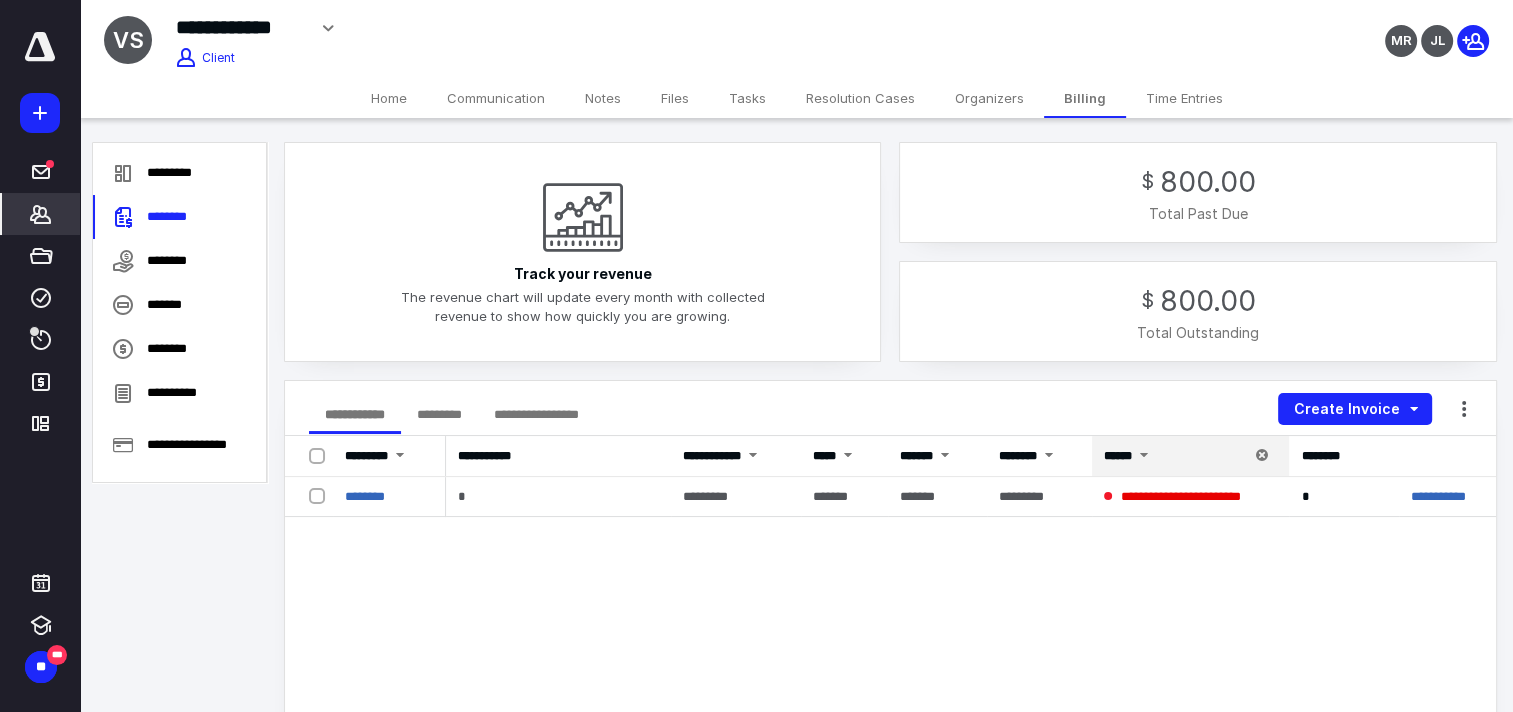 click on "********" at bounding box center (365, 496) 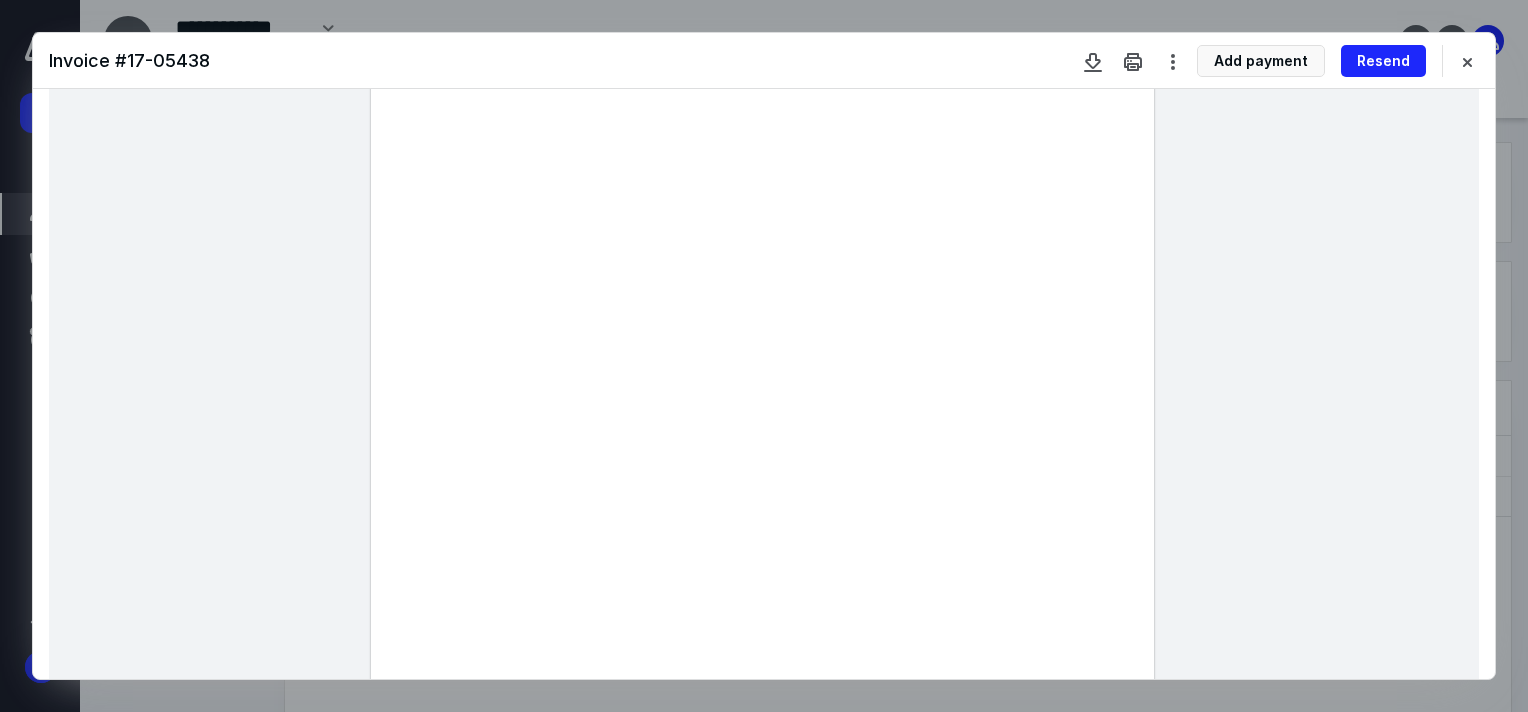 scroll, scrollTop: 0, scrollLeft: 0, axis: both 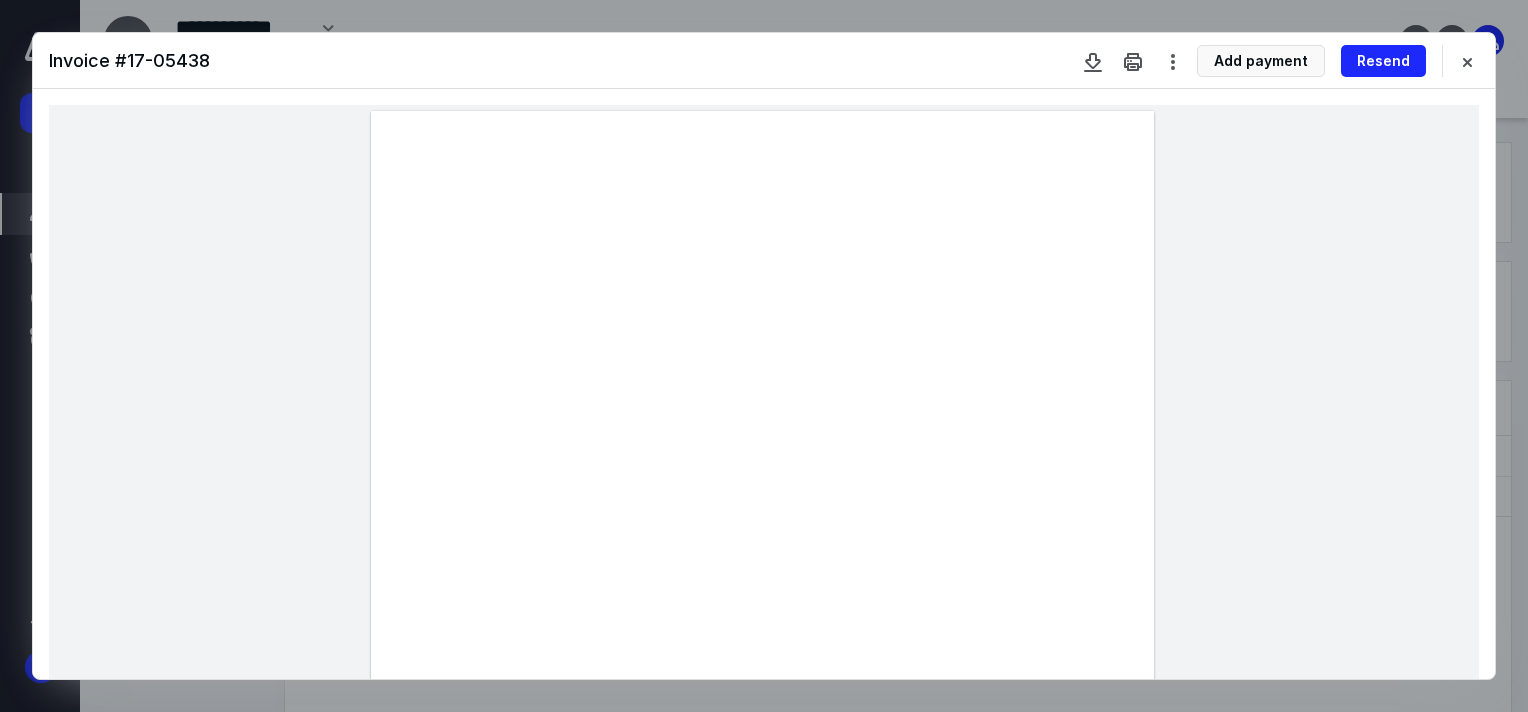 click on "Resend" at bounding box center (1383, 61) 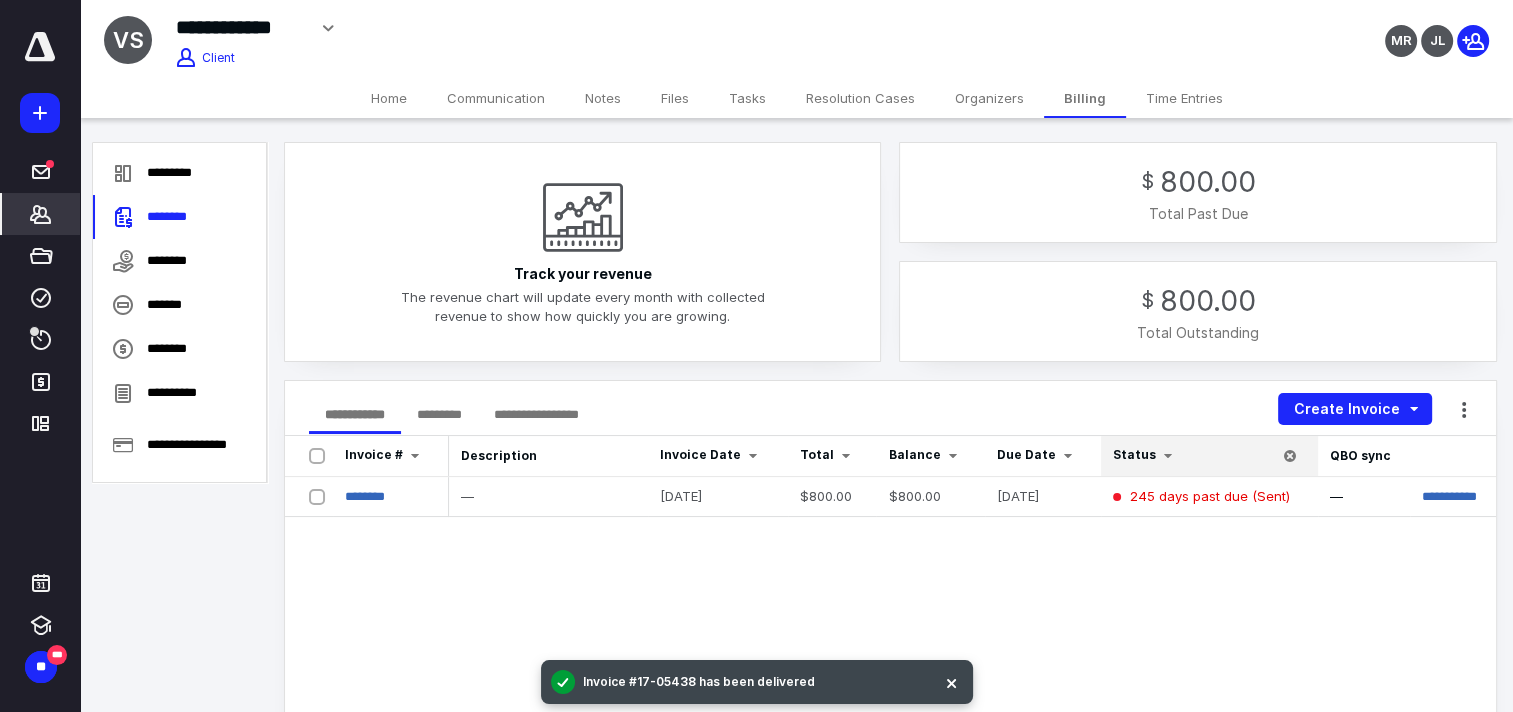 click 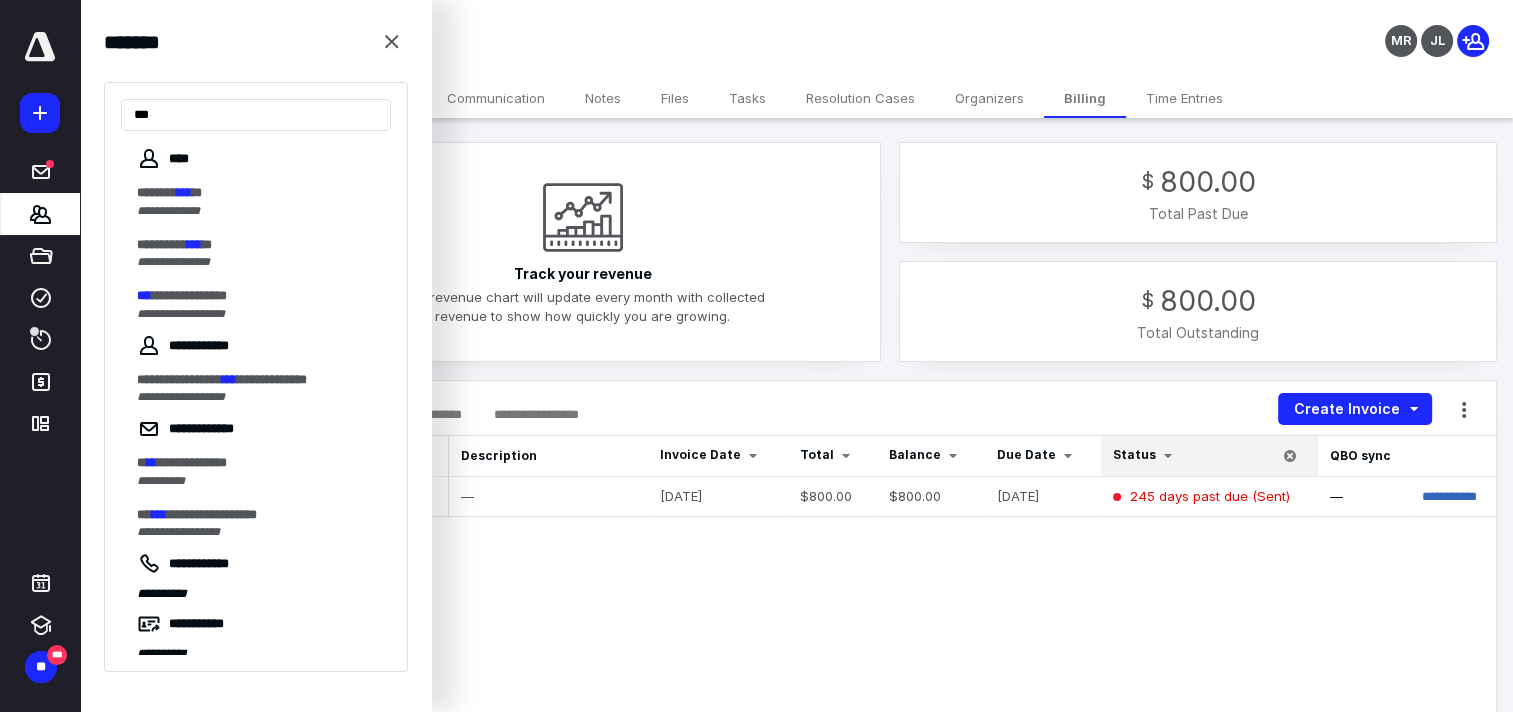 type on "***" 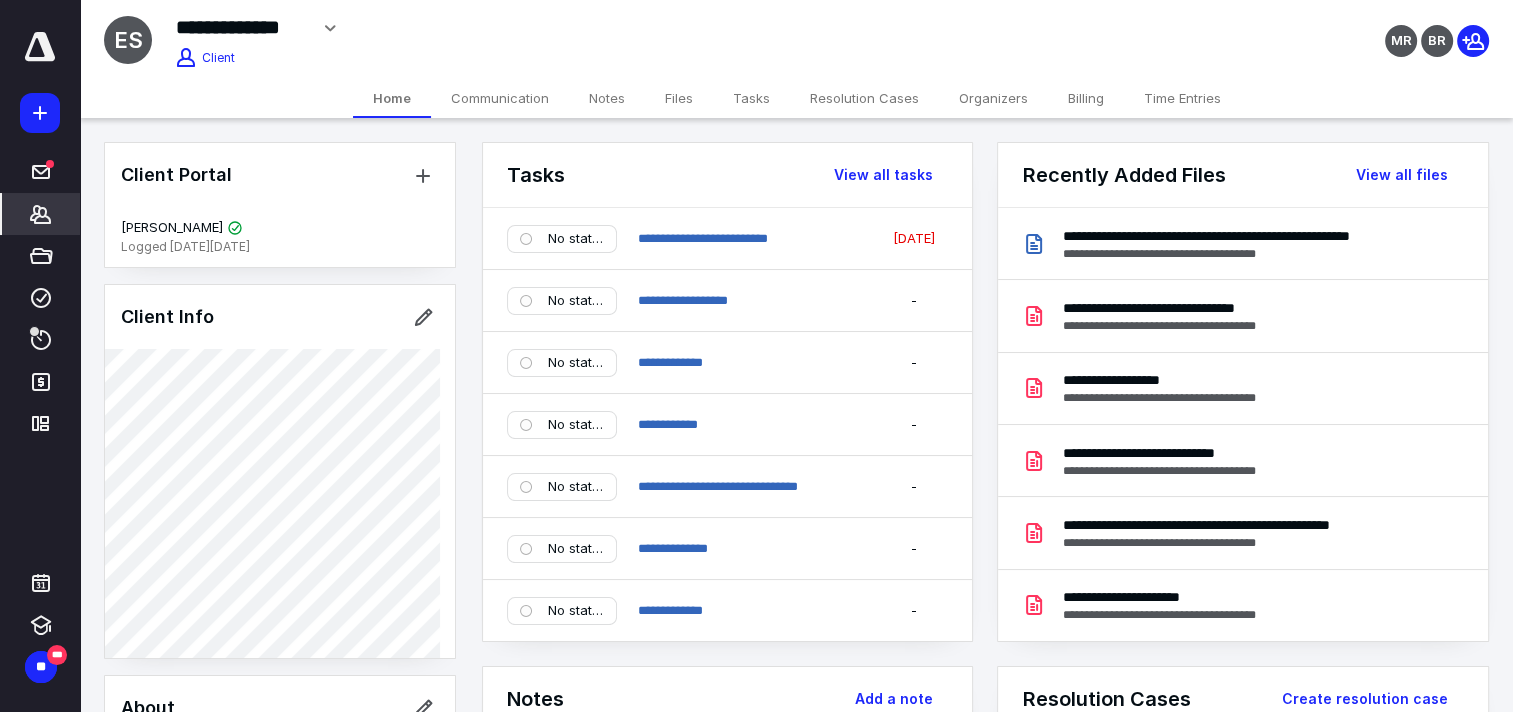 click 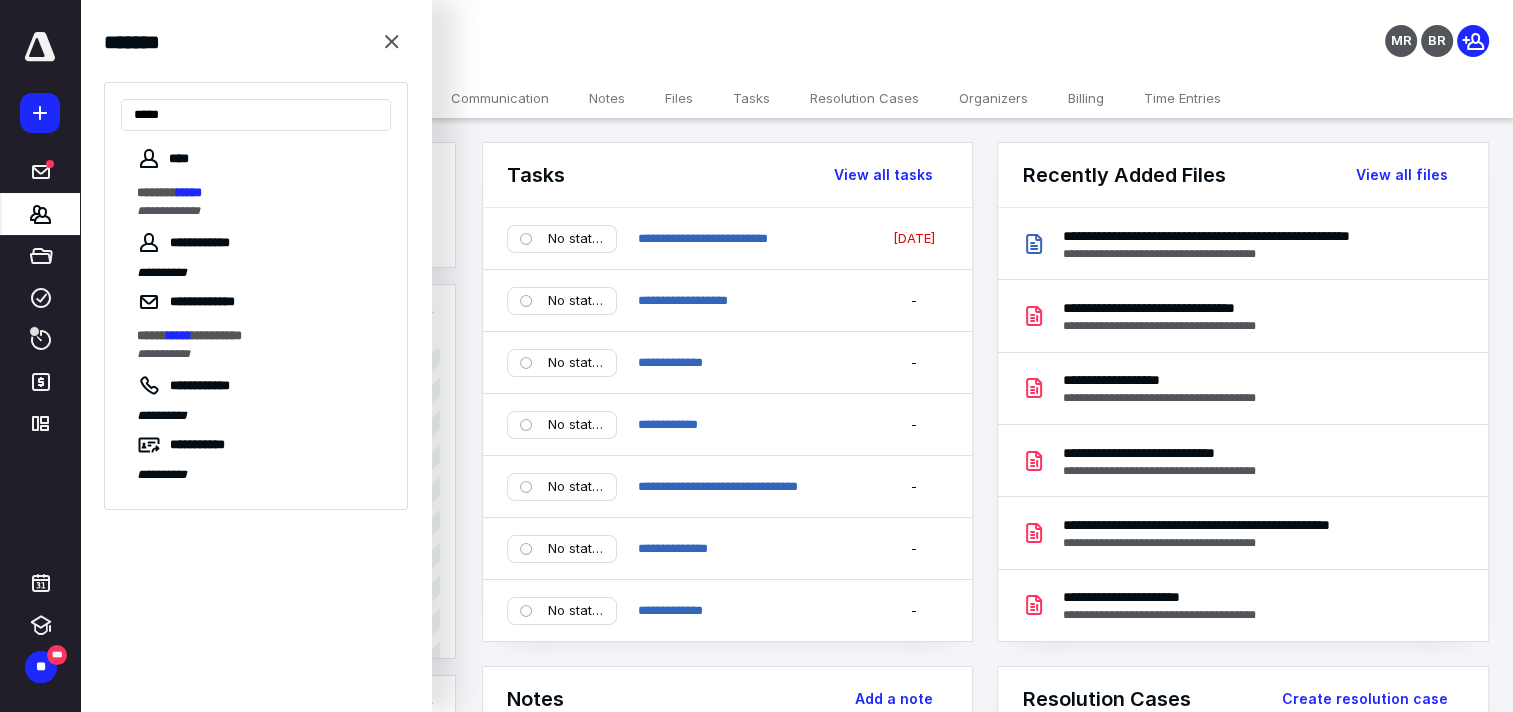 type on "*****" 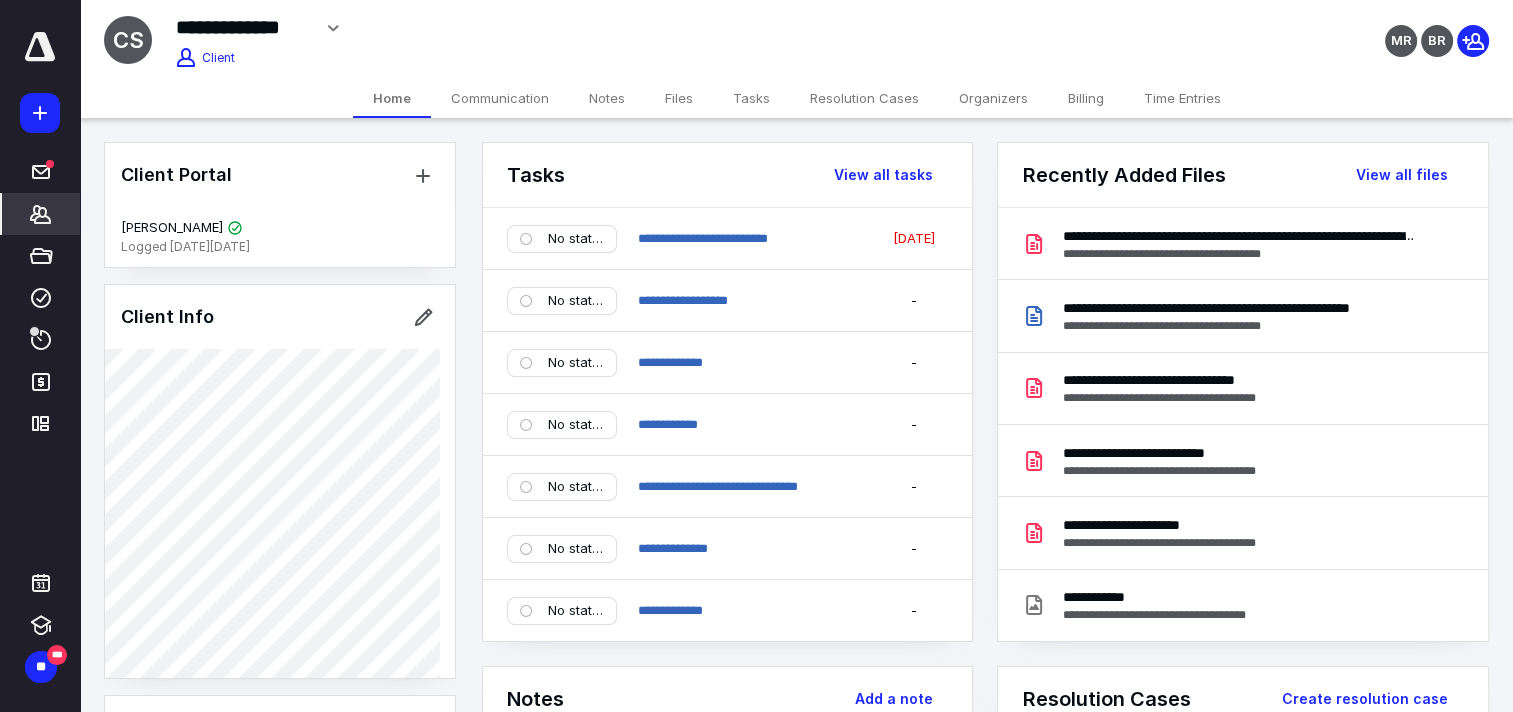click 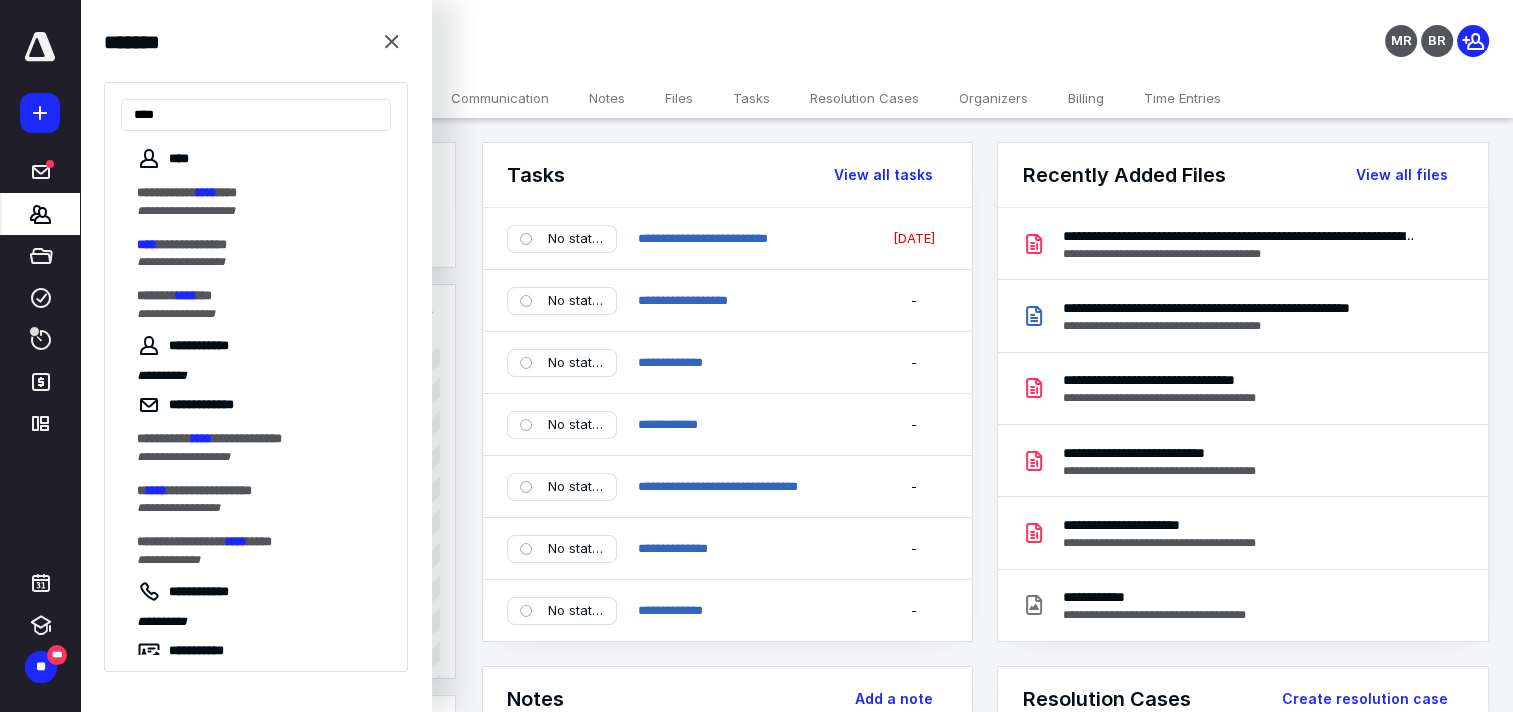 type on "****" 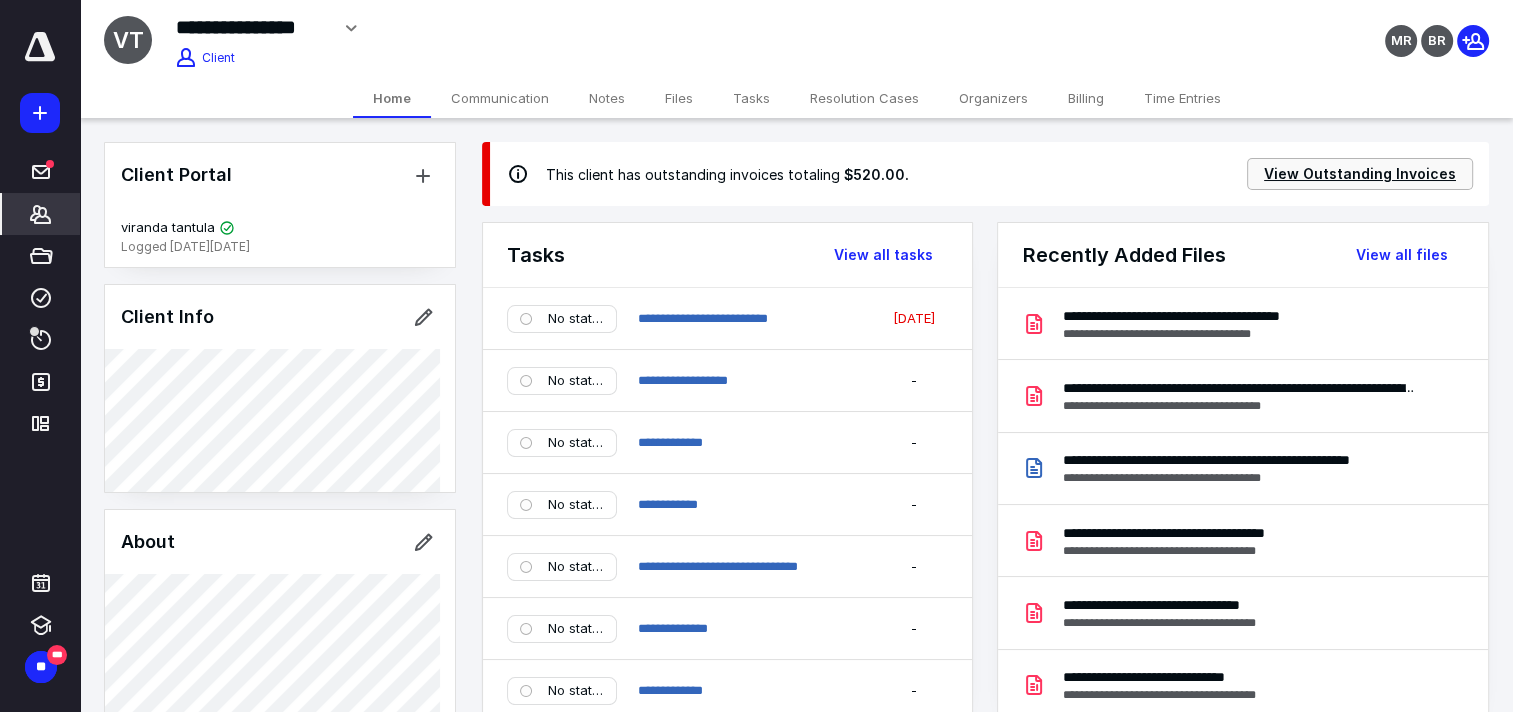 click on "View Outstanding Invoices" at bounding box center (1360, 174) 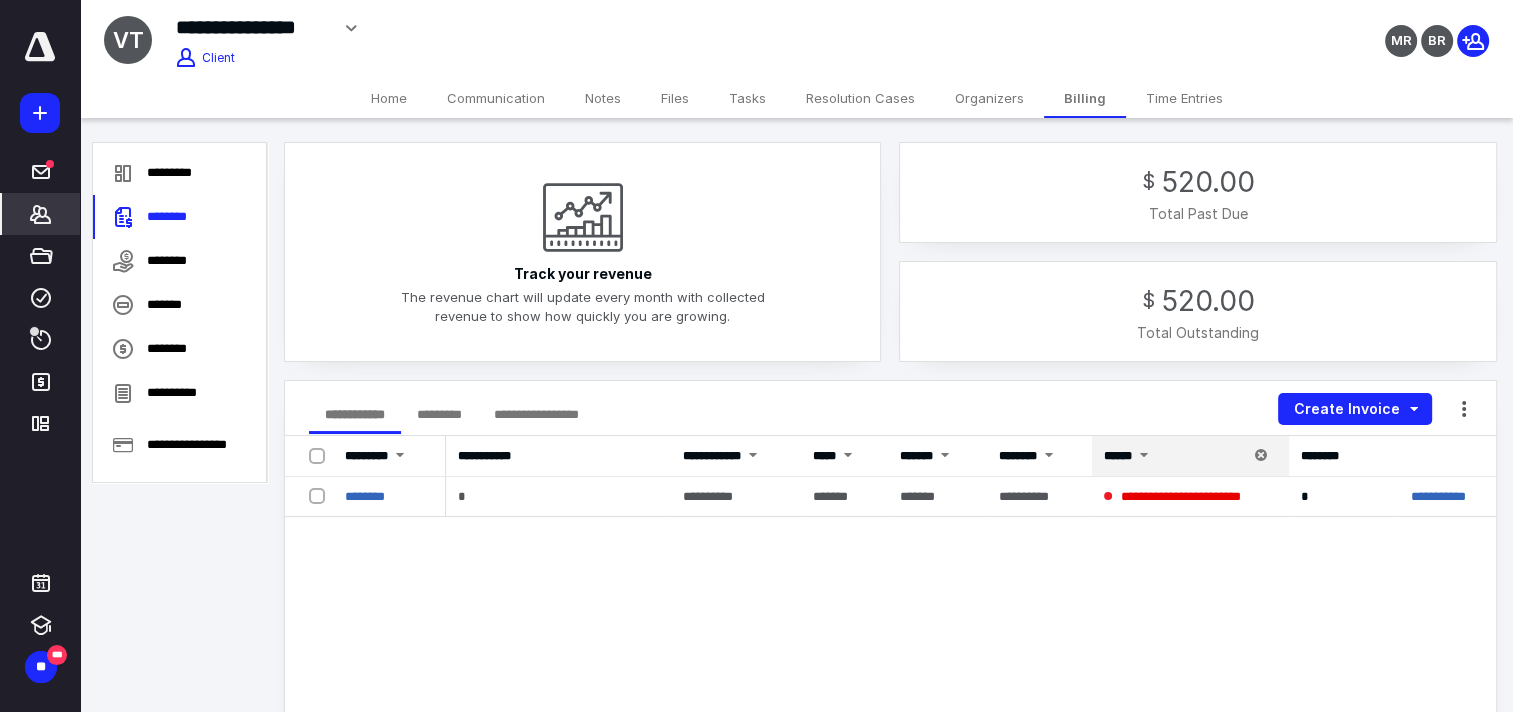 click on "********" at bounding box center [365, 496] 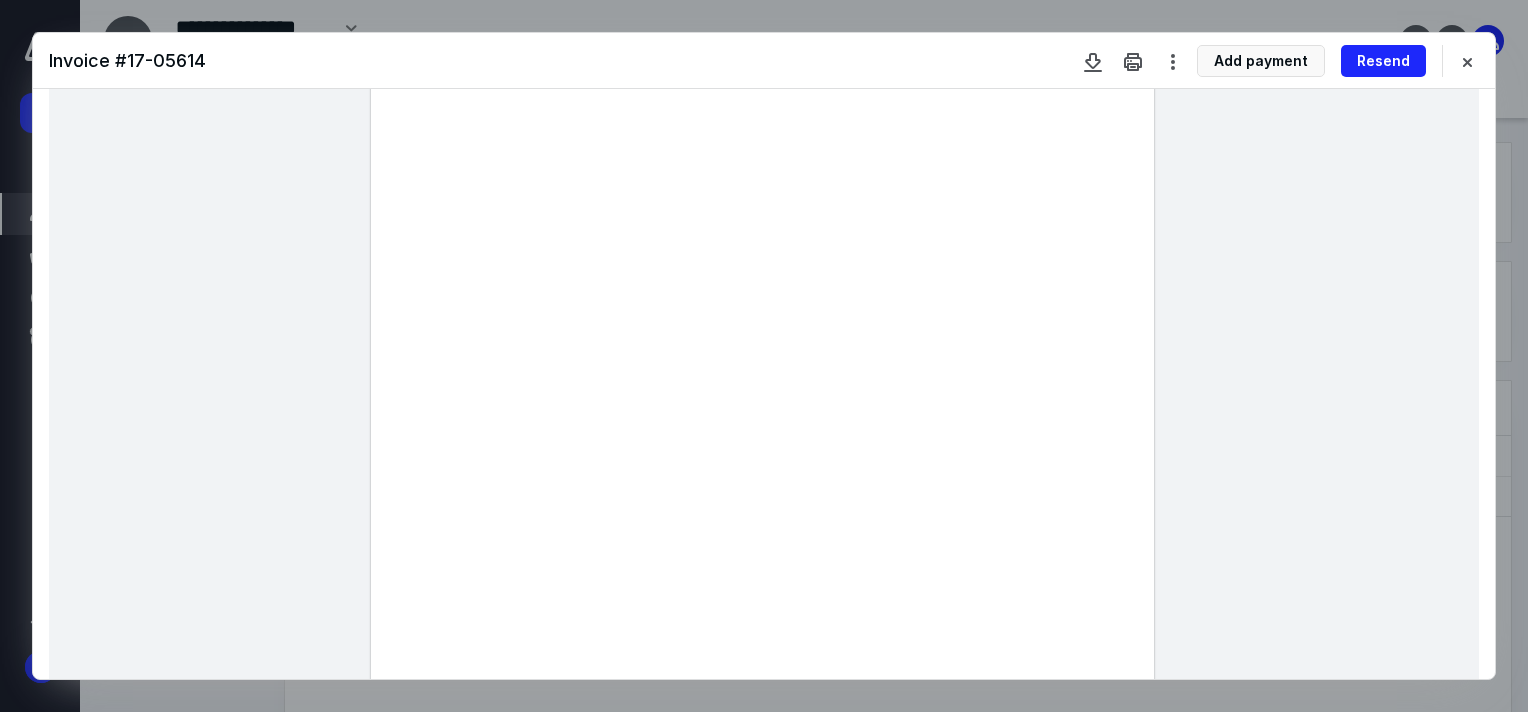 scroll, scrollTop: 0, scrollLeft: 0, axis: both 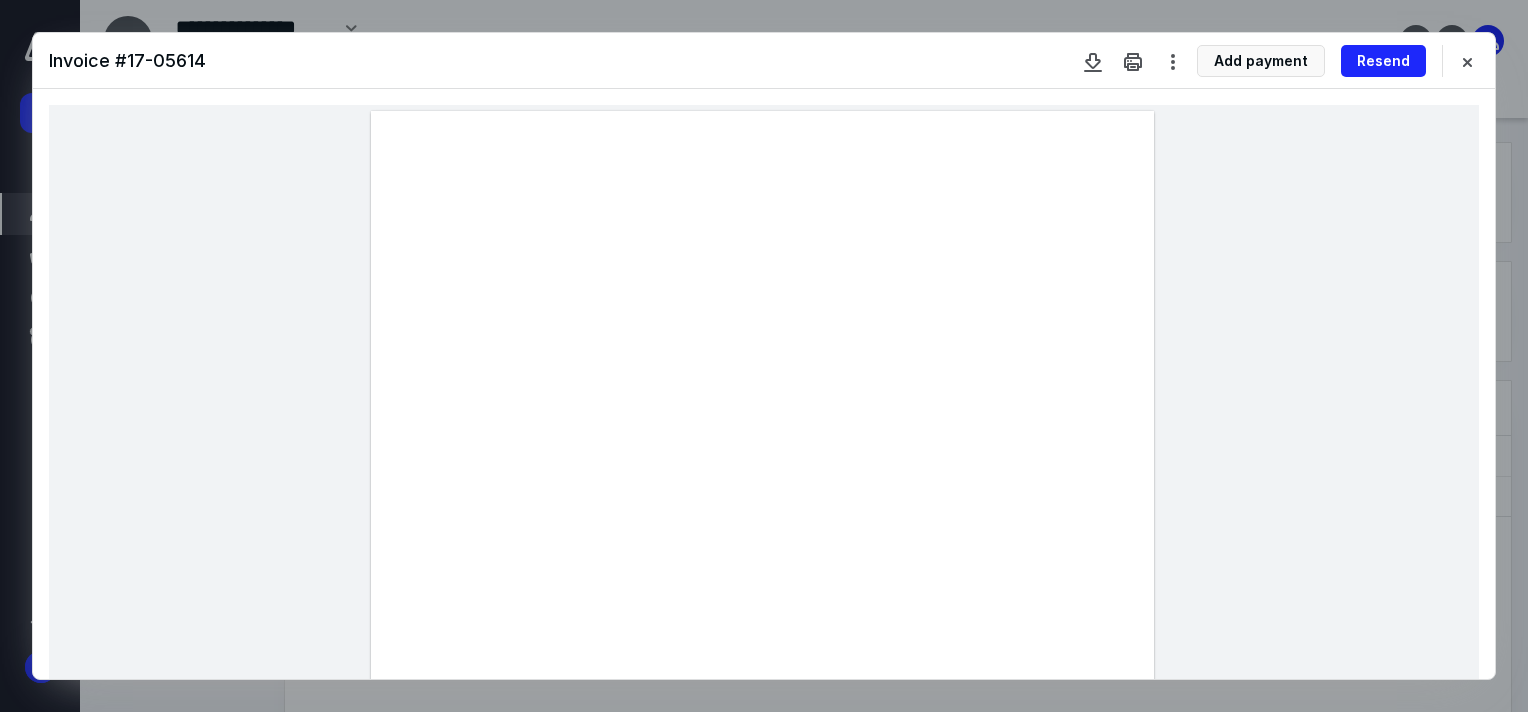 click on "Resend" at bounding box center (1383, 61) 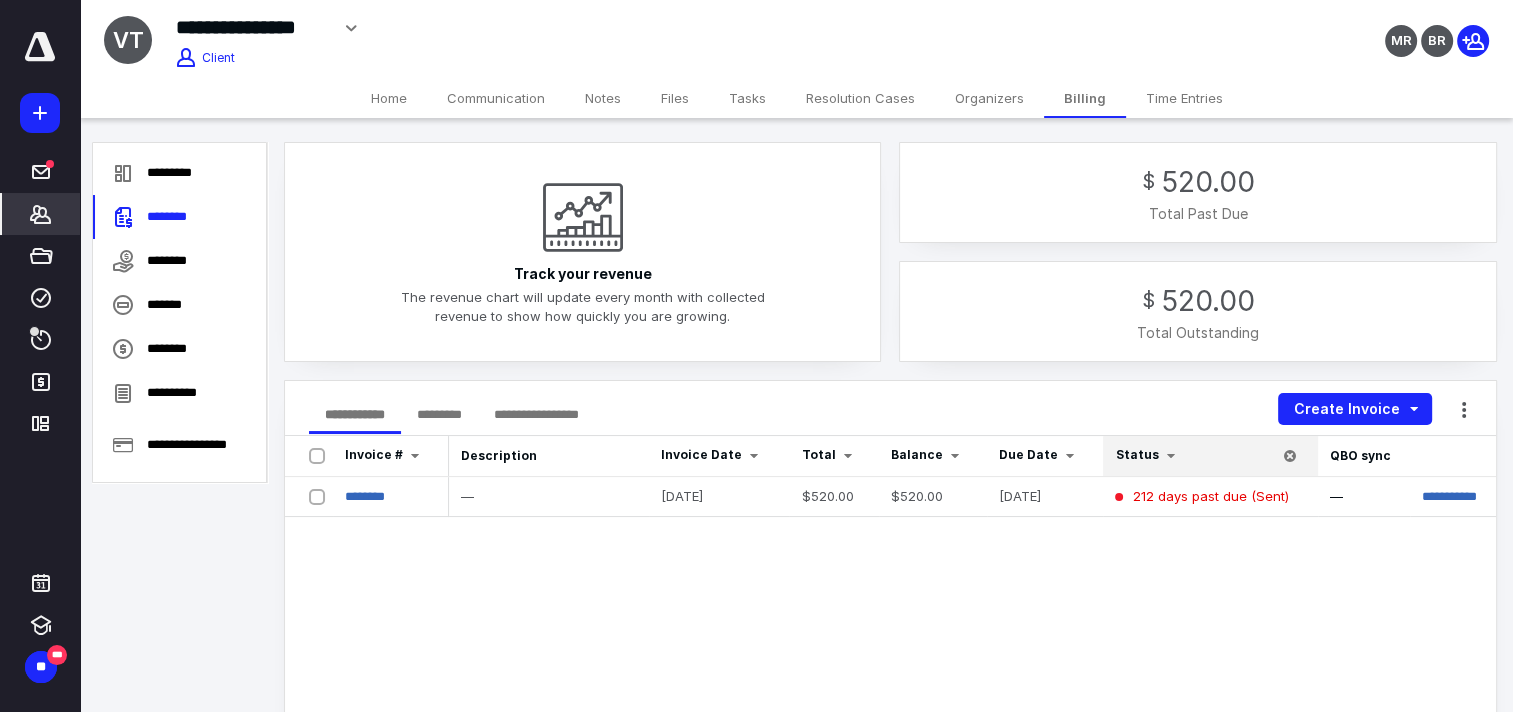 click 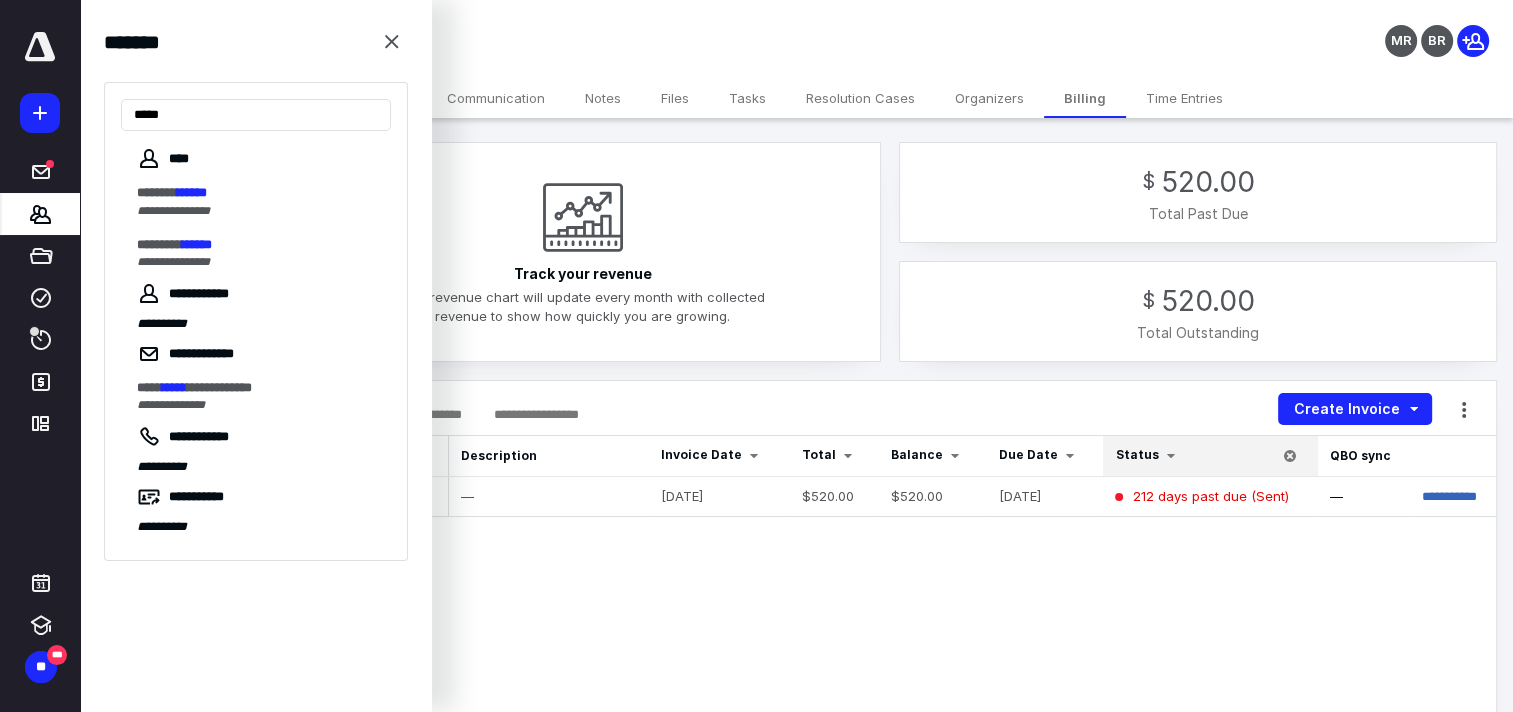 type on "*****" 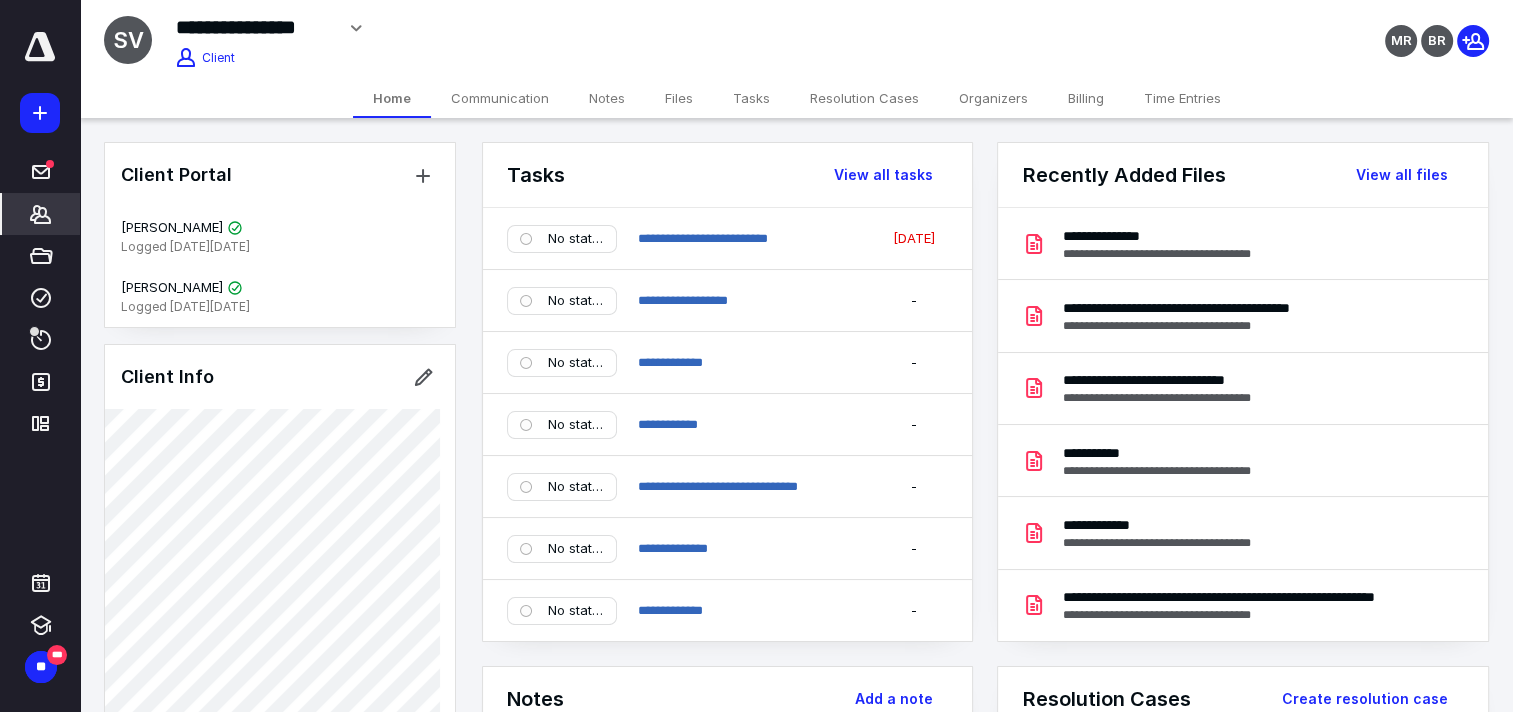 click on "Organizers" at bounding box center (993, 98) 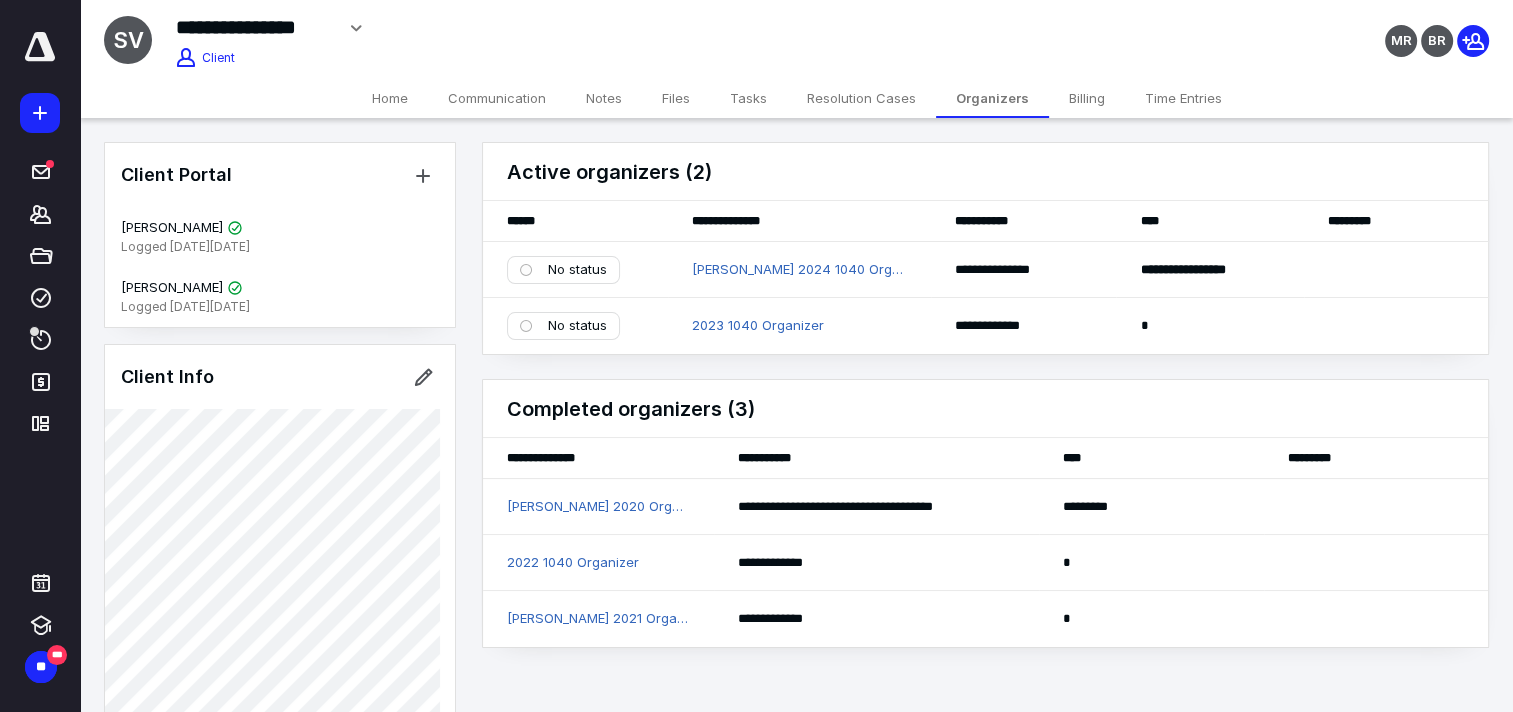 click on "Home" at bounding box center [390, 98] 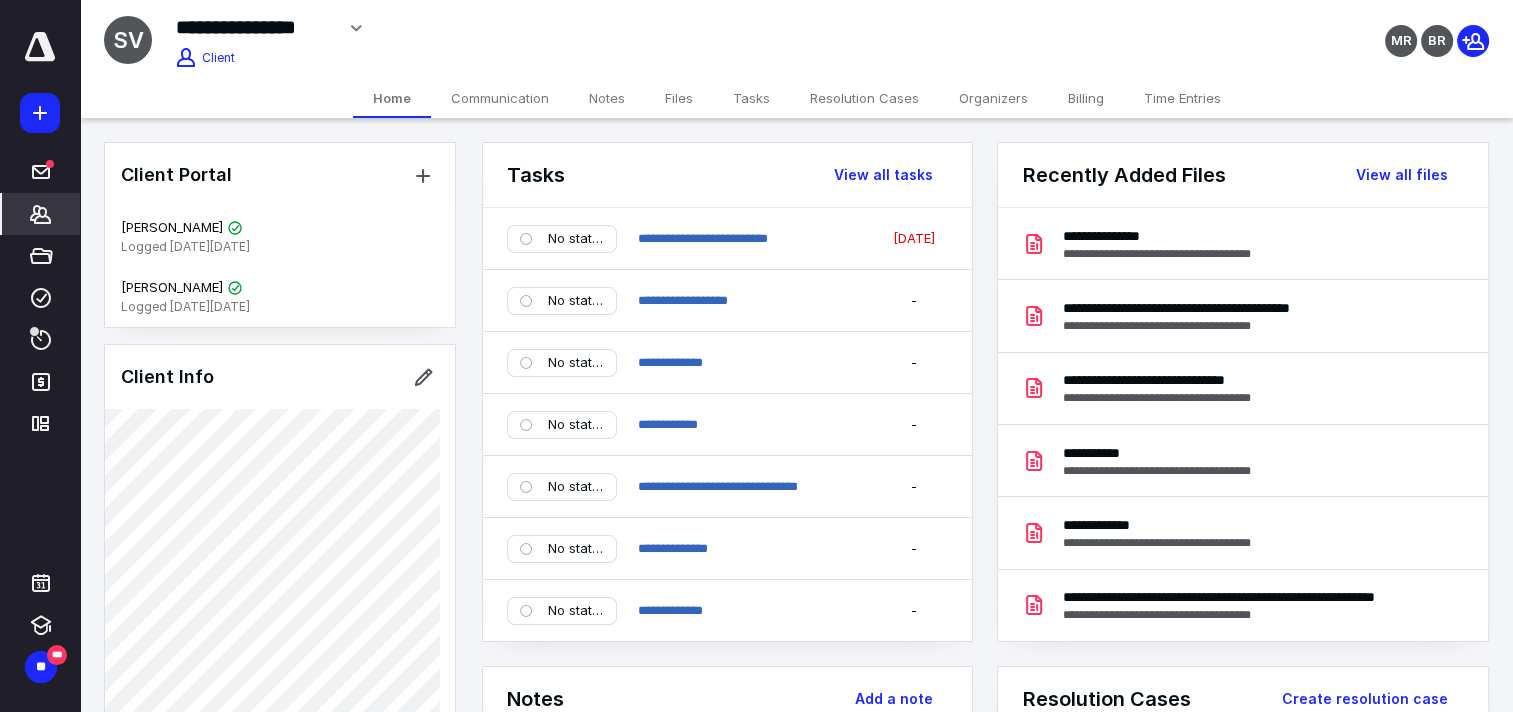 click on "*******" at bounding box center [41, 214] 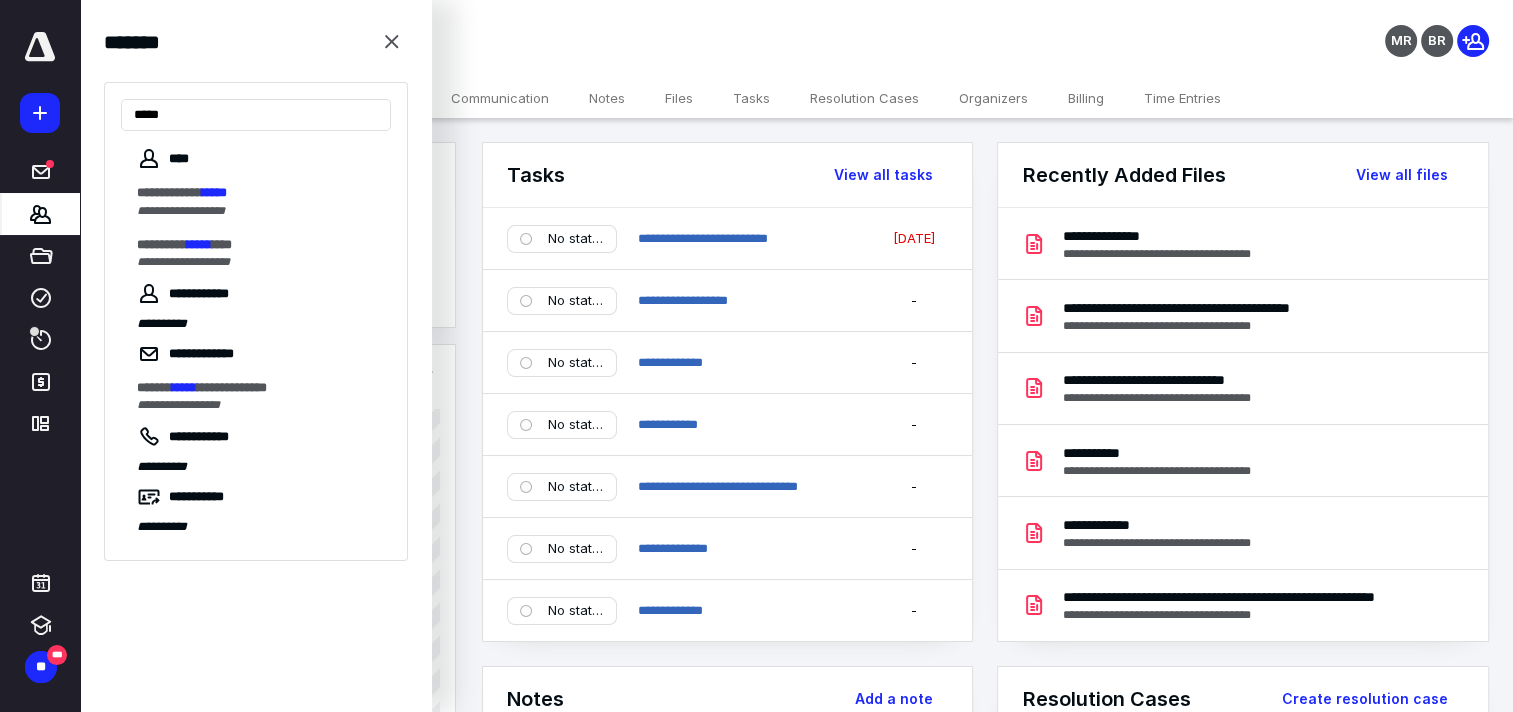 type on "*****" 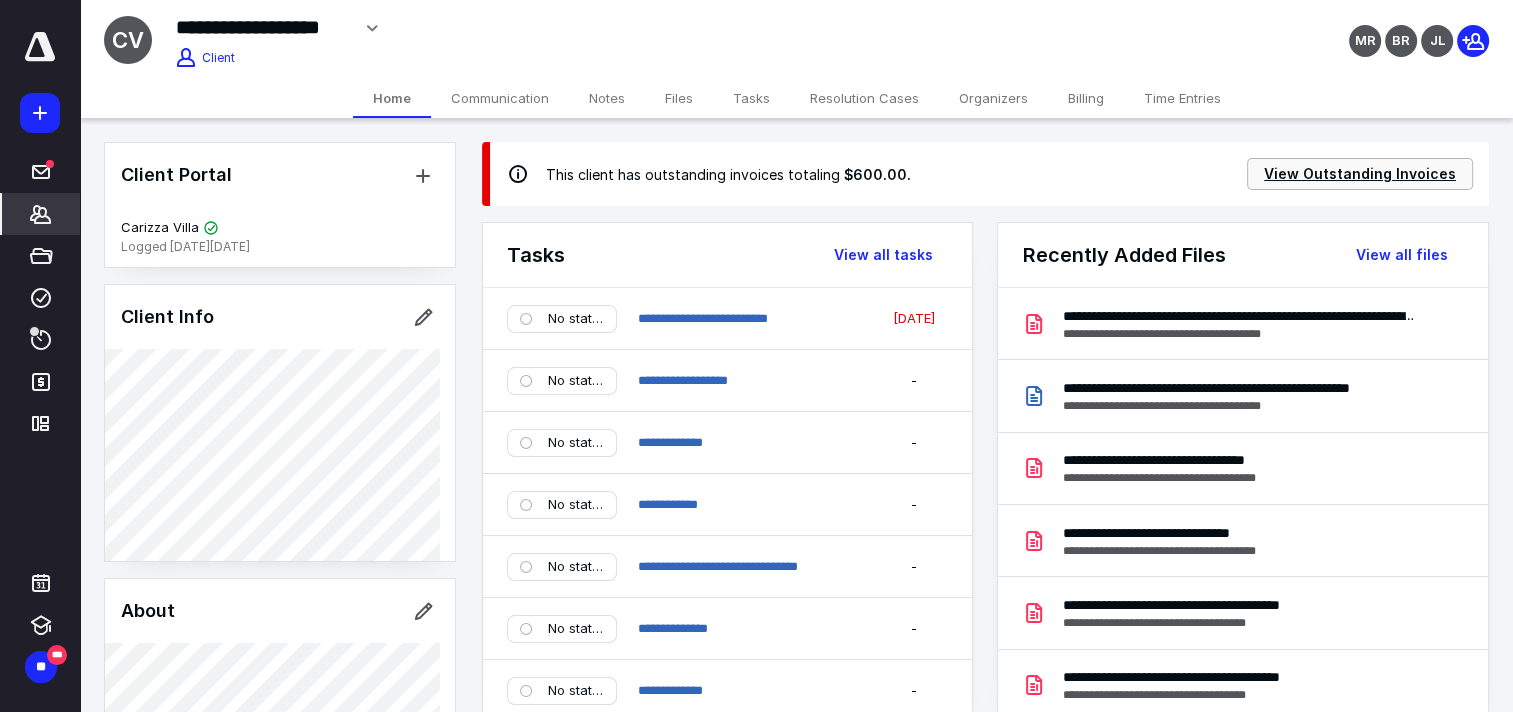 click on "View Outstanding Invoices" at bounding box center (1360, 174) 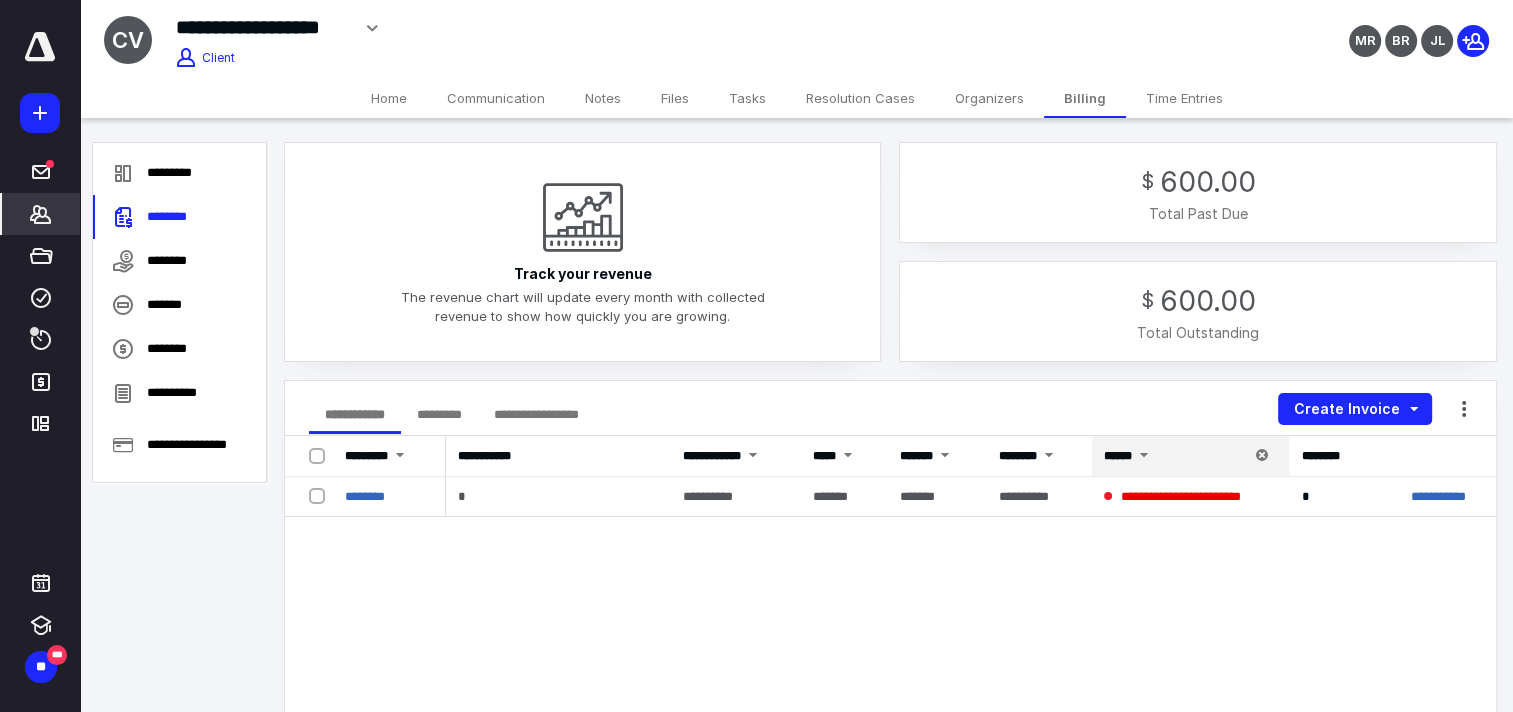 click on "********" at bounding box center (365, 496) 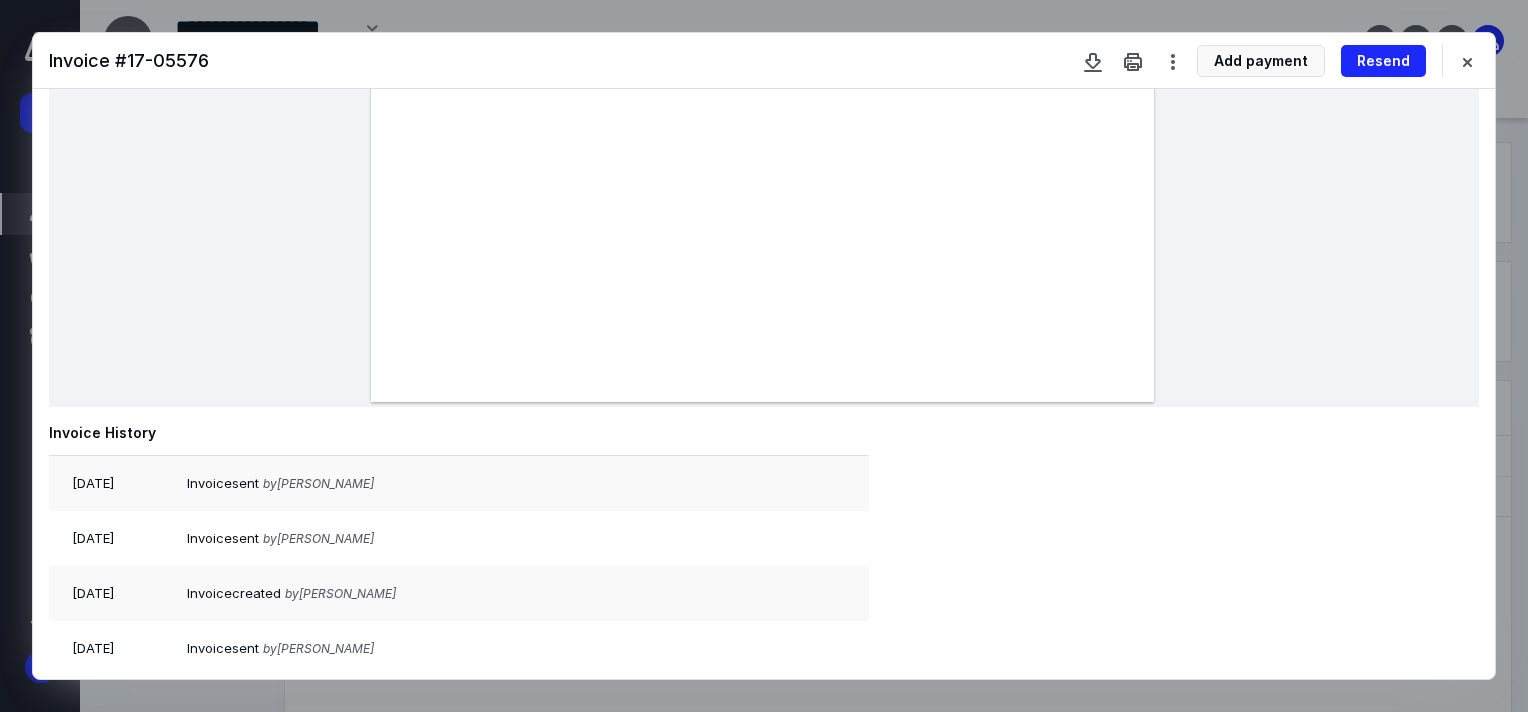 scroll, scrollTop: 734, scrollLeft: 0, axis: vertical 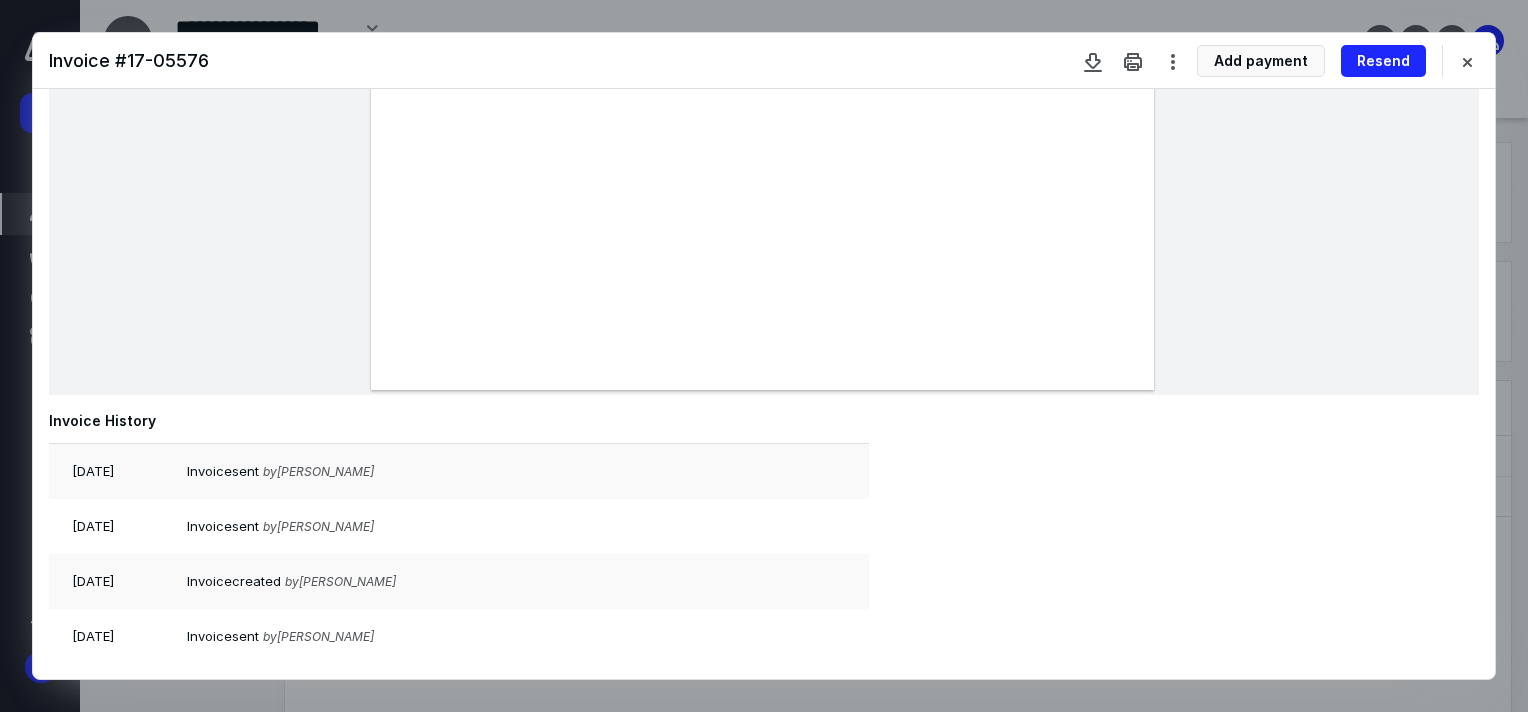 click on "Resend" at bounding box center (1383, 61) 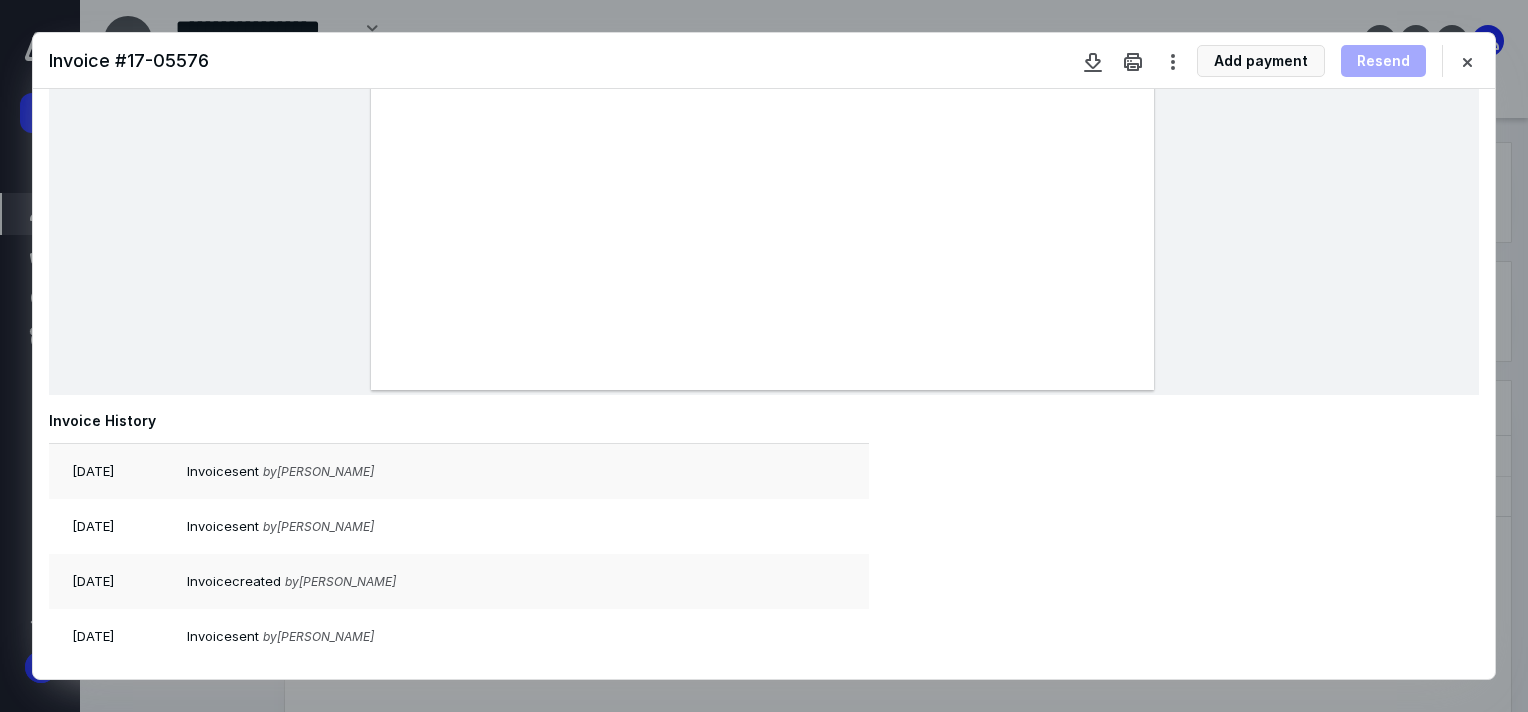 scroll, scrollTop: 465, scrollLeft: 0, axis: vertical 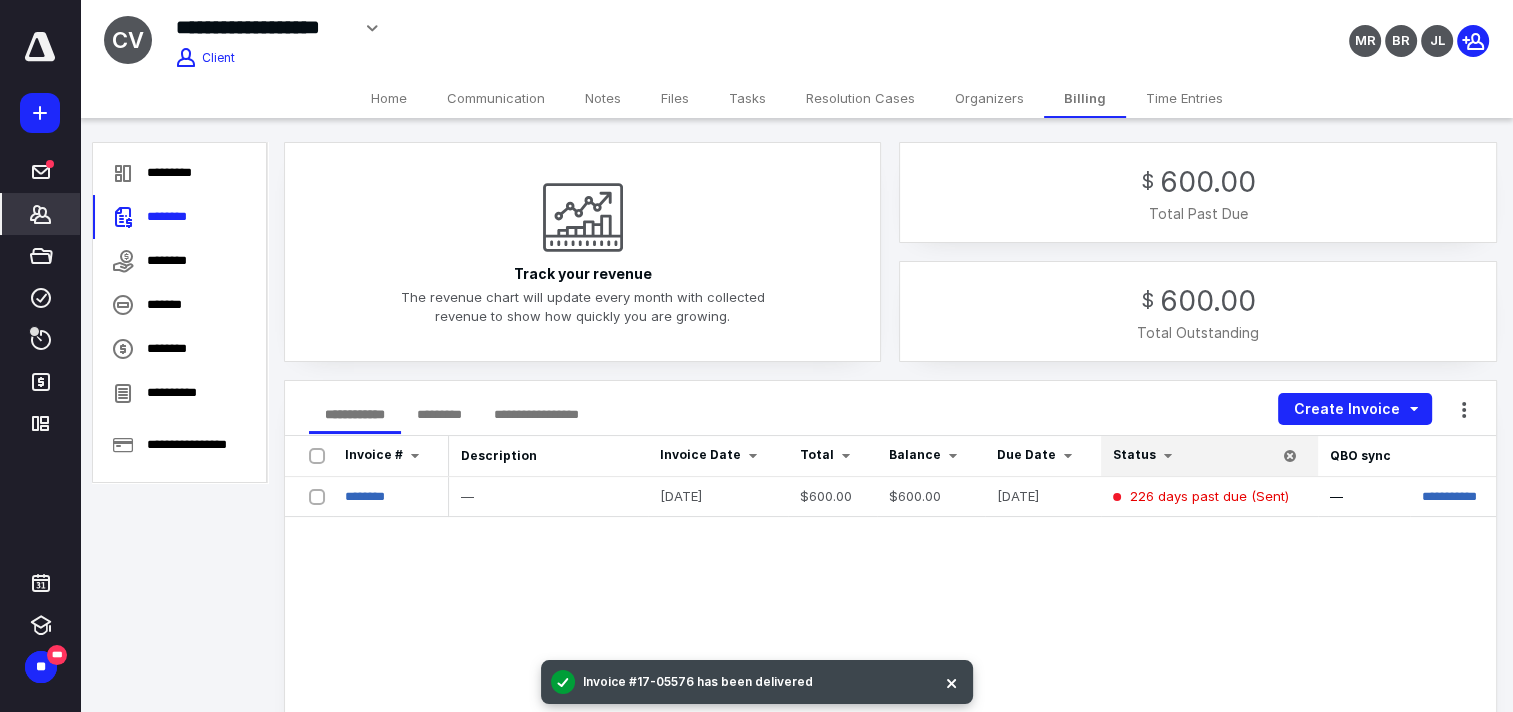 click 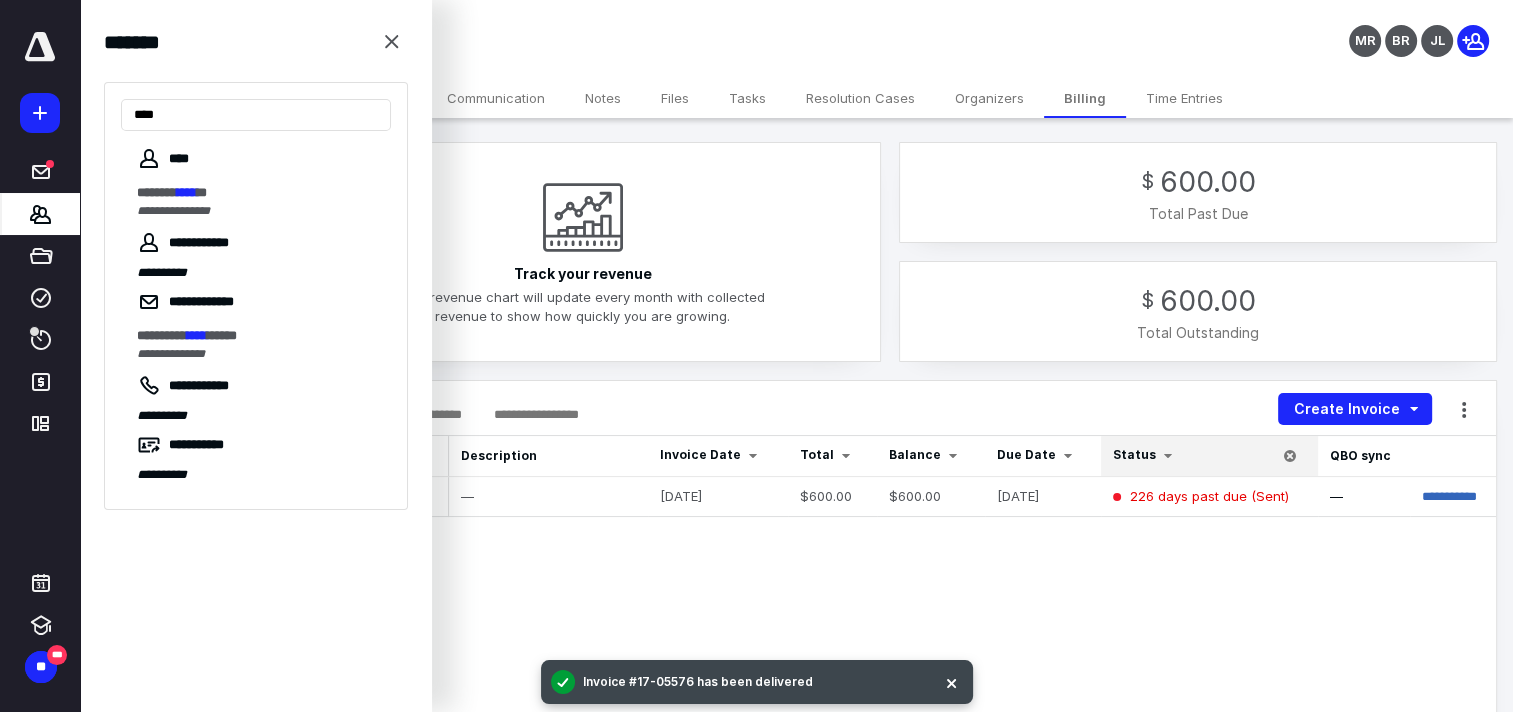 type on "****" 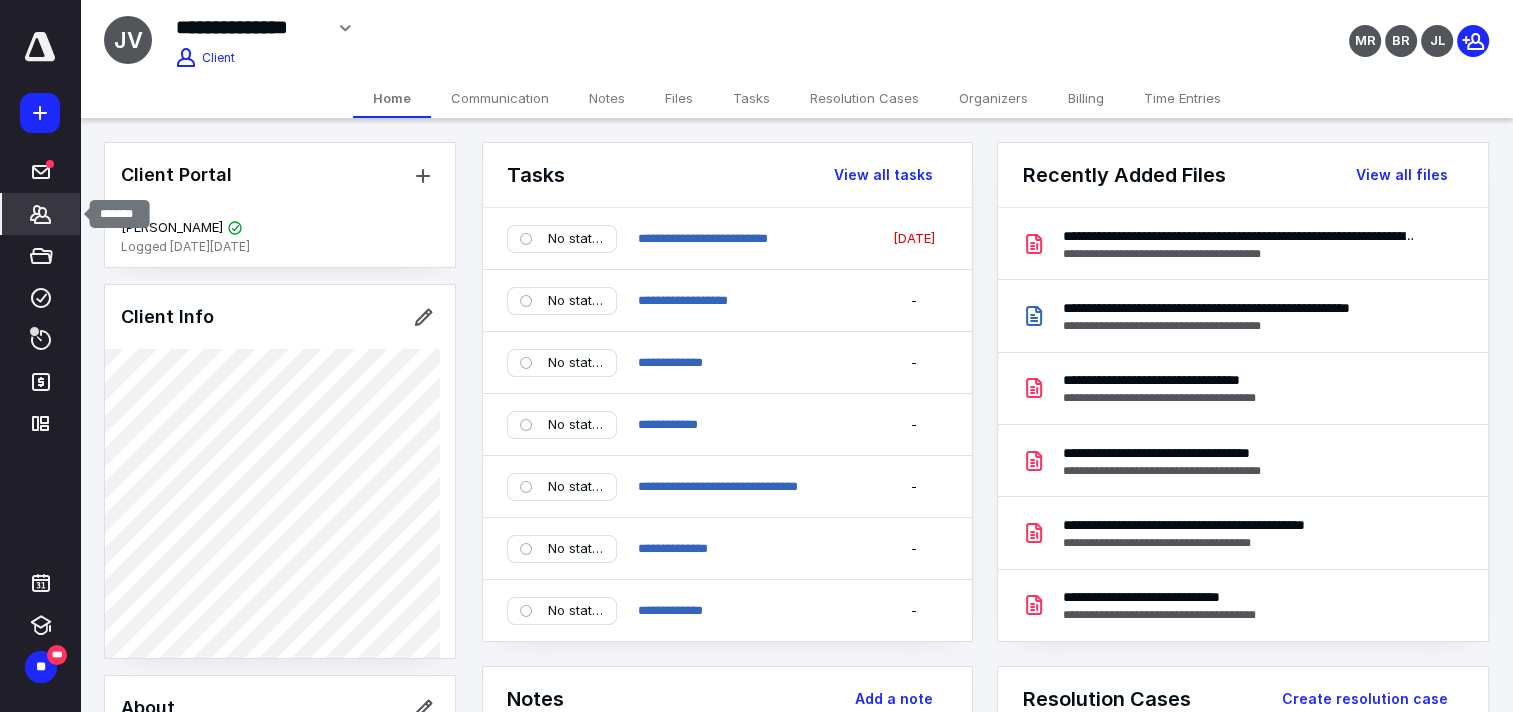click 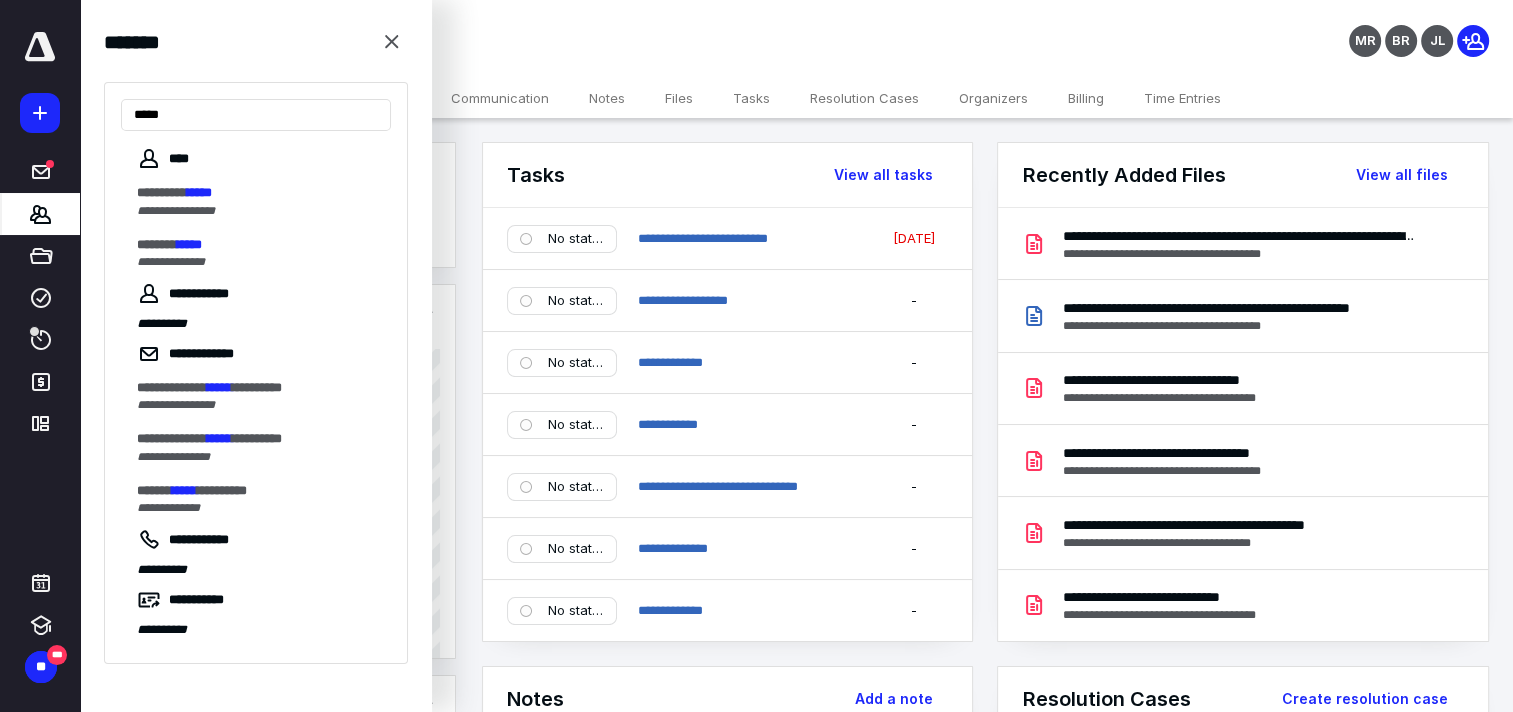 type on "*****" 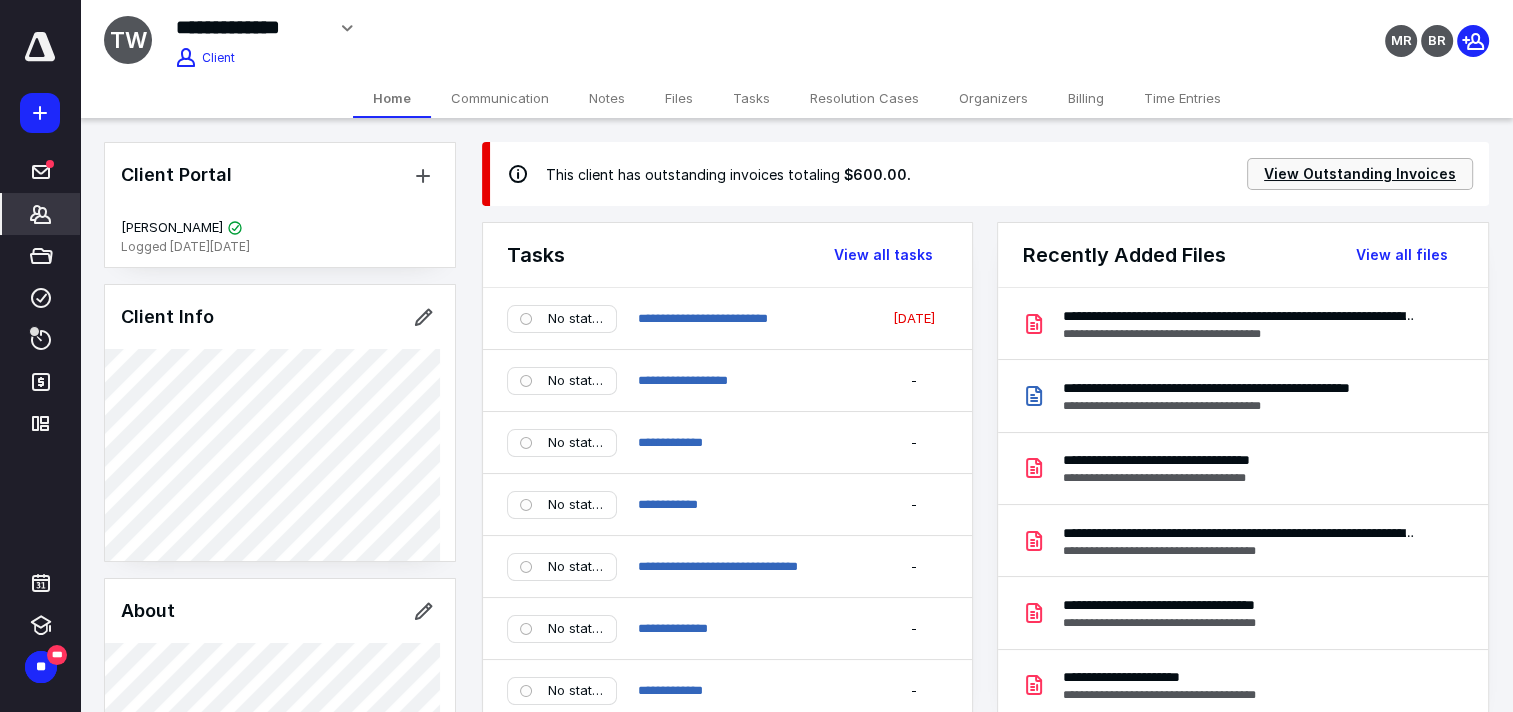 click on "View Outstanding Invoices" at bounding box center [1360, 174] 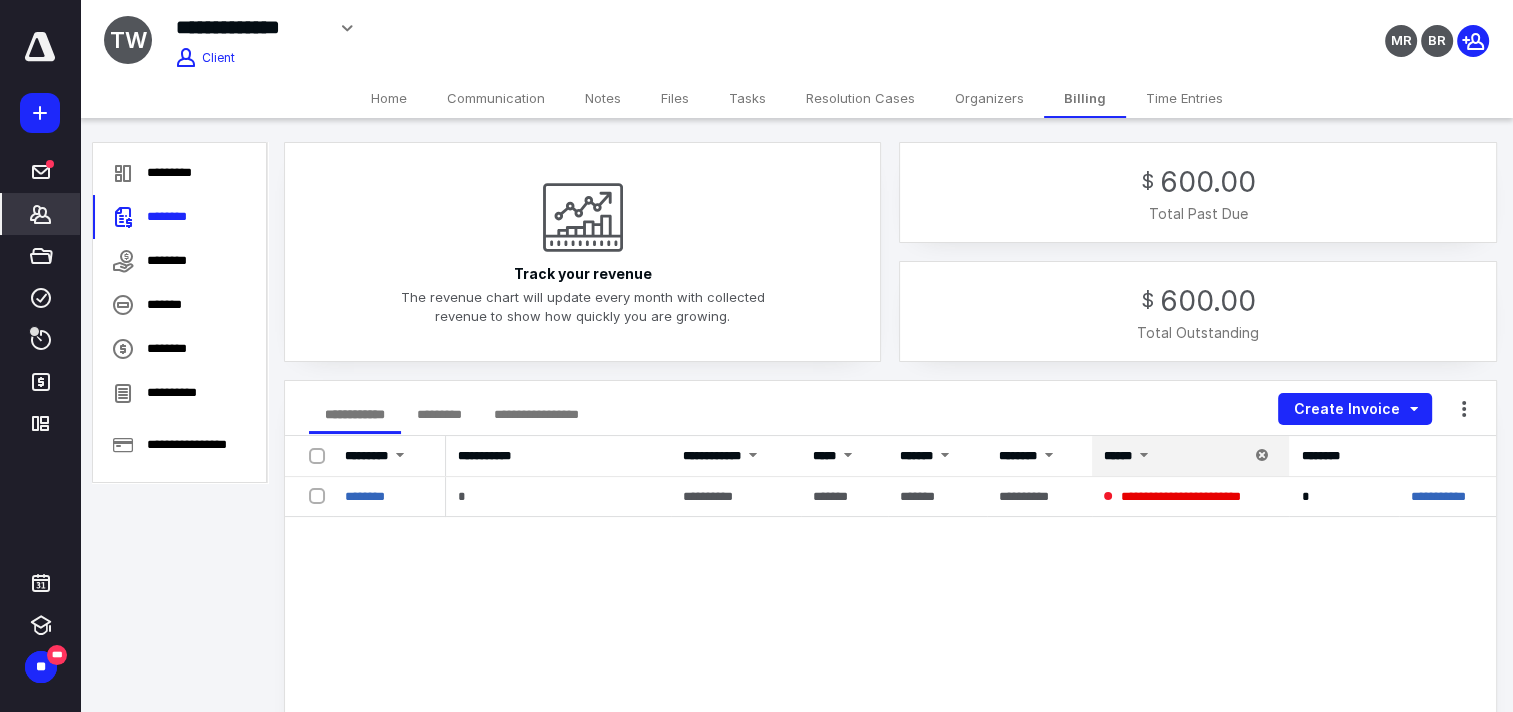 click on "********" at bounding box center (389, 497) 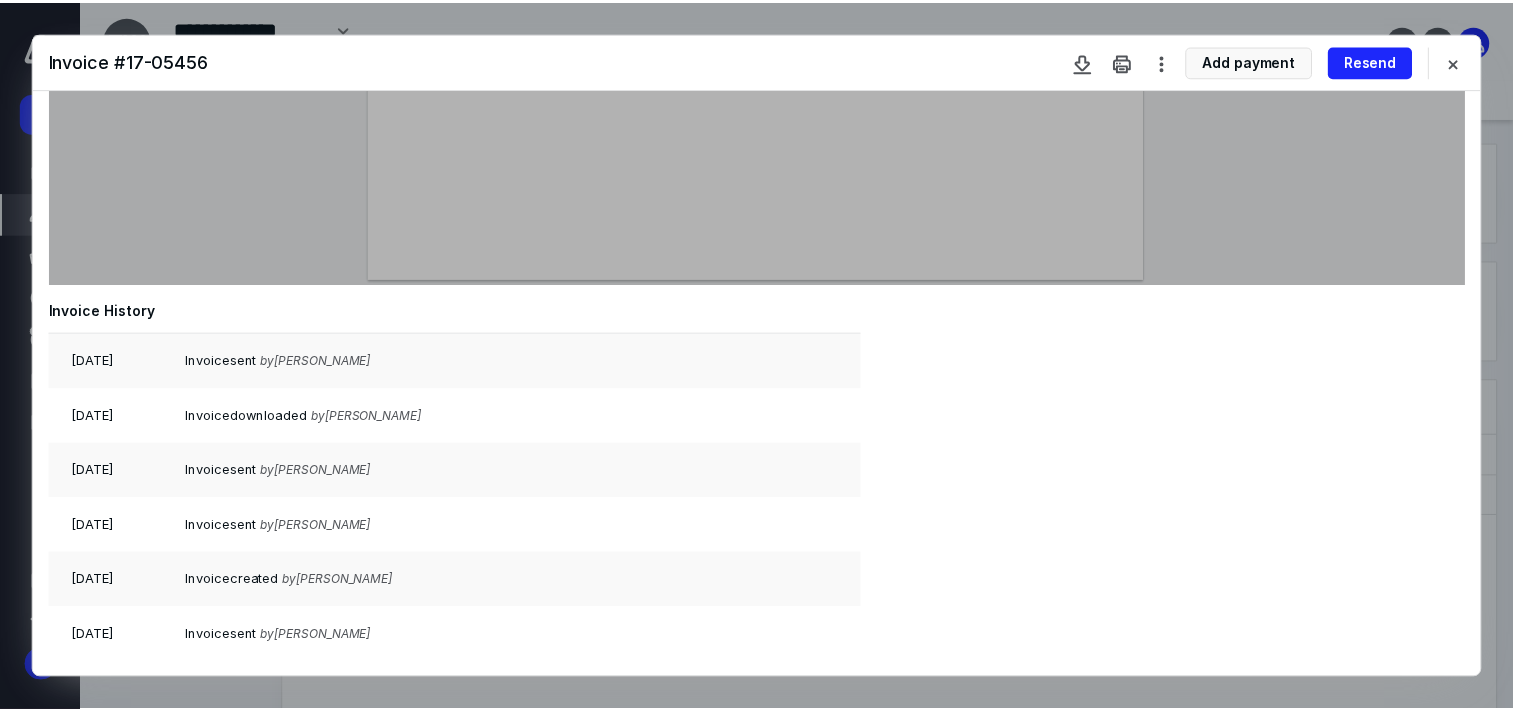 scroll, scrollTop: 144, scrollLeft: 0, axis: vertical 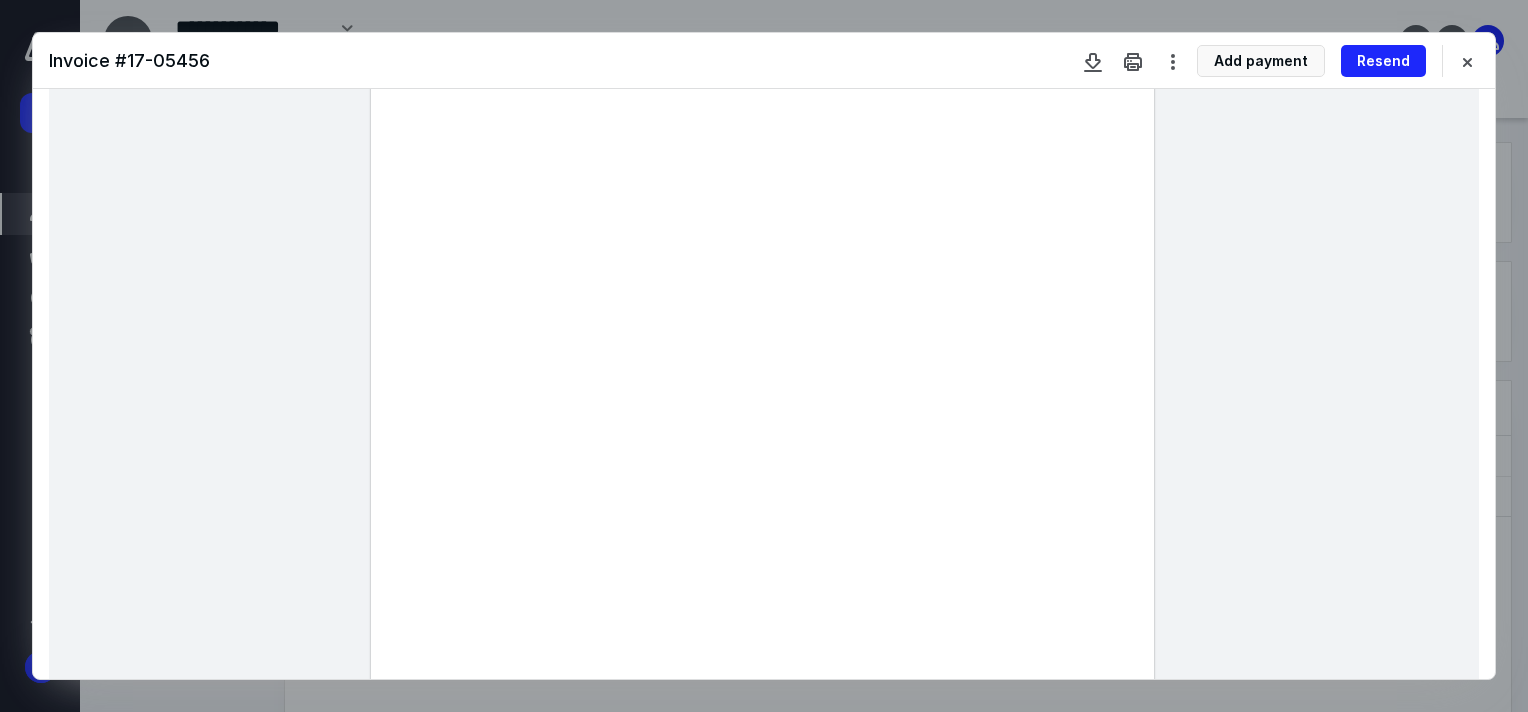 click on "Resend" at bounding box center (1383, 61) 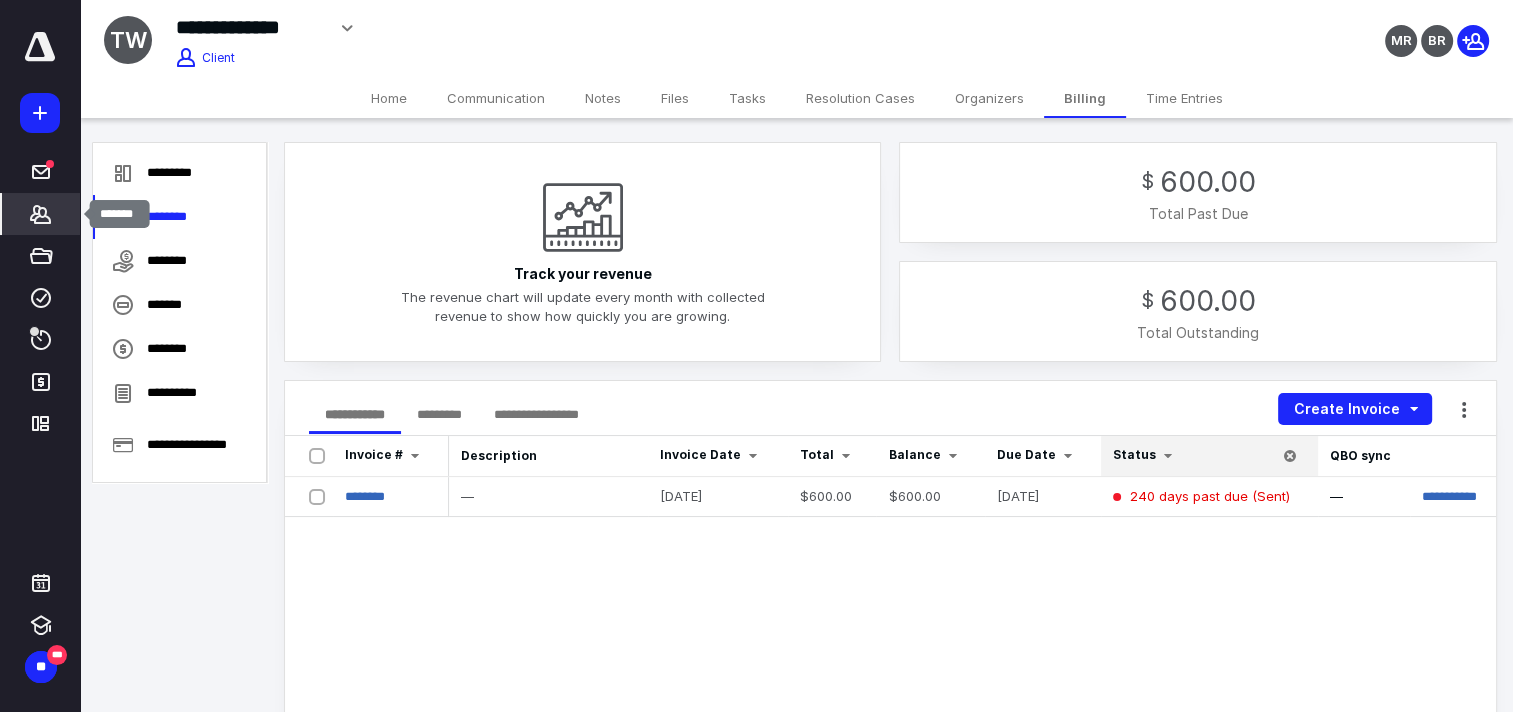 click 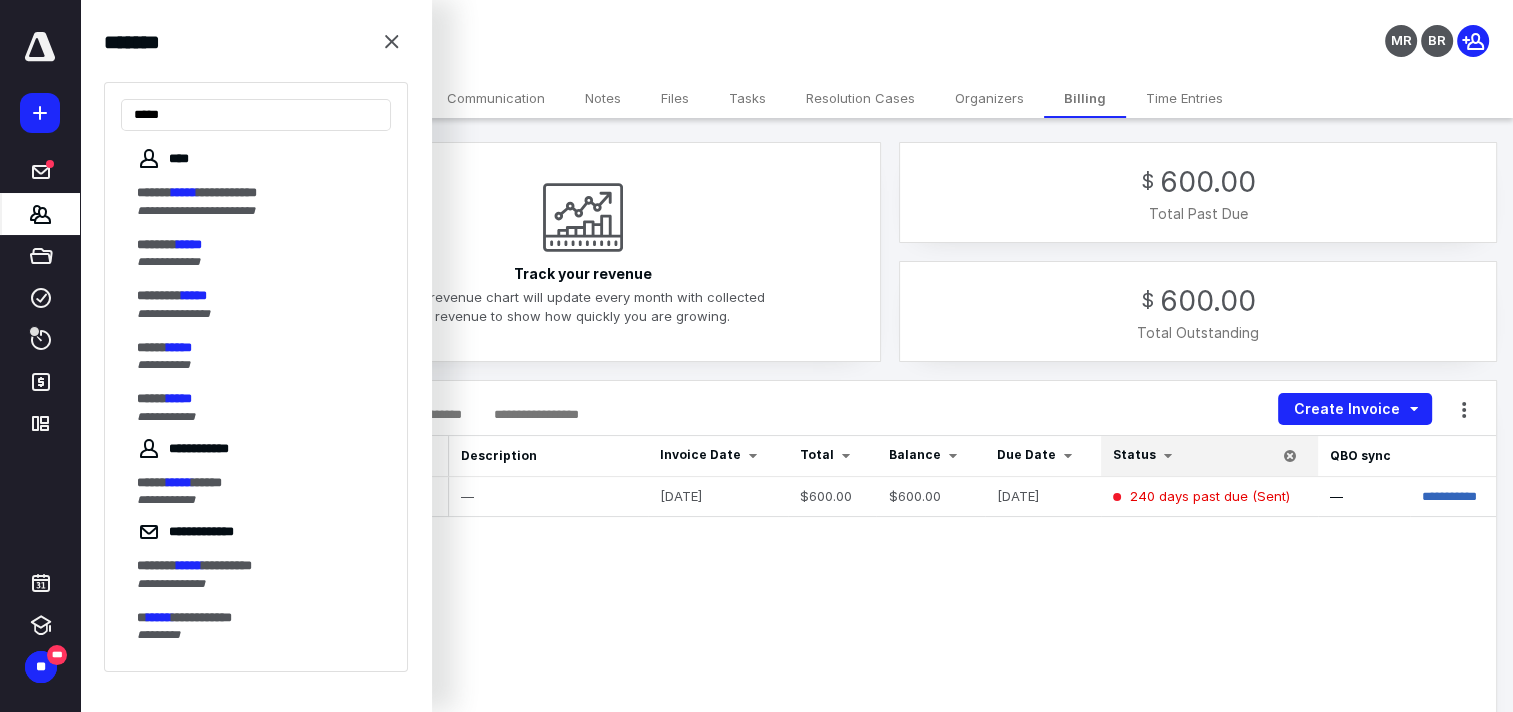 type on "*****" 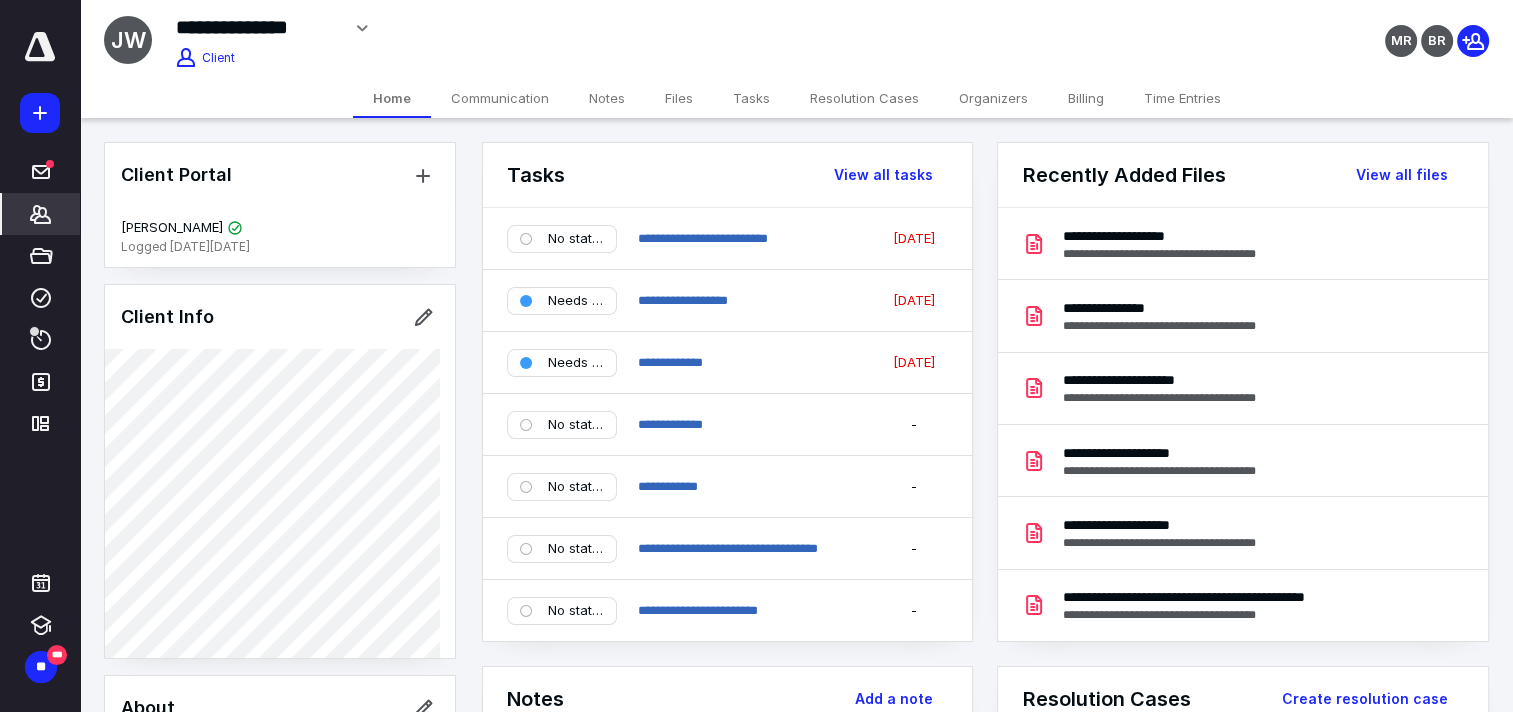 click on "Organizers" at bounding box center (993, 98) 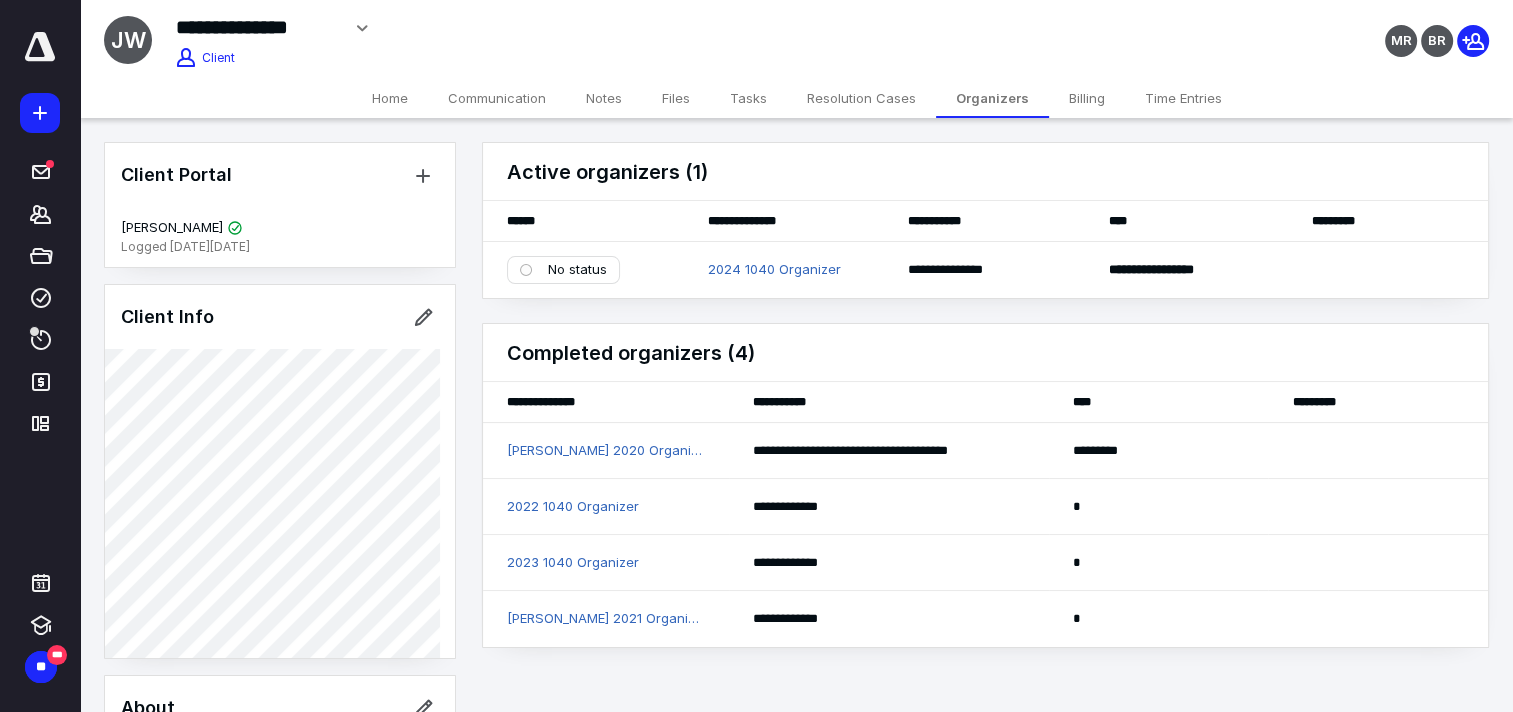 click on "*******" at bounding box center [41, 214] 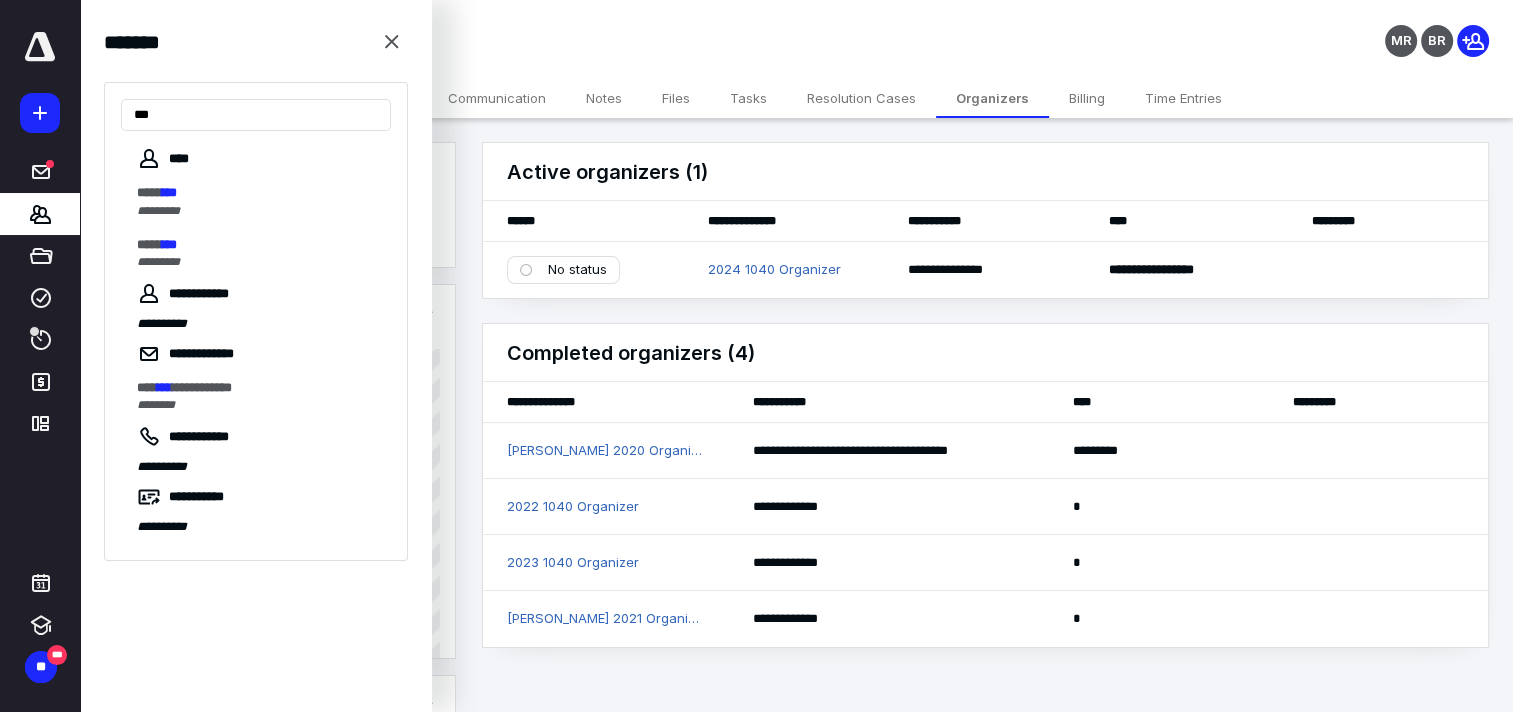 type on "***" 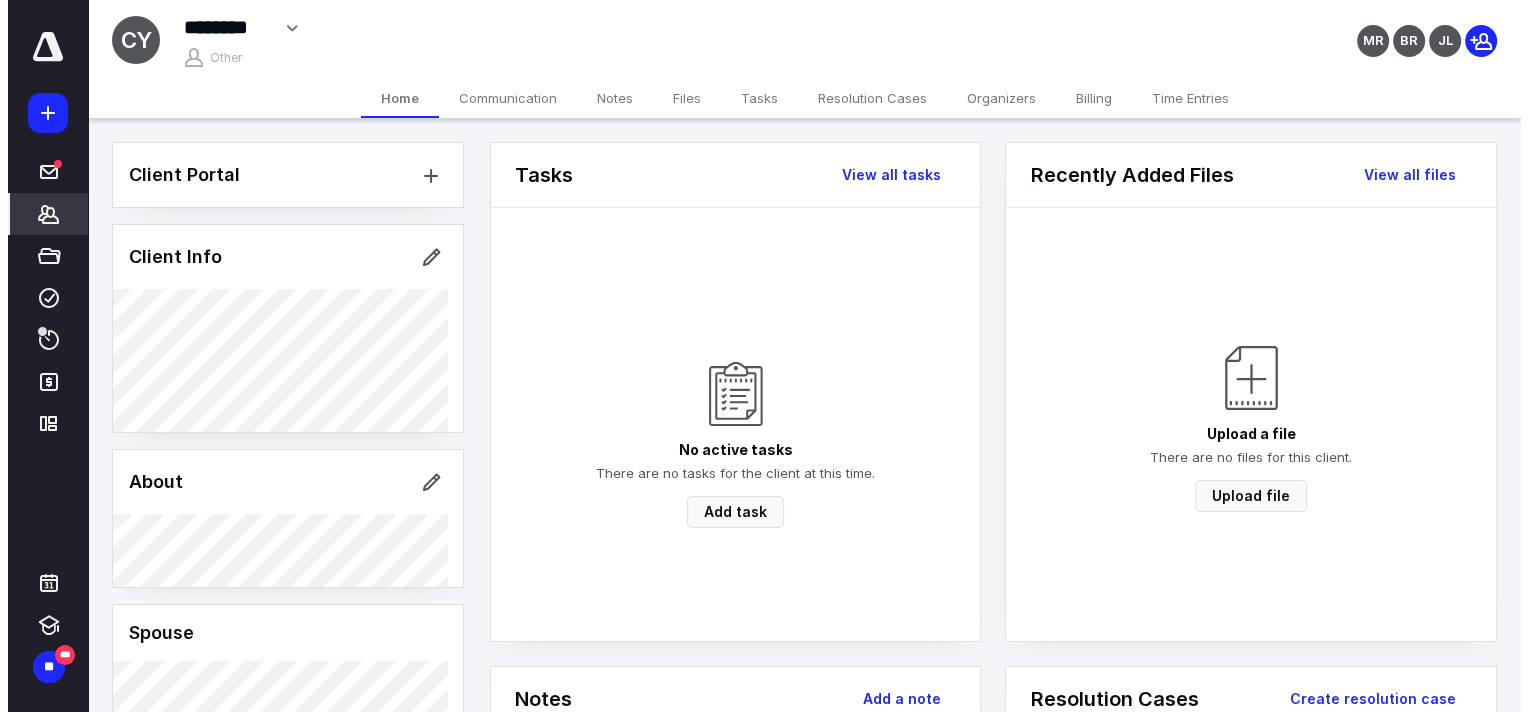 scroll, scrollTop: 417, scrollLeft: 0, axis: vertical 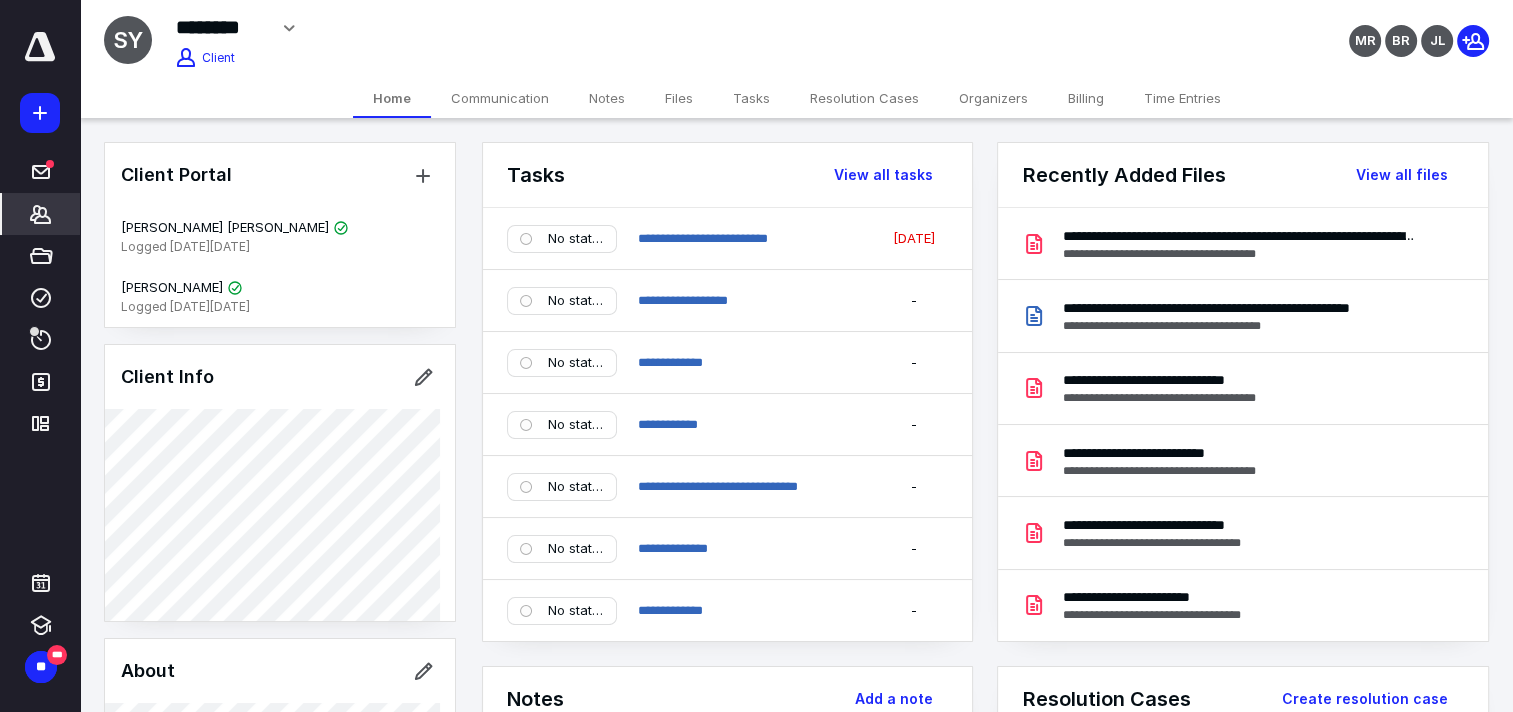 click 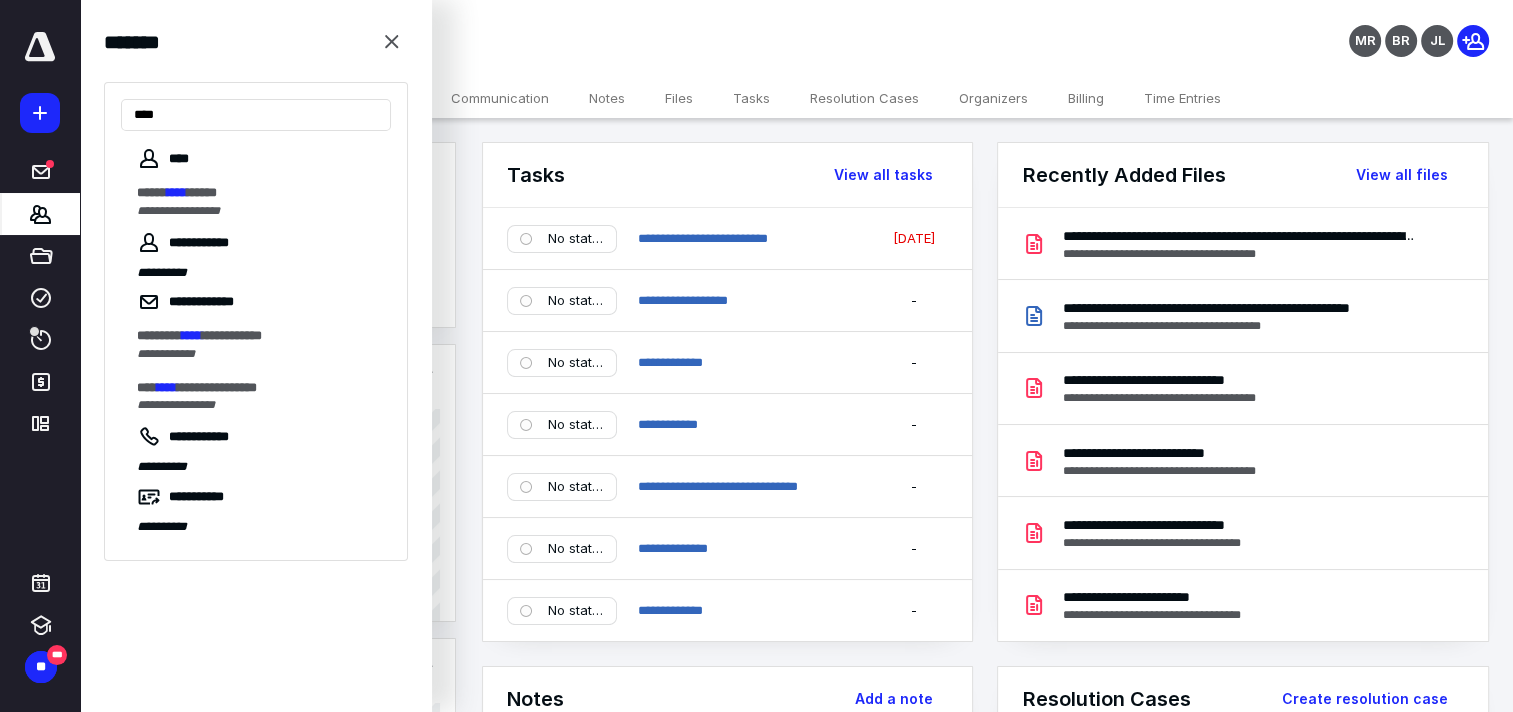 type on "****" 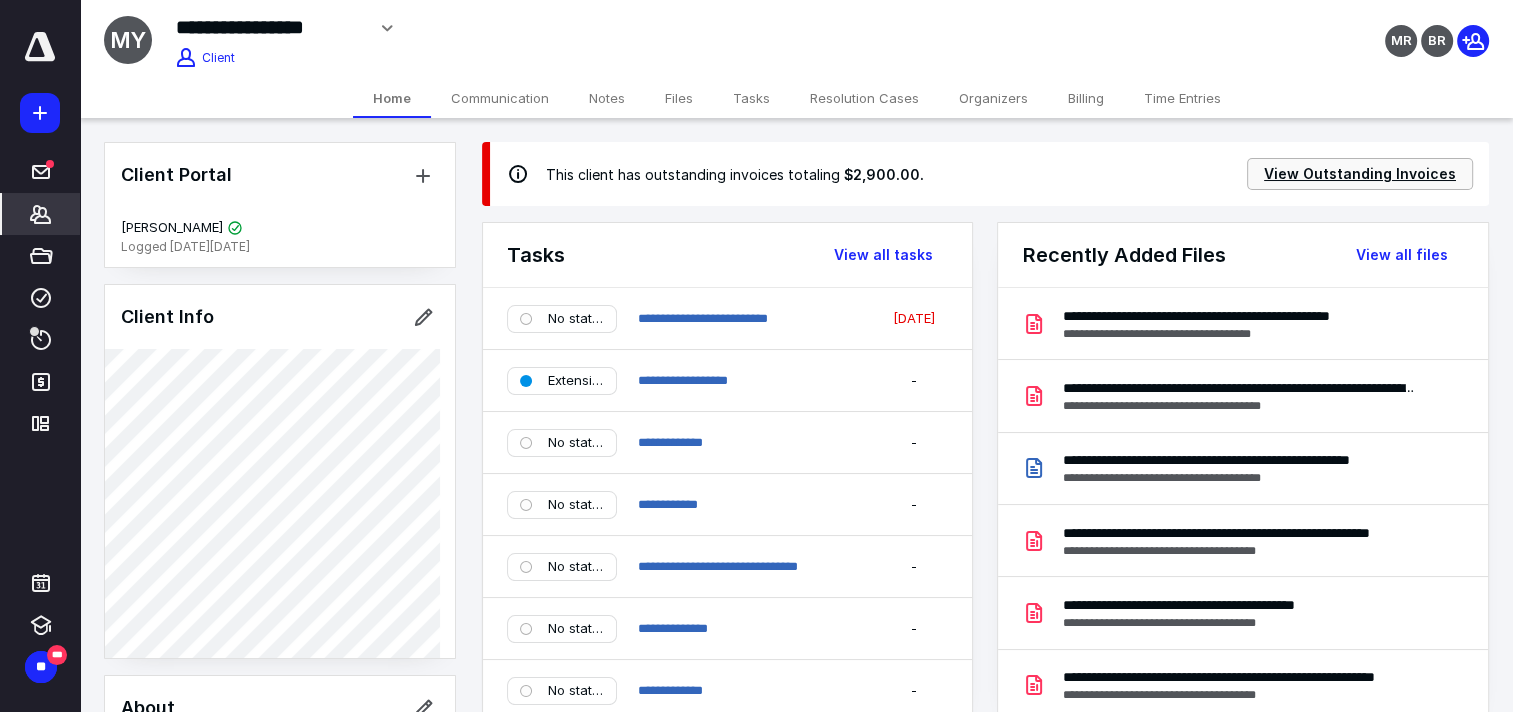 click on "View Outstanding Invoices" at bounding box center (1360, 174) 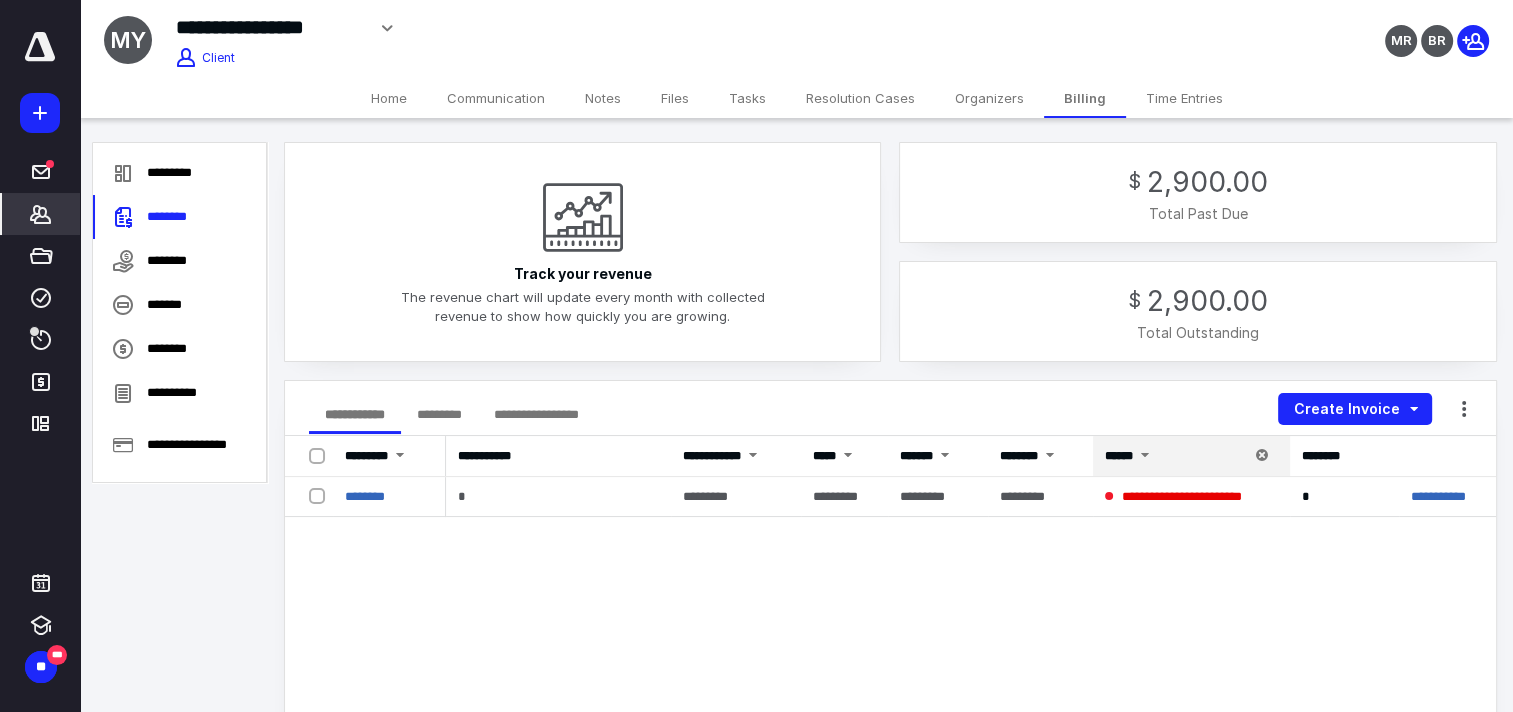 click on "********" at bounding box center (365, 496) 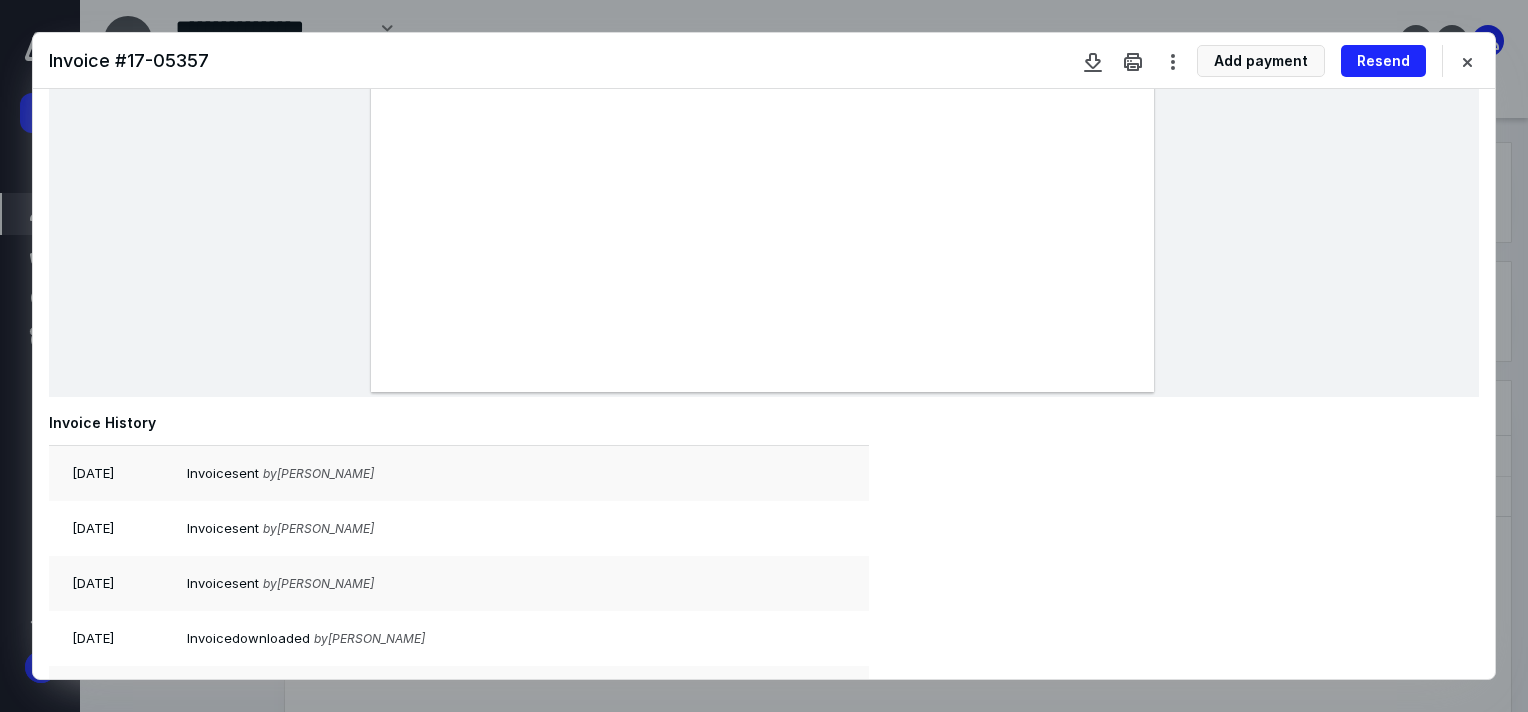scroll, scrollTop: 354, scrollLeft: 0, axis: vertical 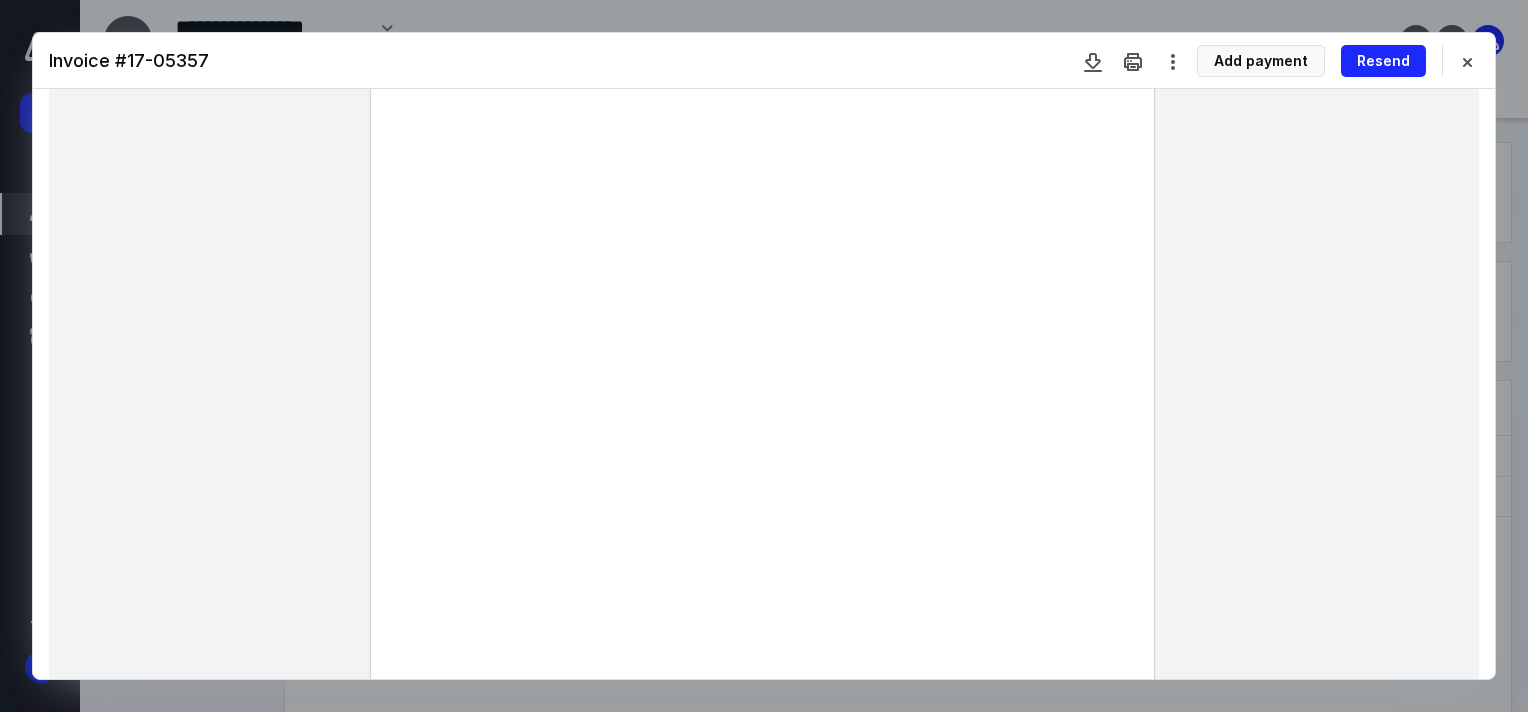 click on "Resend" at bounding box center (1383, 61) 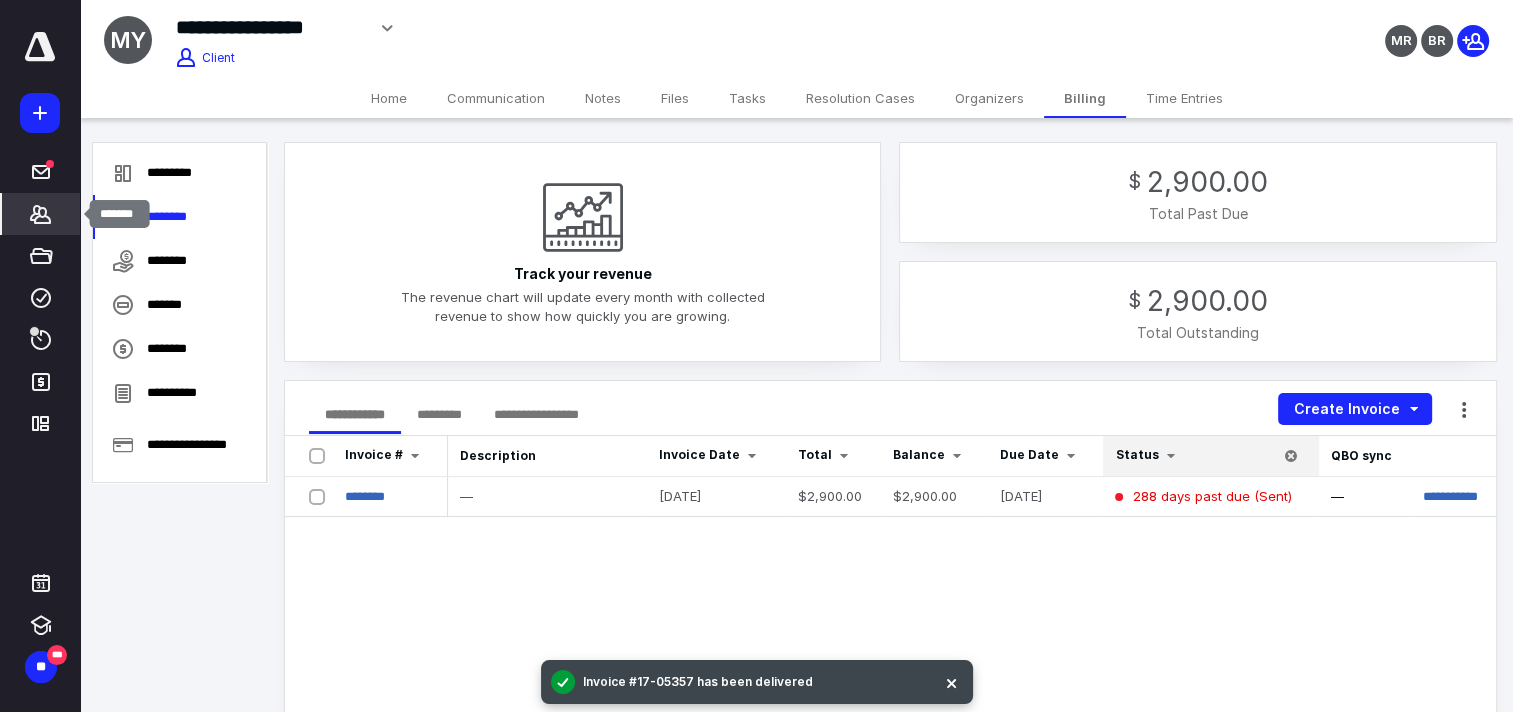 click 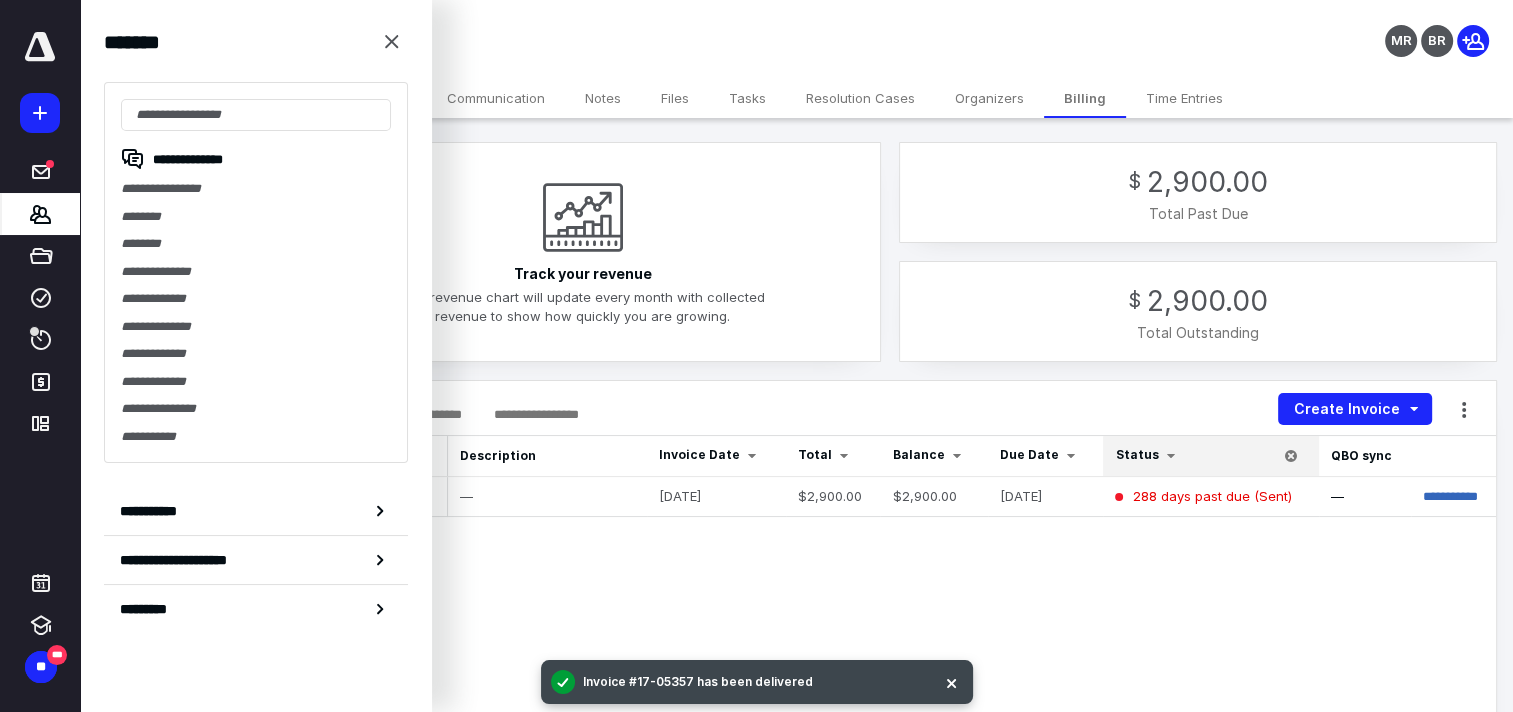 click on "**********" at bounding box center (256, 189) 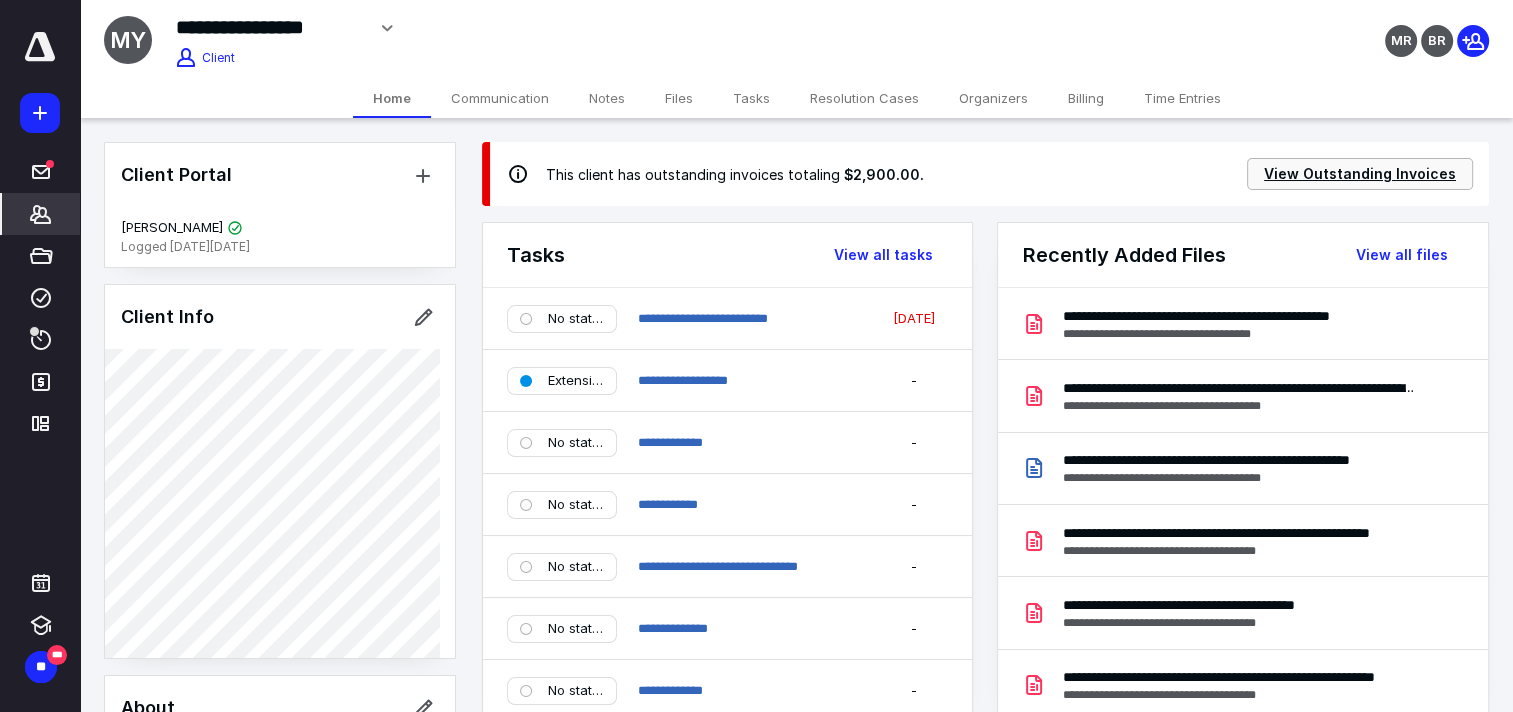 click on "View Outstanding Invoices" at bounding box center (1360, 174) 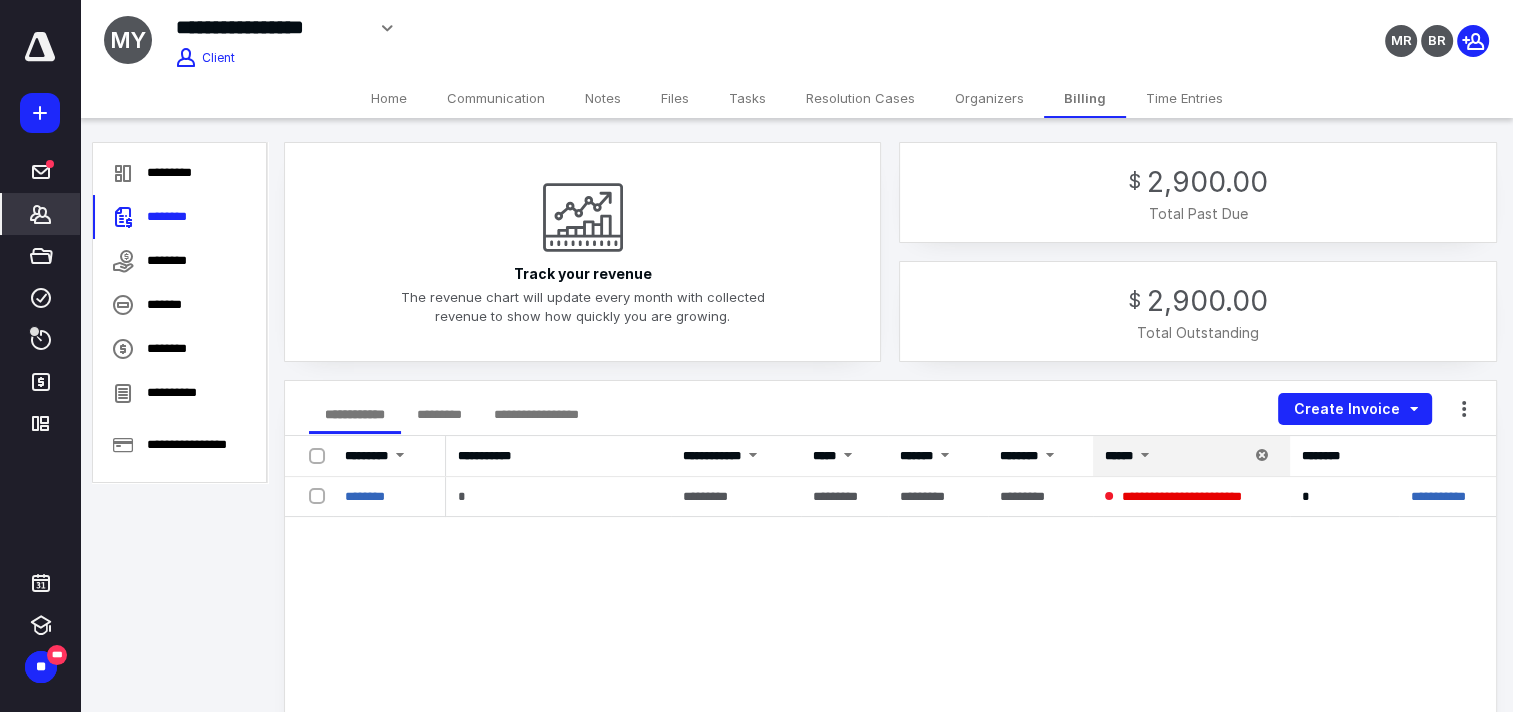 click on "********" at bounding box center [365, 496] 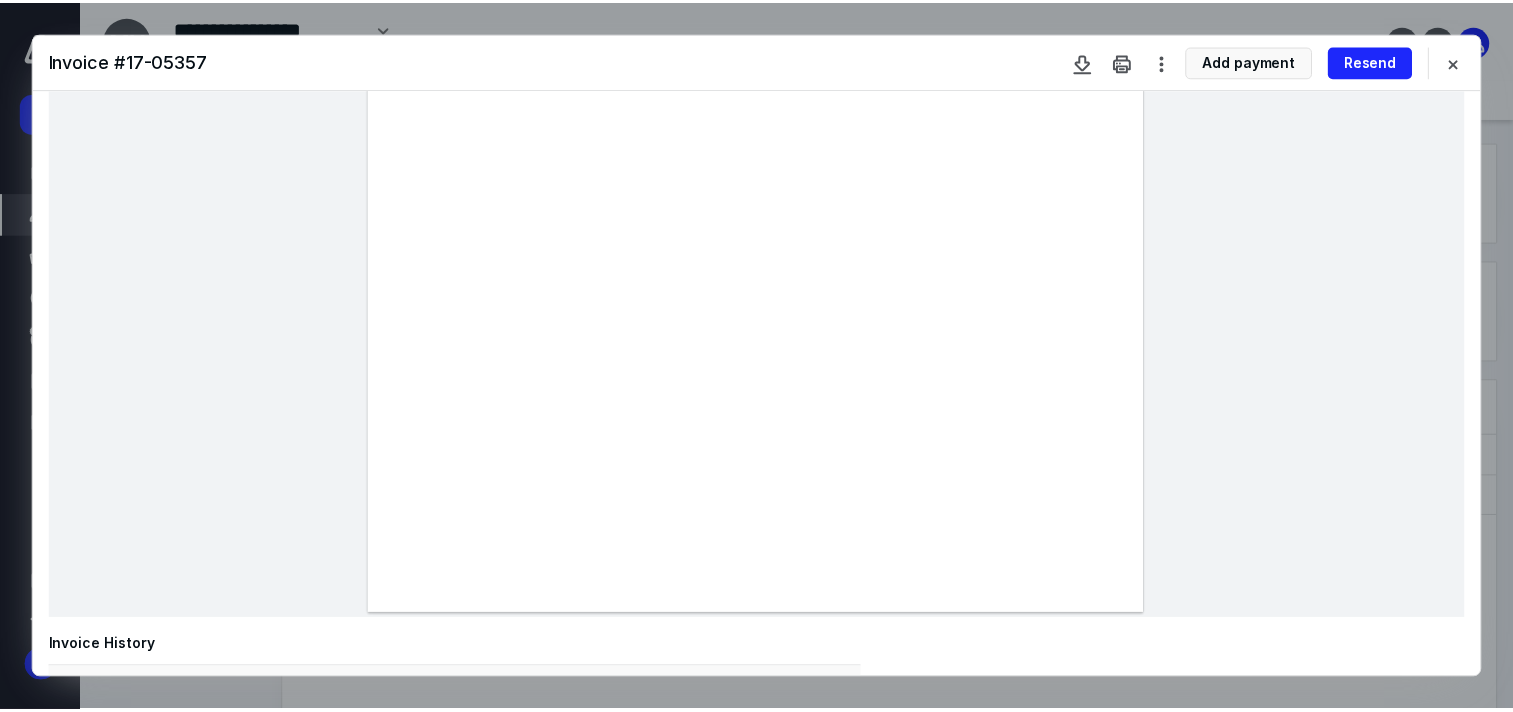 scroll, scrollTop: 109, scrollLeft: 0, axis: vertical 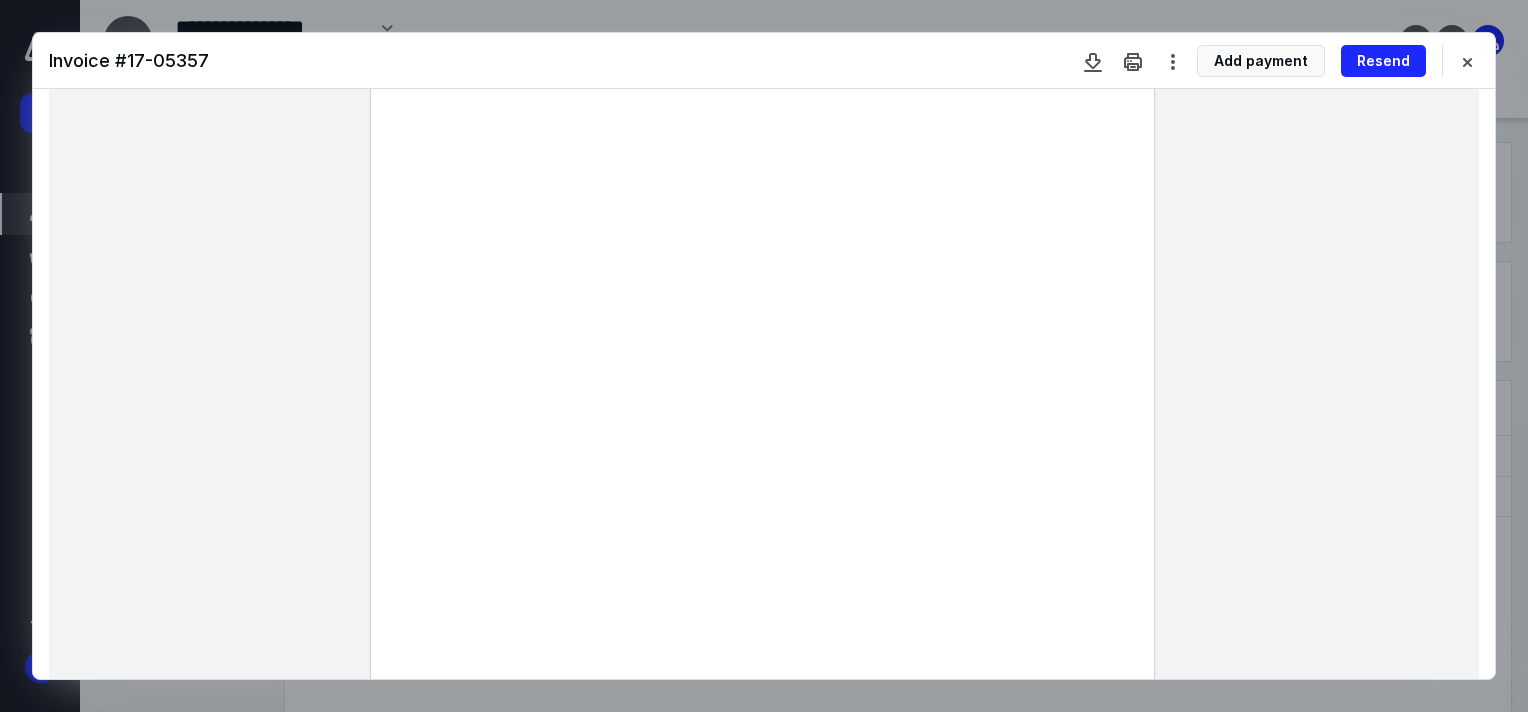 click at bounding box center (1467, 61) 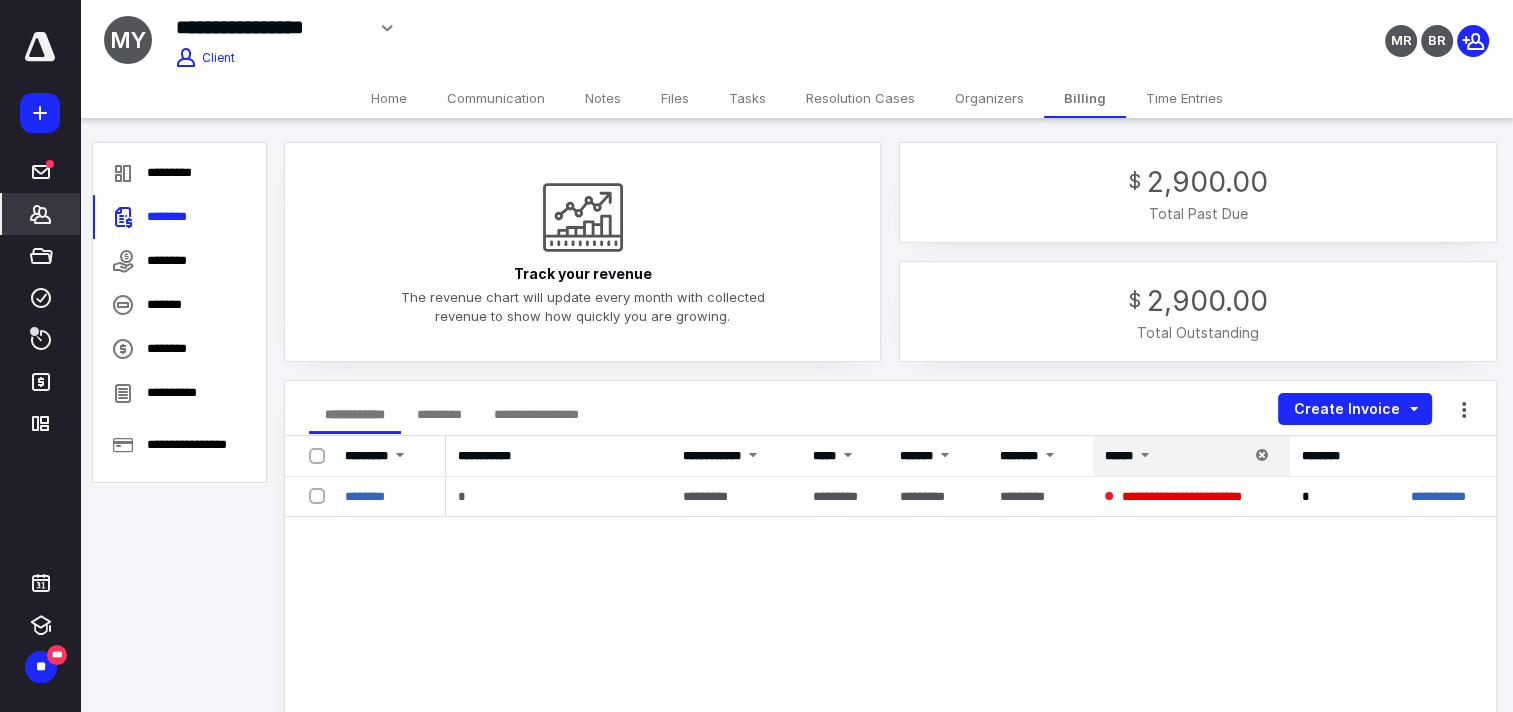 click 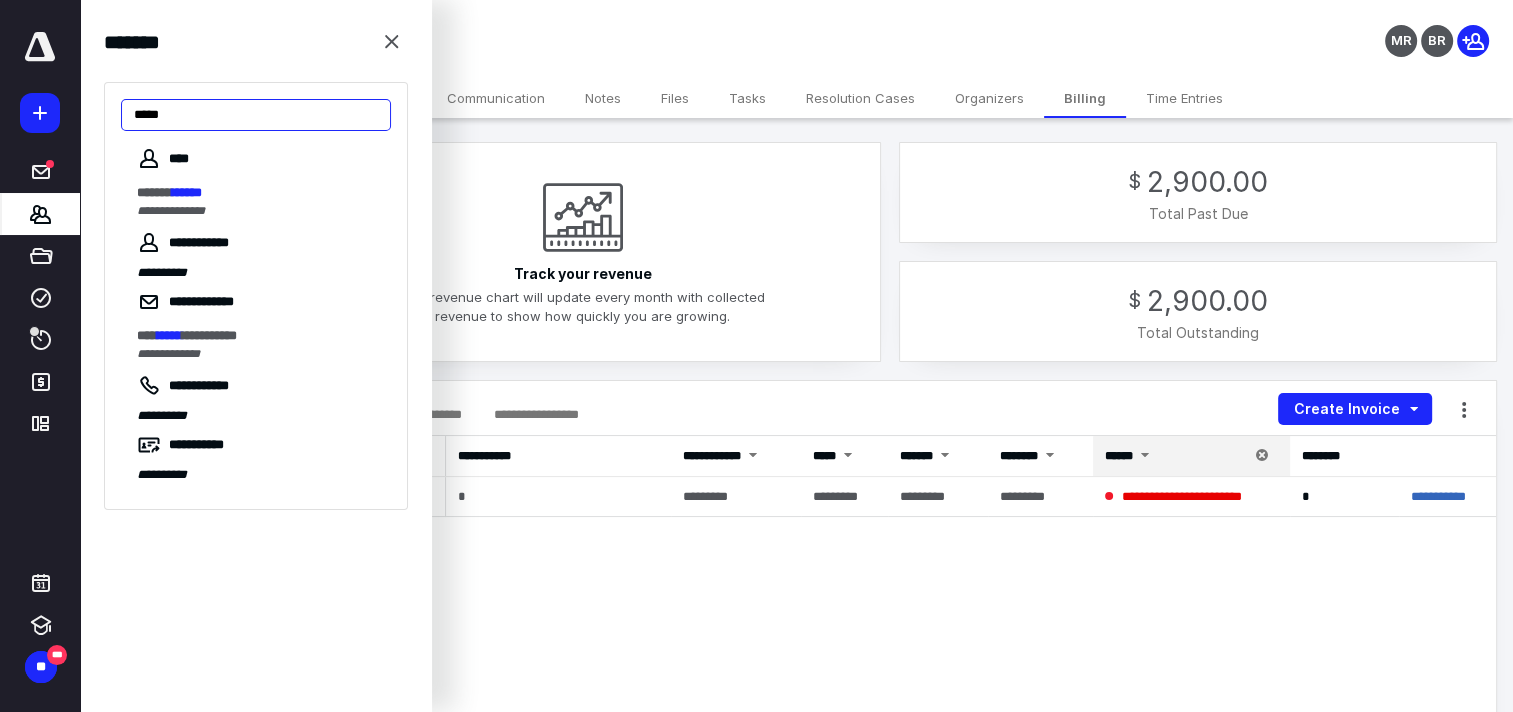 type on "*****" 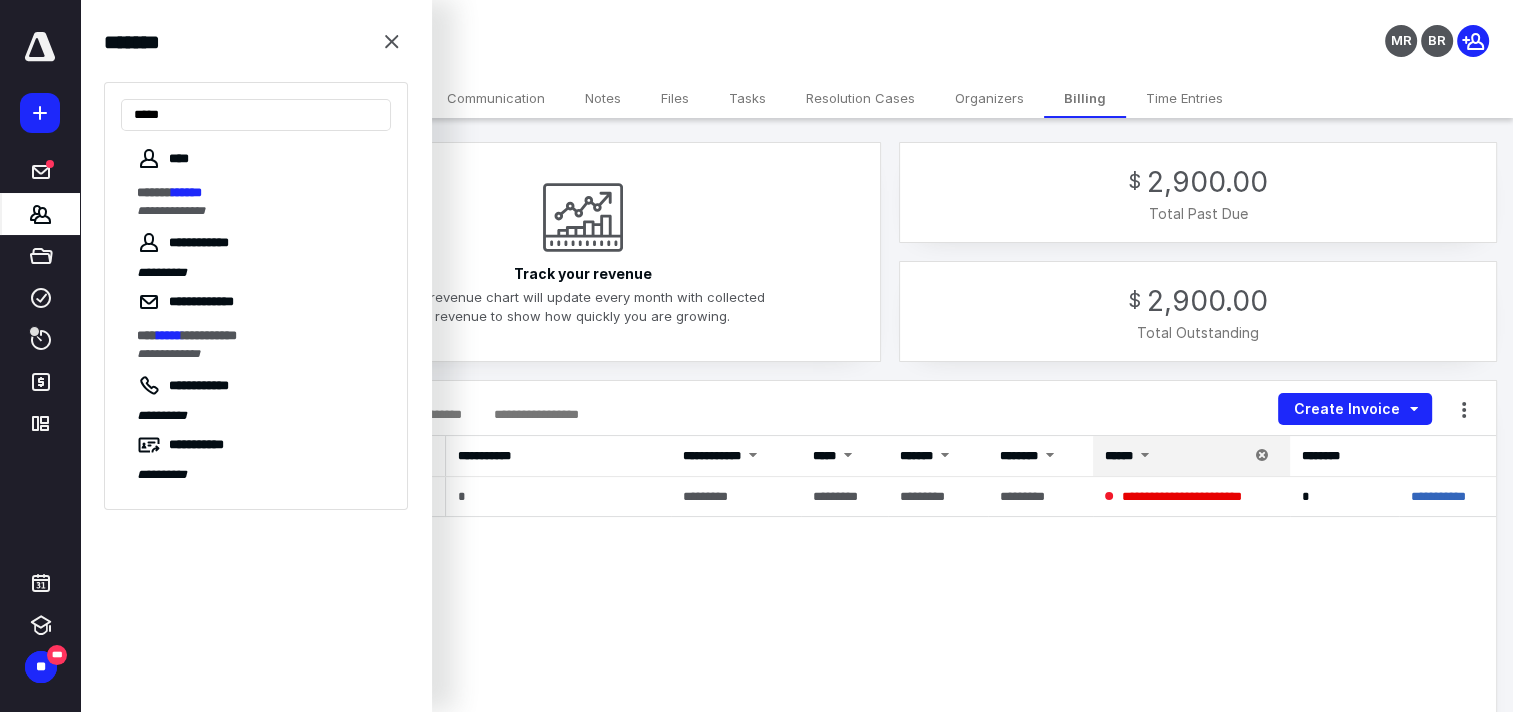 click on "*****" at bounding box center (187, 192) 